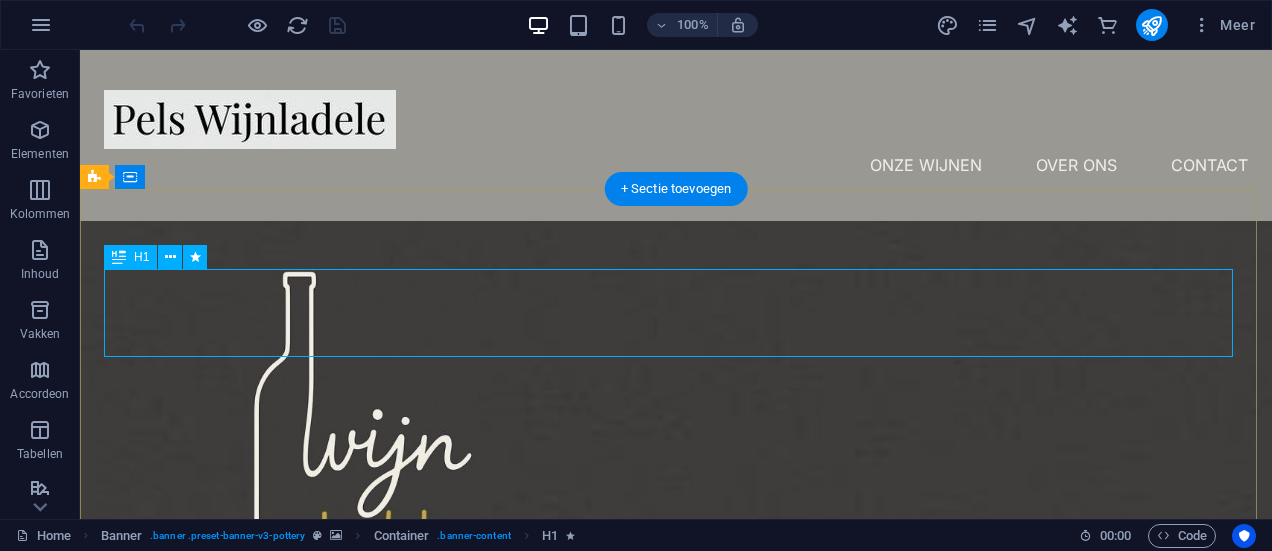 scroll, scrollTop: 0, scrollLeft: 0, axis: both 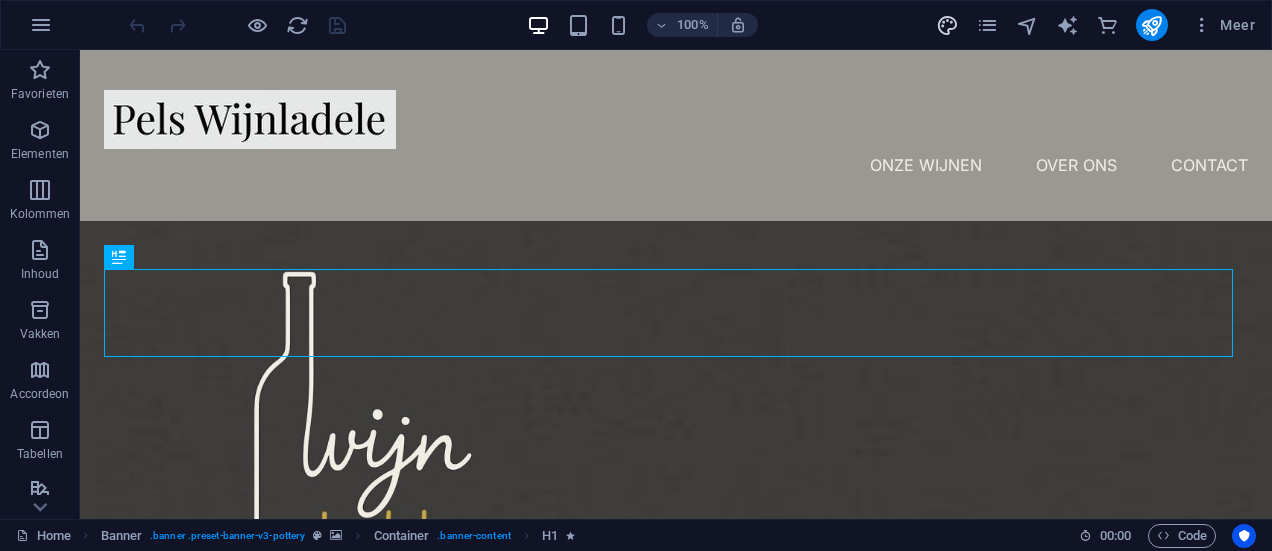click on "100% Meer" at bounding box center [694, 25] 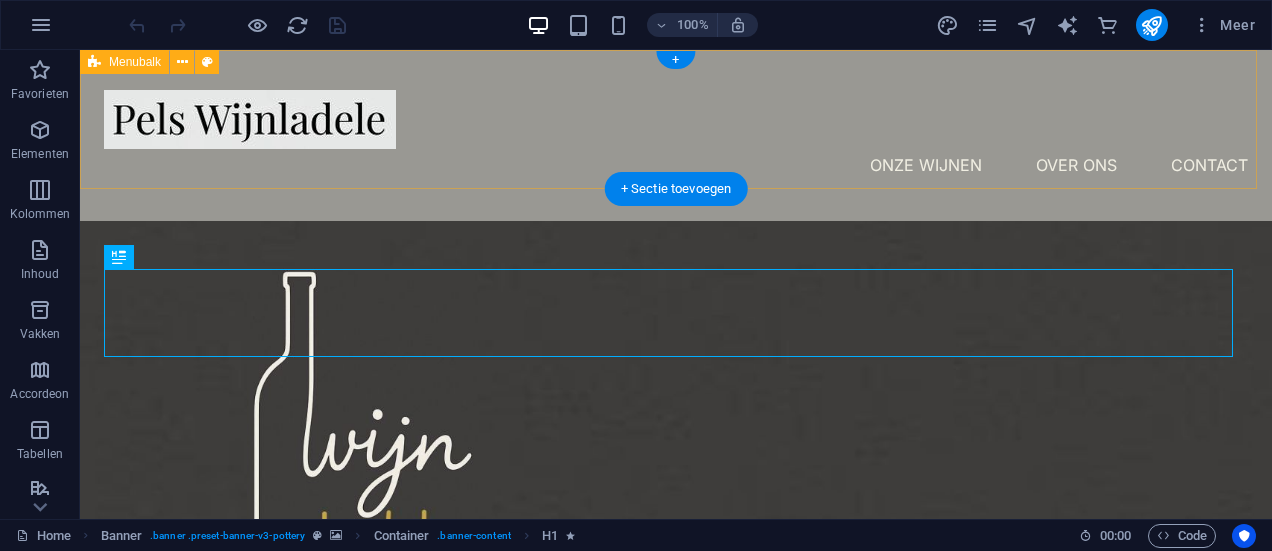 click on "Onze wijnen Over ons Contact" at bounding box center (676, 135) 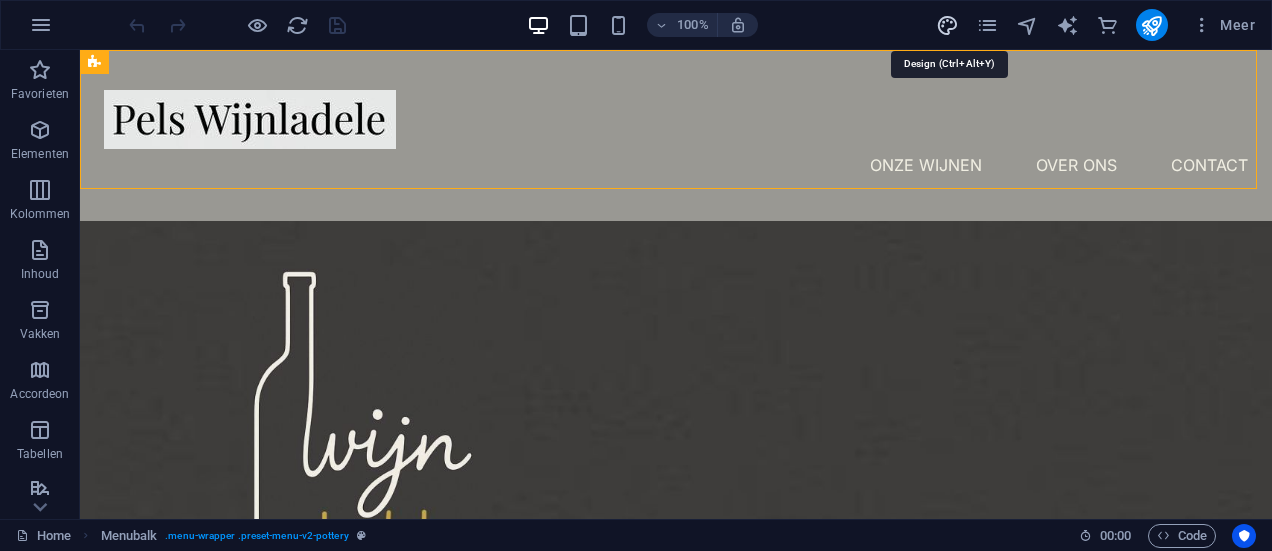 click at bounding box center (947, 25) 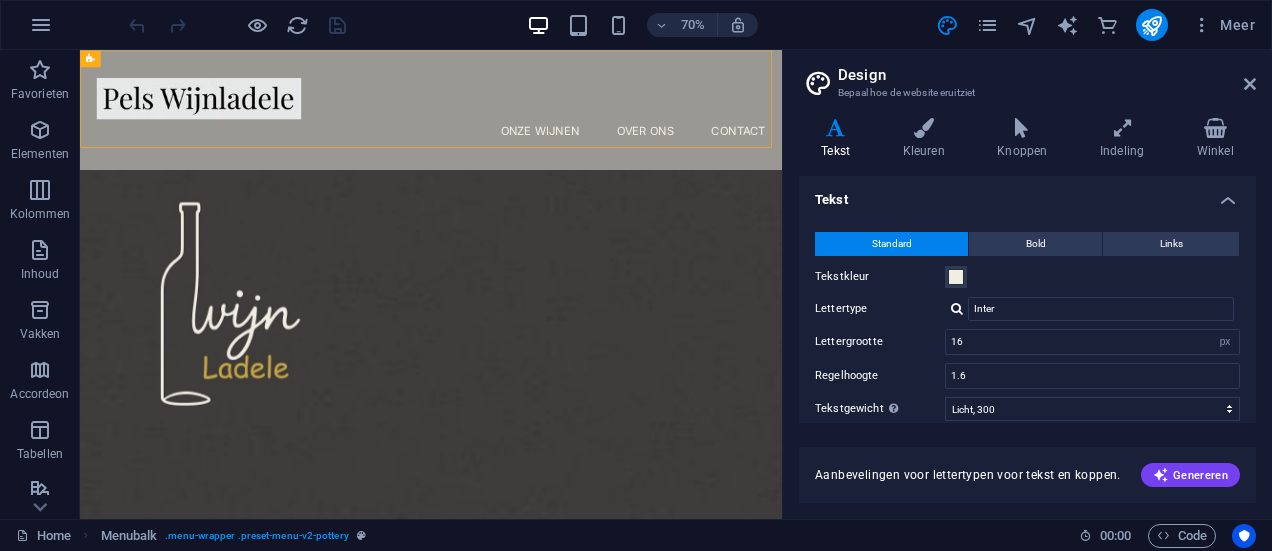click on "Design" at bounding box center (1047, 75) 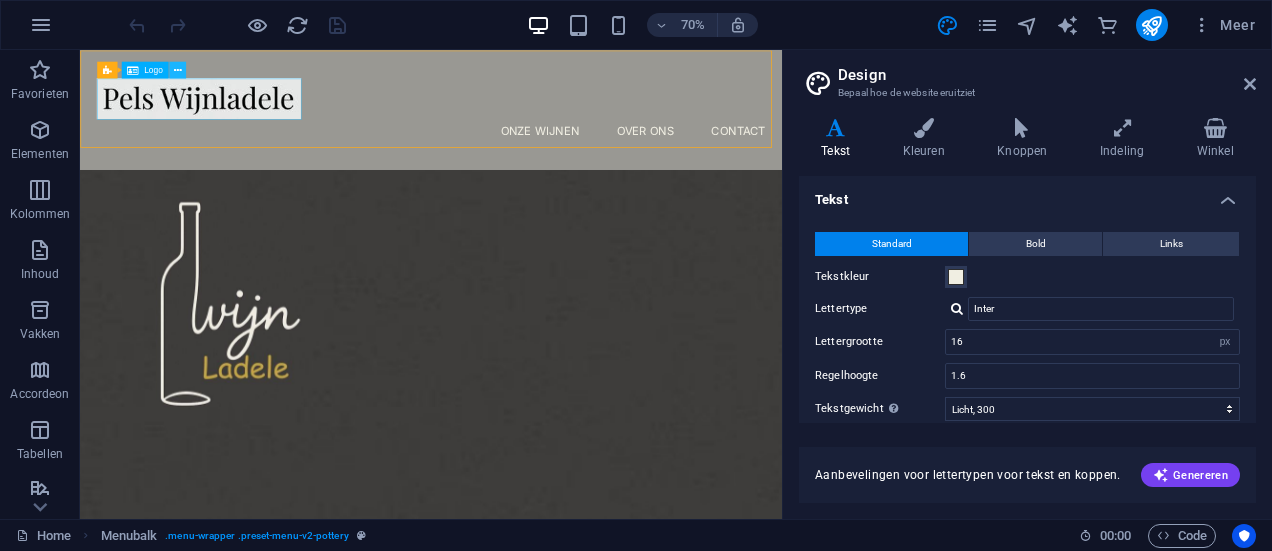 click at bounding box center [177, 69] 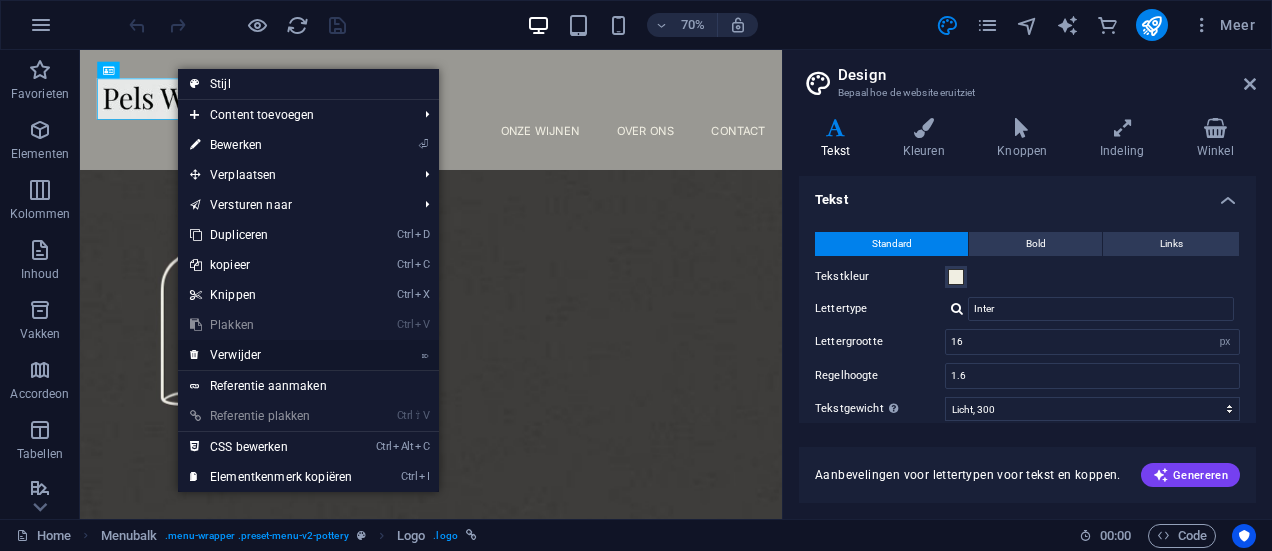 click on "⌦  Verwijder" at bounding box center [271, 355] 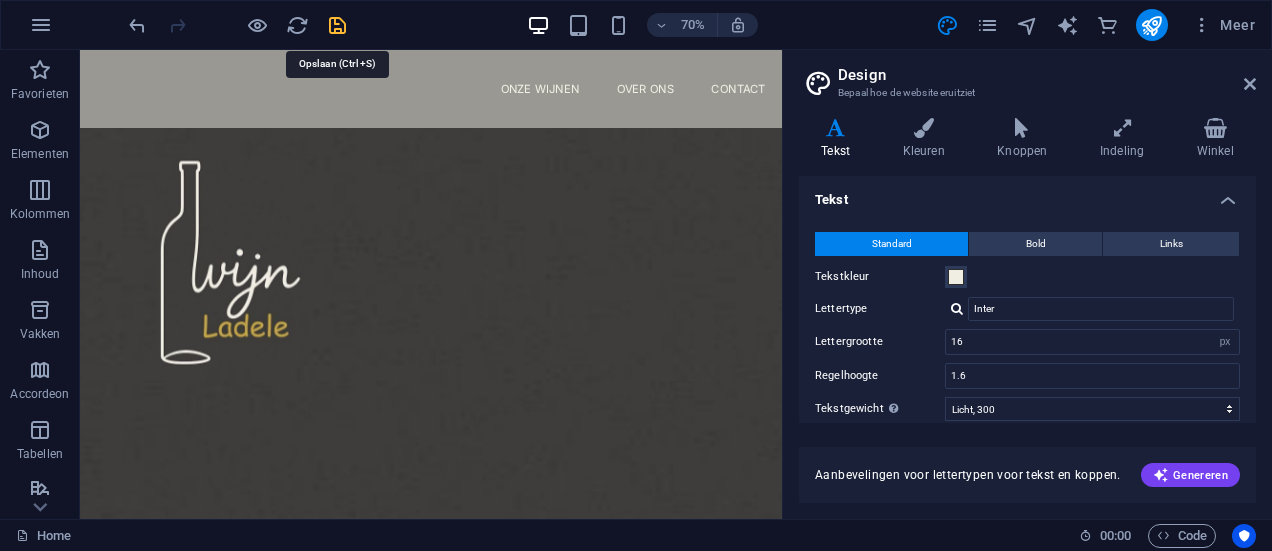 click at bounding box center (337, 25) 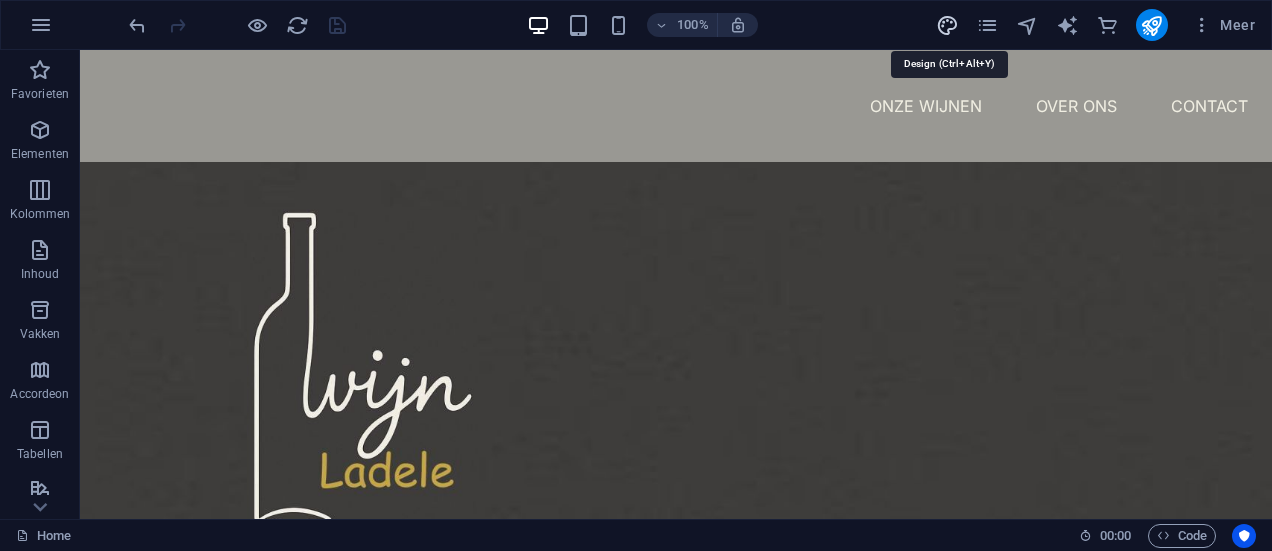 click at bounding box center (947, 25) 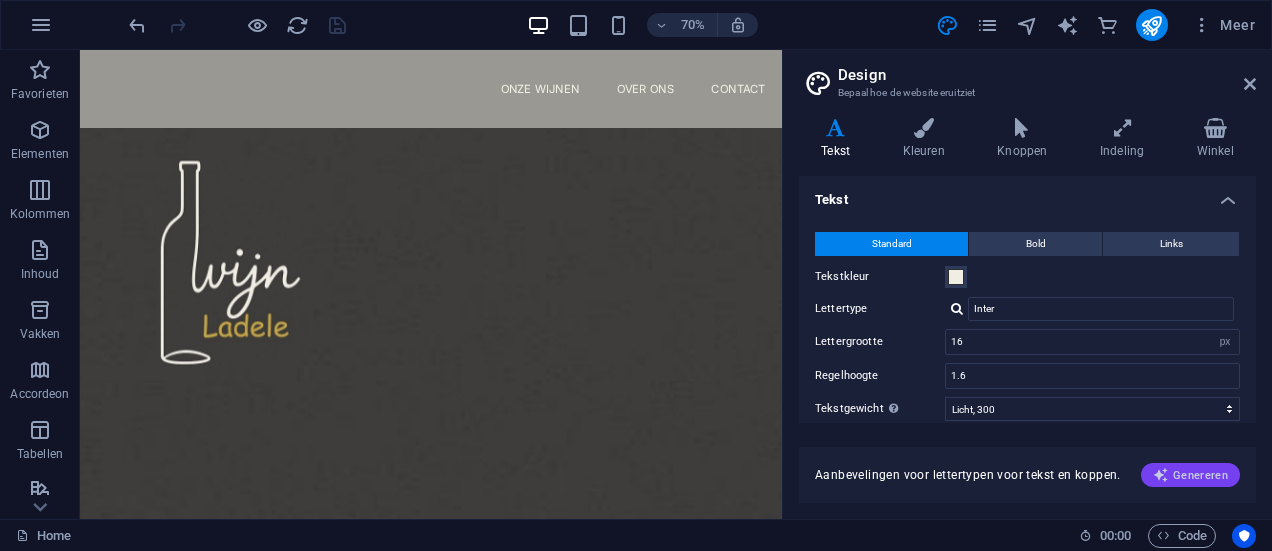 click on "Genereren" at bounding box center (1190, 475) 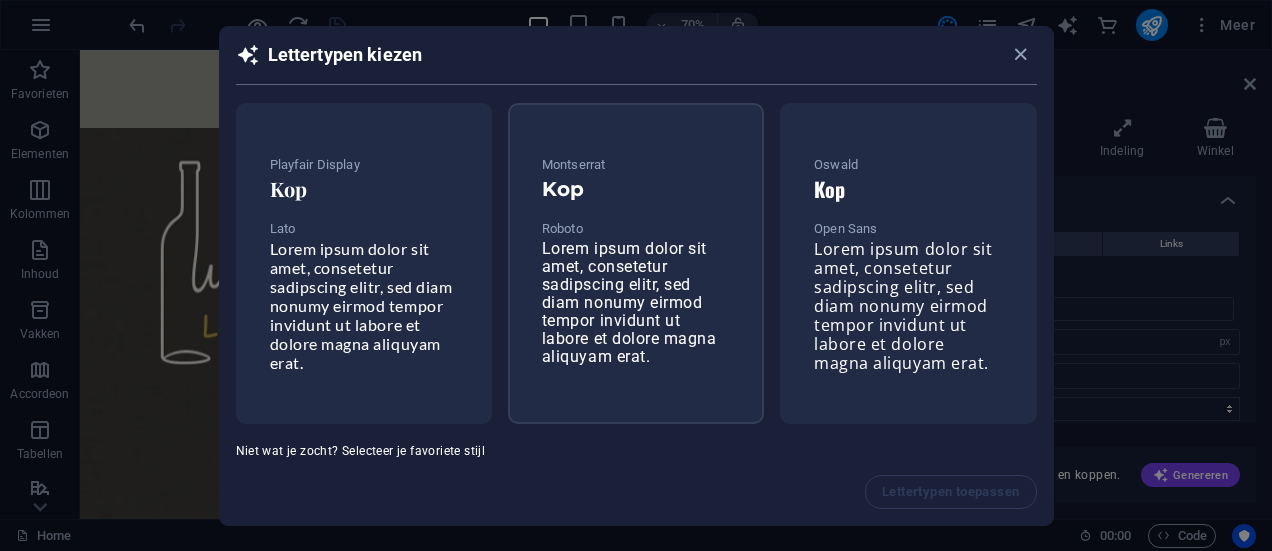 click on "Lorem ipsum dolor sit amet, consetetur sadipscing elitr, sed diam nonumy eirmod tempor invidunt ut labore et dolore magna aliquyam erat." at bounding box center [629, 302] 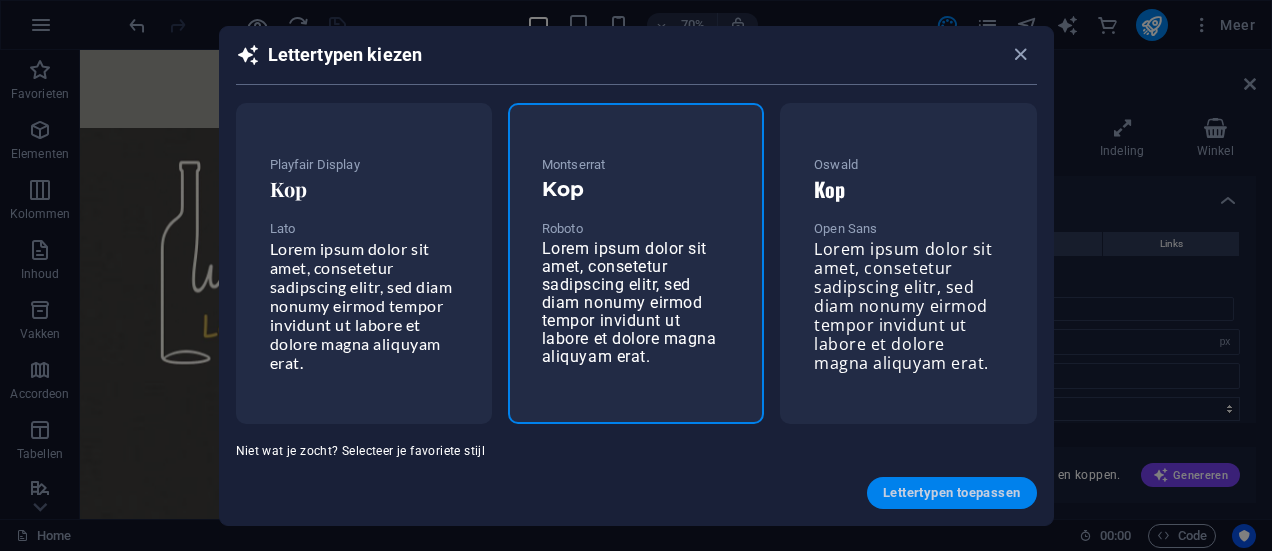 click on "Lettertypen toepassen" at bounding box center [951, 493] 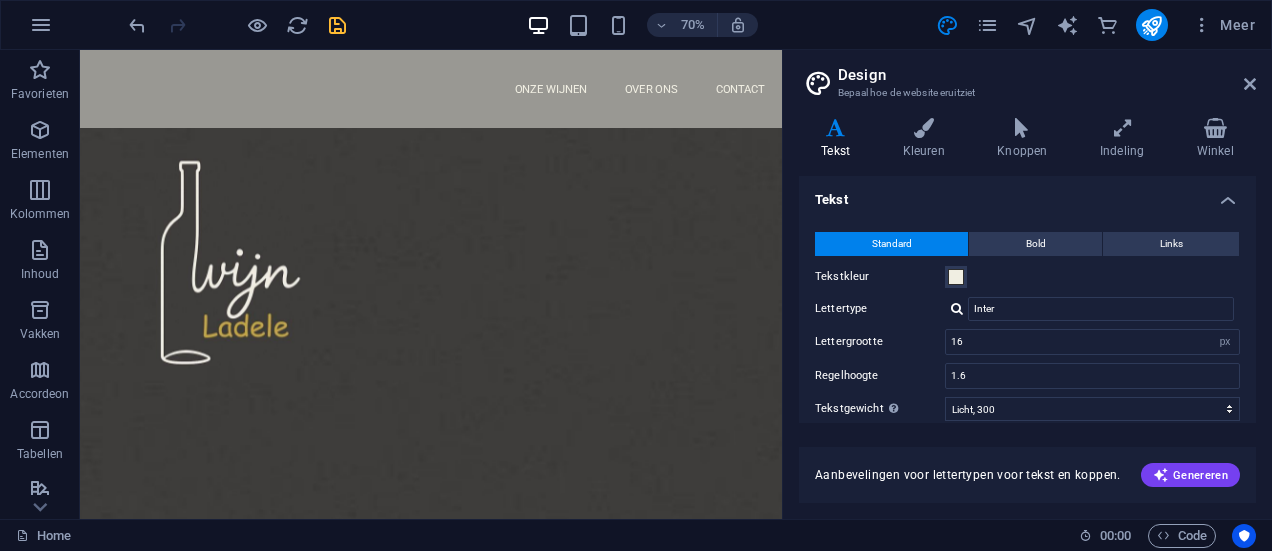 type on "Roboto" 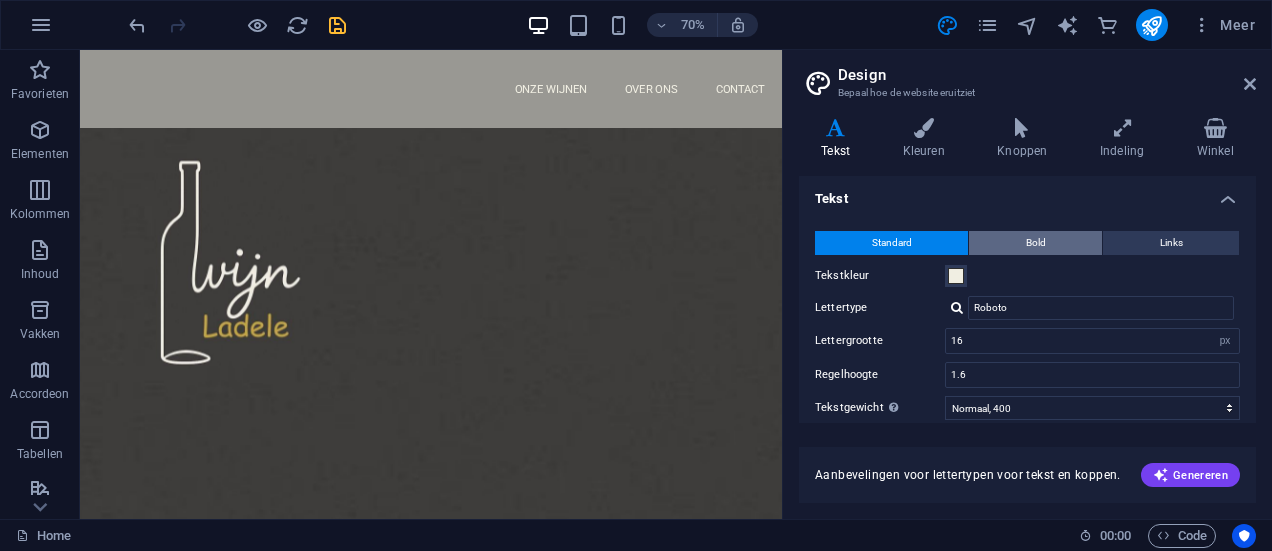 scroll, scrollTop: 0, scrollLeft: 0, axis: both 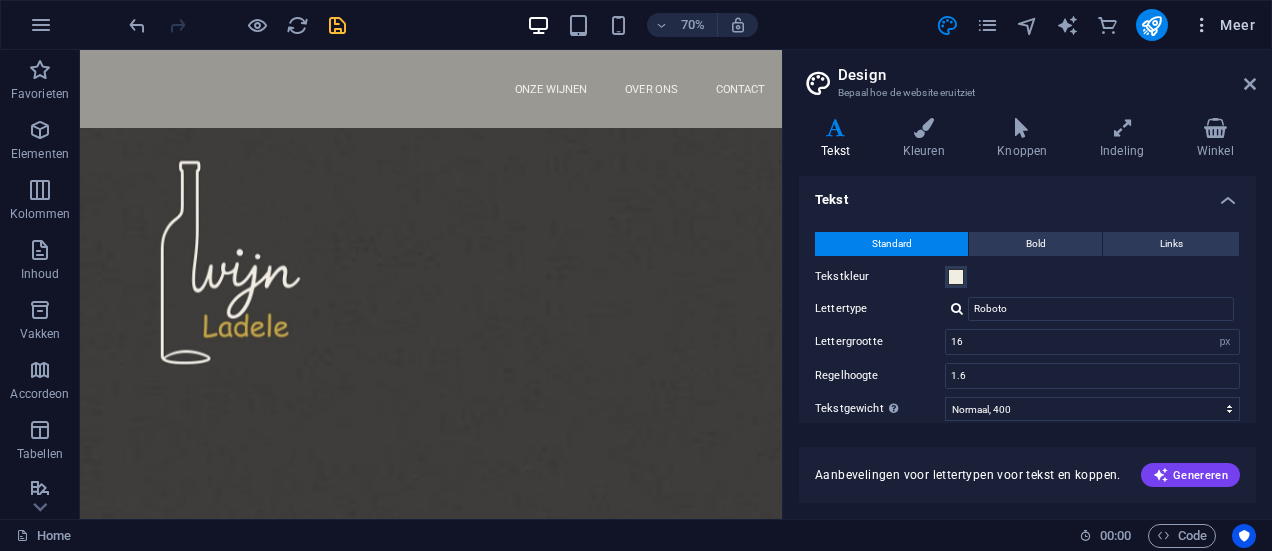 click at bounding box center [1202, 25] 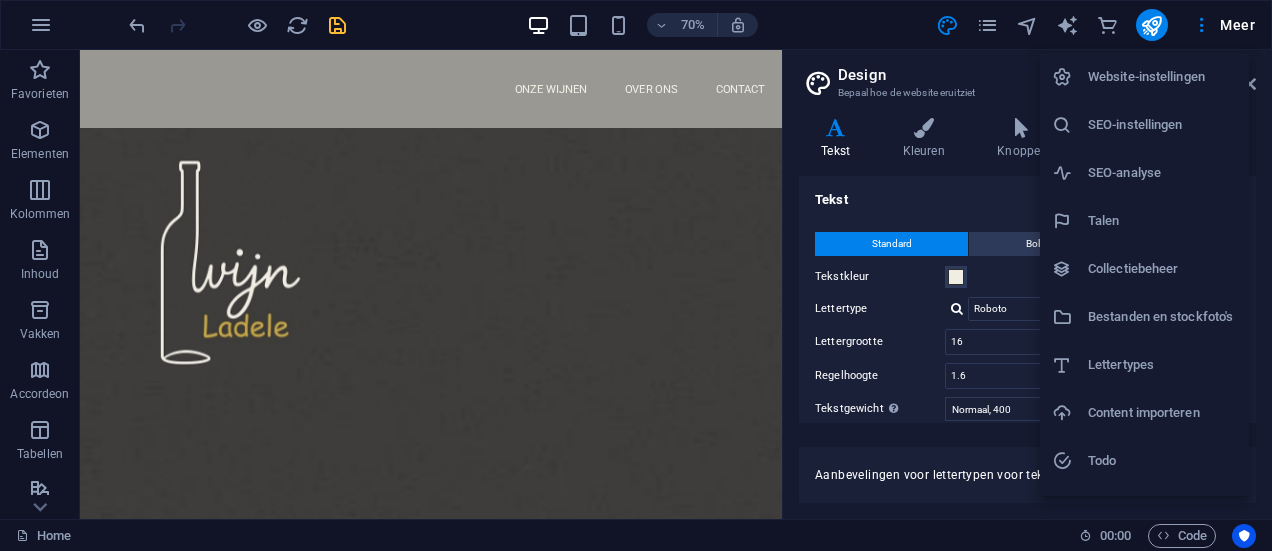 click on "Website-instellingen" at bounding box center [1162, 77] 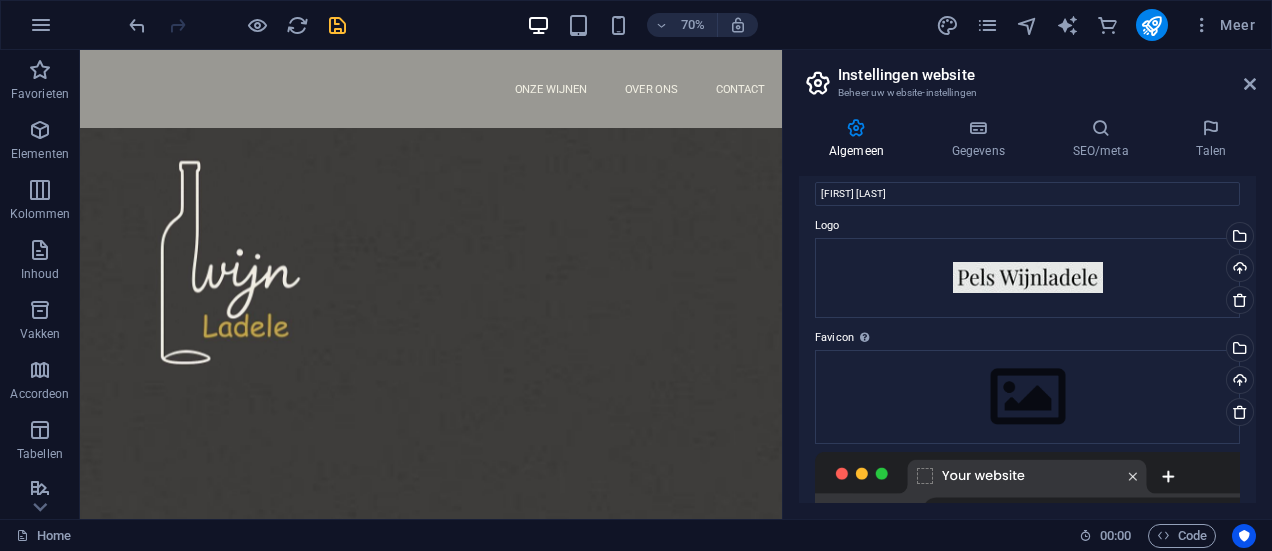 scroll, scrollTop: 33, scrollLeft: 0, axis: vertical 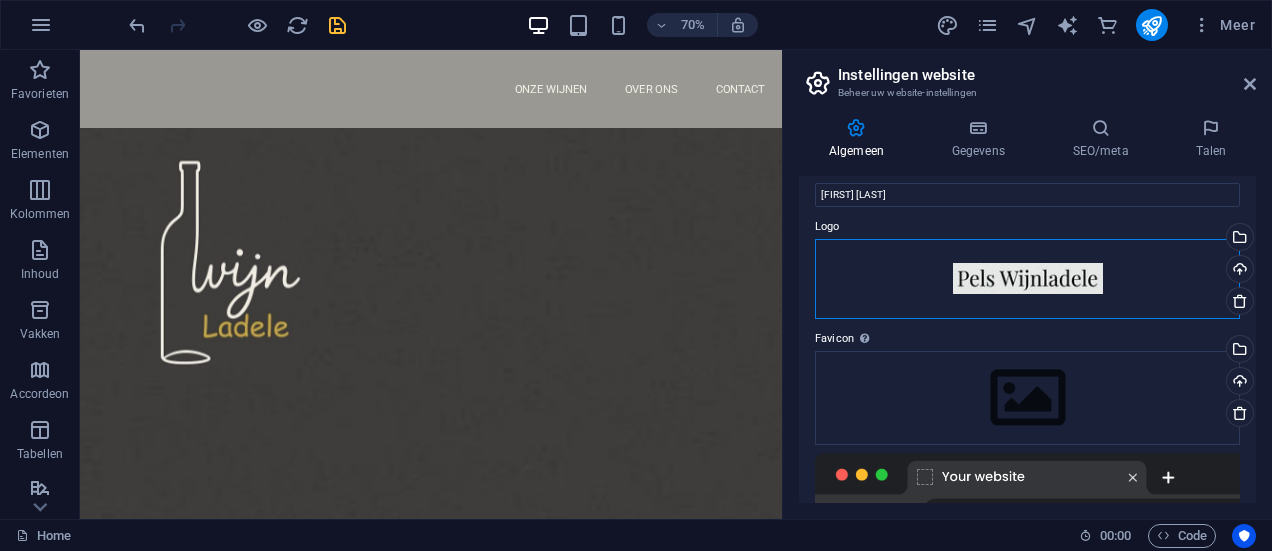 click on "Sleep bestanden hierheen, klik om bestanden te kiezen of  selecteer bestanden uit Bestanden of gebruik onze gratis stockfoto's en video's" at bounding box center (1027, 279) 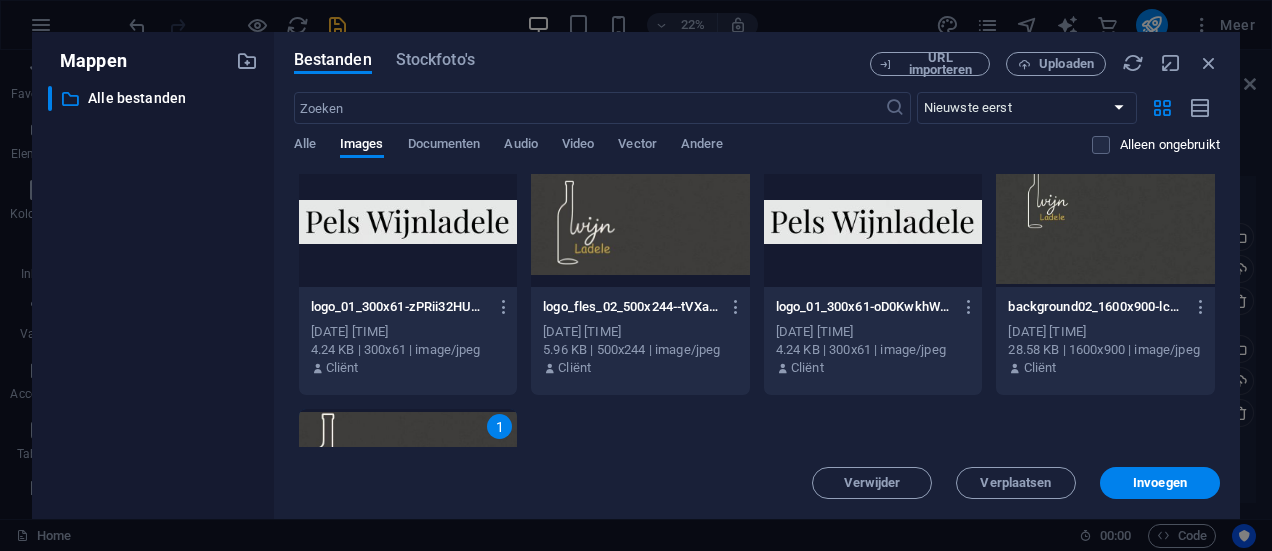 scroll, scrollTop: 0, scrollLeft: 0, axis: both 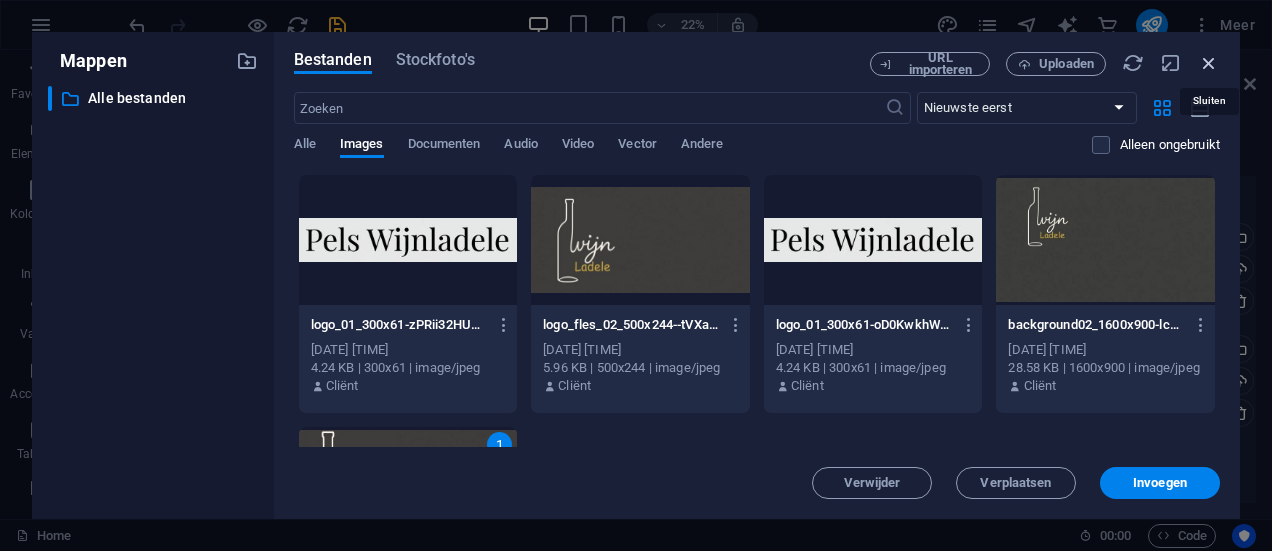 click at bounding box center (1209, 63) 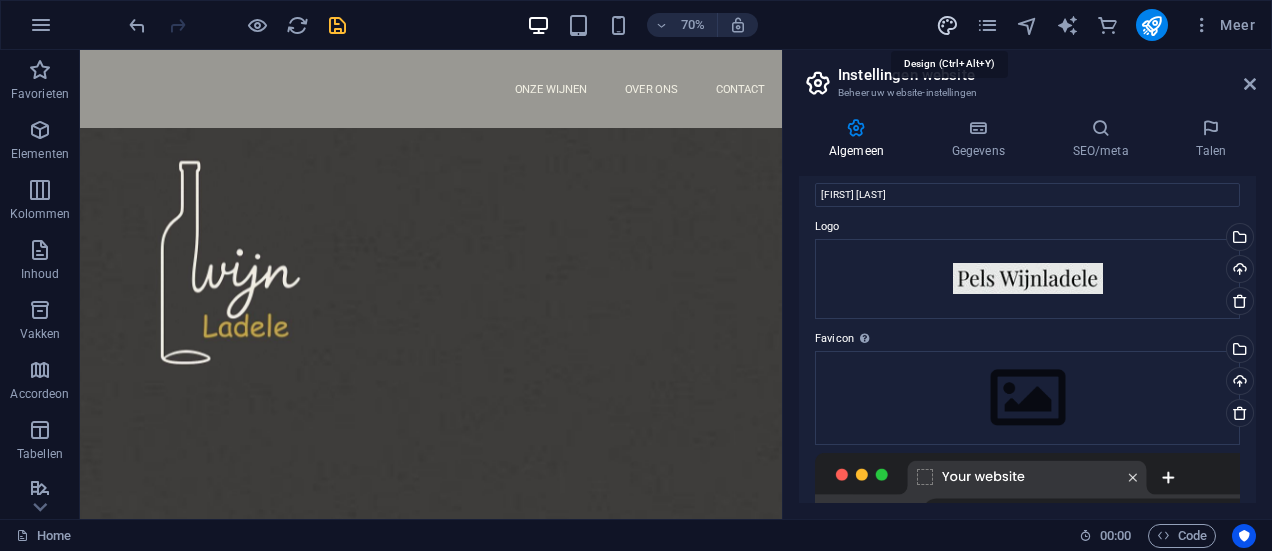 click at bounding box center (947, 25) 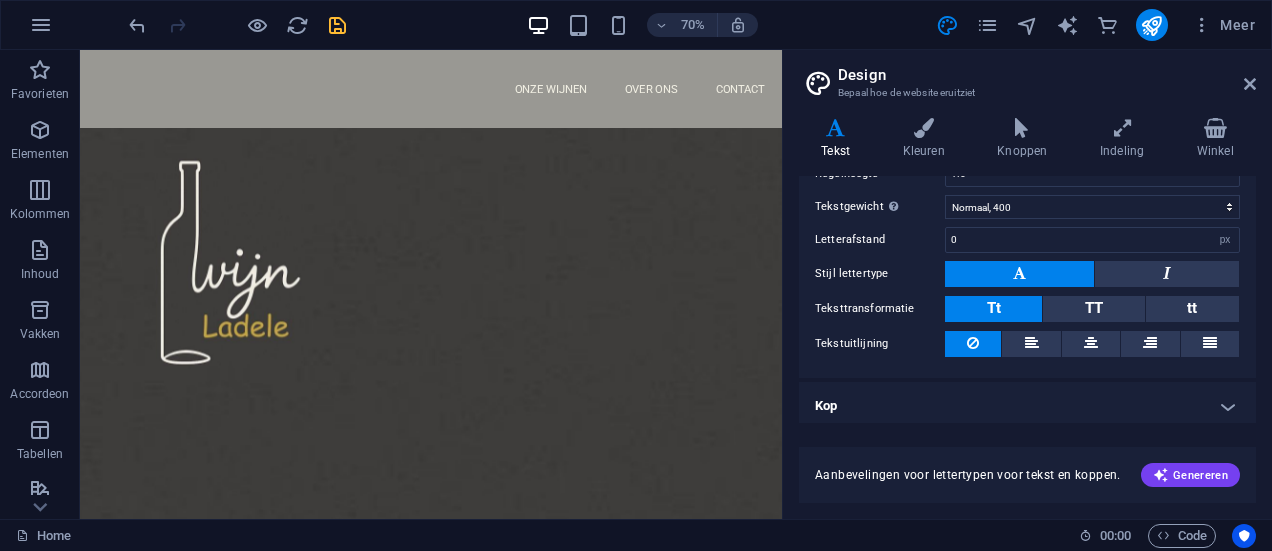 scroll, scrollTop: 207, scrollLeft: 0, axis: vertical 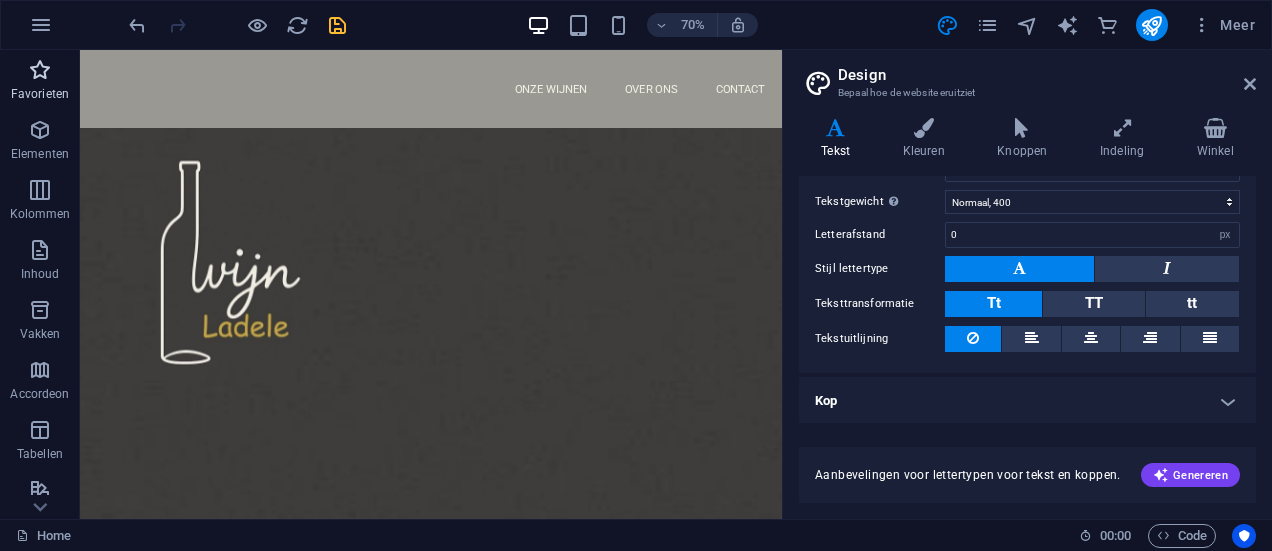click at bounding box center [40, 70] 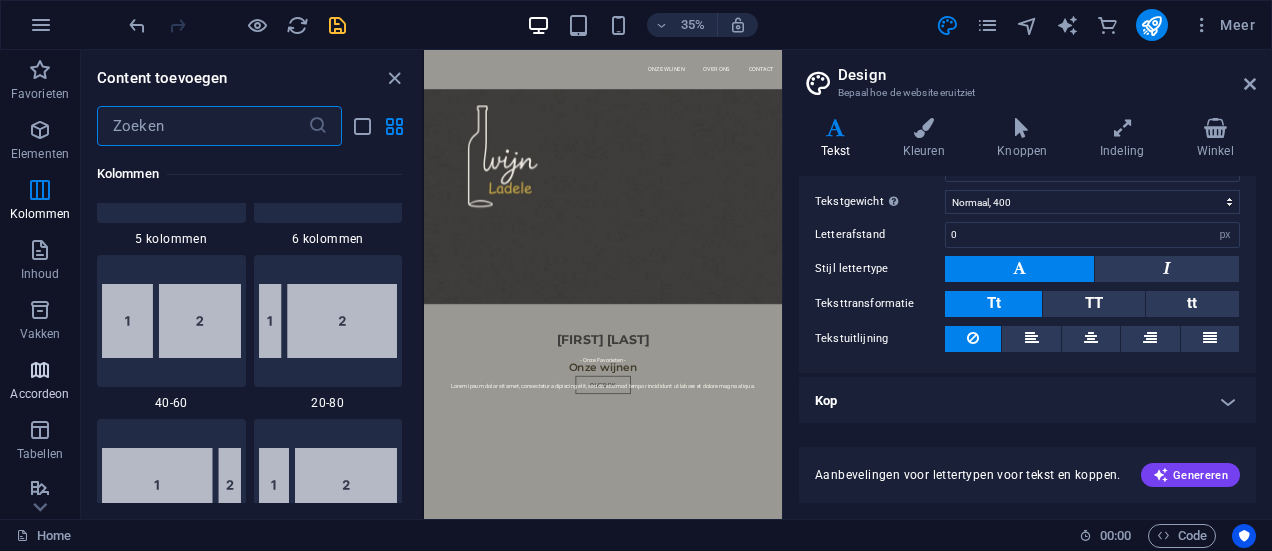 scroll, scrollTop: 1433, scrollLeft: 0, axis: vertical 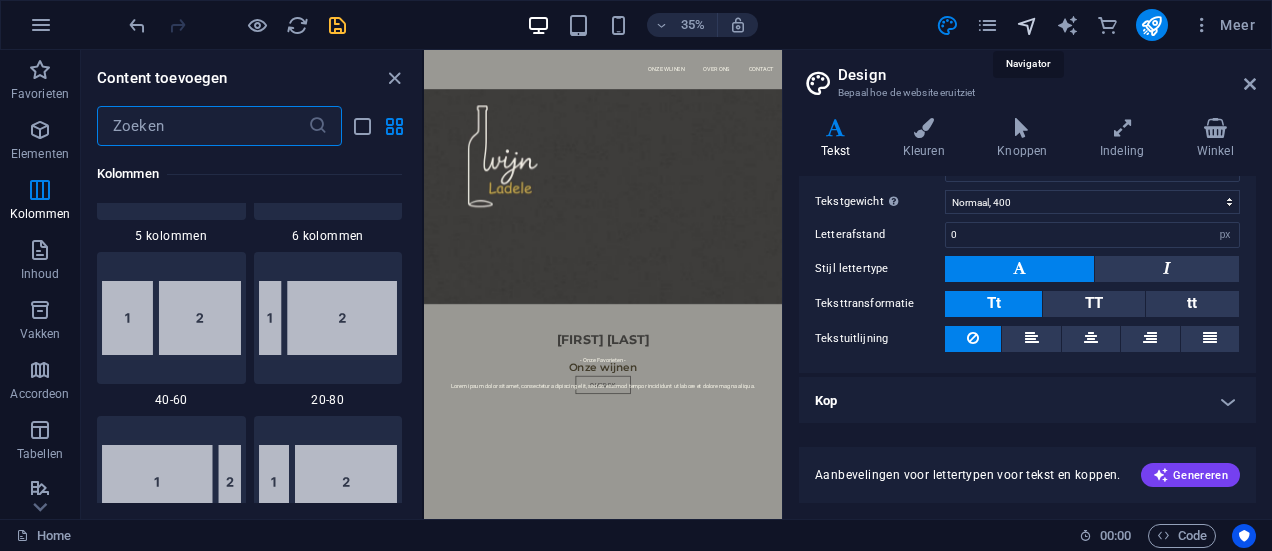 click at bounding box center (1027, 25) 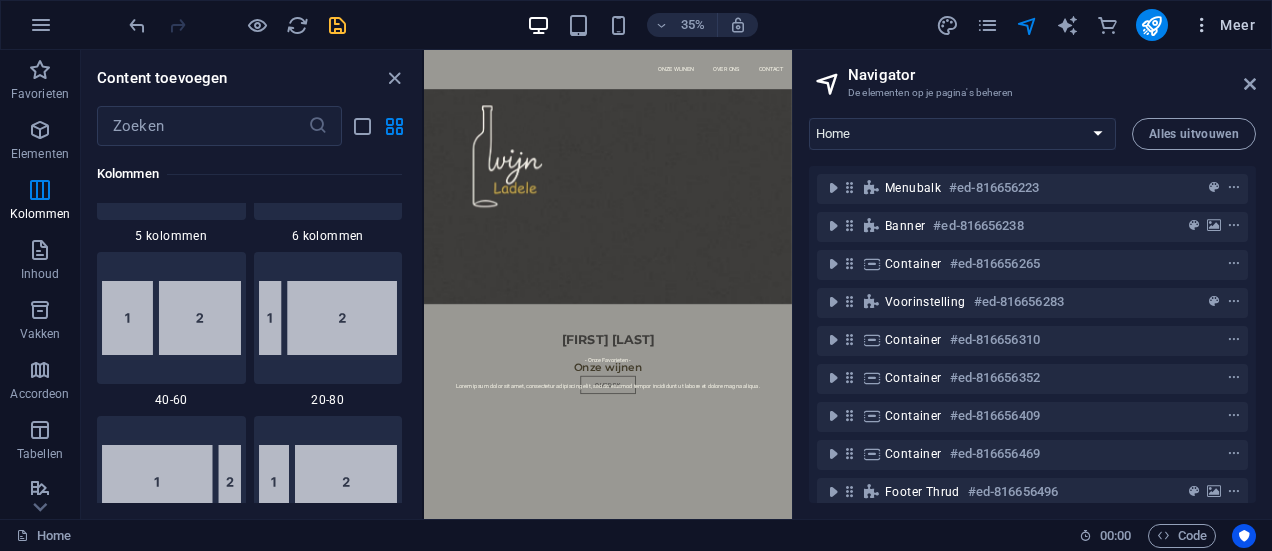 click at bounding box center (1202, 25) 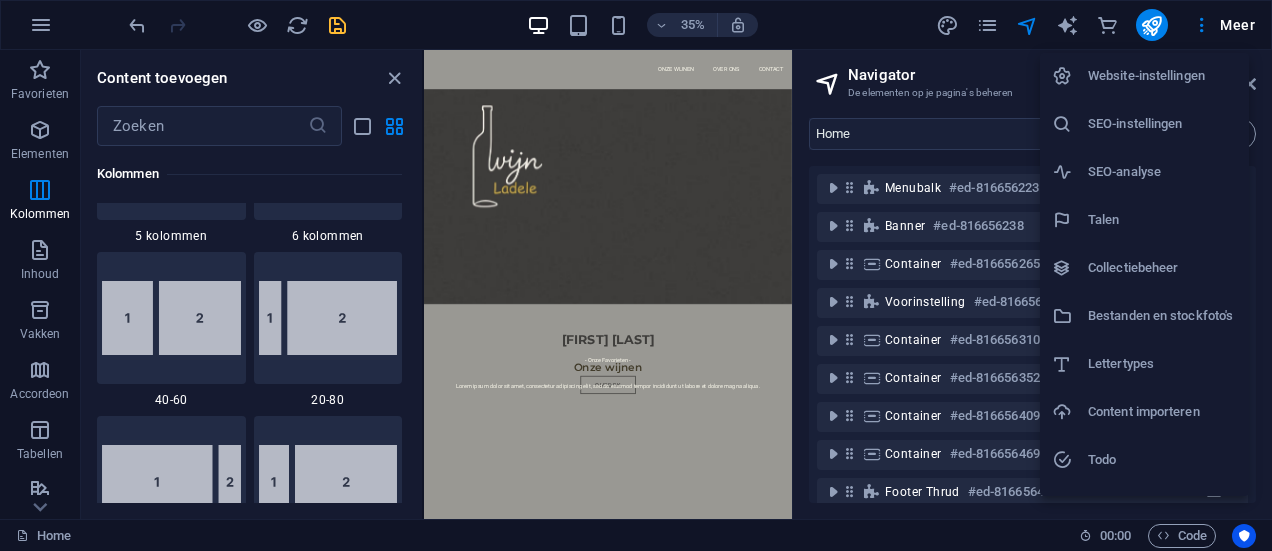 scroll, scrollTop: 0, scrollLeft: 0, axis: both 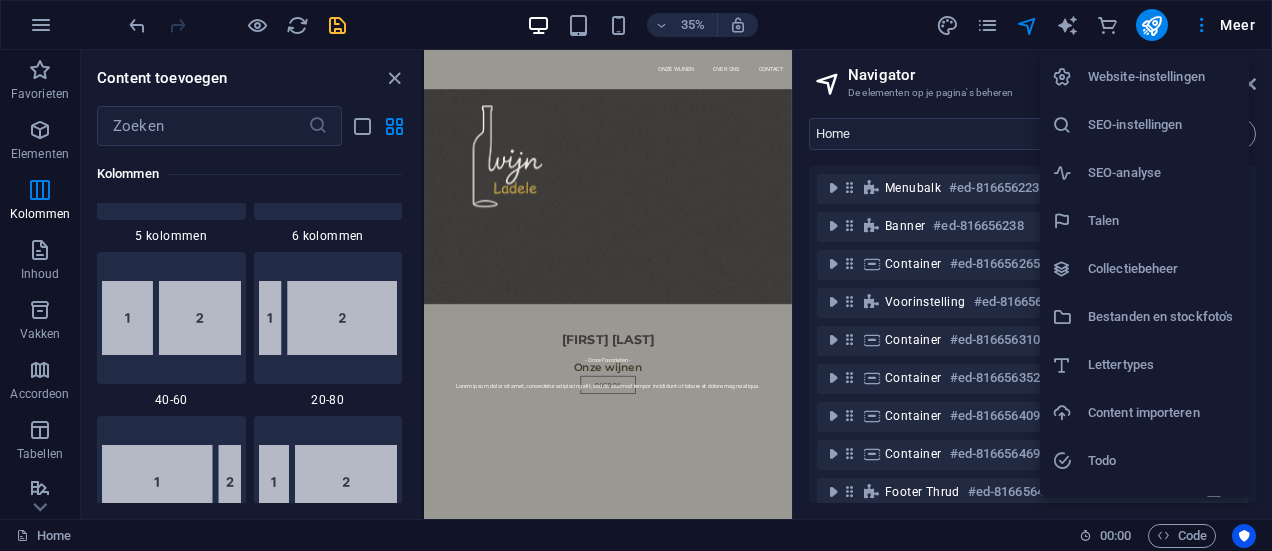 click at bounding box center [636, 275] 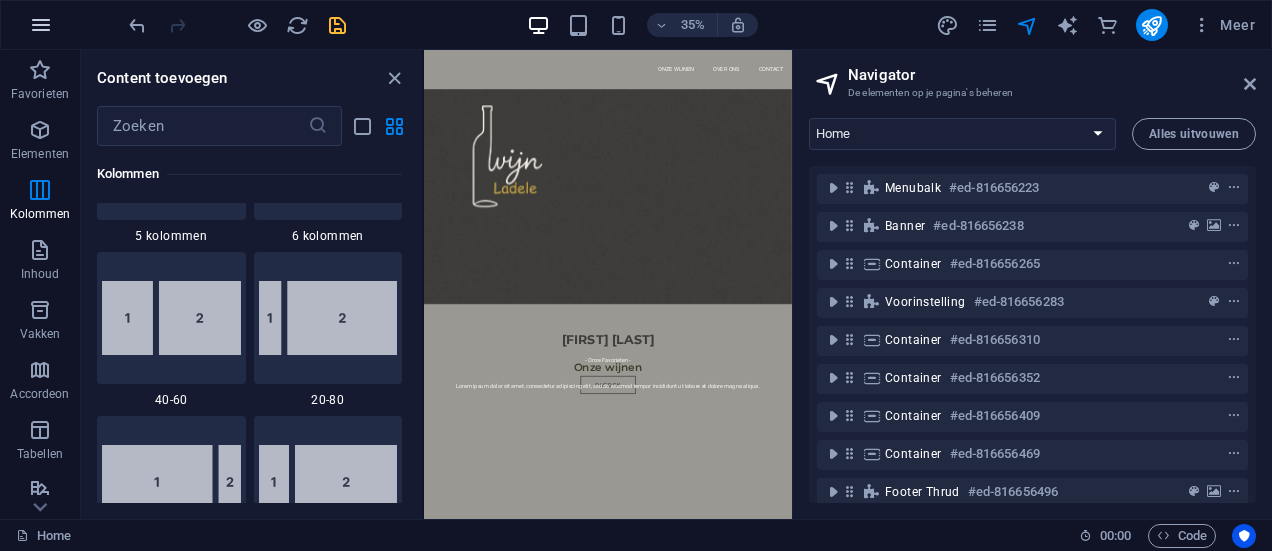 click at bounding box center (41, 25) 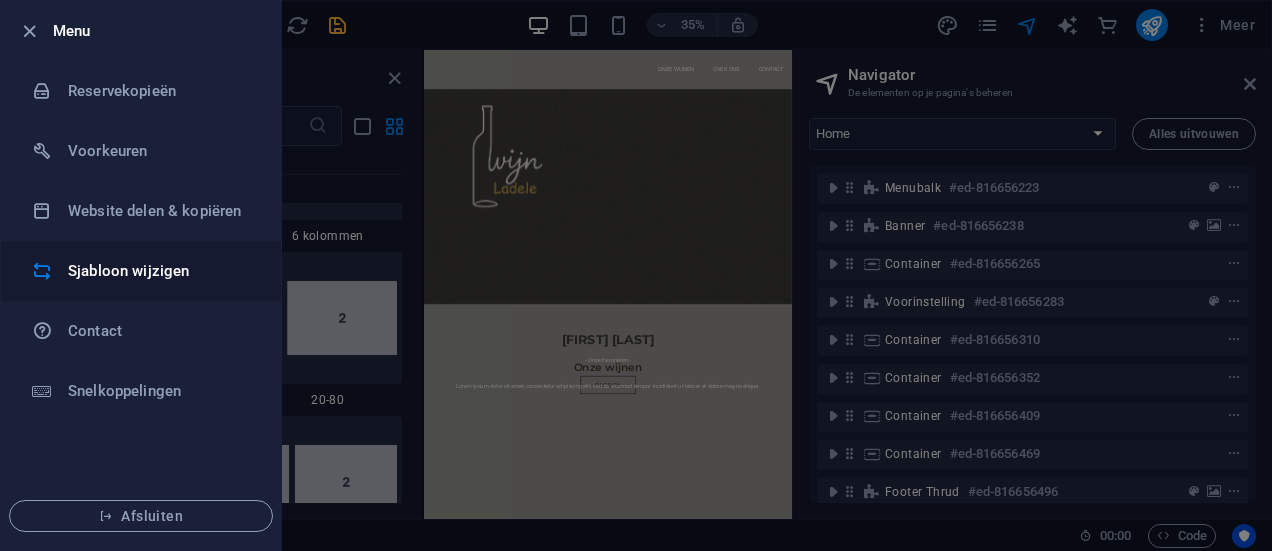 click on "Sjabloon wijzigen" at bounding box center [160, 271] 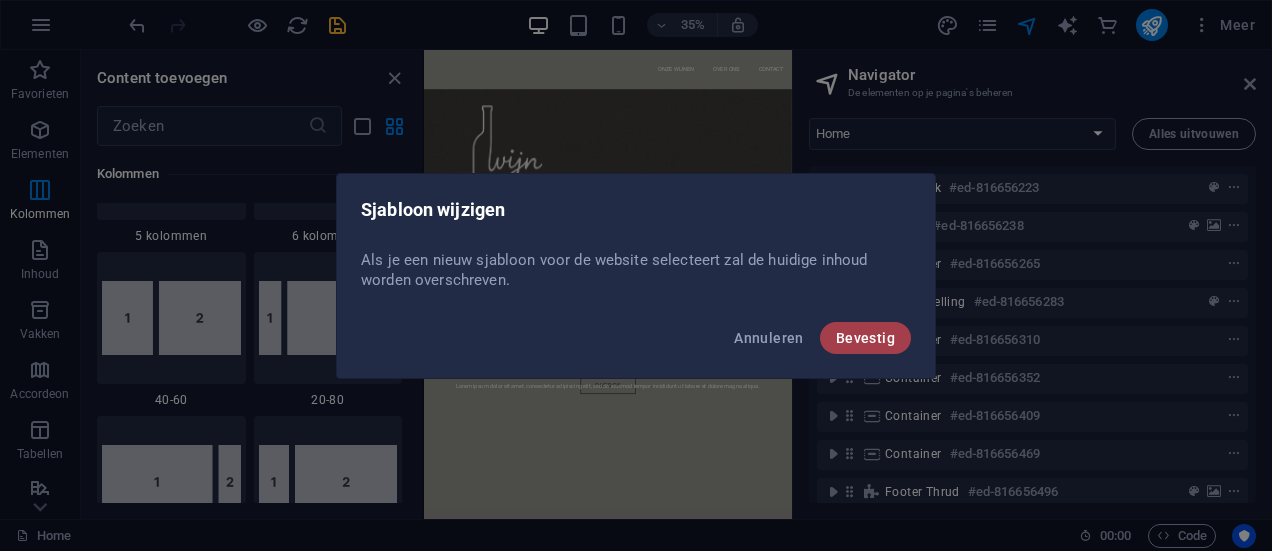 click on "Bevestig" at bounding box center (865, 338) 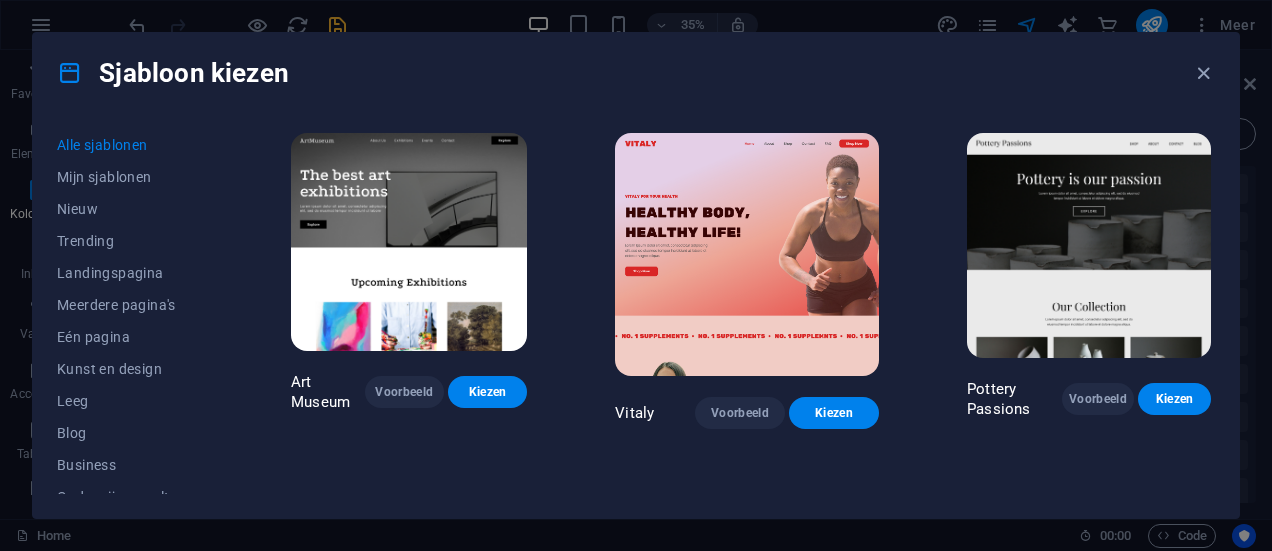 scroll, scrollTop: 300, scrollLeft: 0, axis: vertical 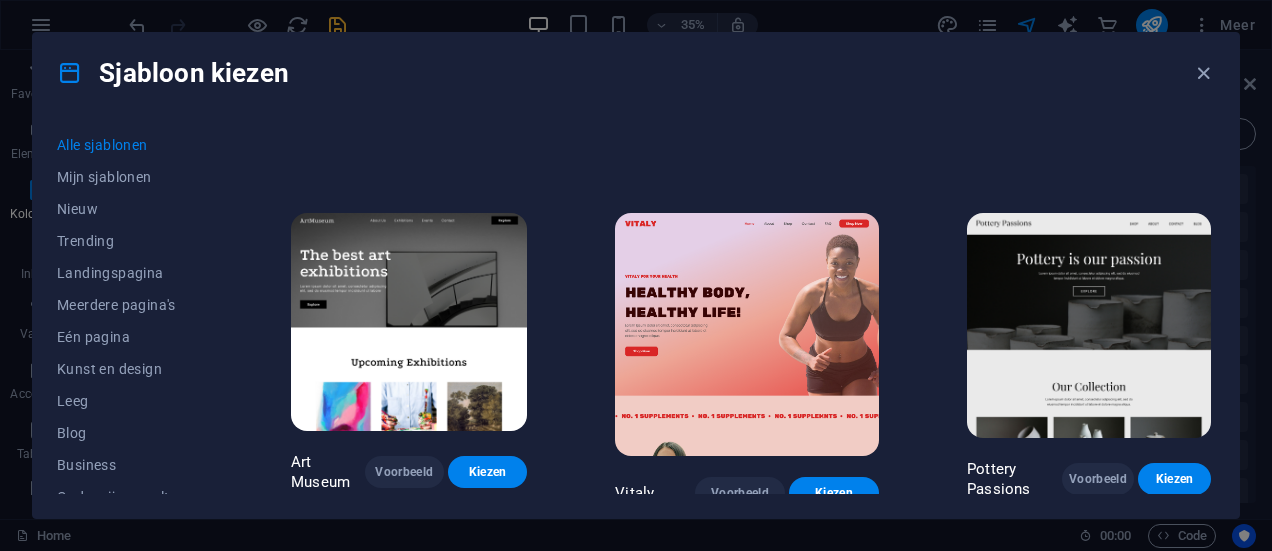 click at bounding box center (409, 322) 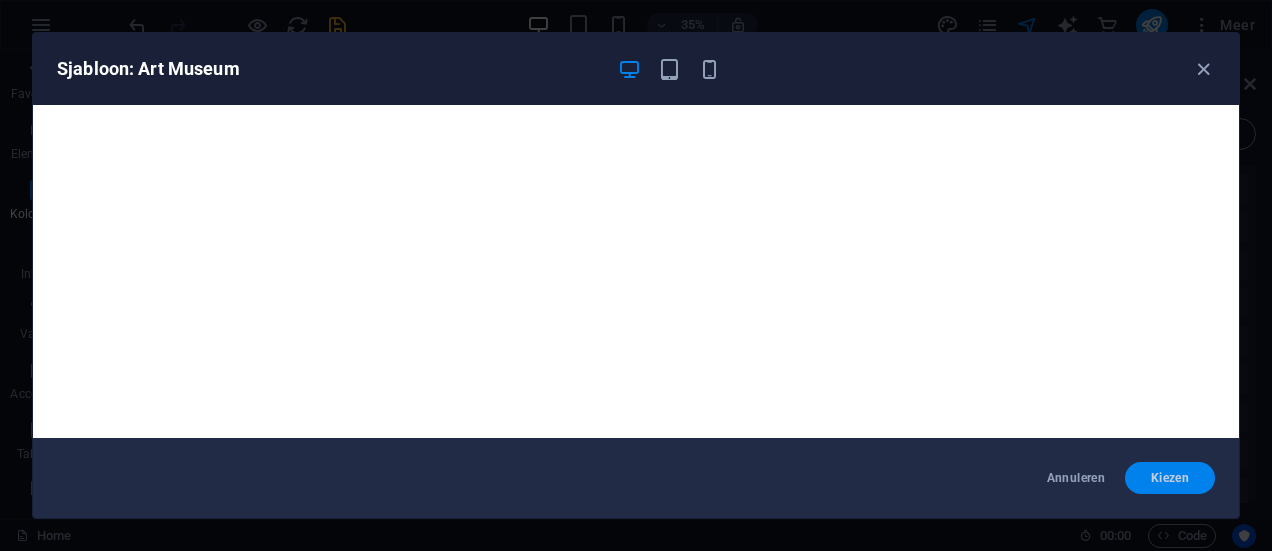 click on "Kiezen" at bounding box center (1170, 478) 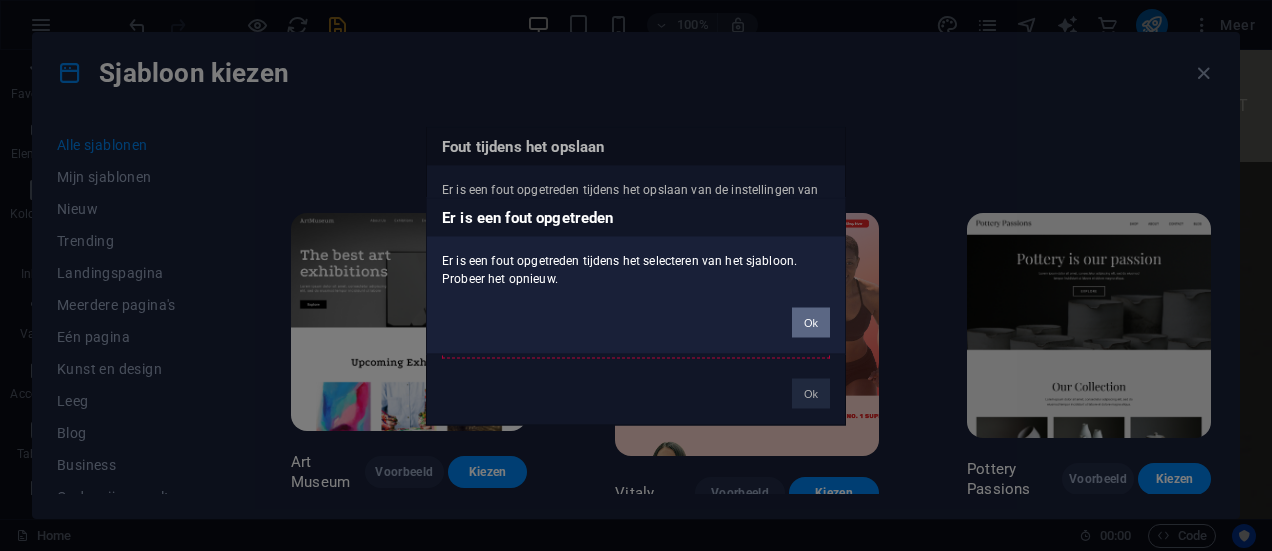 click on "Ok" at bounding box center (811, 322) 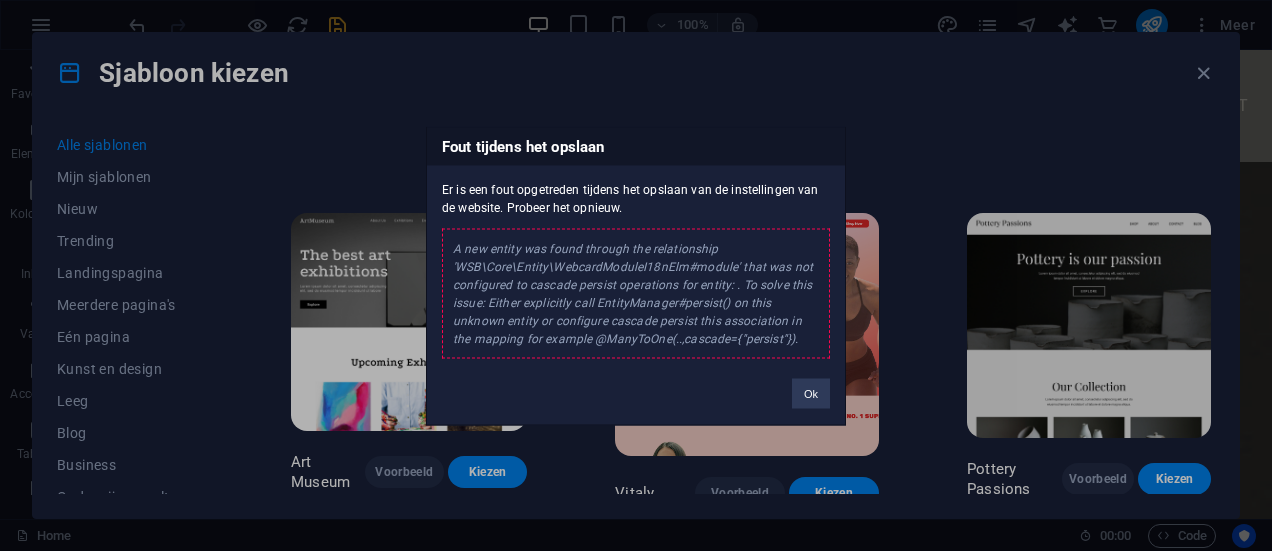 click on "Ok" at bounding box center [811, 393] 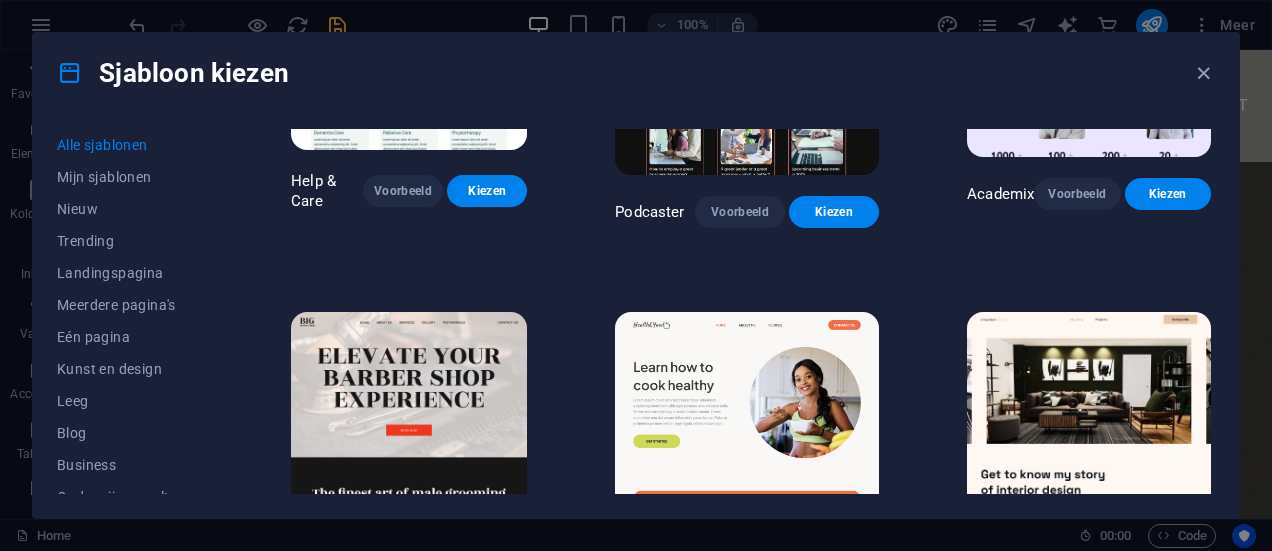 scroll, scrollTop: 2100, scrollLeft: 0, axis: vertical 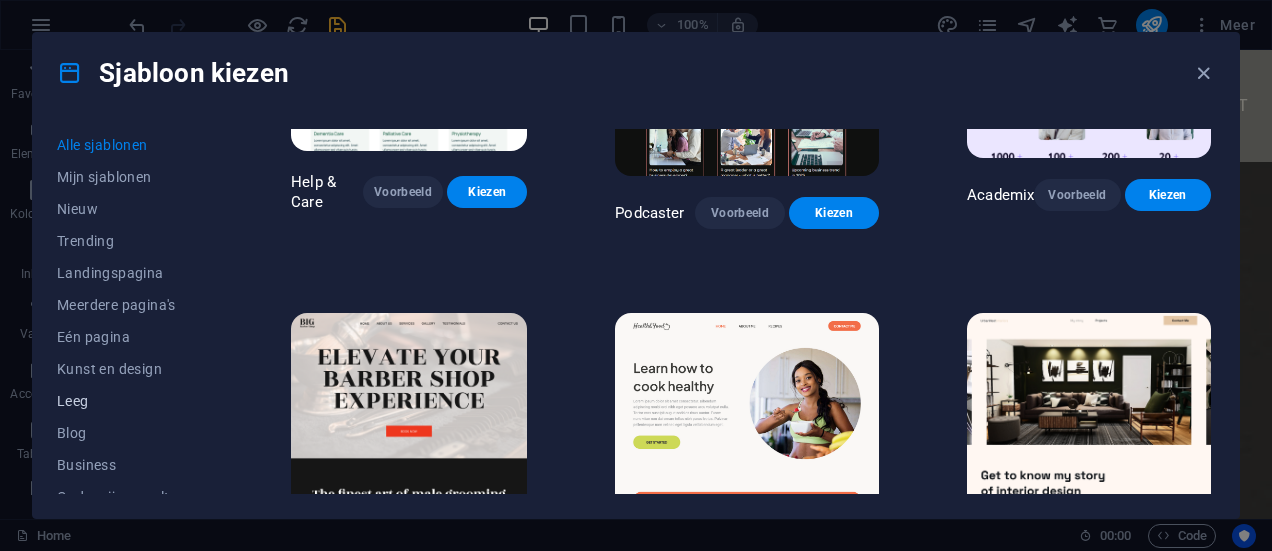 click on "Leeg" at bounding box center (130, 401) 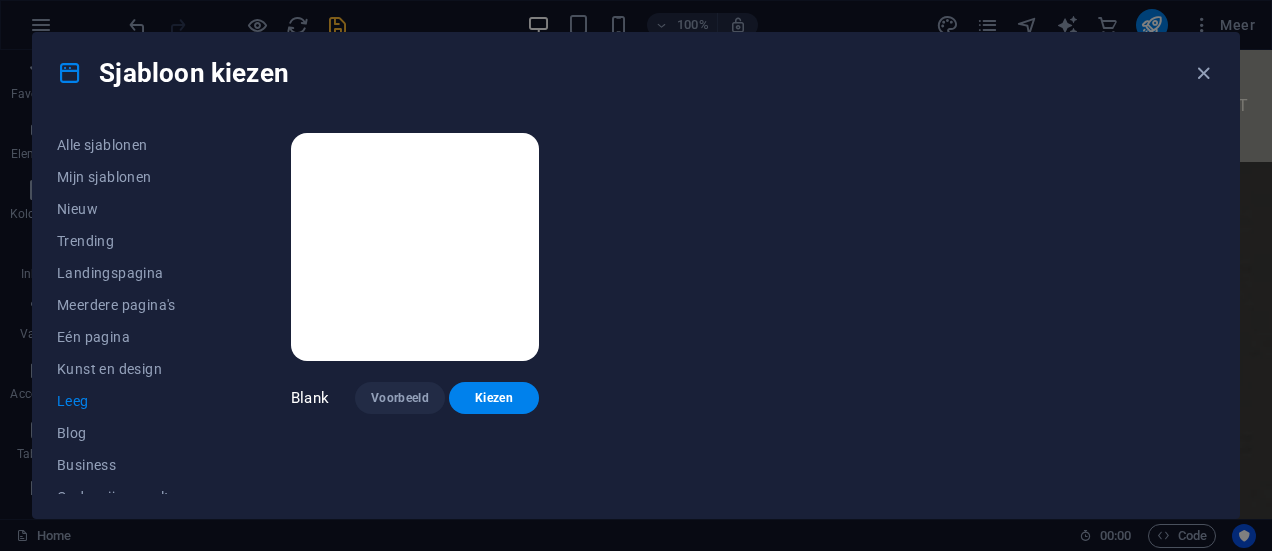 scroll, scrollTop: 0, scrollLeft: 0, axis: both 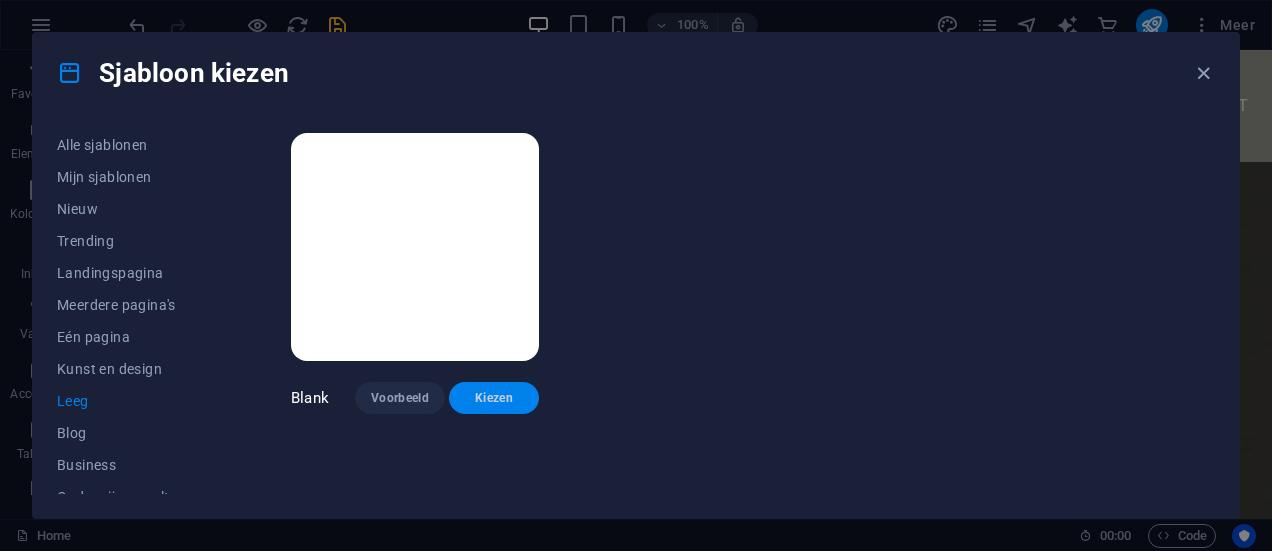 click on "Kiezen" at bounding box center (494, 398) 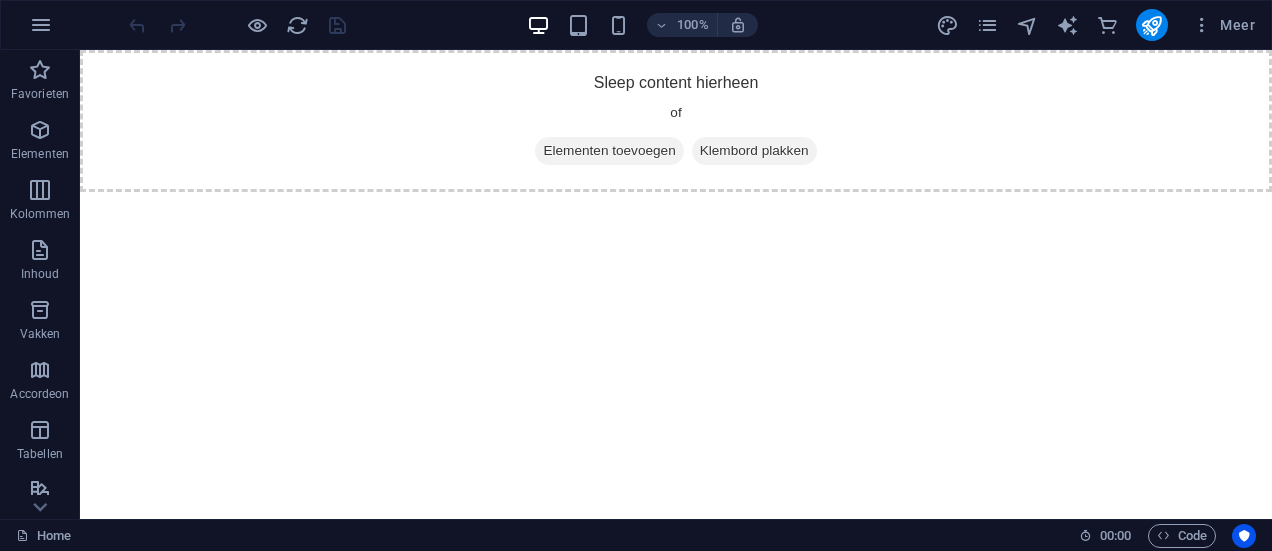 scroll, scrollTop: 0, scrollLeft: 0, axis: both 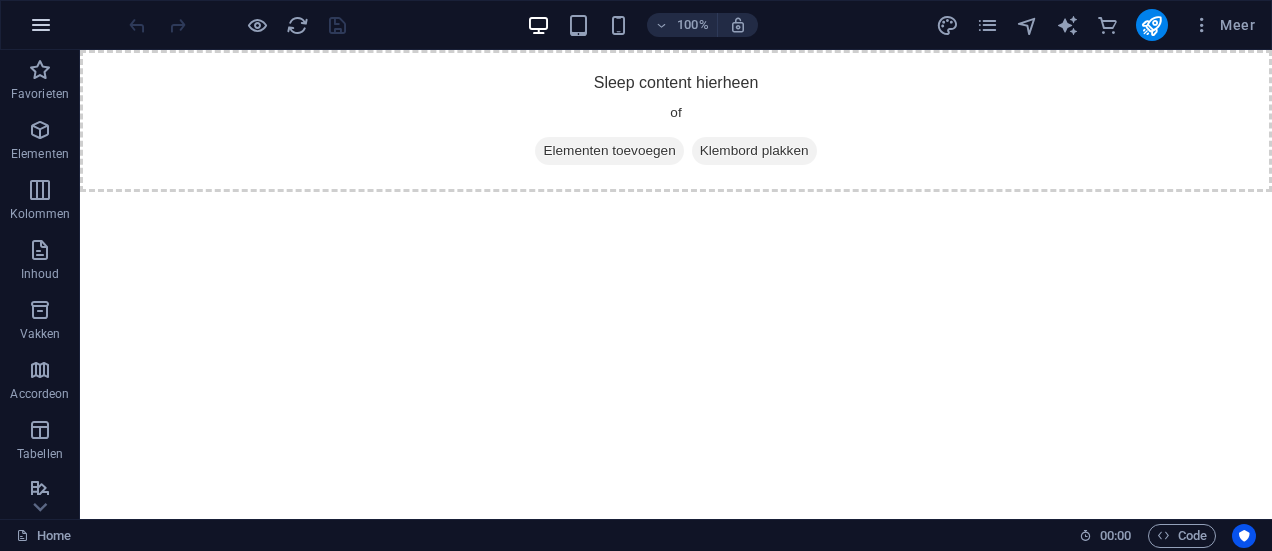 click at bounding box center (41, 25) 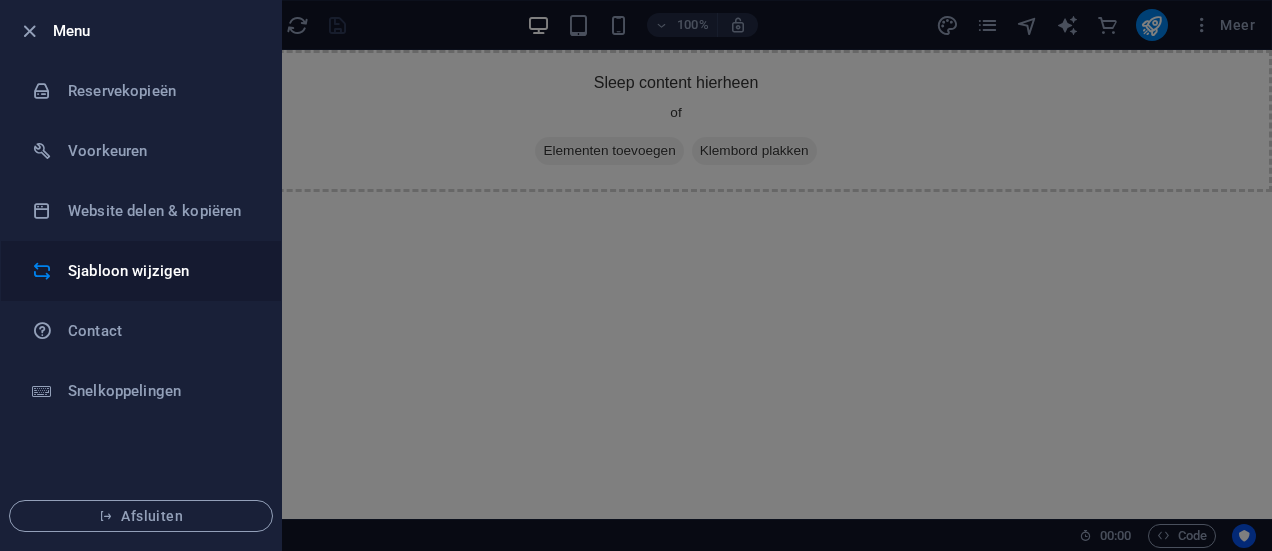 click on "Sjabloon wijzigen" at bounding box center (141, 271) 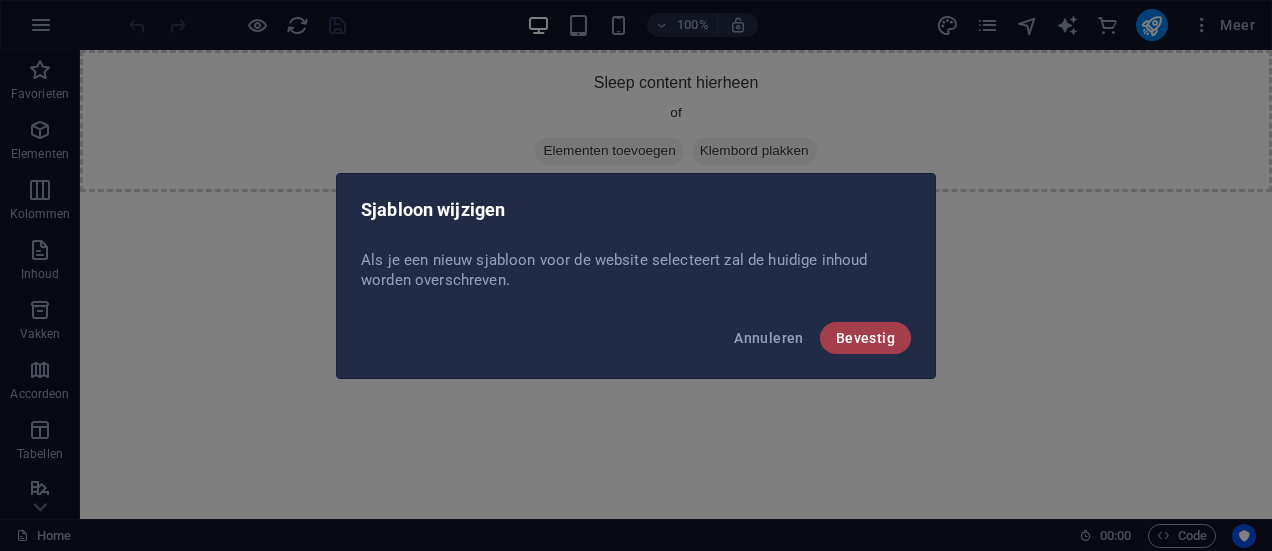 click on "Bevestig" at bounding box center (865, 338) 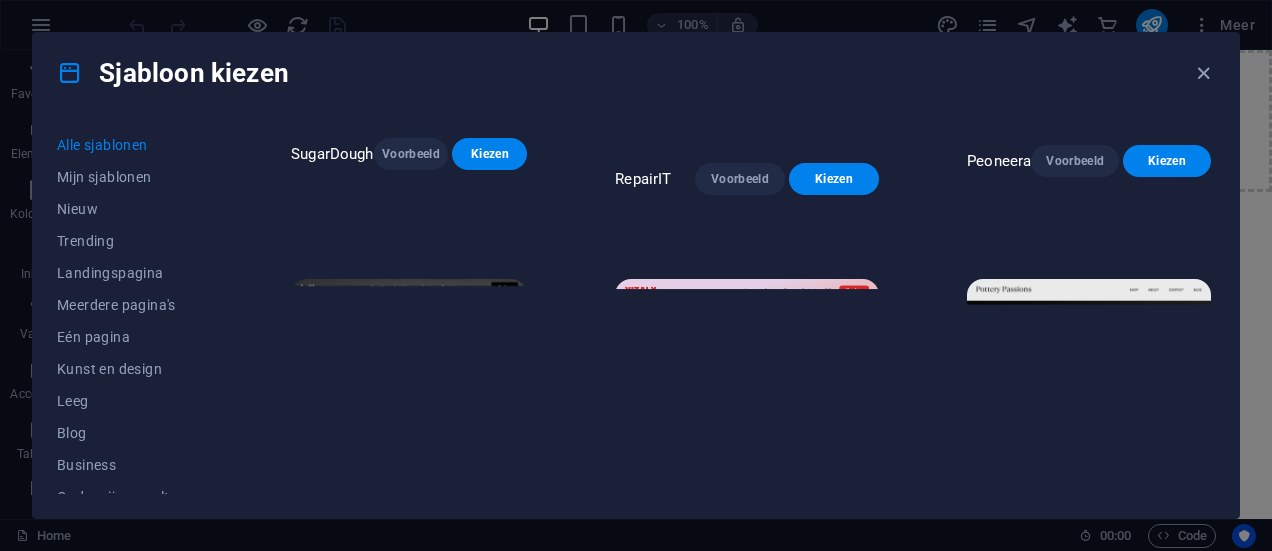 scroll, scrollTop: 400, scrollLeft: 0, axis: vertical 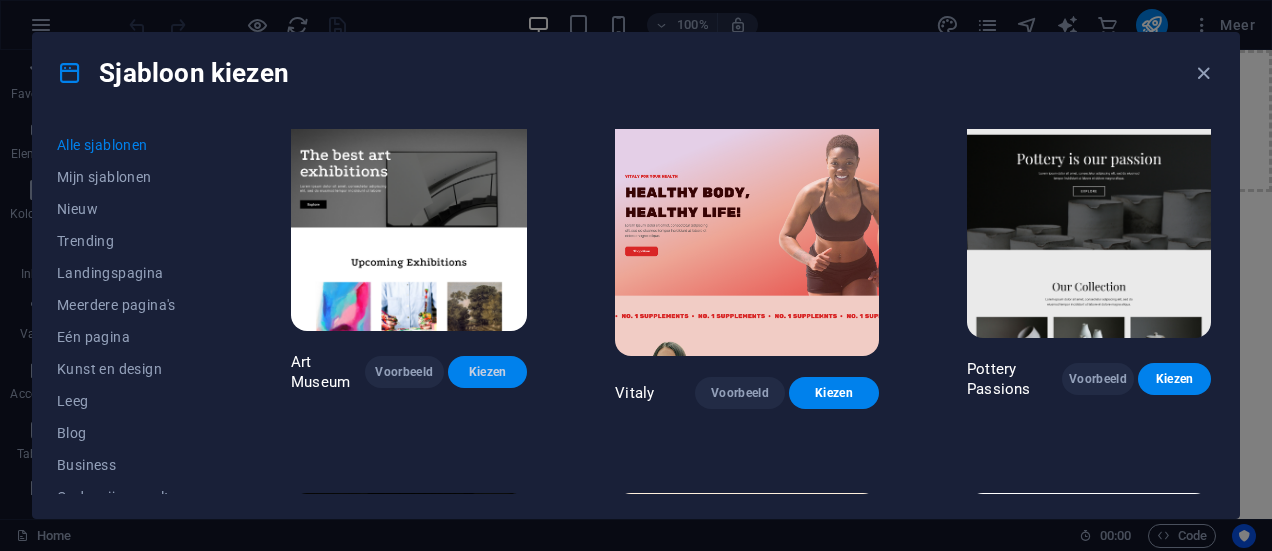 click on "Kiezen" at bounding box center (487, 372) 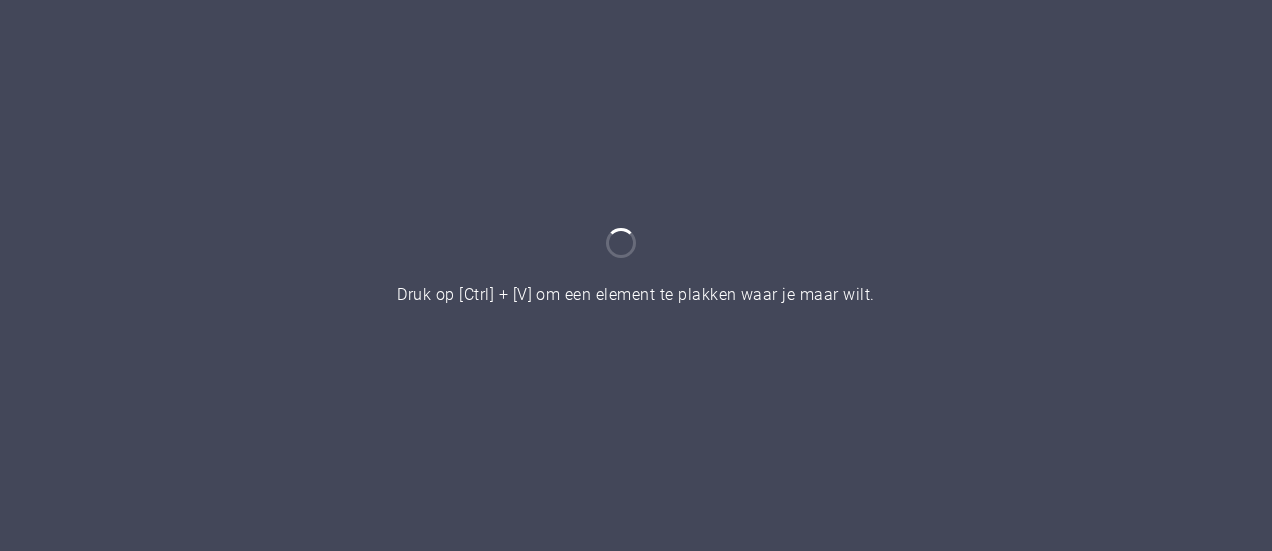 scroll, scrollTop: 0, scrollLeft: 0, axis: both 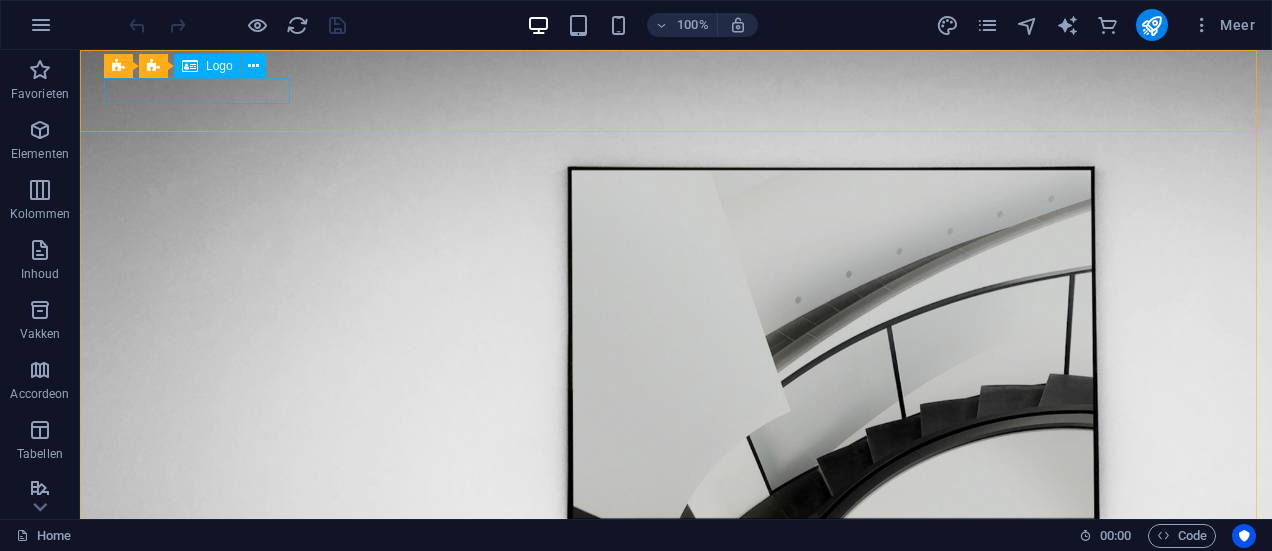click on "Logo" at bounding box center [219, 66] 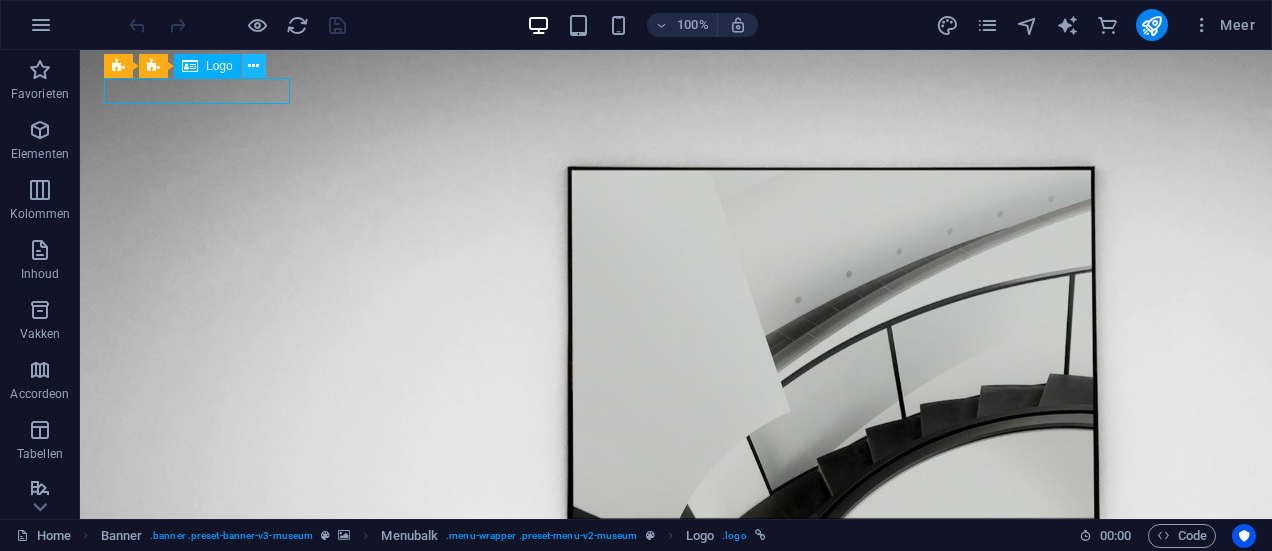 click at bounding box center (253, 66) 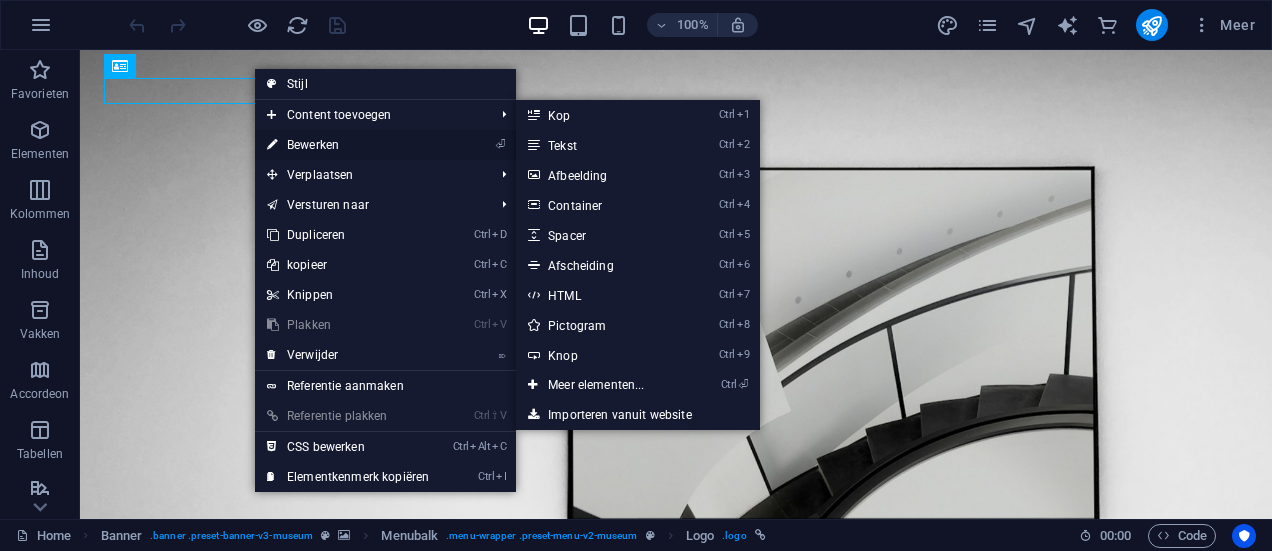 click on "⏎  Bewerken" at bounding box center [348, 145] 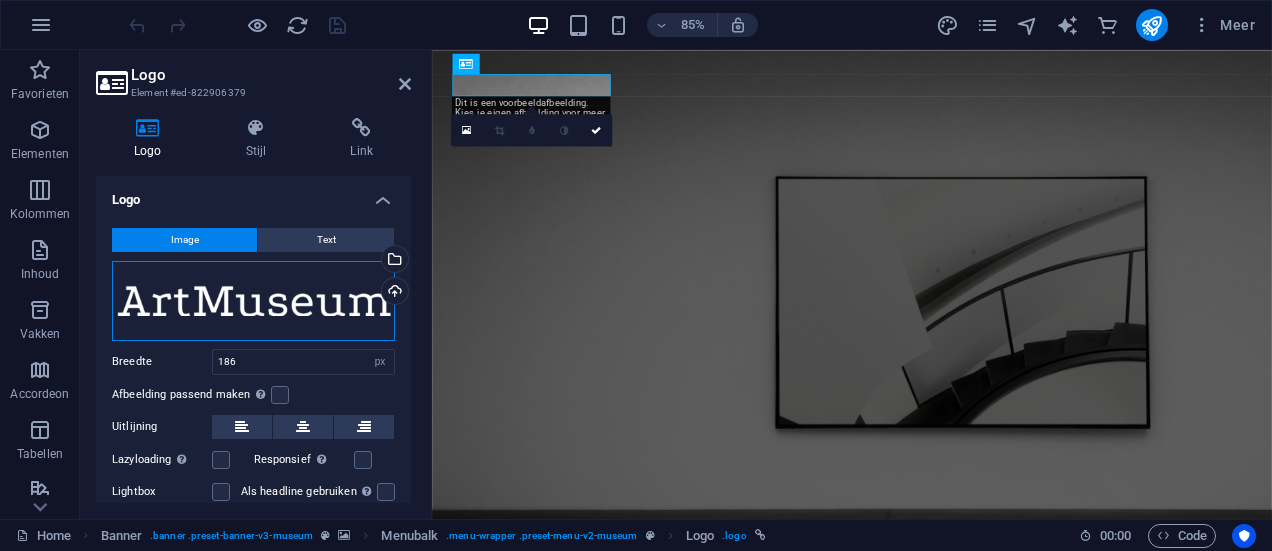 click on "Sleep bestanden hierheen, klik om bestanden te kiezen of  selecteer bestanden uit Bestanden of gebruik onze gratis stockfoto's en video's" at bounding box center [253, 301] 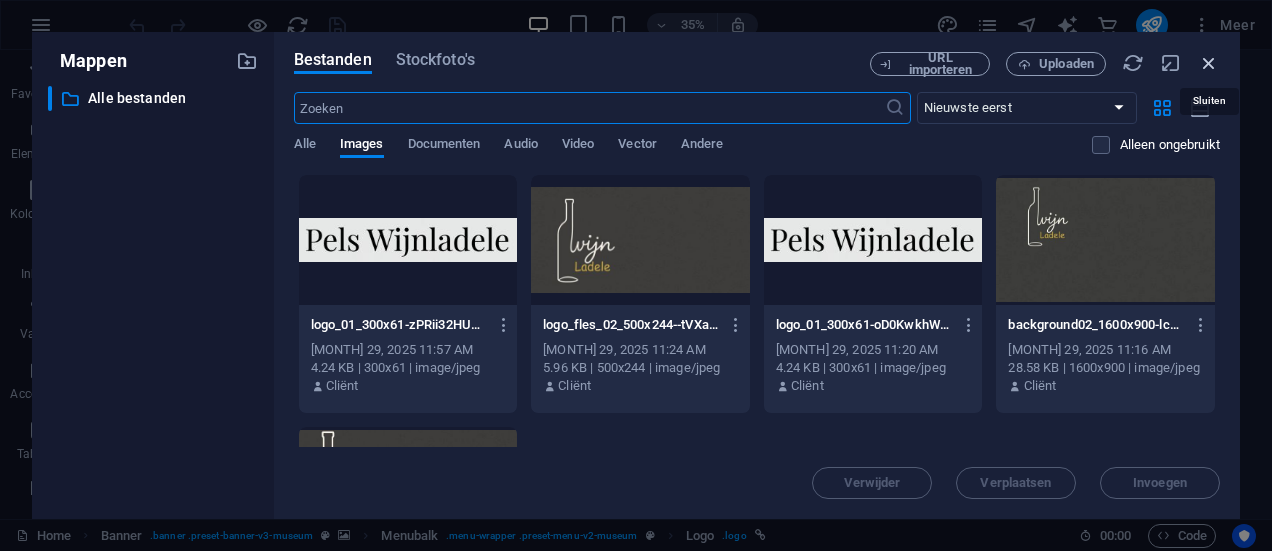 click at bounding box center [1209, 63] 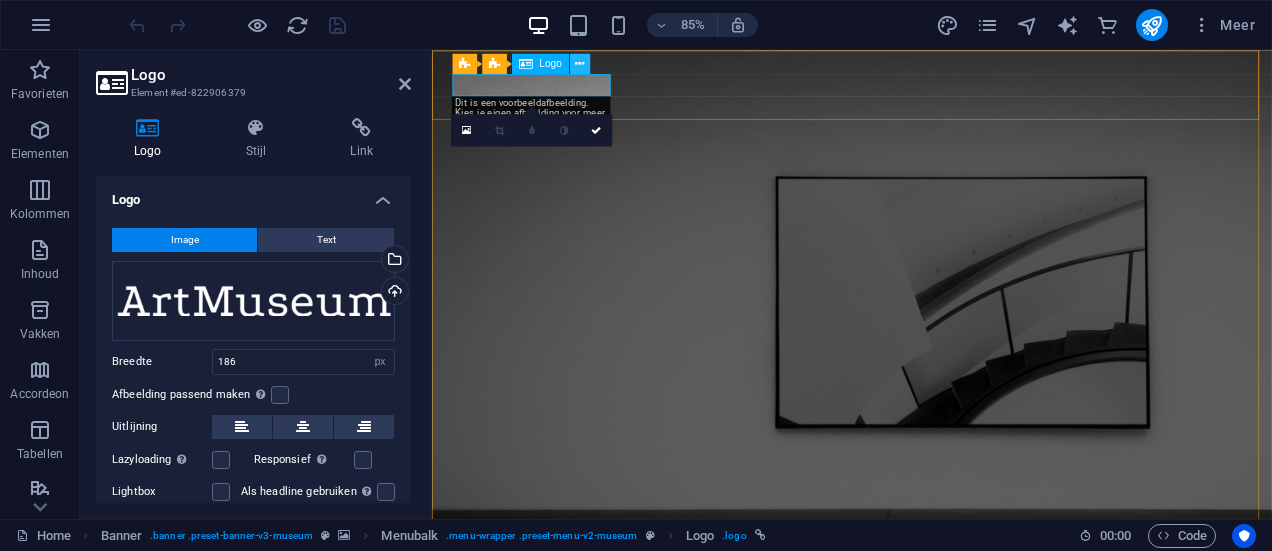 click at bounding box center [579, 64] 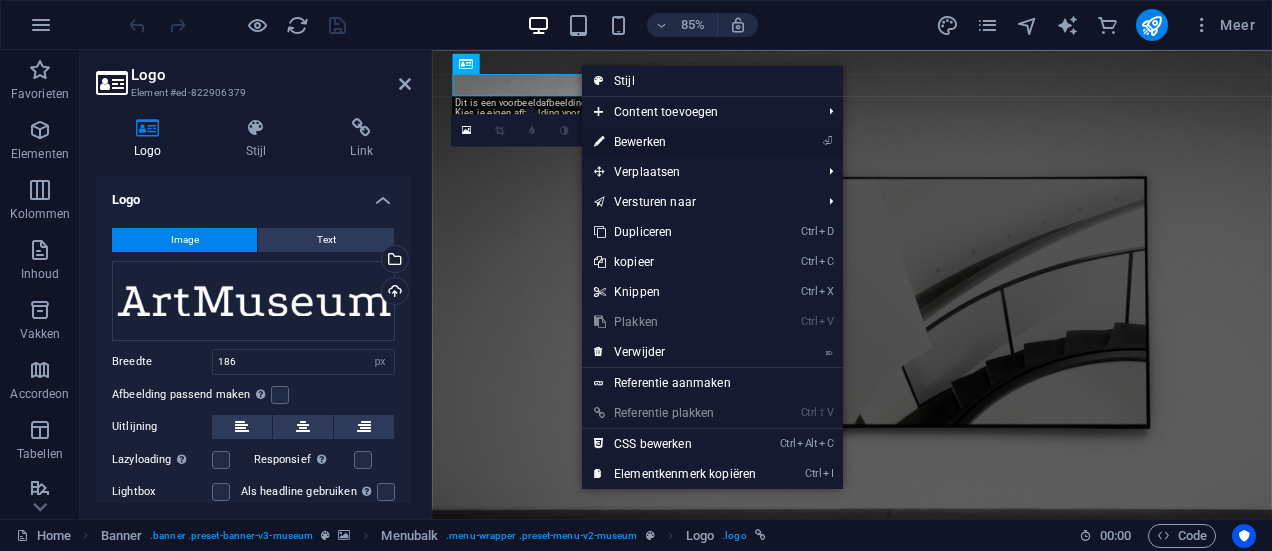 click on "⏎  Bewerken" at bounding box center (675, 142) 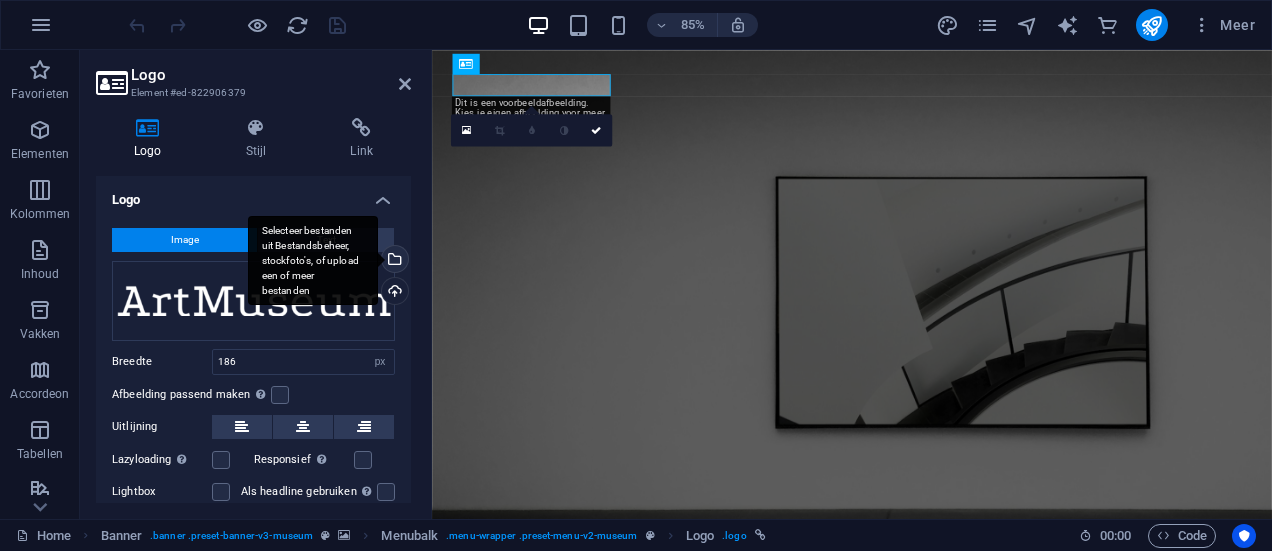 click on "Selecteer bestanden uit Bestandsbeheer, stockfoto's, of upload een of meer bestanden" at bounding box center (313, 261) 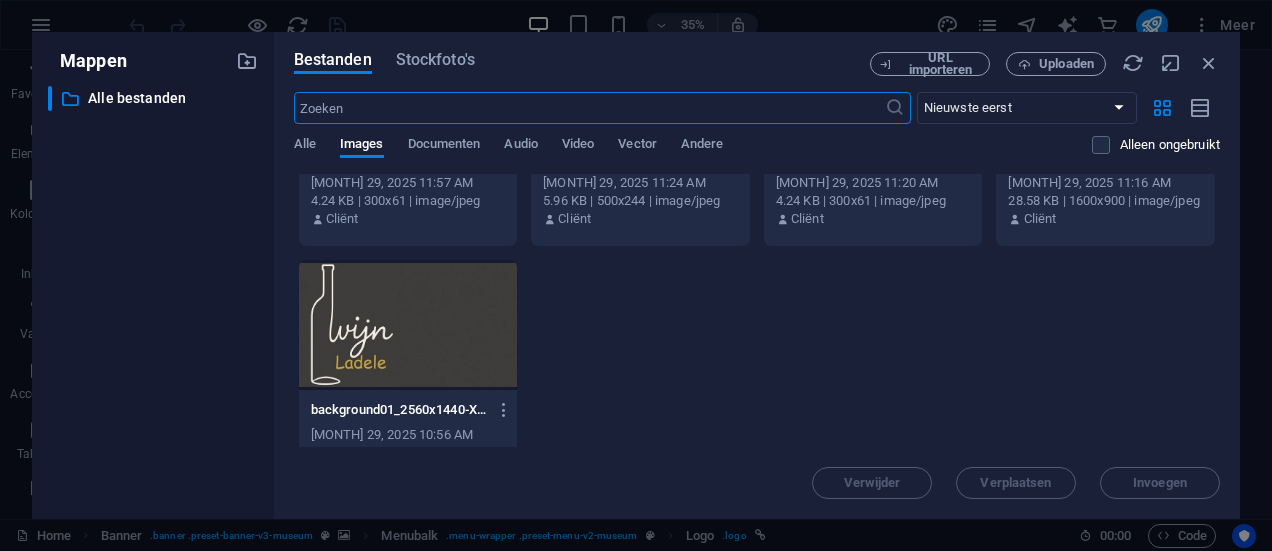 scroll, scrollTop: 200, scrollLeft: 0, axis: vertical 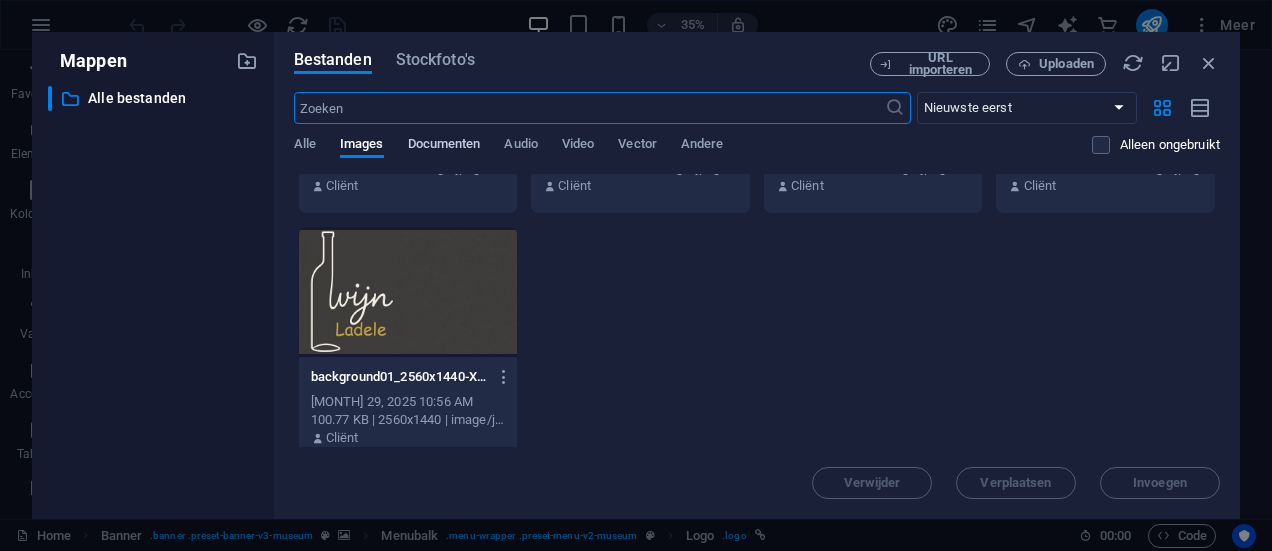 click on "Documenten" at bounding box center (444, 146) 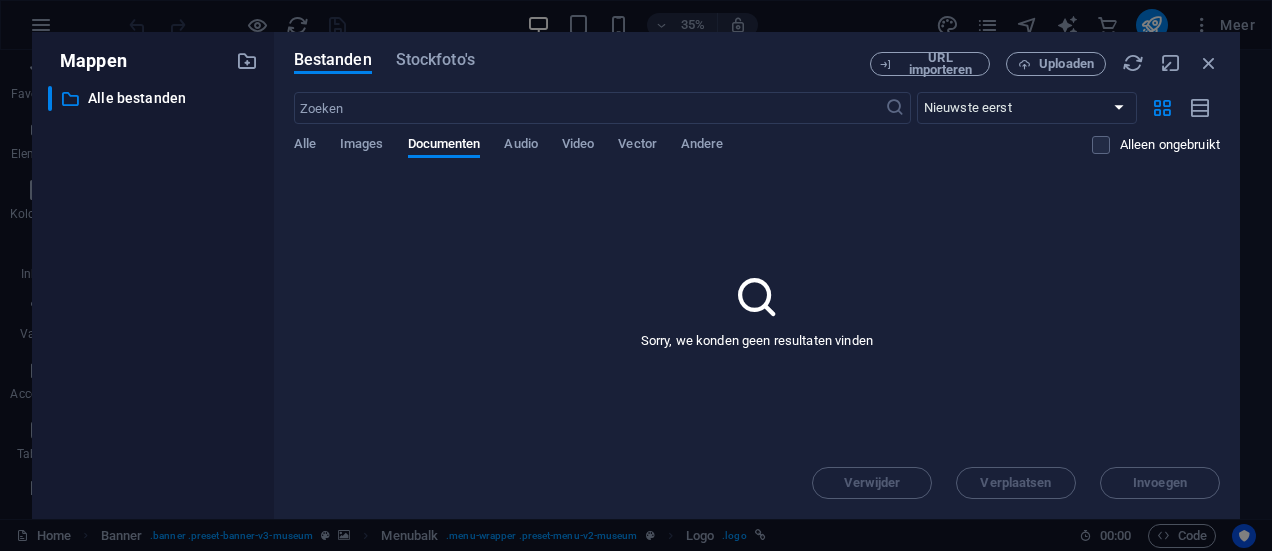 click on "Alle Images Documenten Audio Video Vector Andere" at bounding box center (693, 155) 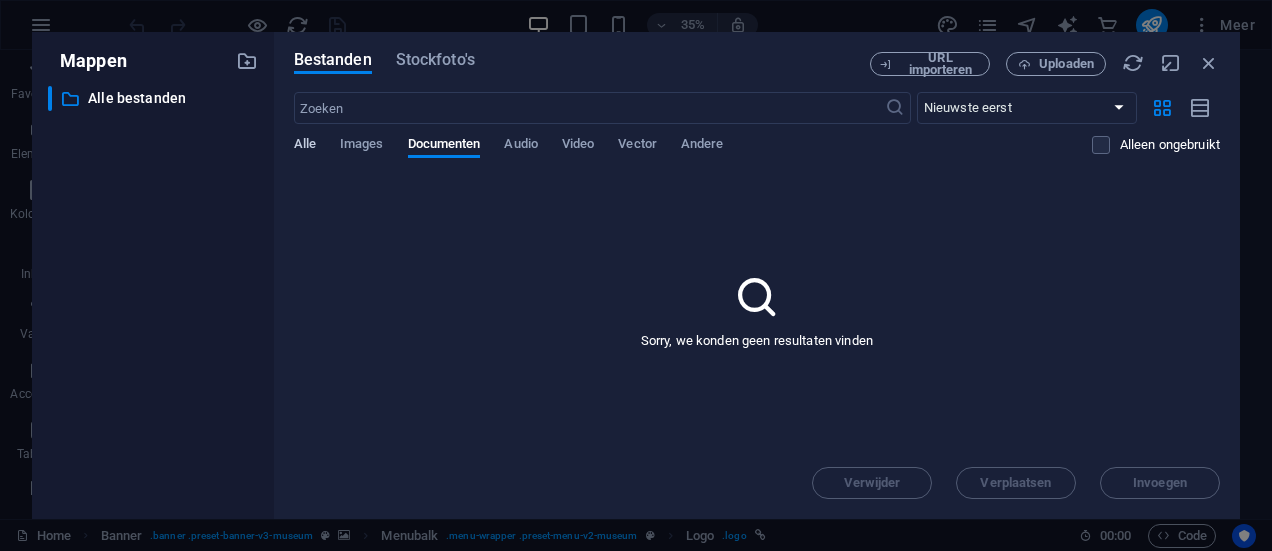 click on "Alle" at bounding box center (305, 146) 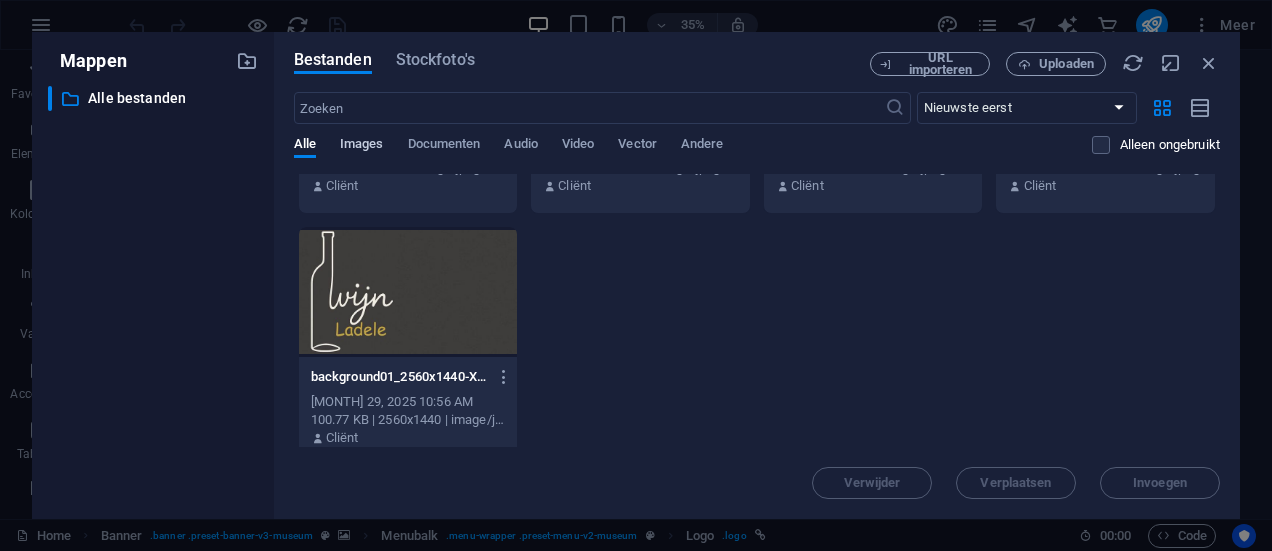 click on "Images" at bounding box center (362, 146) 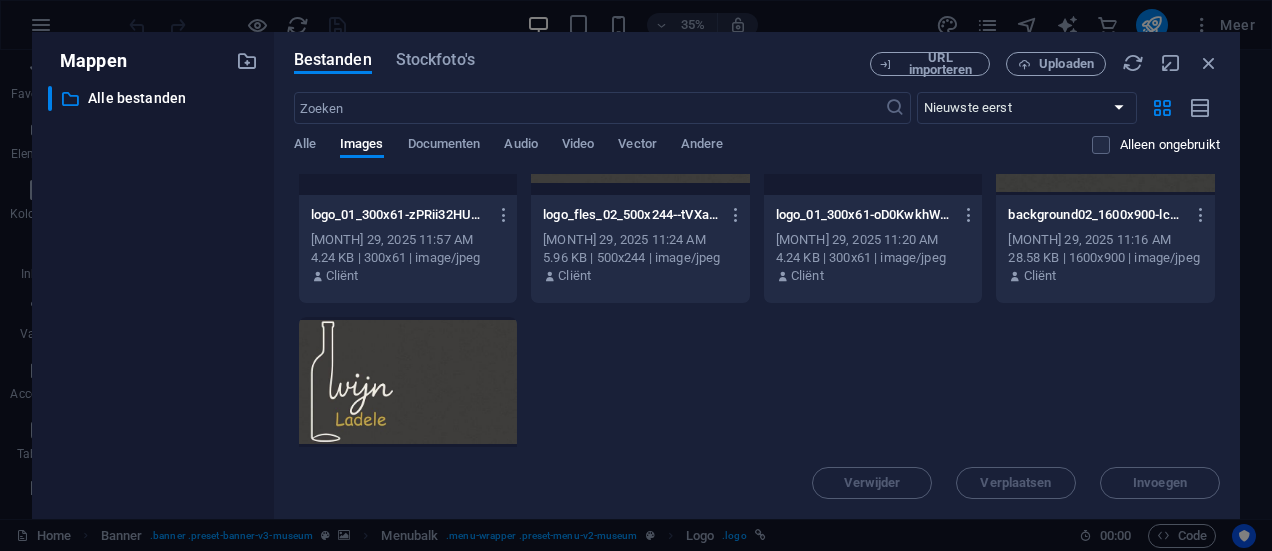 scroll, scrollTop: 0, scrollLeft: 0, axis: both 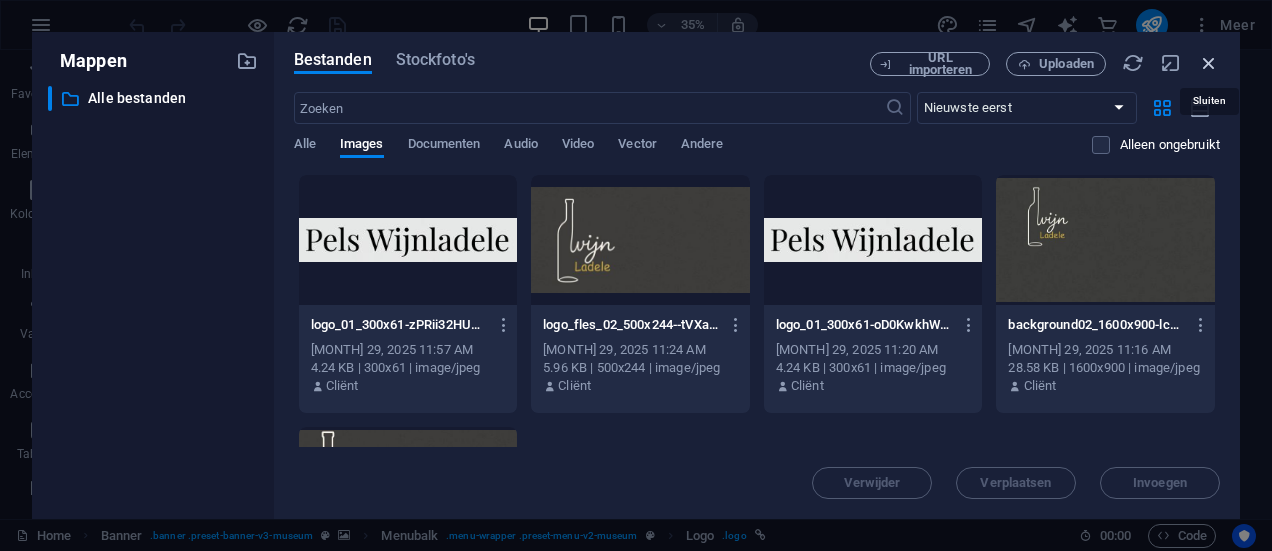 click at bounding box center (1209, 63) 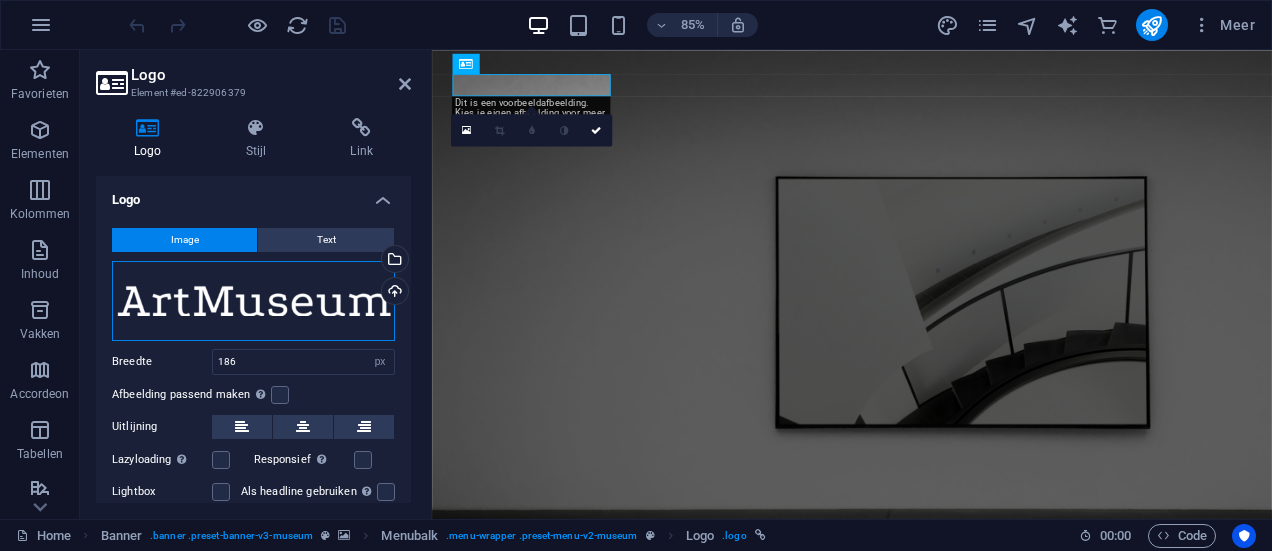 click on "Sleep bestanden hierheen, klik om bestanden te kiezen of  selecteer bestanden uit Bestanden of gebruik onze gratis stockfoto's en video's" at bounding box center (253, 301) 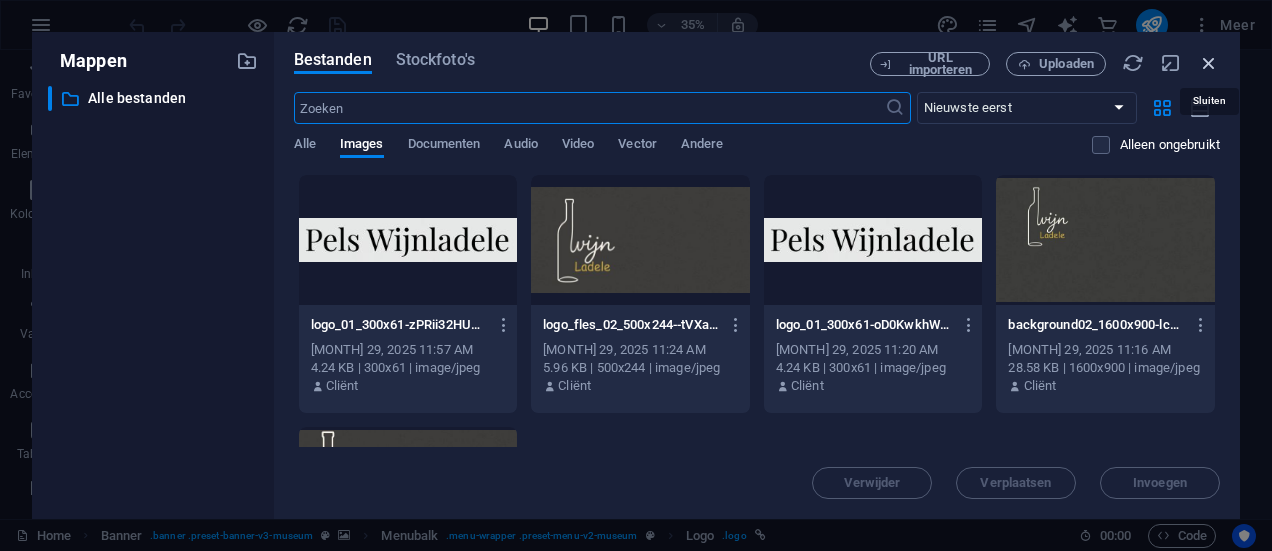 drag, startPoint x: 1200, startPoint y: 63, endPoint x: 904, endPoint y: 17, distance: 299.553 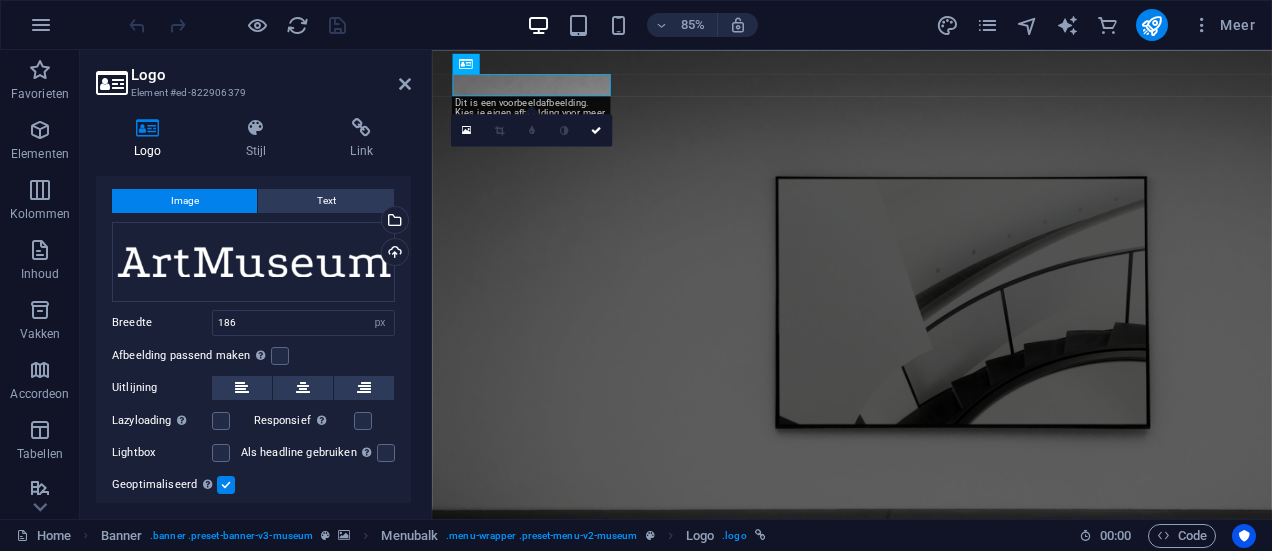 scroll, scrollTop: 96, scrollLeft: 0, axis: vertical 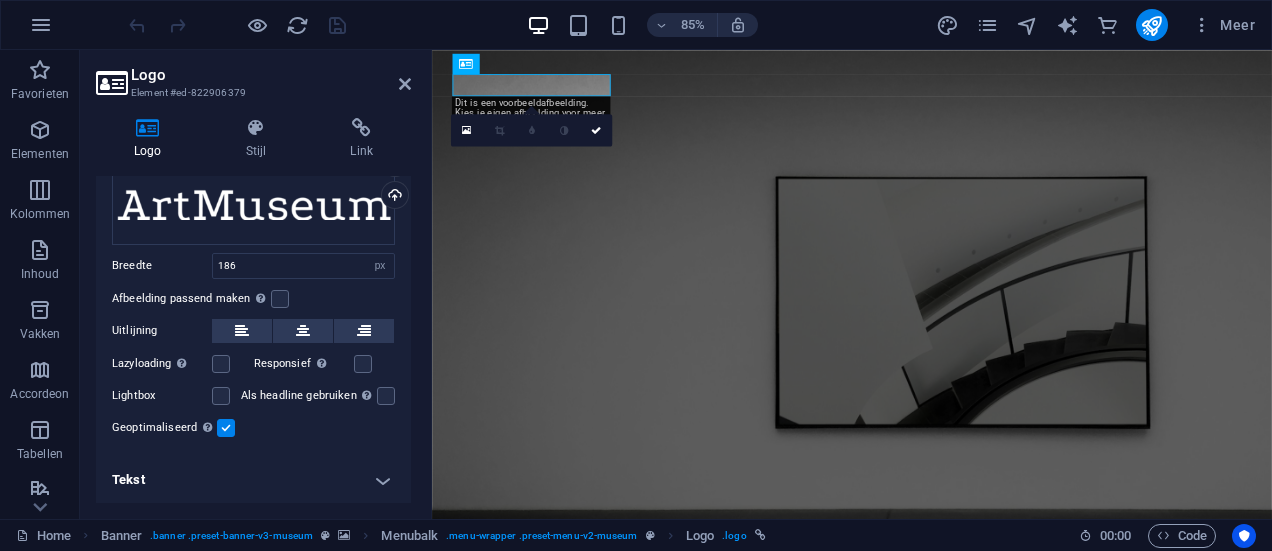 click on "Tekst" at bounding box center (253, 480) 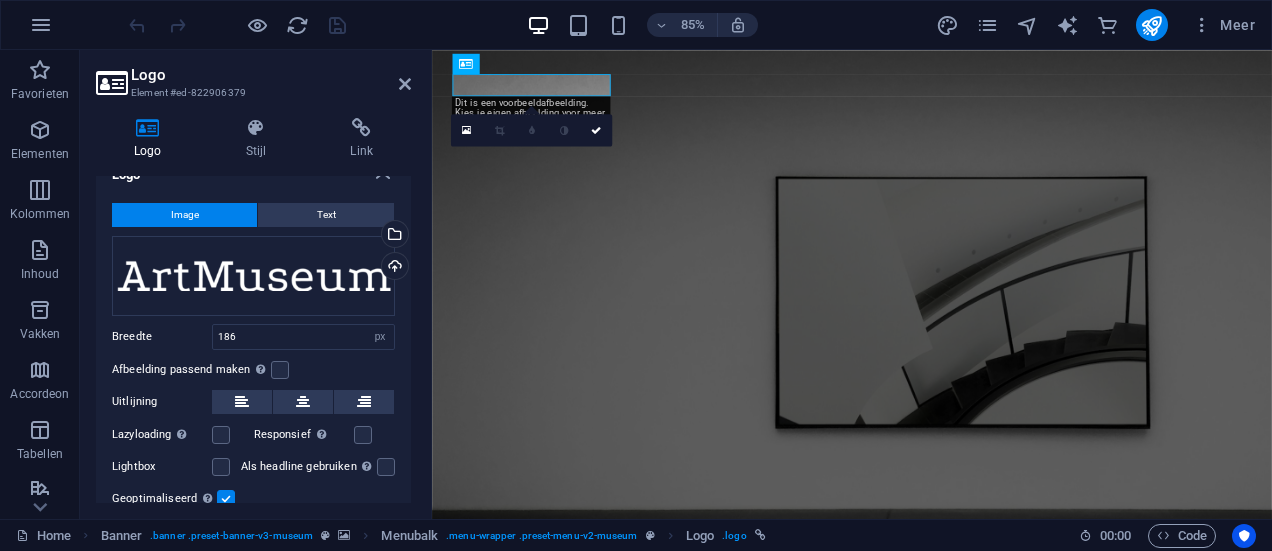 scroll, scrollTop: 0, scrollLeft: 0, axis: both 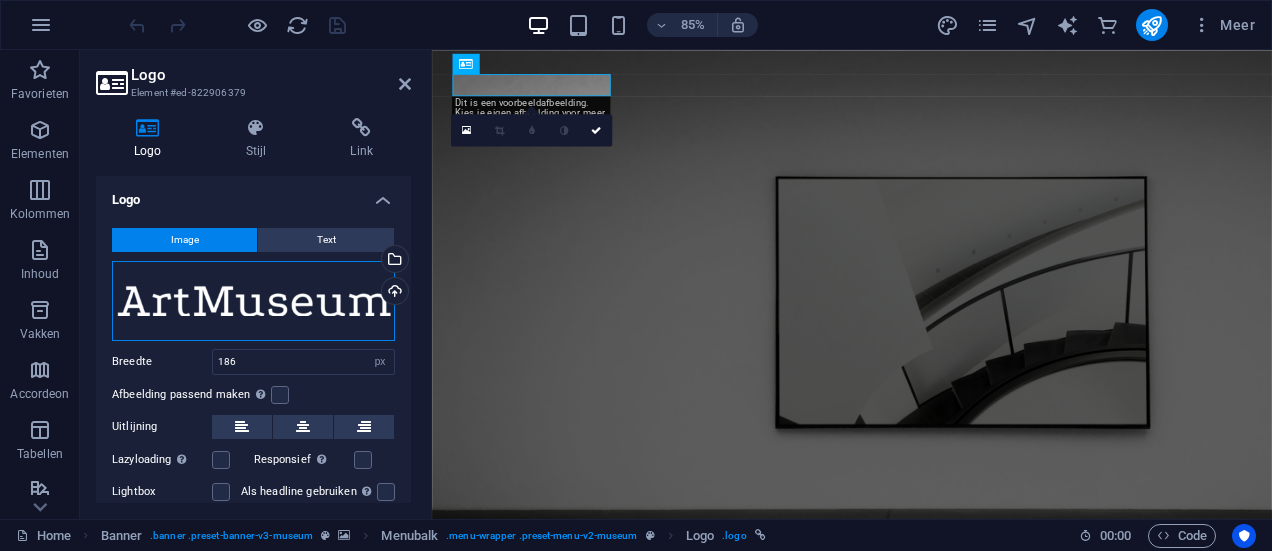 click on "Sleep bestanden hierheen, klik om bestanden te kiezen of  selecteer bestanden uit Bestanden of gebruik onze gratis stockfoto's en video's" at bounding box center (253, 301) 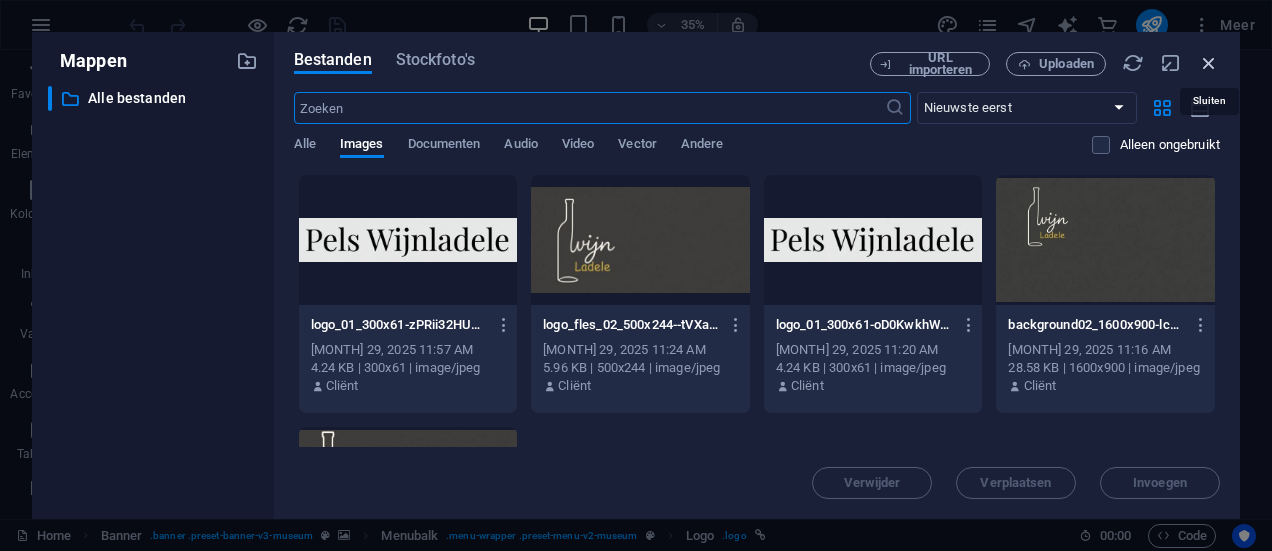 click at bounding box center [1209, 63] 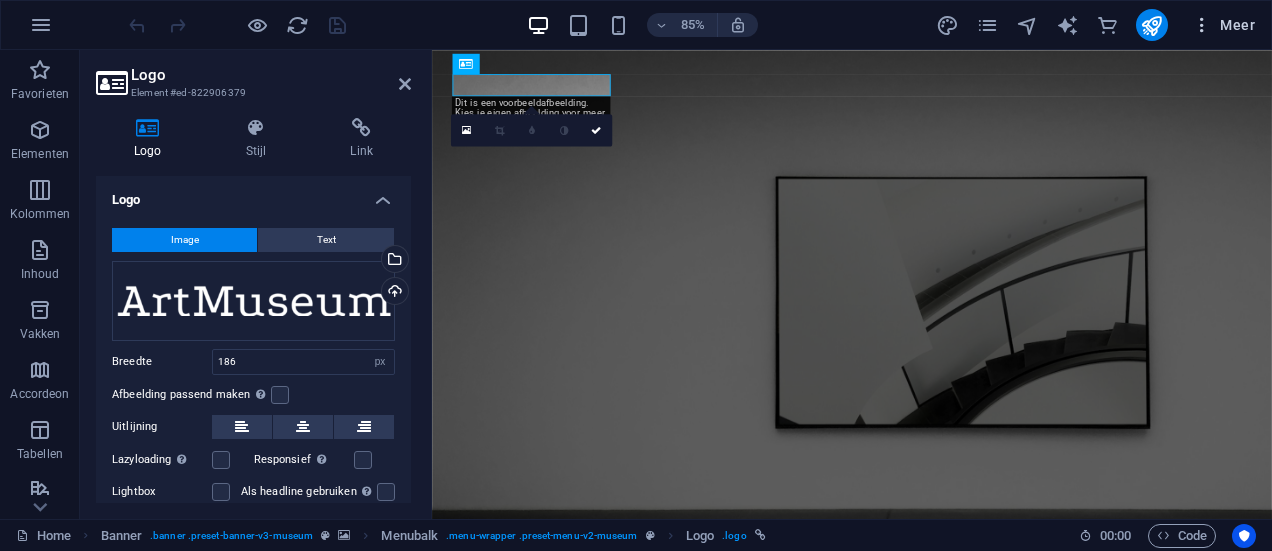 click at bounding box center (1202, 25) 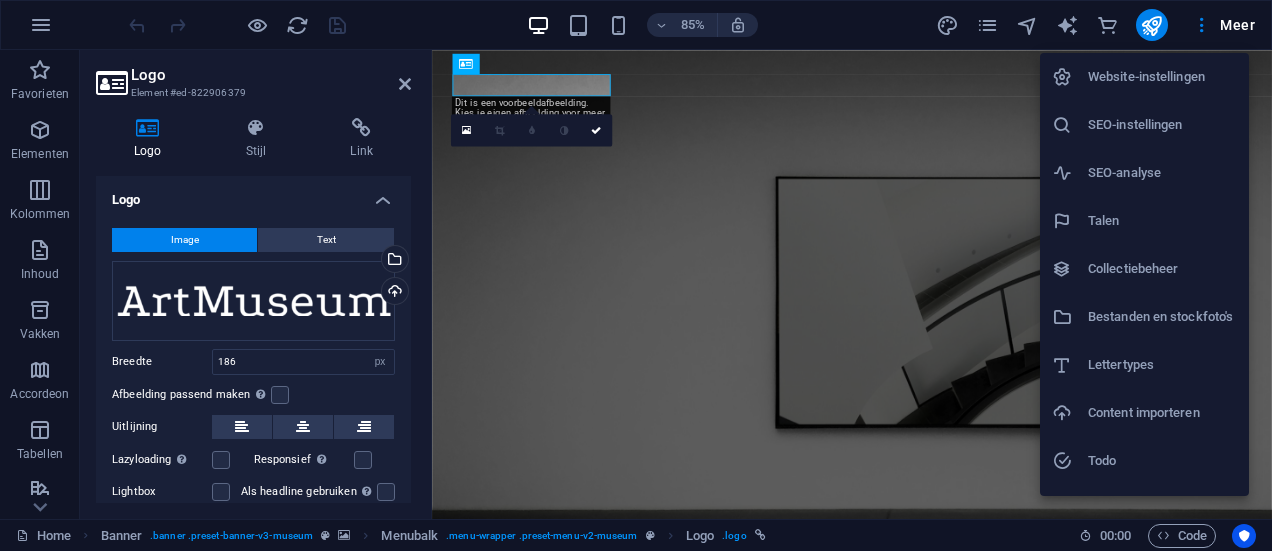 click on "Website-instellingen" at bounding box center [1162, 77] 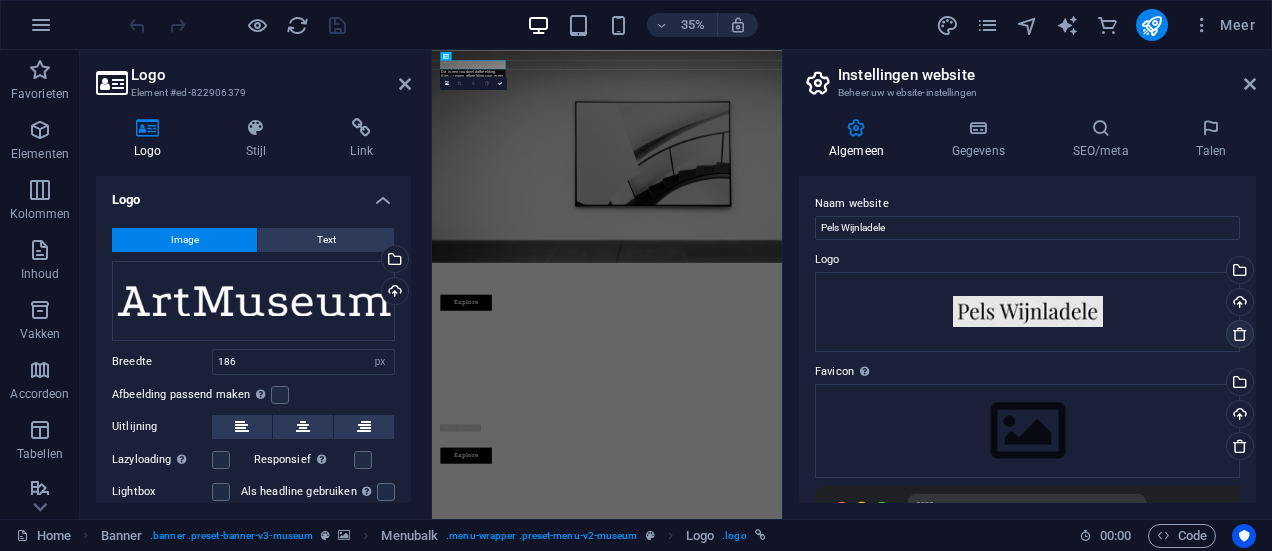 click at bounding box center [1240, 334] 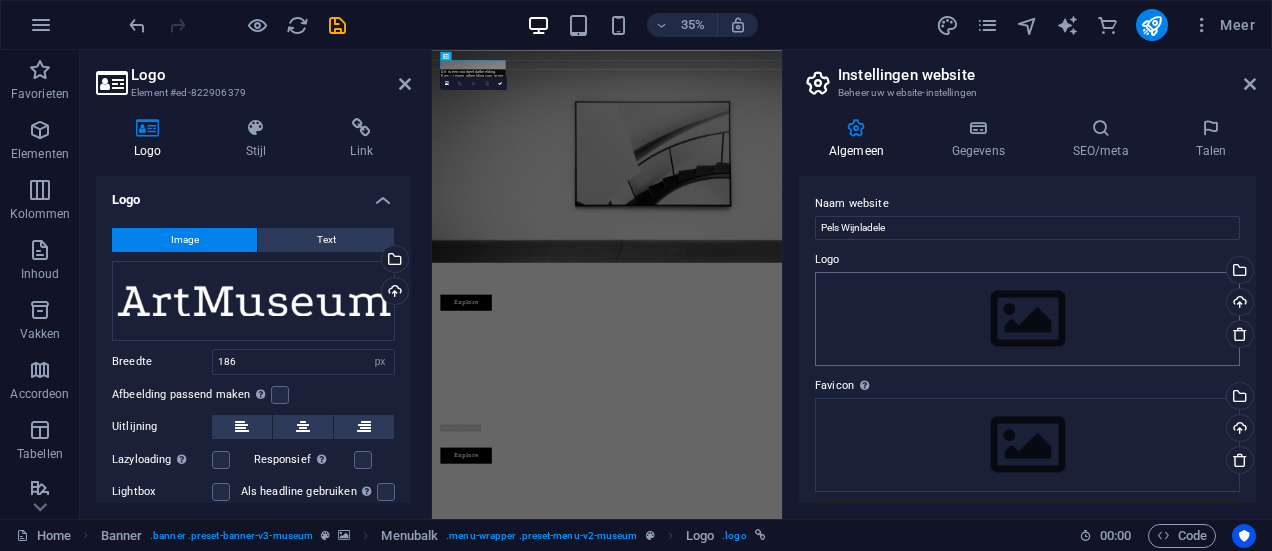 scroll, scrollTop: 0, scrollLeft: 0, axis: both 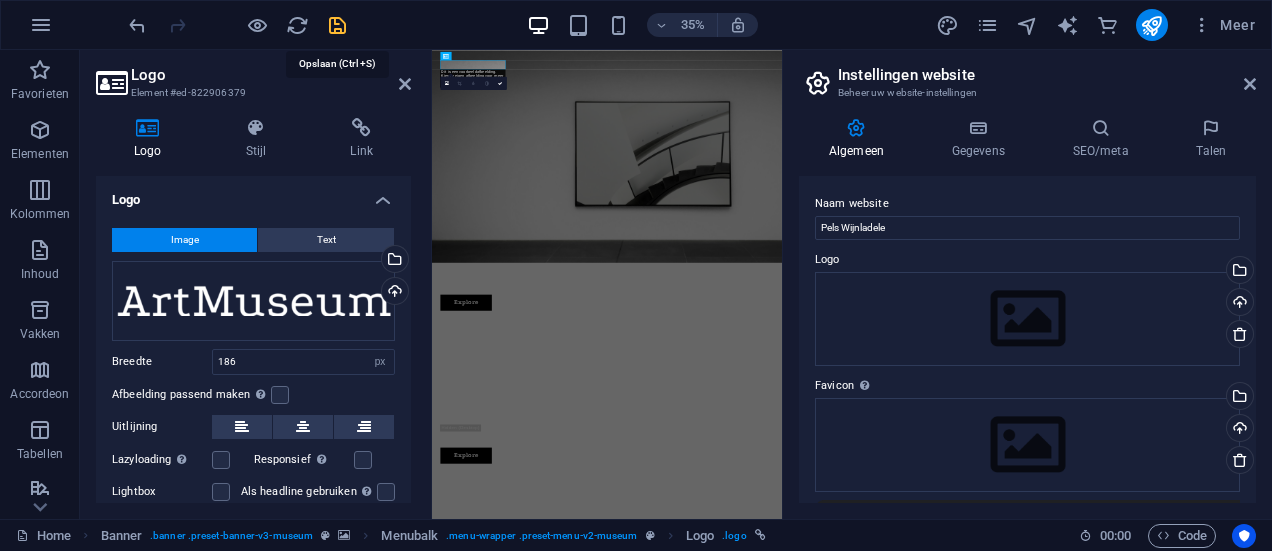 click at bounding box center (337, 25) 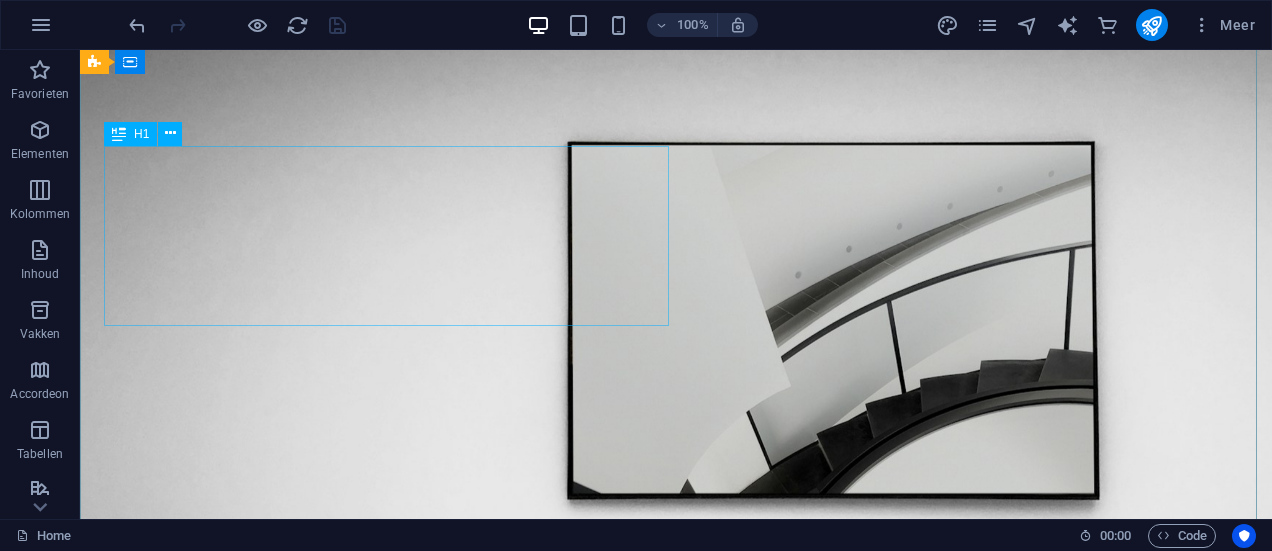 scroll, scrollTop: 0, scrollLeft: 0, axis: both 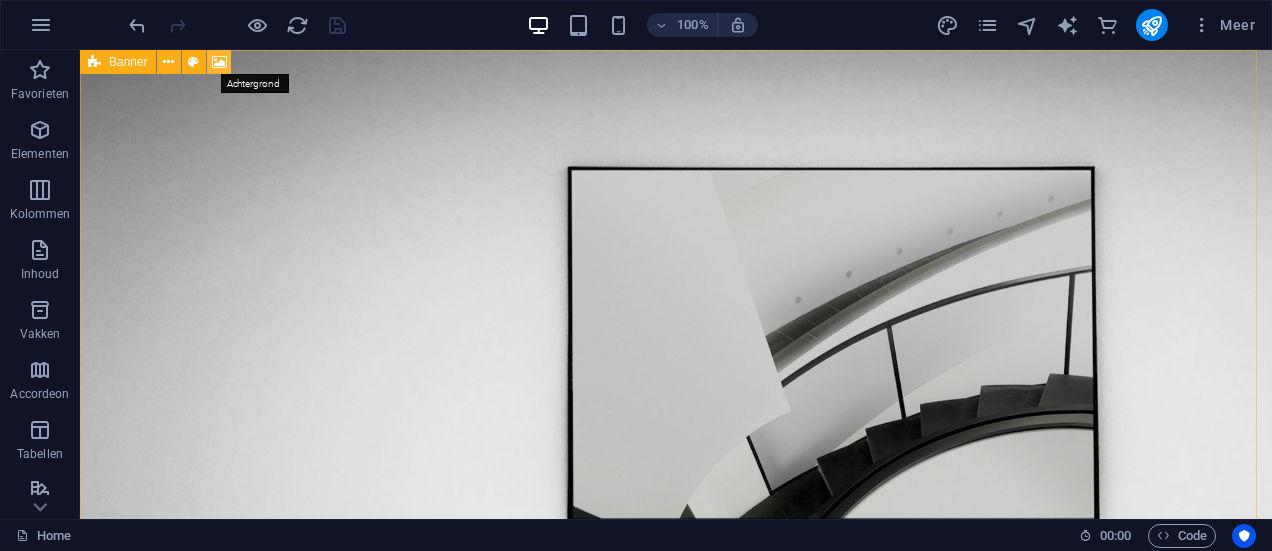 click at bounding box center [219, 62] 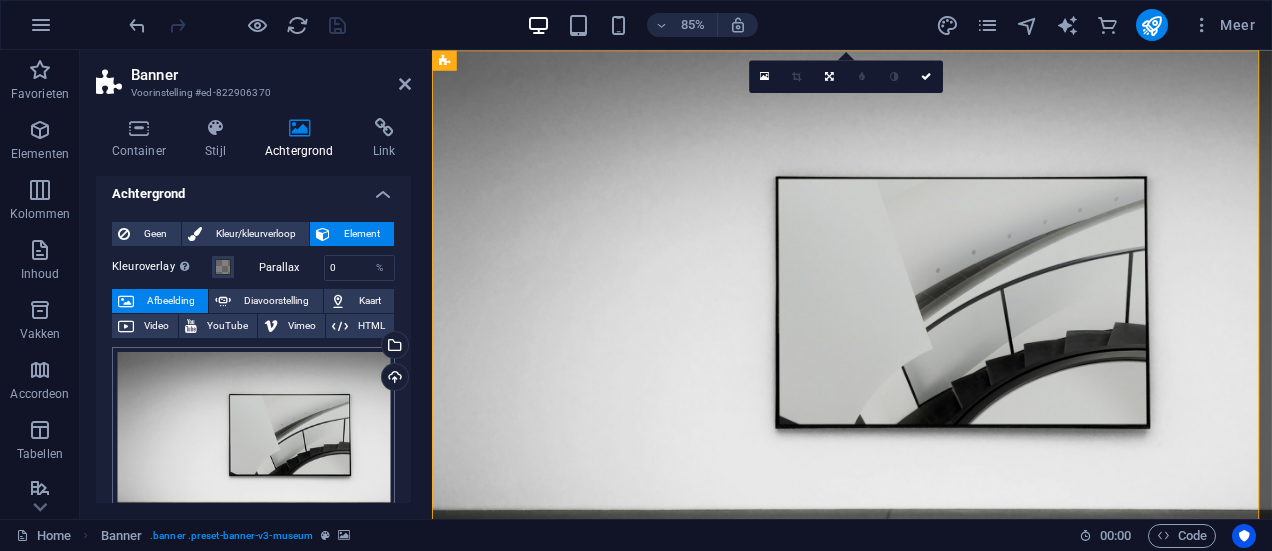 scroll, scrollTop: 0, scrollLeft: 0, axis: both 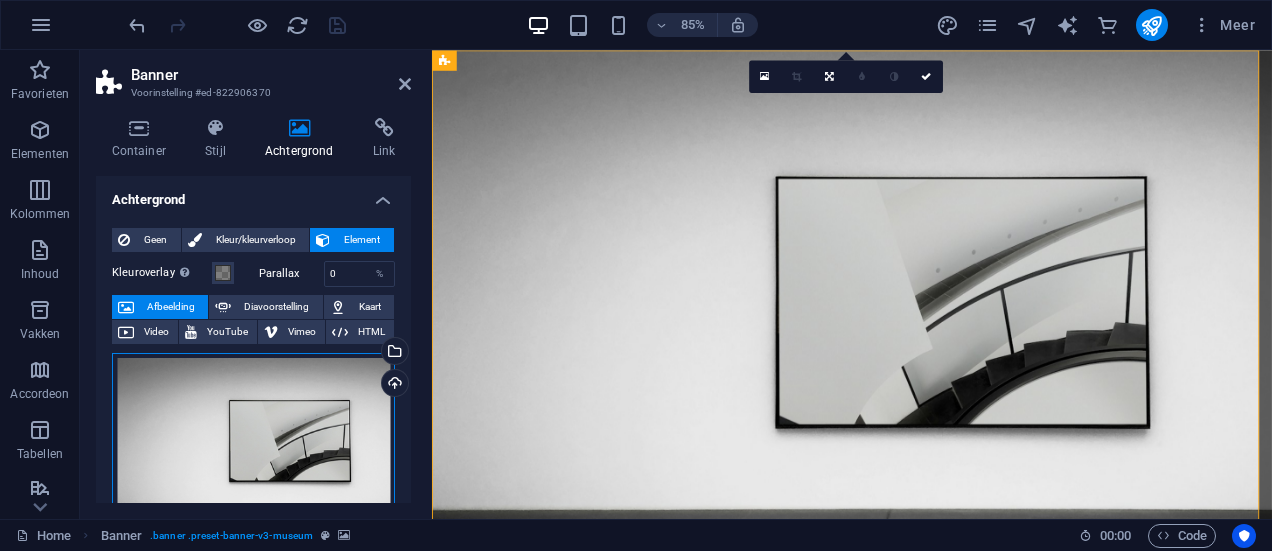 click on "Sleep bestanden hierheen, klik om bestanden te kiezen of  selecteer bestanden uit Bestanden of gebruik onze gratis stockfoto's en video's" at bounding box center (253, 443) 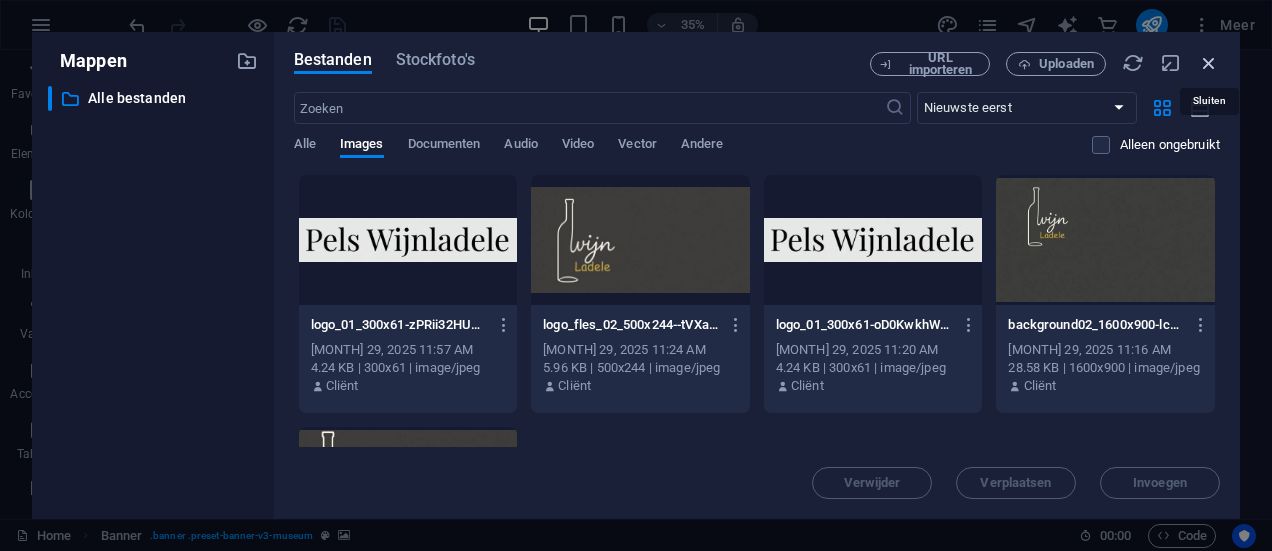 drag, startPoint x: 1209, startPoint y: 66, endPoint x: 910, endPoint y: 19, distance: 302.67145 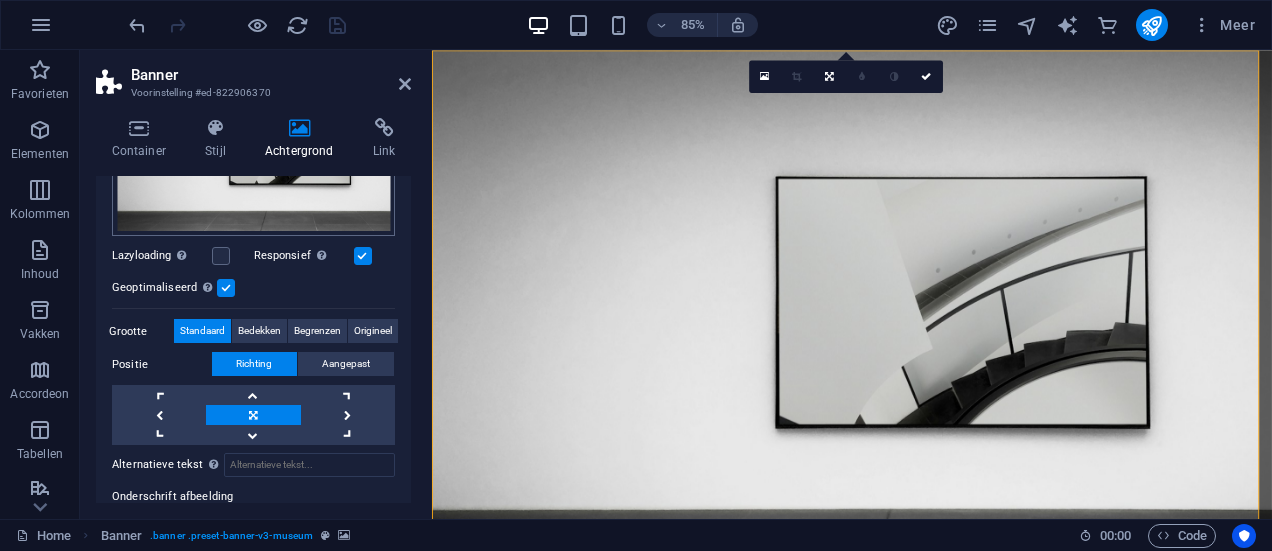 scroll, scrollTop: 300, scrollLeft: 0, axis: vertical 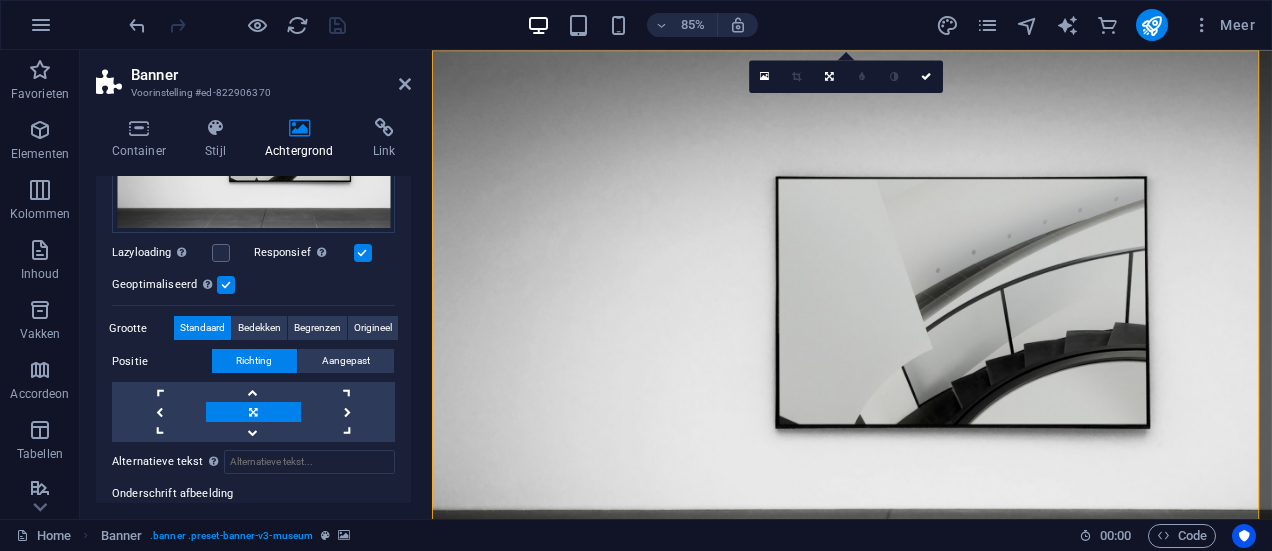 click on "Grootte" at bounding box center (141, 329) 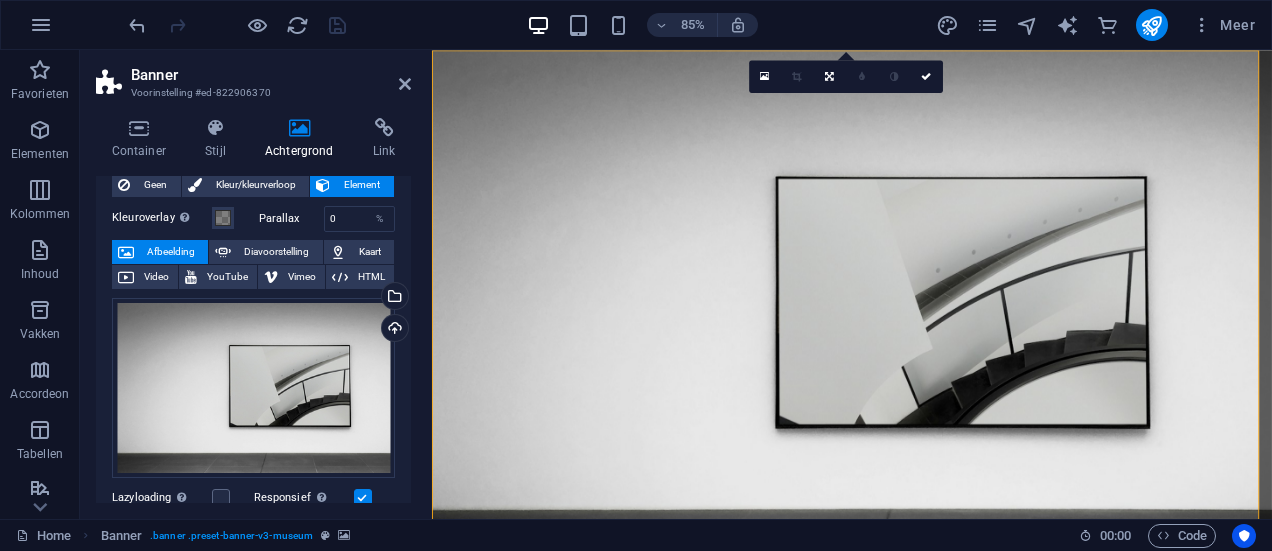 scroll, scrollTop: 0, scrollLeft: 0, axis: both 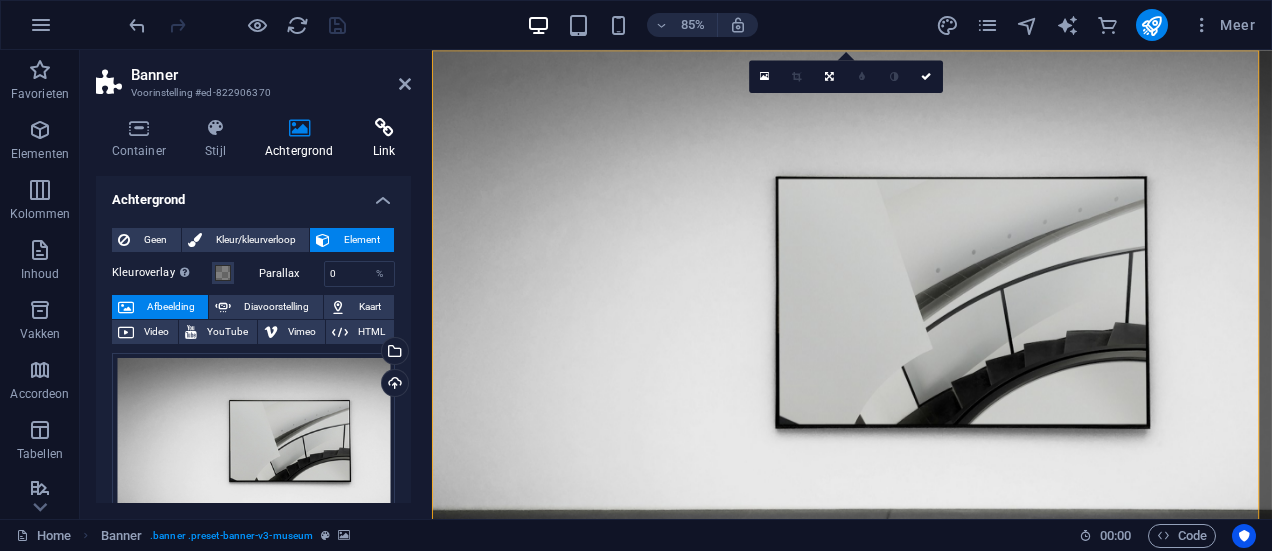 click at bounding box center (384, 128) 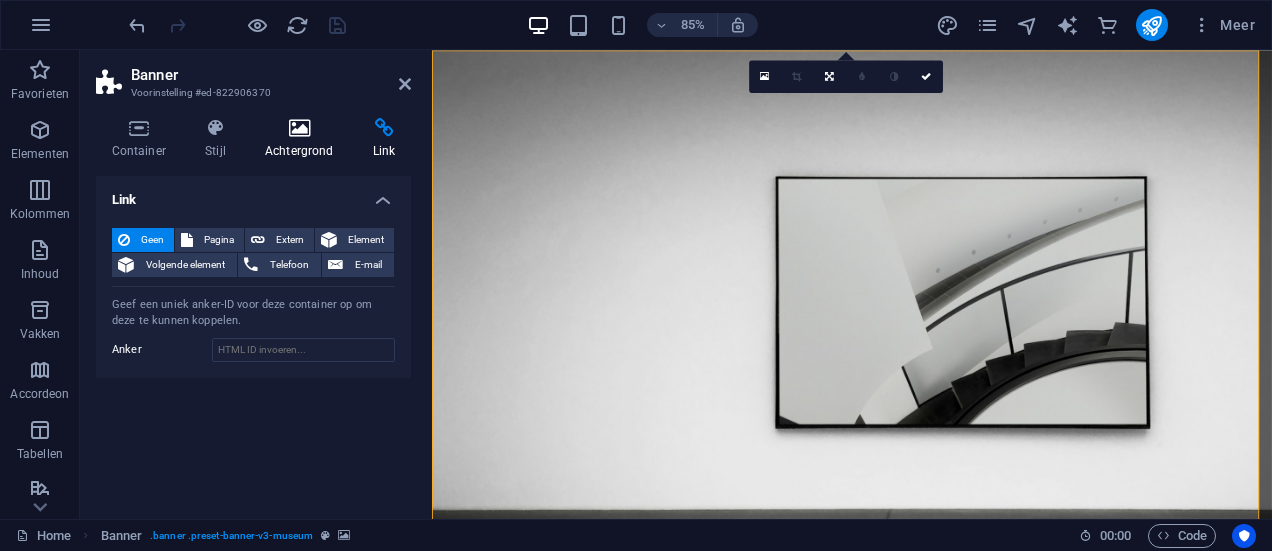 click at bounding box center (299, 128) 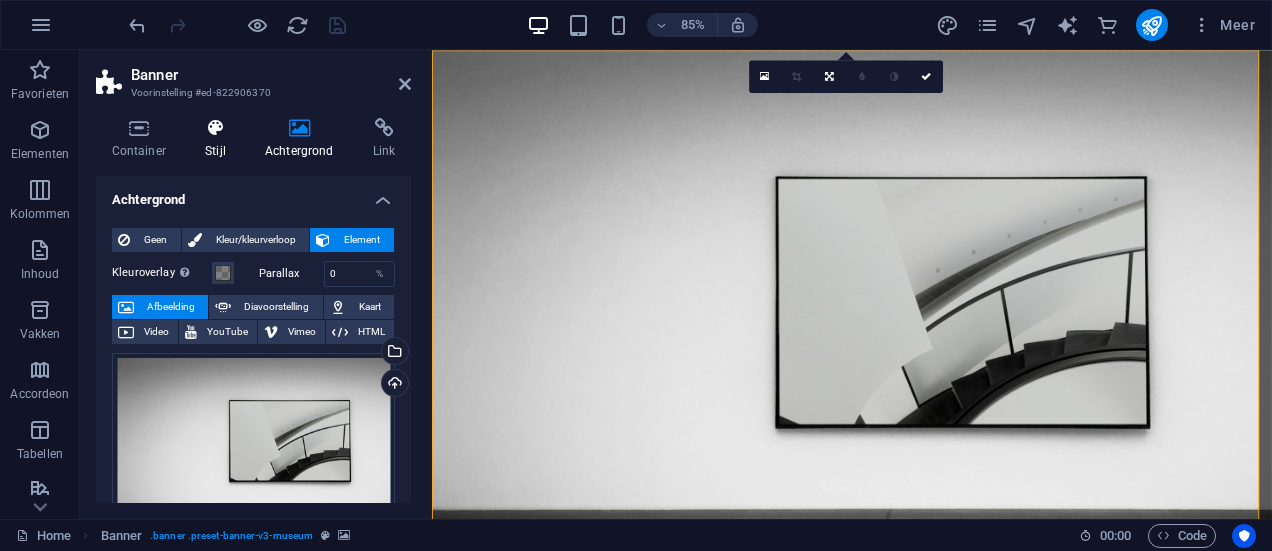 click at bounding box center (216, 128) 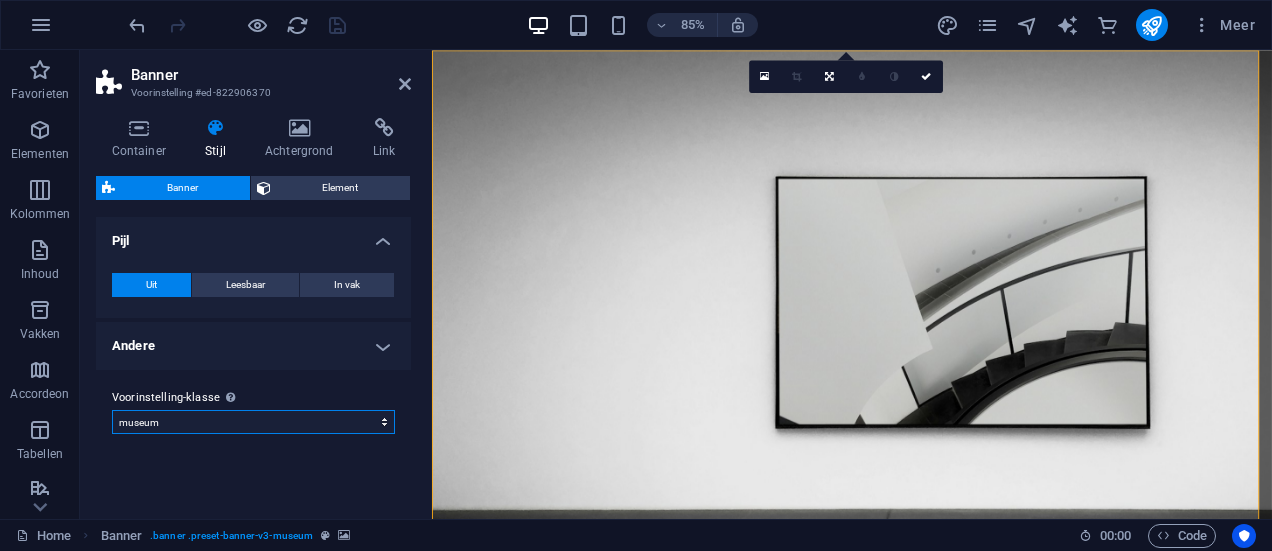click on "museum museum-inner Voorinstelling-klasse toevoegen" at bounding box center (253, 422) 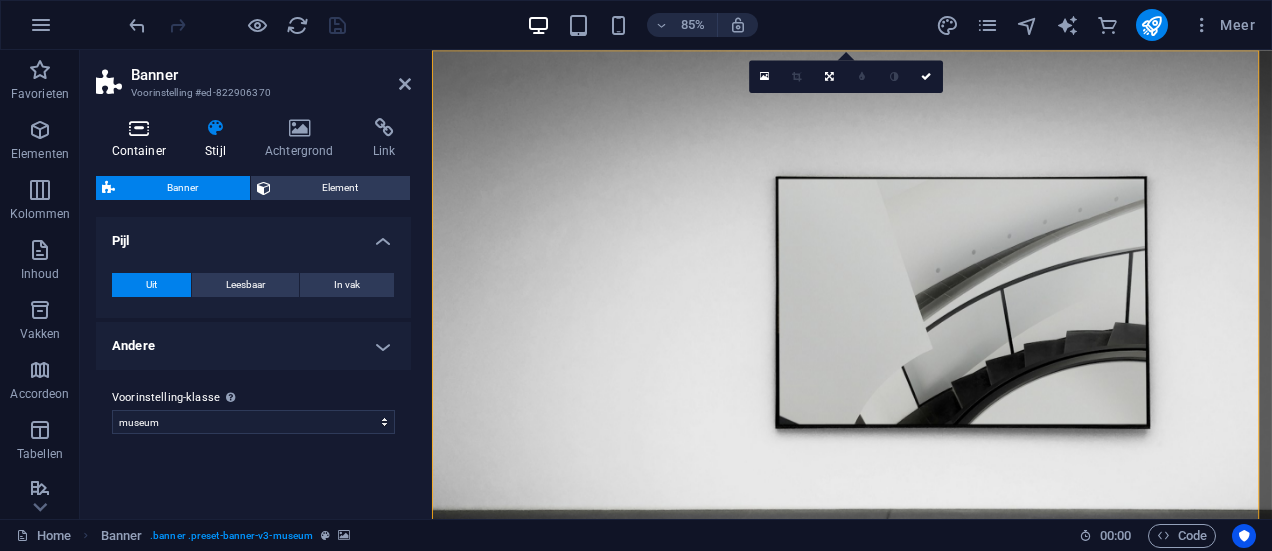 click on "Container" at bounding box center [143, 139] 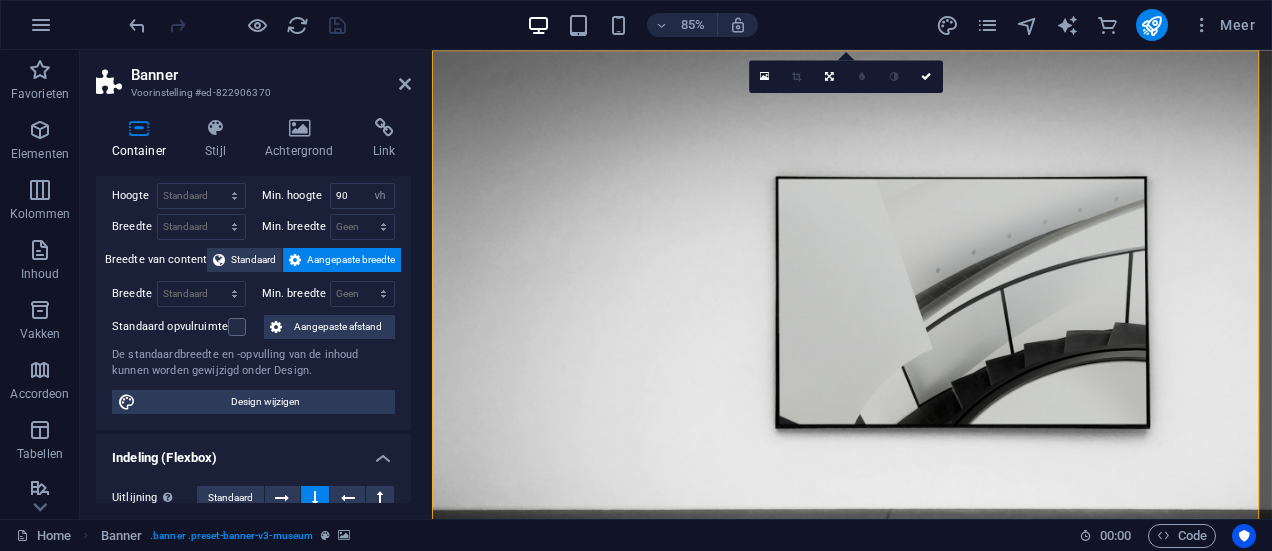 scroll, scrollTop: 0, scrollLeft: 0, axis: both 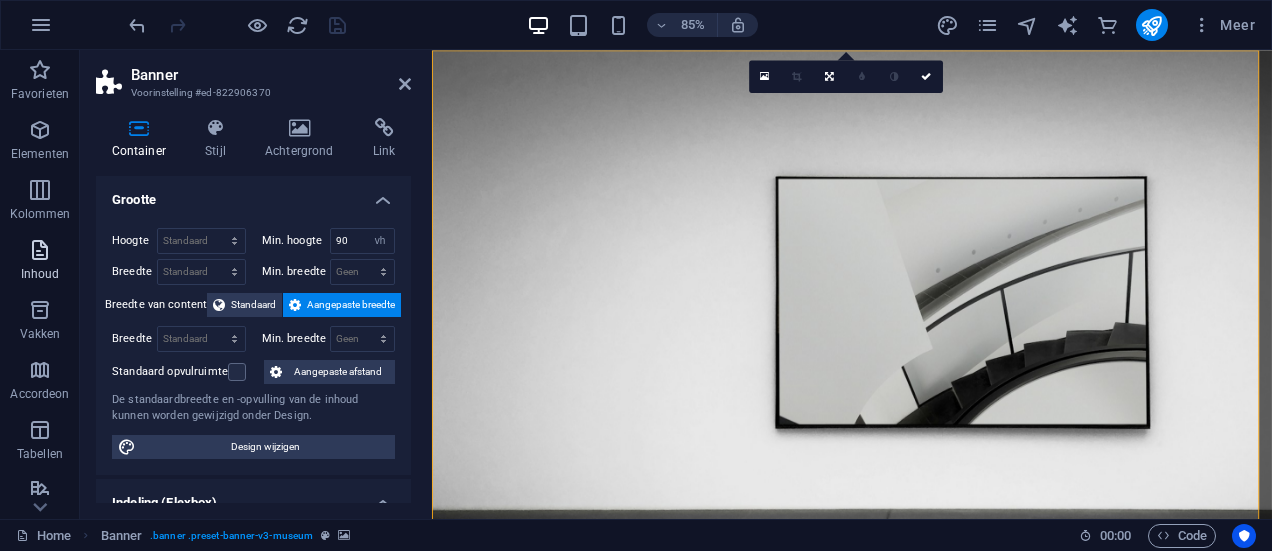 click at bounding box center (40, 250) 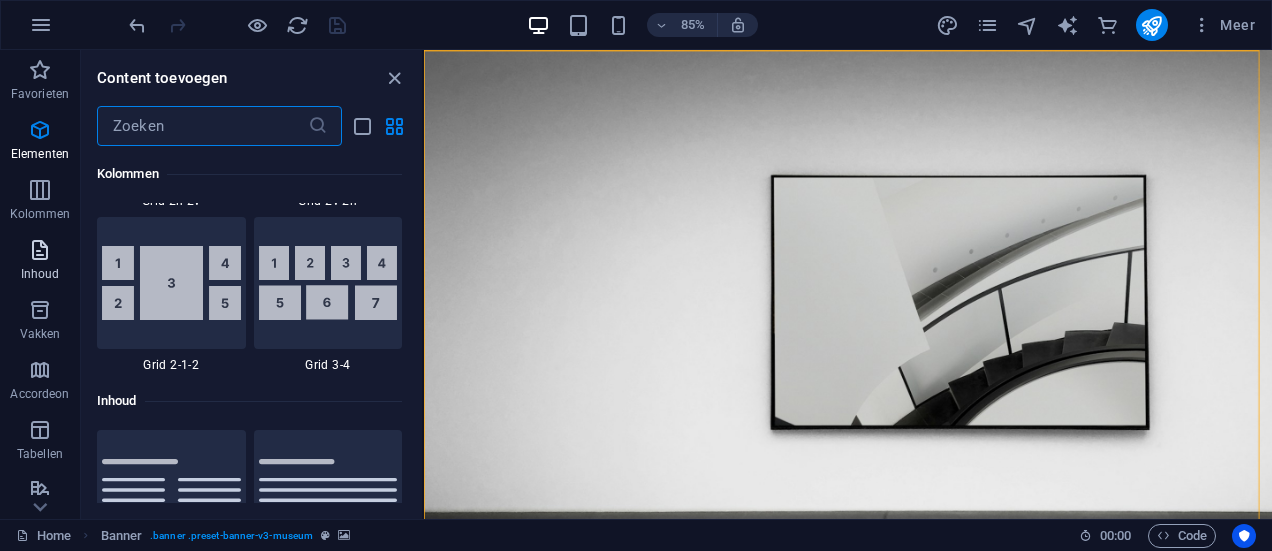 scroll, scrollTop: 3499, scrollLeft: 0, axis: vertical 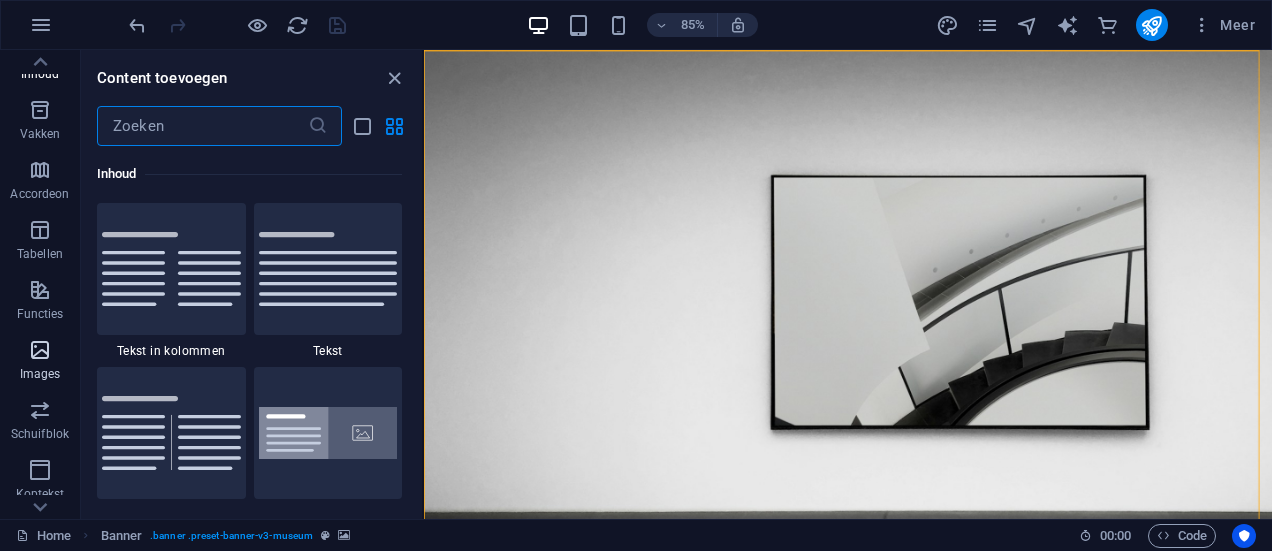 click at bounding box center (40, 350) 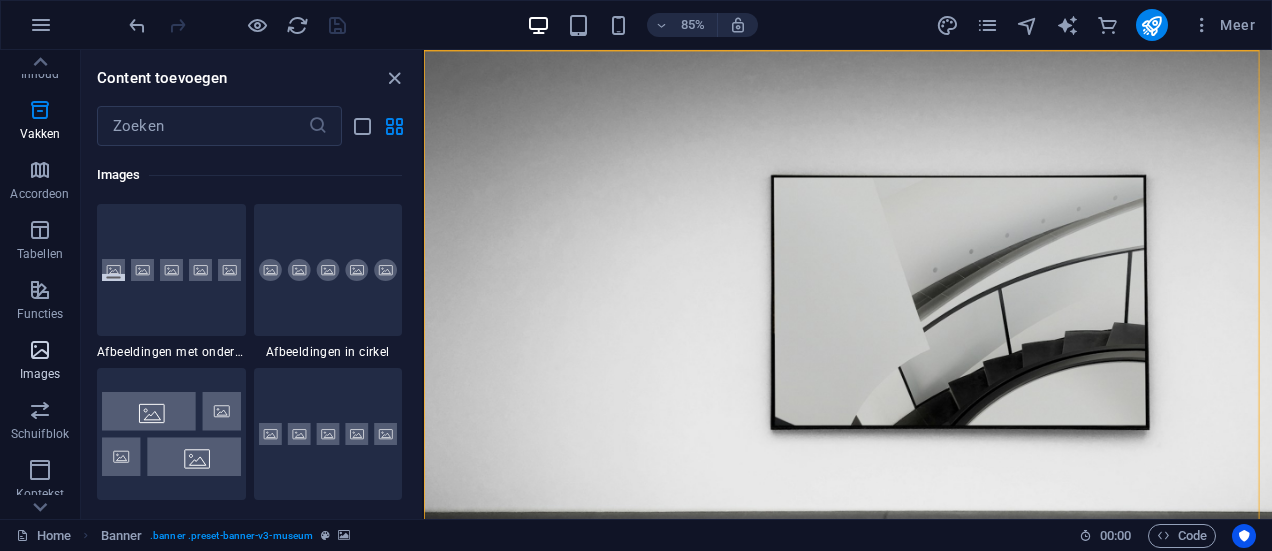 scroll, scrollTop: 10140, scrollLeft: 0, axis: vertical 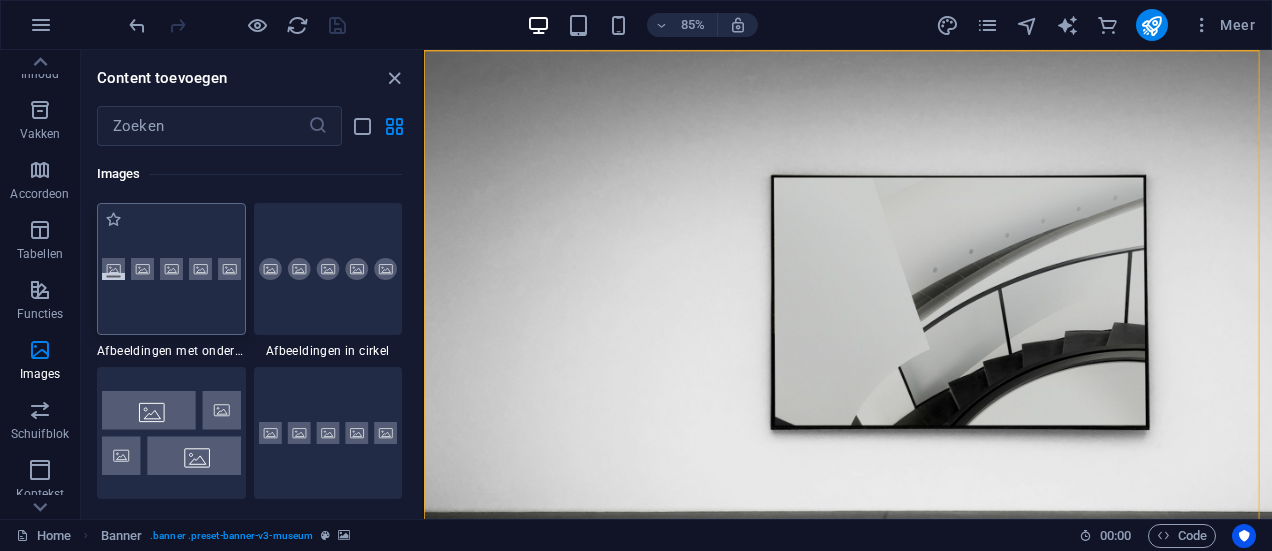 click at bounding box center [171, 269] 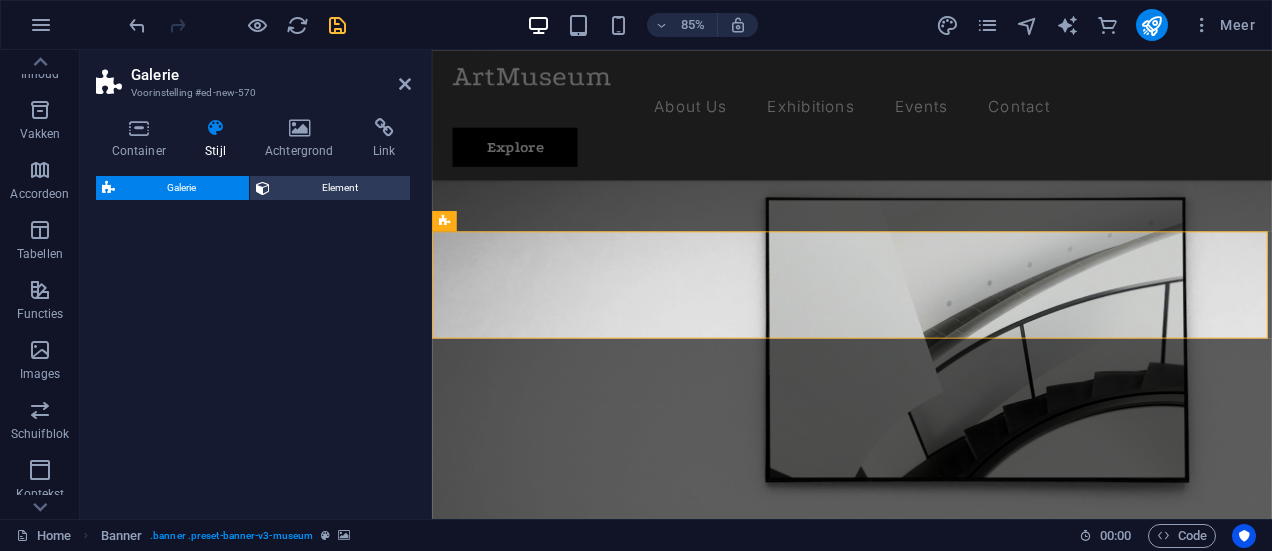 select on "rem" 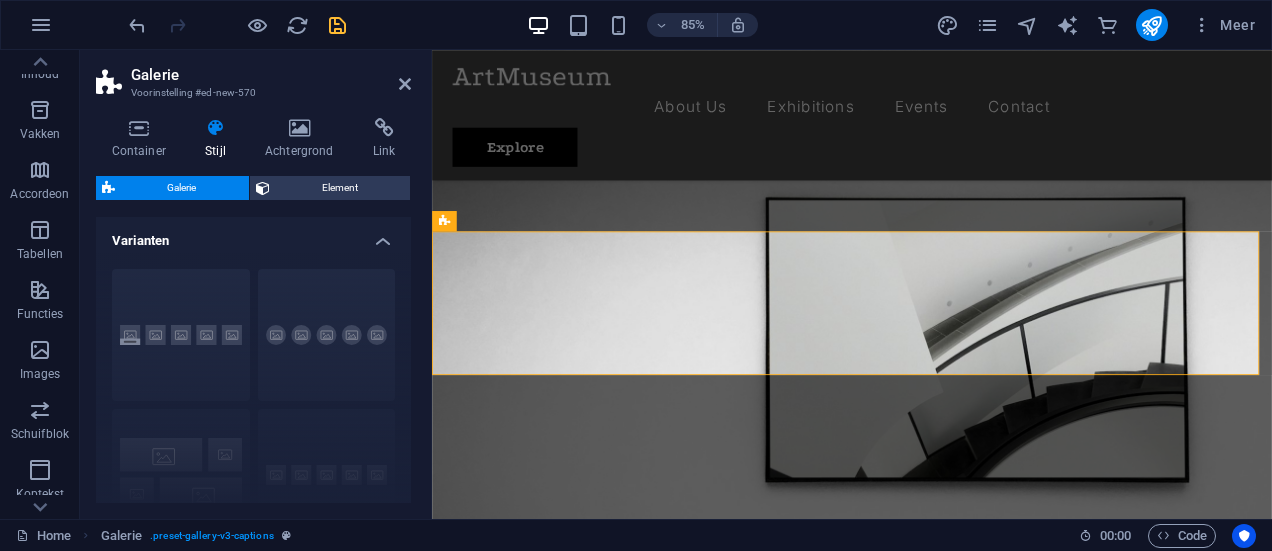 scroll, scrollTop: 484, scrollLeft: 0, axis: vertical 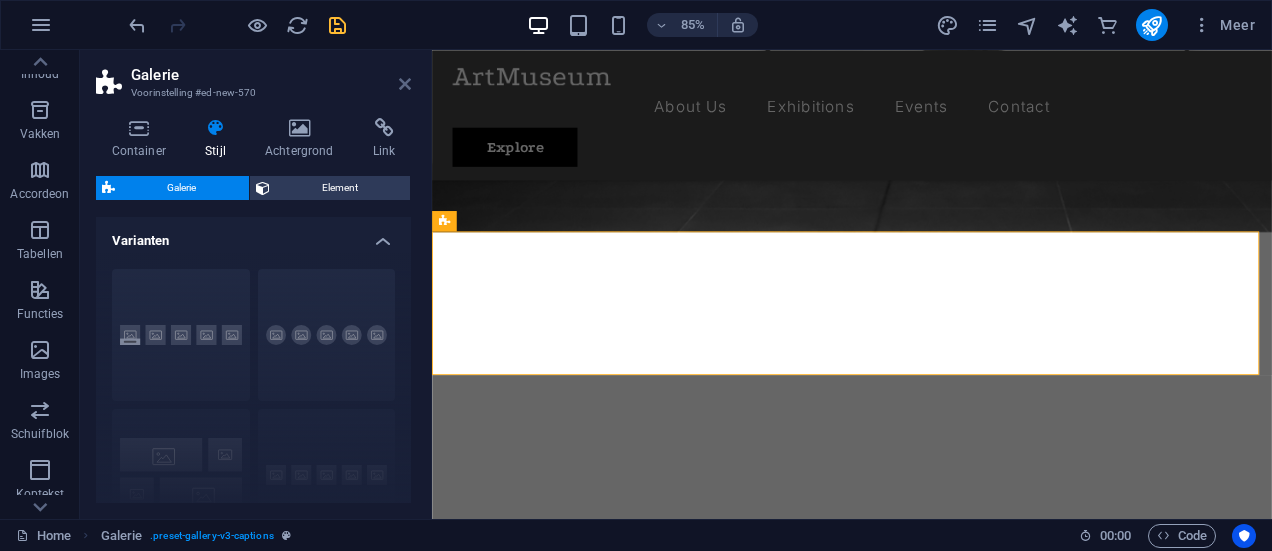 click at bounding box center [405, 84] 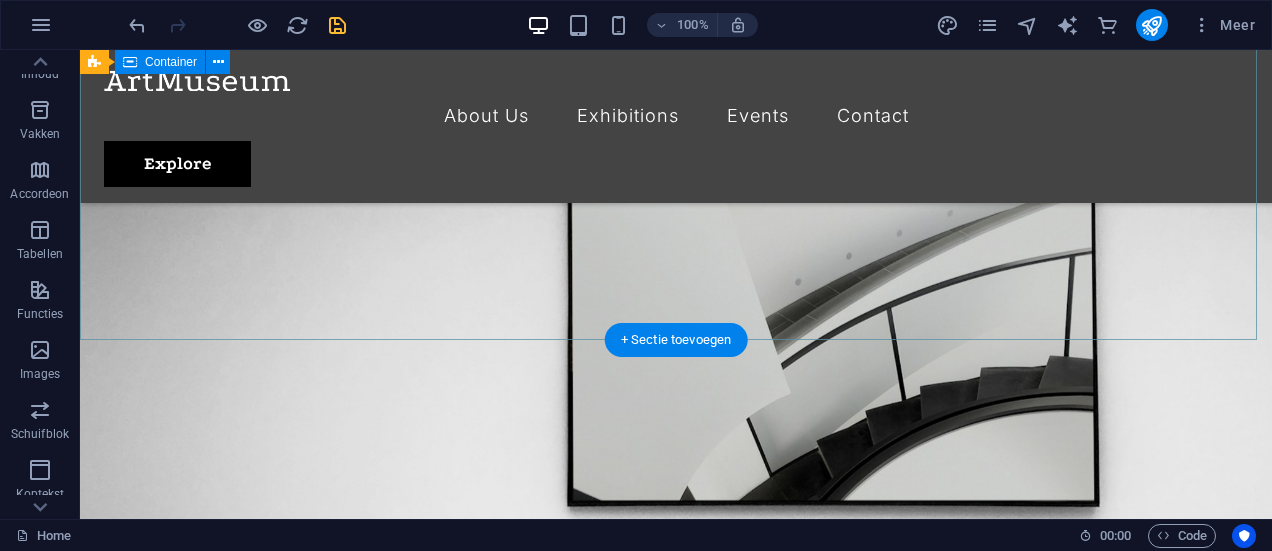 scroll, scrollTop: 318, scrollLeft: 0, axis: vertical 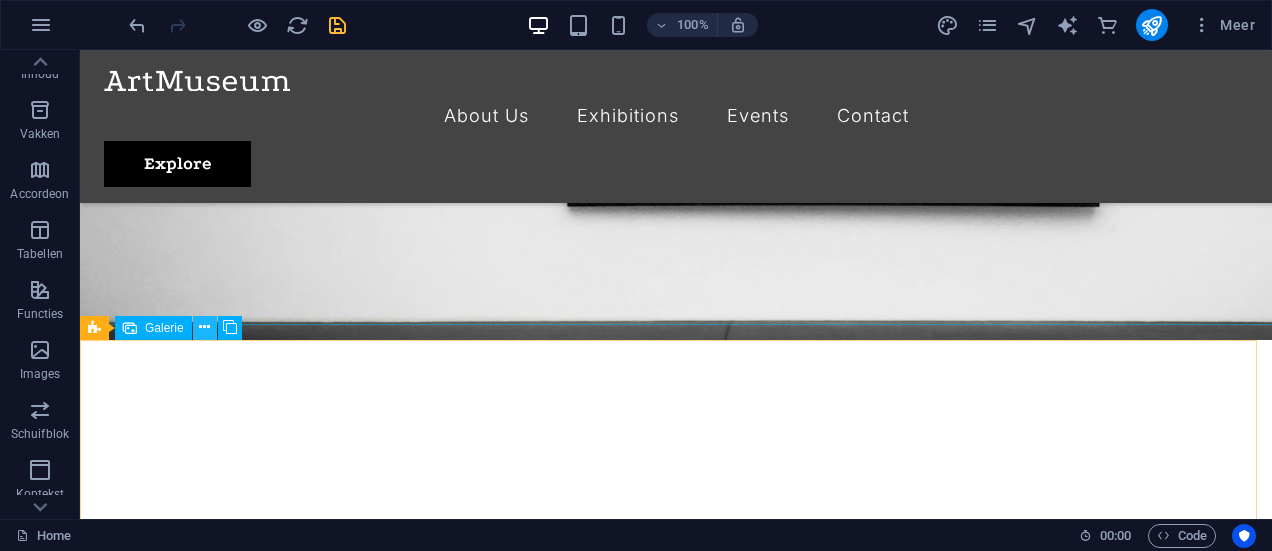 click at bounding box center [204, 327] 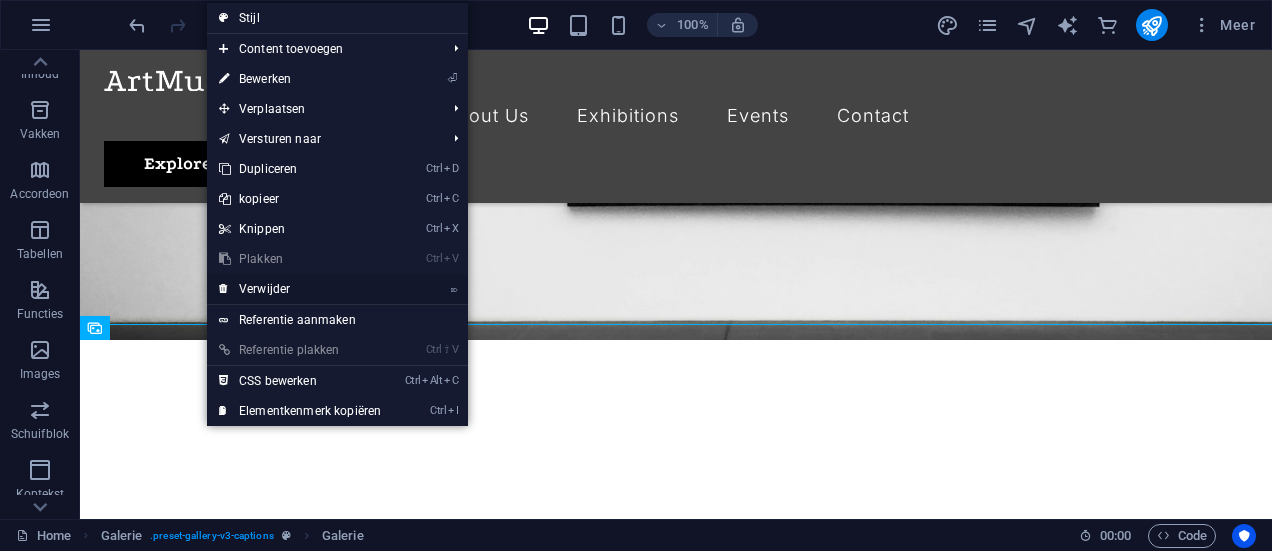 click on "⌦  Verwijder" at bounding box center [300, 289] 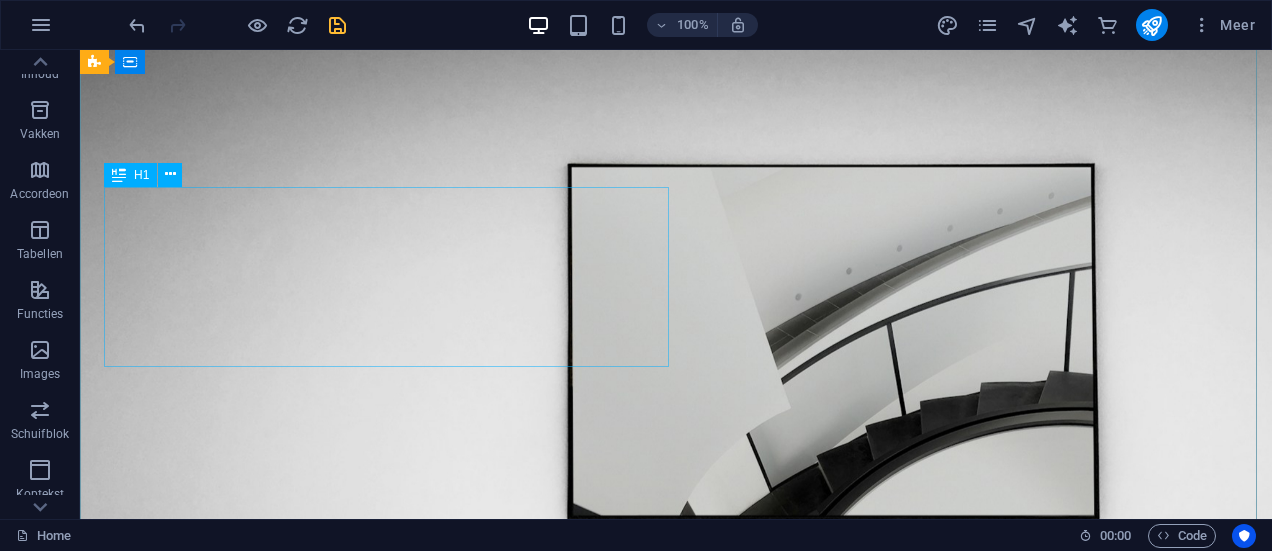 scroll, scrollTop: 0, scrollLeft: 0, axis: both 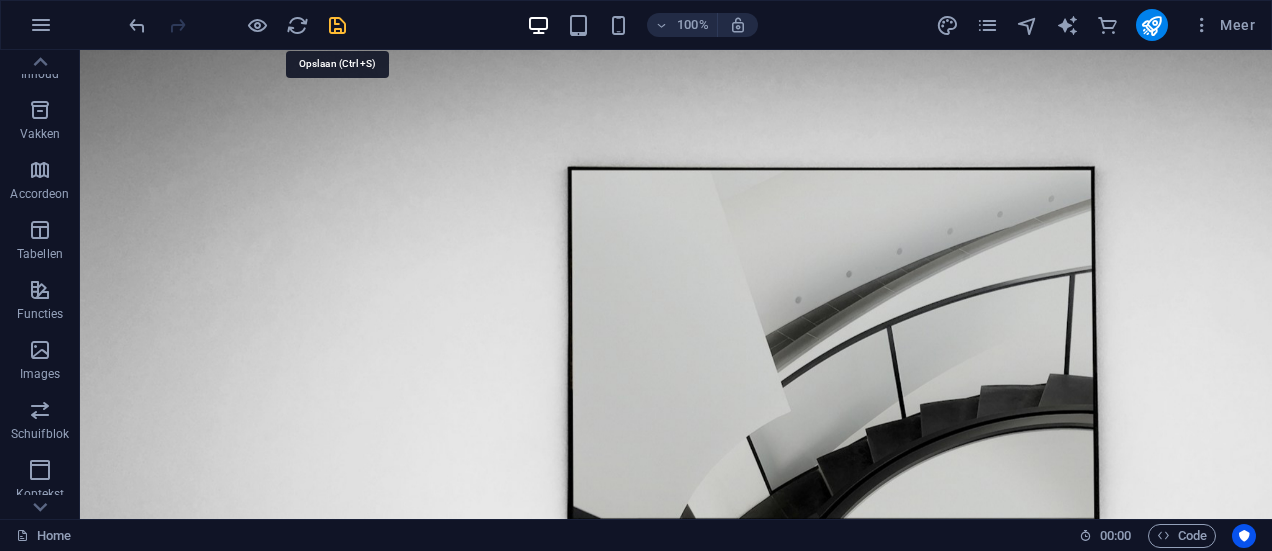 click at bounding box center [337, 25] 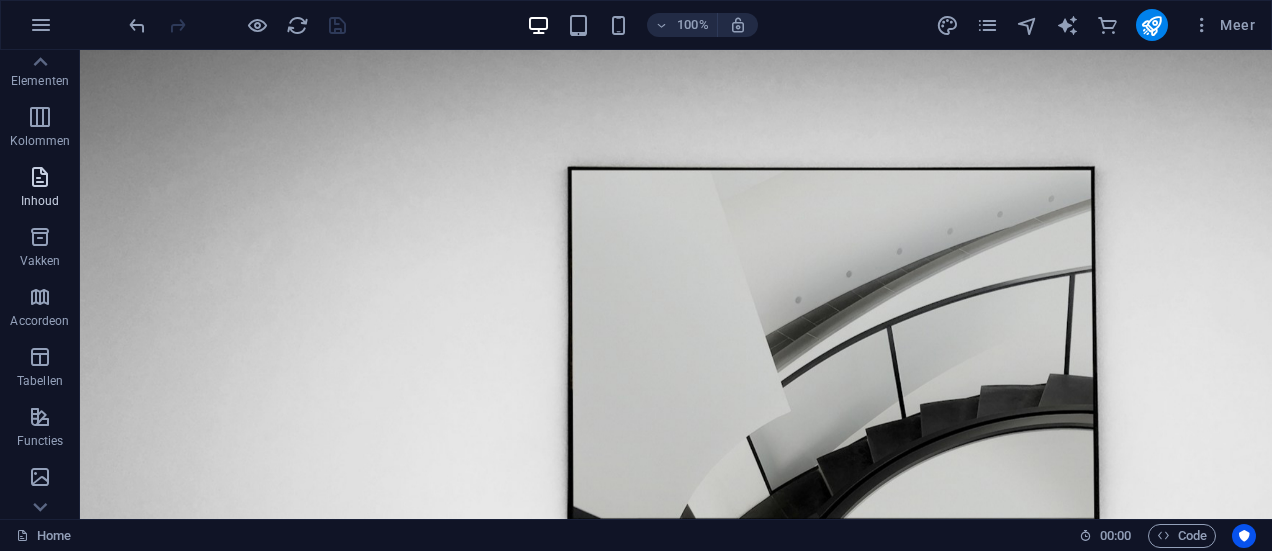 scroll, scrollTop: 0, scrollLeft: 0, axis: both 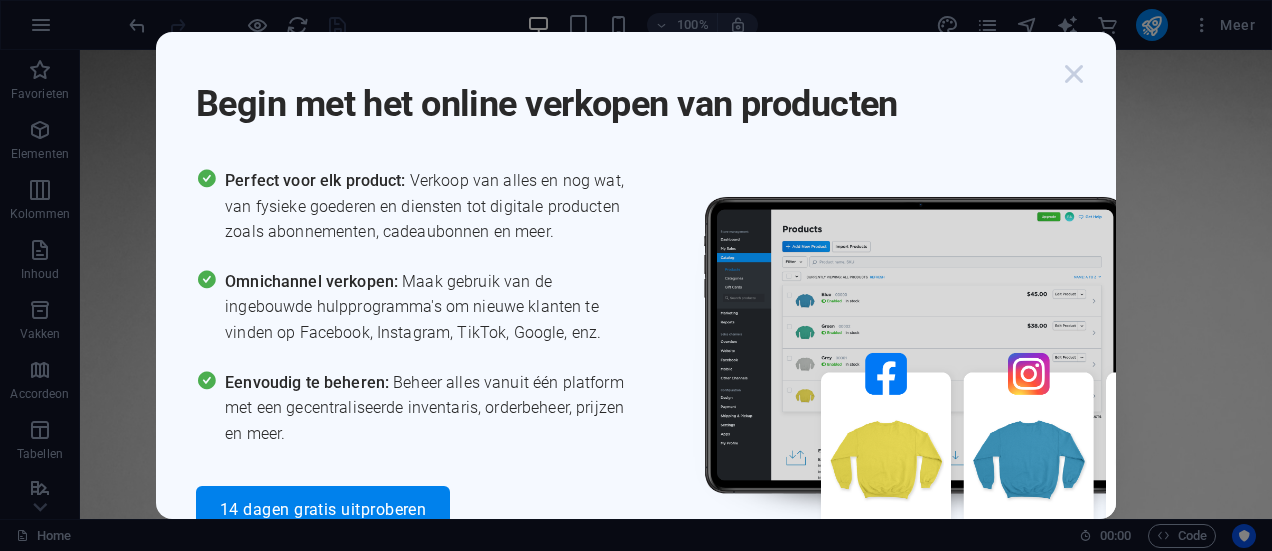 click at bounding box center (1074, 74) 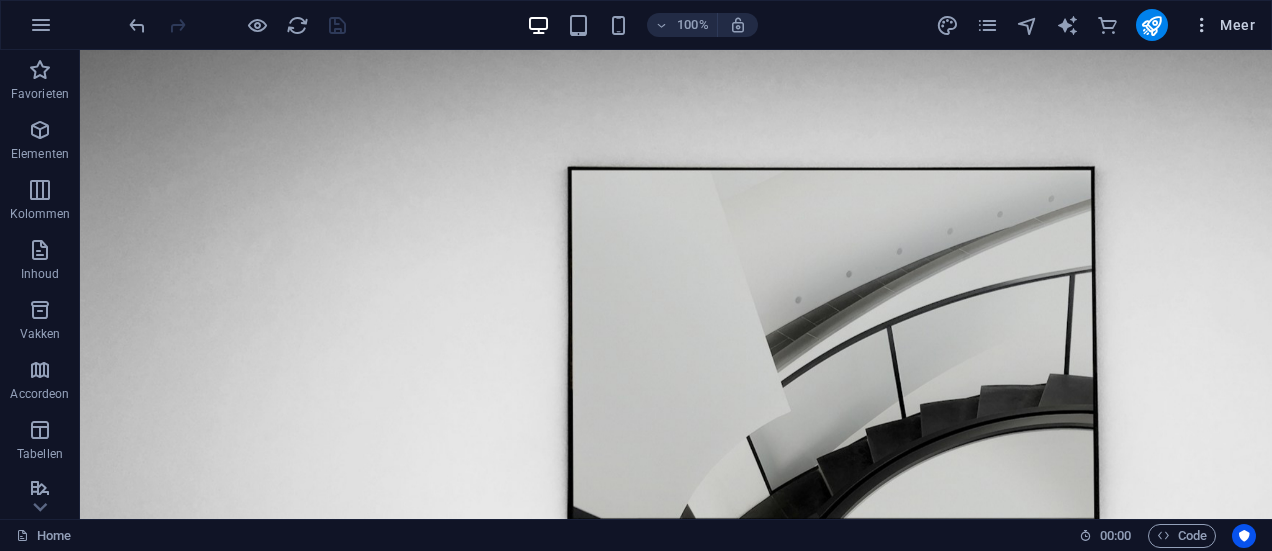 click at bounding box center (1202, 25) 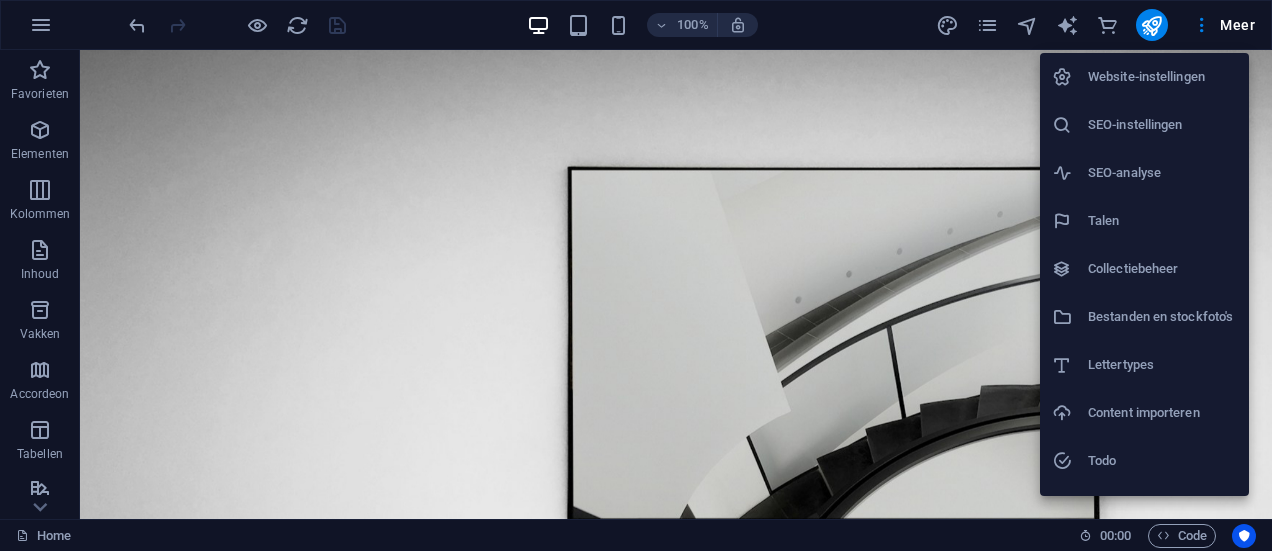 click on "Collectiebeheer" at bounding box center [1162, 269] 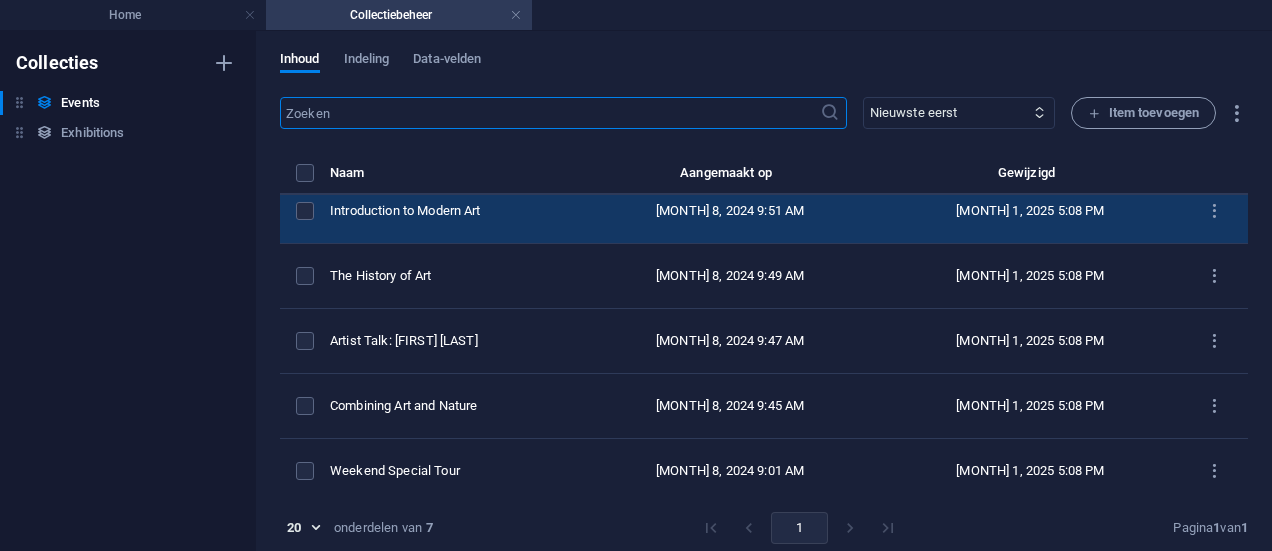 scroll, scrollTop: 0, scrollLeft: 0, axis: both 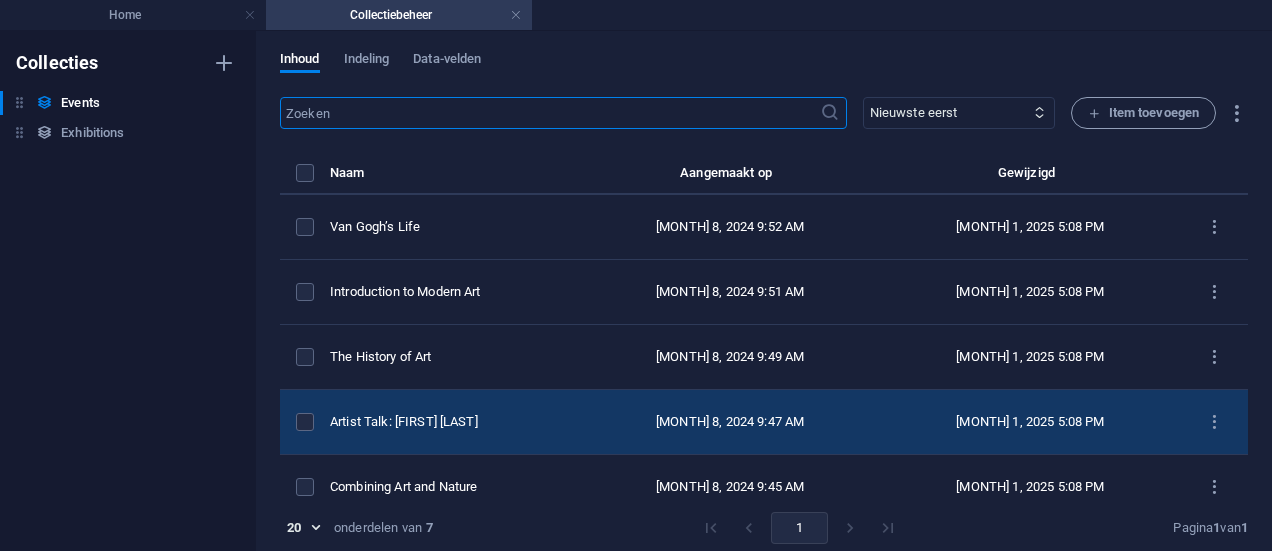 click on "Artist Talk: Jane Smith" at bounding box center (447, 422) 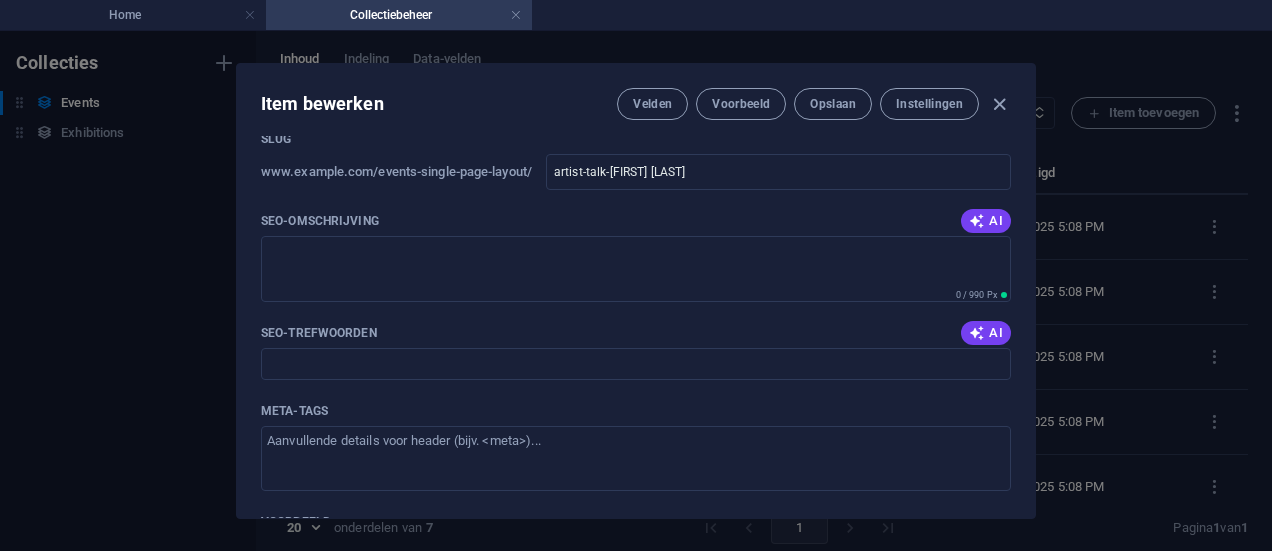 scroll, scrollTop: 1800, scrollLeft: 0, axis: vertical 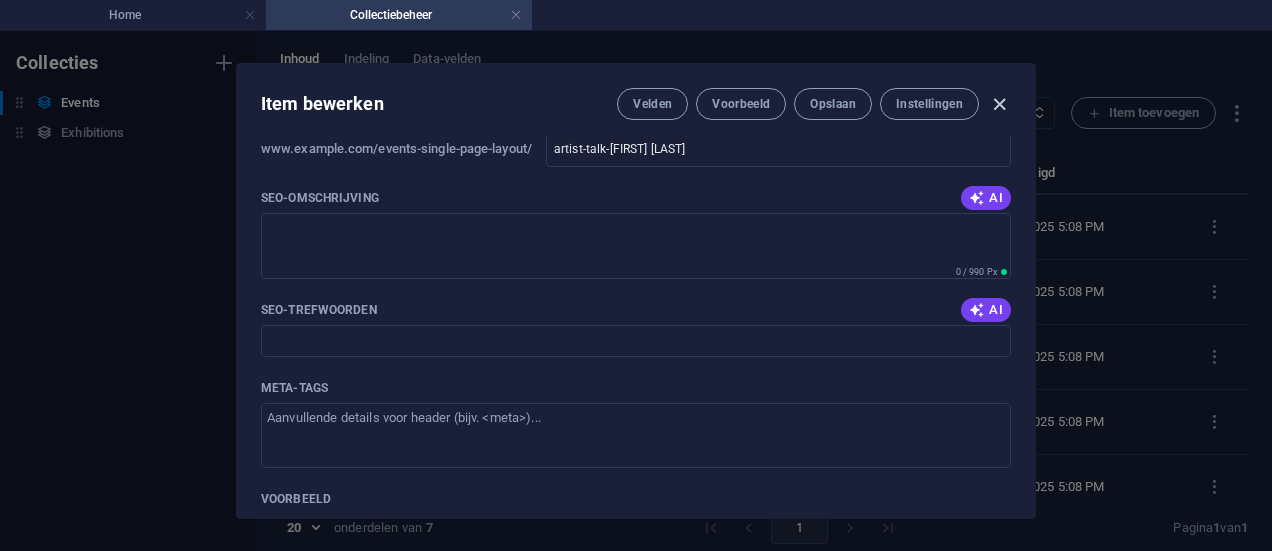 click at bounding box center [999, 104] 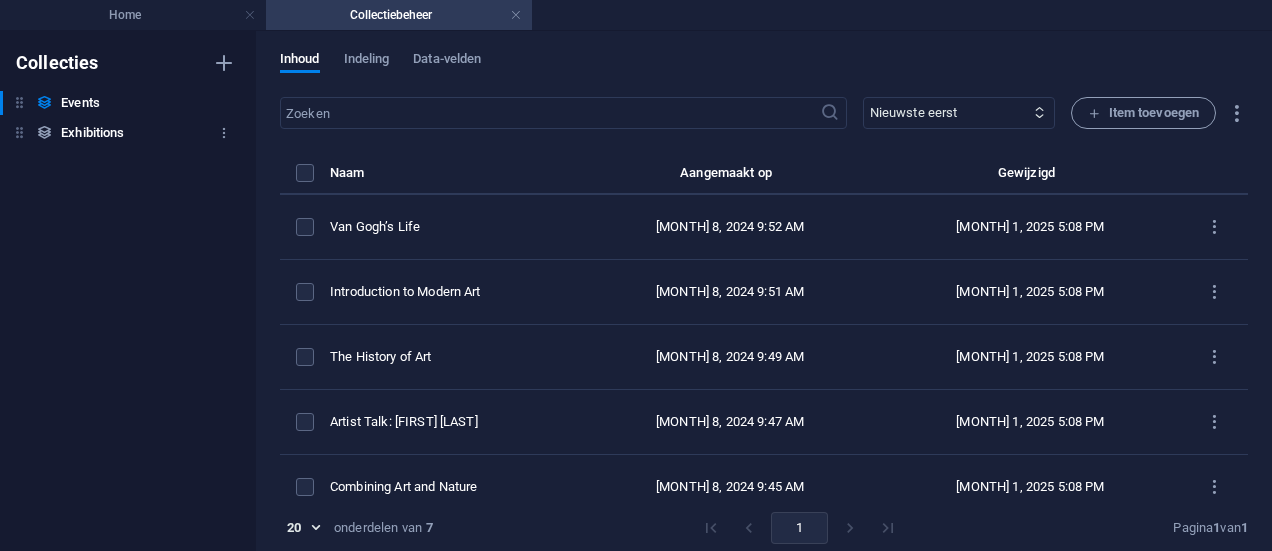click on "Exhibitions" at bounding box center [92, 133] 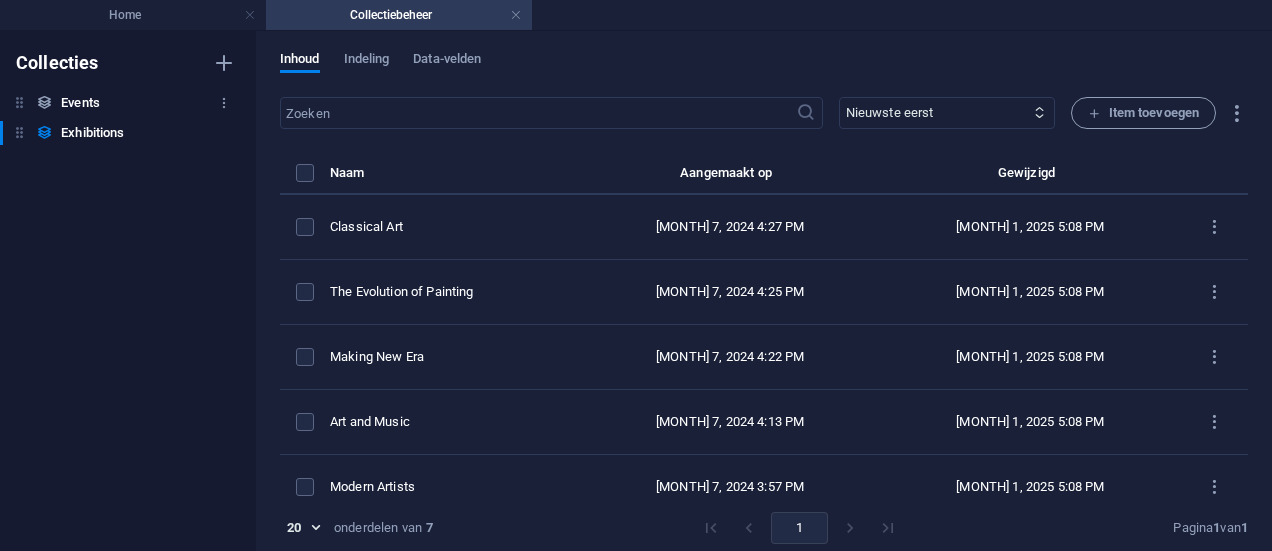 click on "Events" at bounding box center (80, 103) 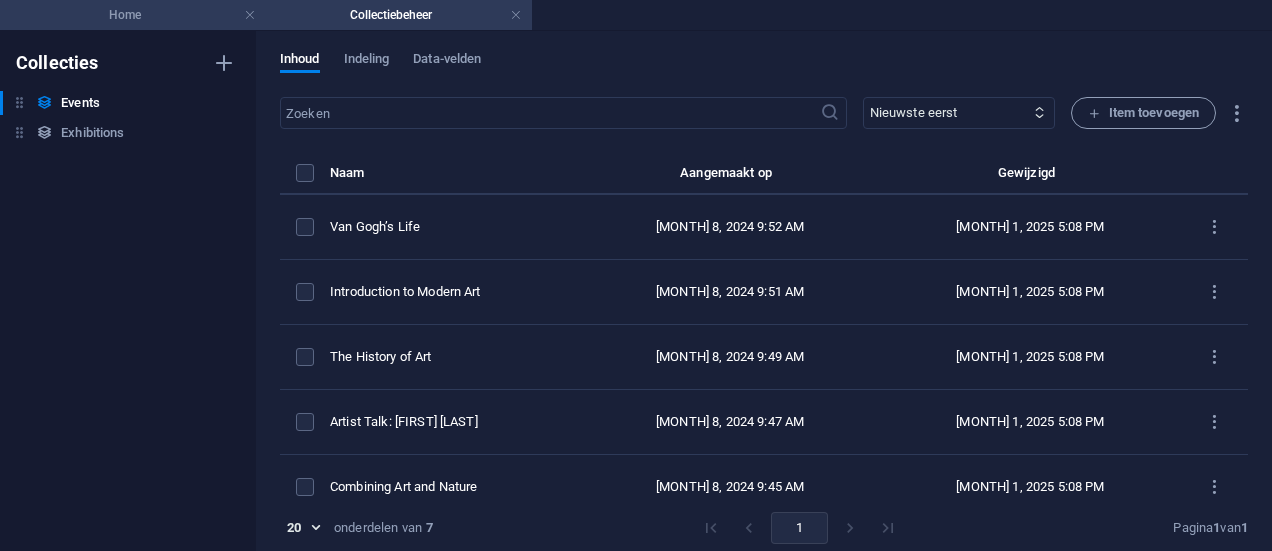 click on "Home" at bounding box center [133, 15] 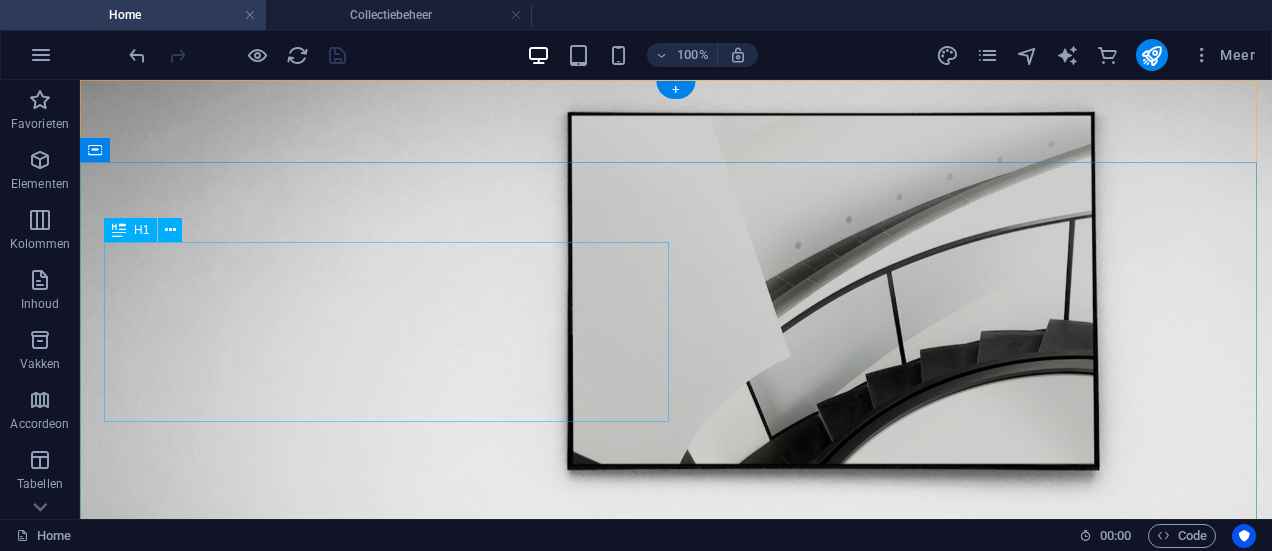click on "The best art exhibitions" at bounding box center [676, 966] 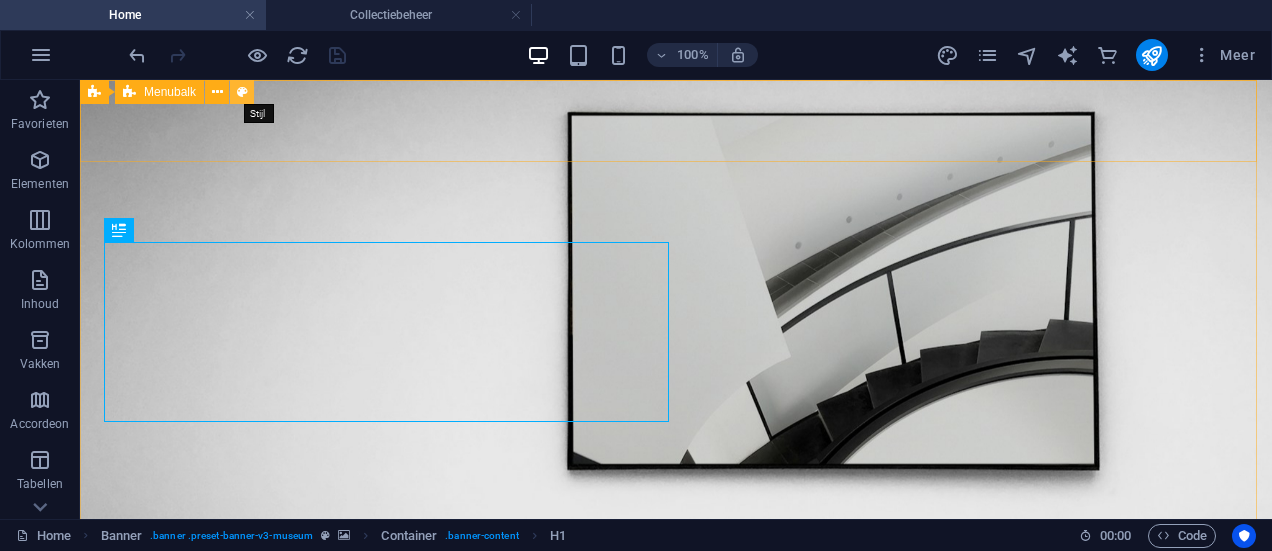 drag, startPoint x: 240, startPoint y: 85, endPoint x: 781, endPoint y: 98, distance: 541.1562 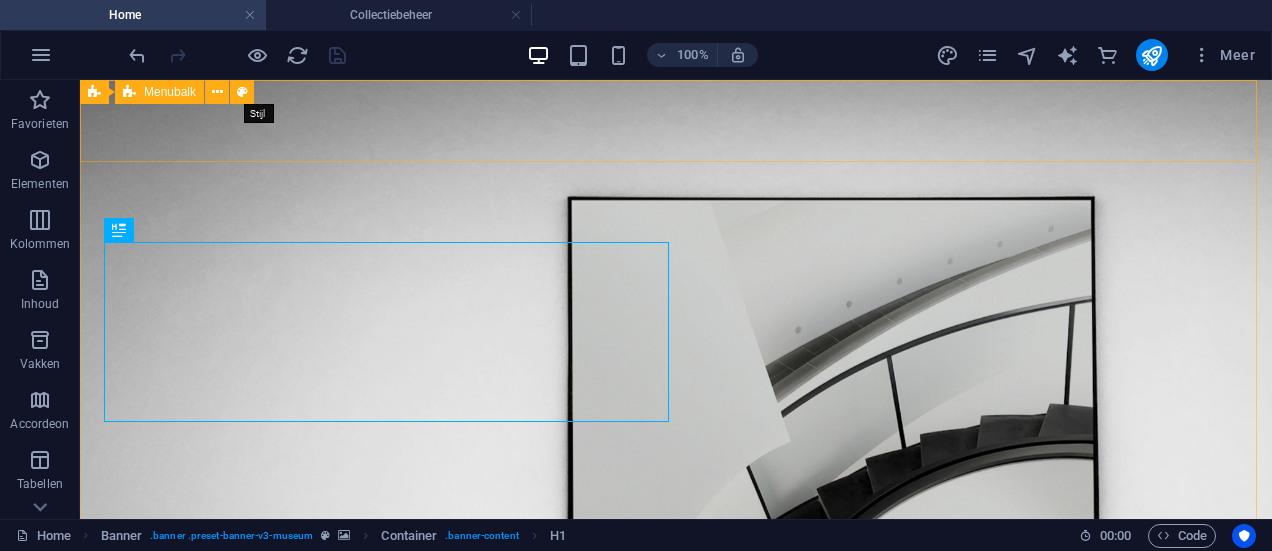 select on "rem" 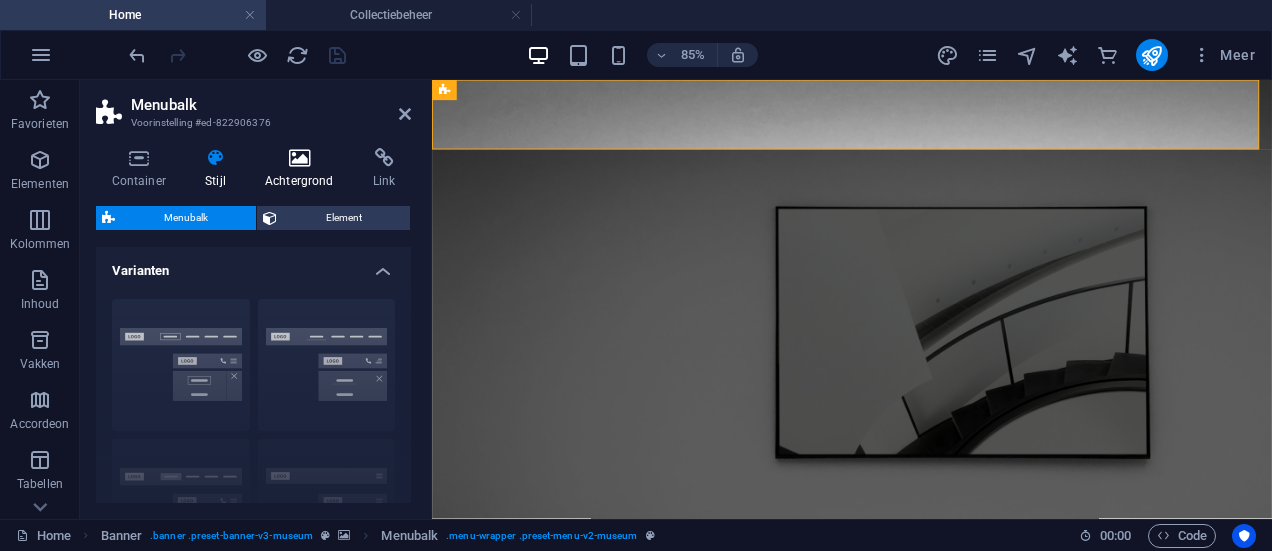 click at bounding box center [299, 158] 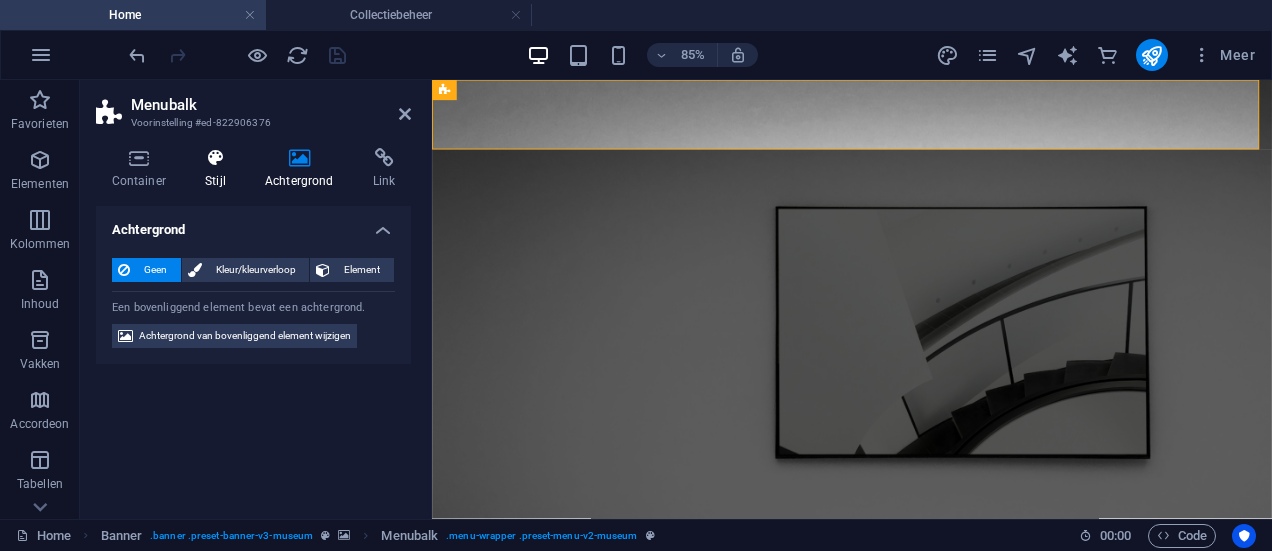 click at bounding box center (216, 158) 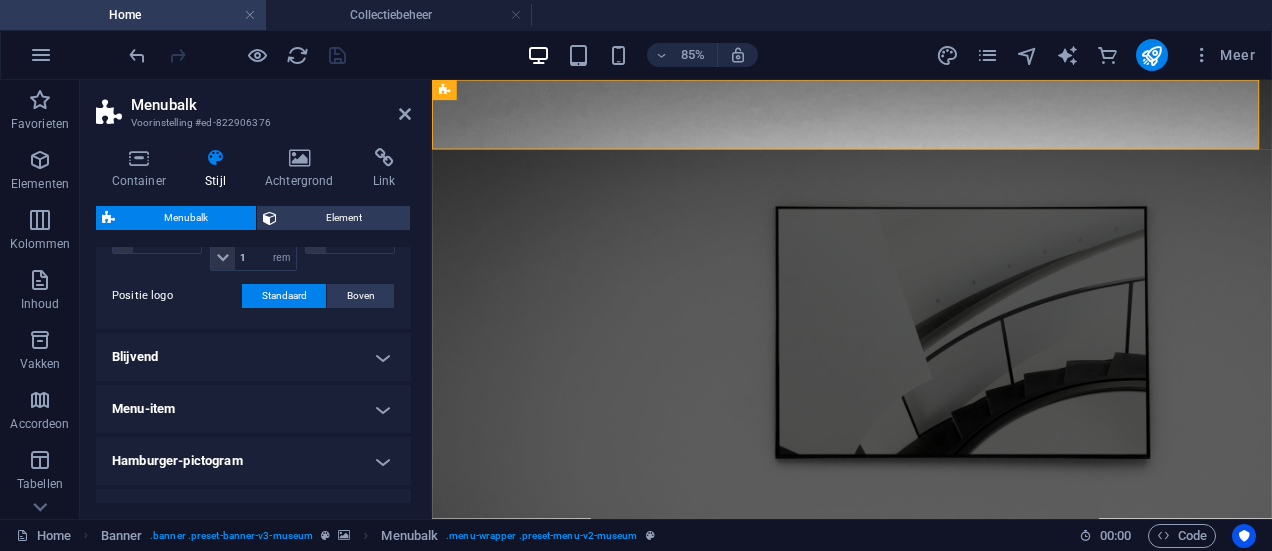 scroll, scrollTop: 698, scrollLeft: 0, axis: vertical 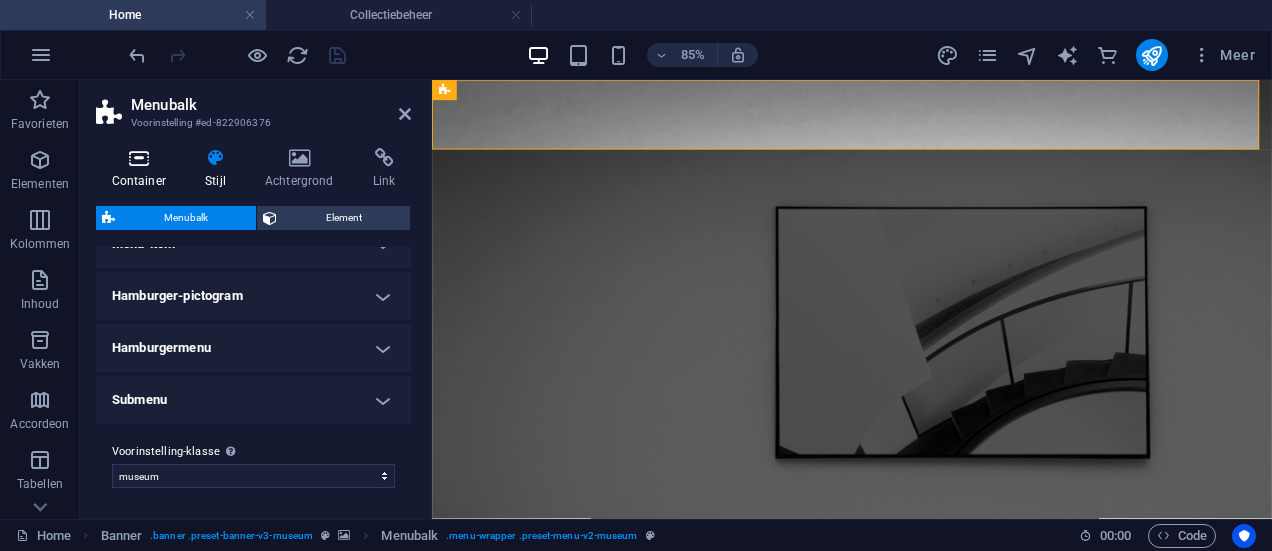 click on "Container" at bounding box center (143, 169) 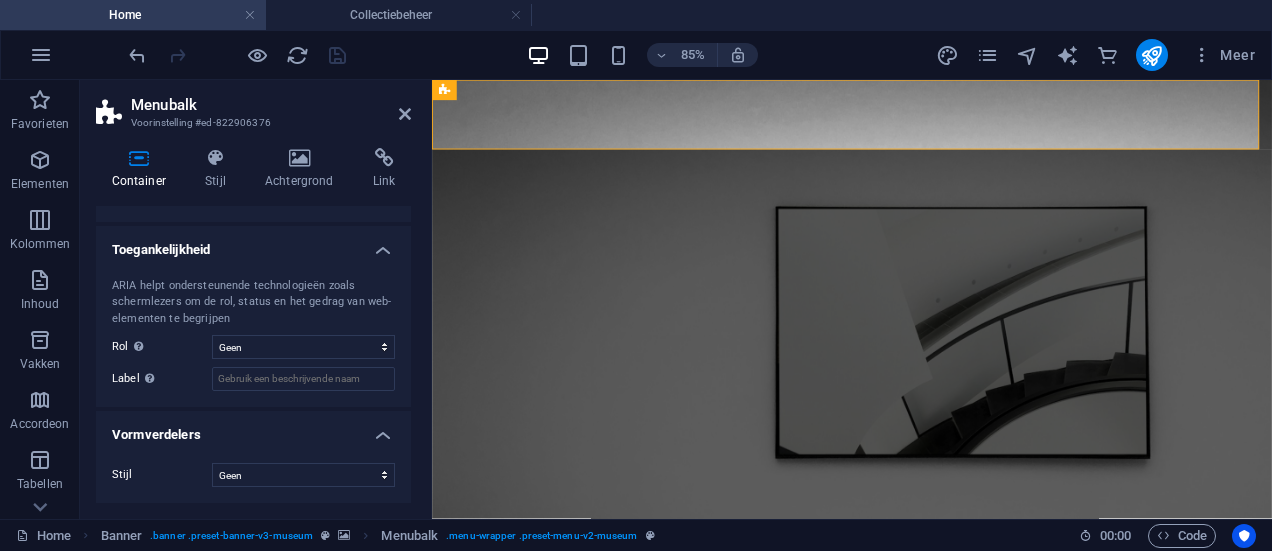 scroll, scrollTop: 244, scrollLeft: 0, axis: vertical 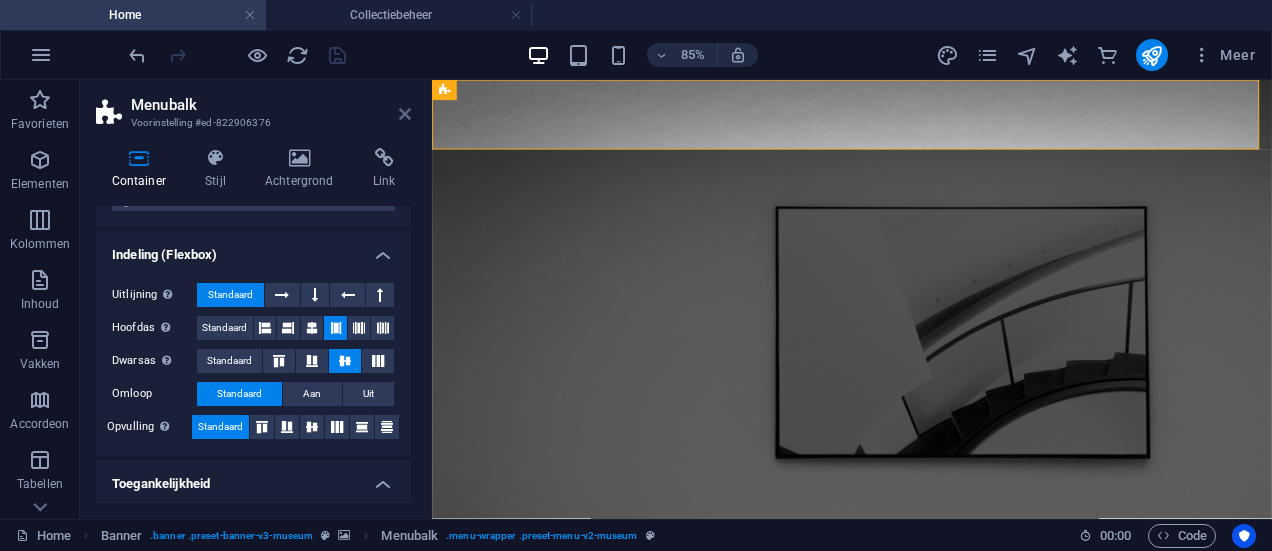 click at bounding box center [405, 114] 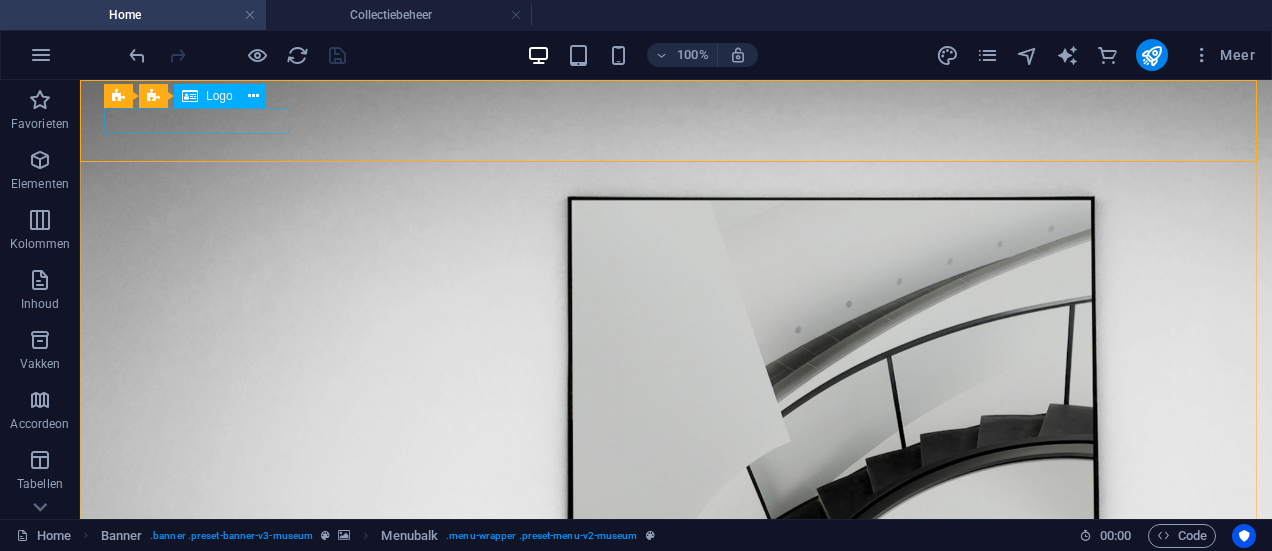 click on "Logo" at bounding box center [219, 96] 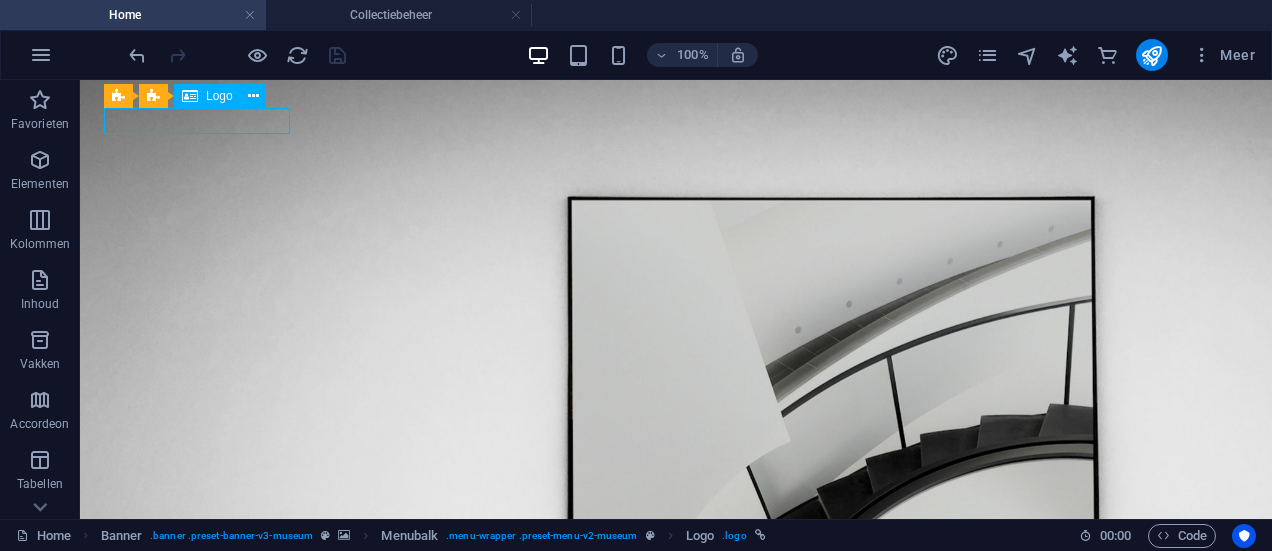 click on "Logo" at bounding box center [219, 96] 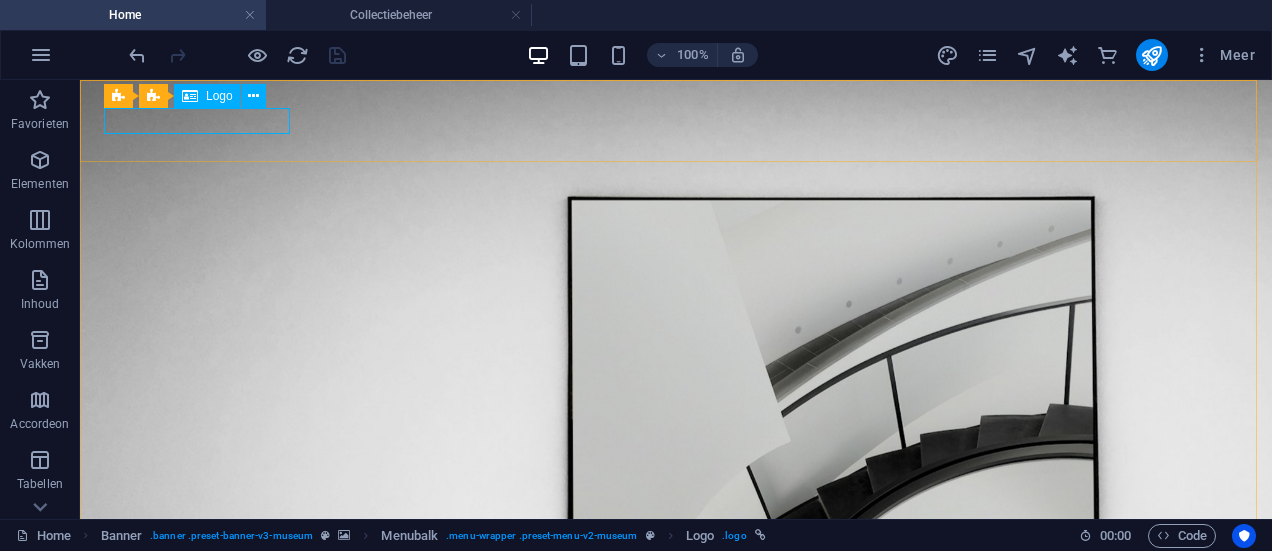 click on "Logo" at bounding box center [219, 96] 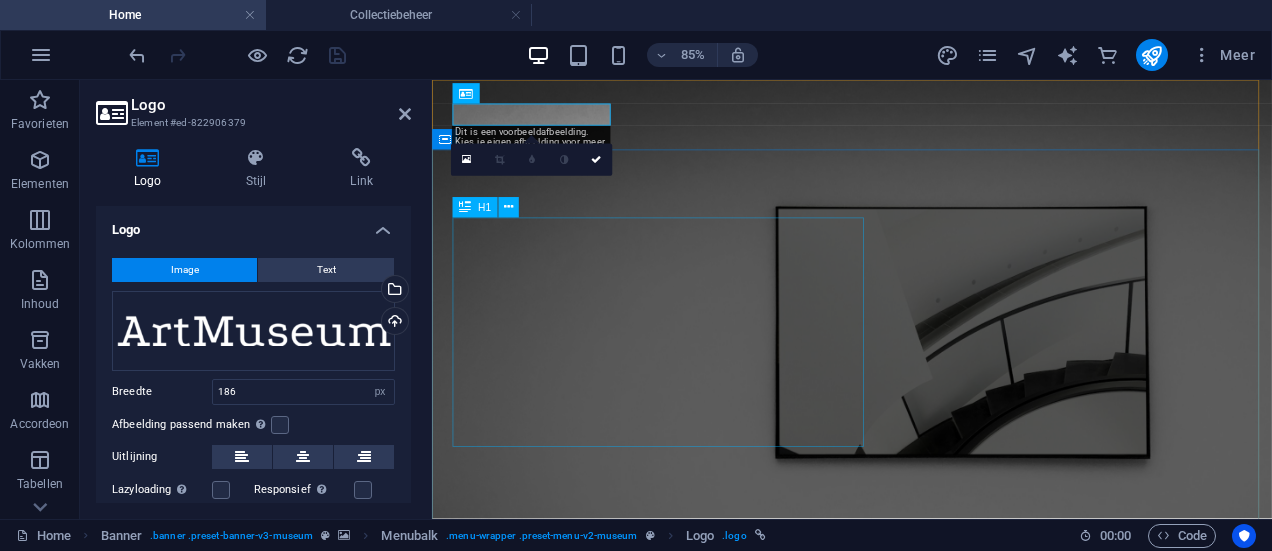 click on "The best art exhibitions" at bounding box center [926, 1011] 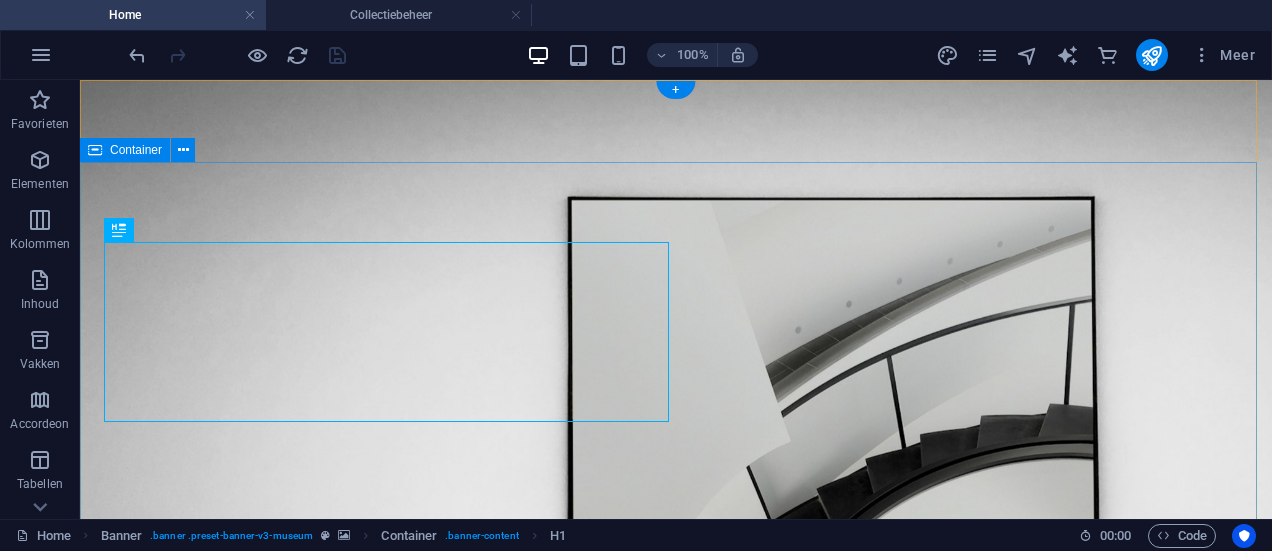 click on "The best art exhibitions Lorem ipsum dolor sit amet, consectetur adipiscing elit, sed do eiusmod tempor incididunt ut labore Lorem ipsum dolor sit amet, consectetur adipiscing elit, sed do eiusmod tempor incididunt ut labore Explore" at bounding box center [676, 1046] 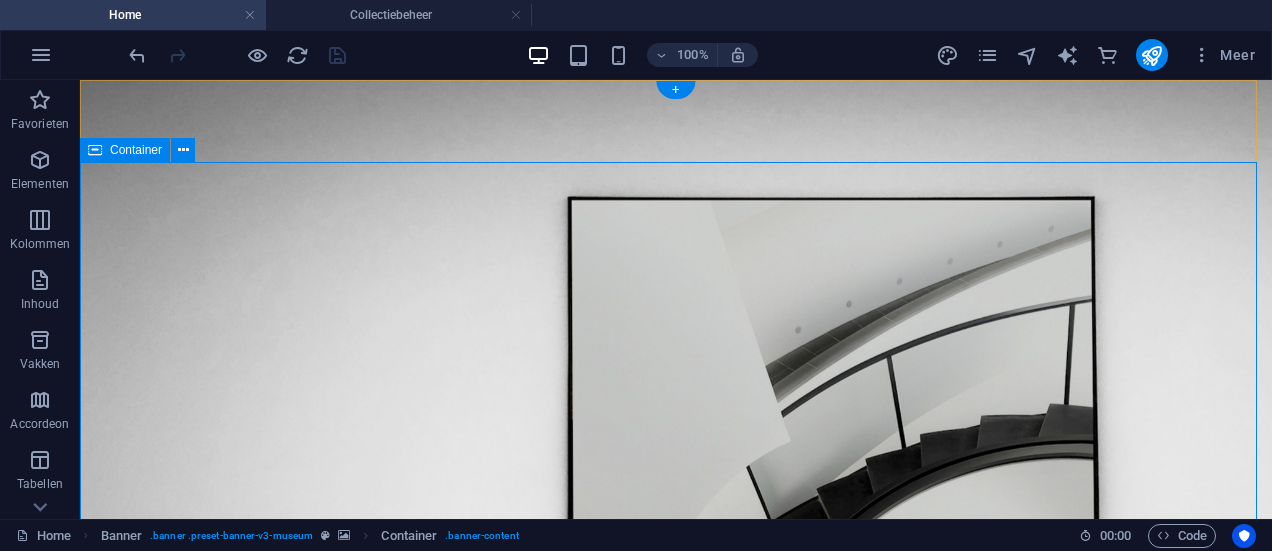click on "The best art exhibitions Lorem ipsum dolor sit amet, consectetur adipiscing elit, sed do eiusmod tempor incididunt ut labore Lorem ipsum dolor sit amet, consectetur adipiscing elit, sed do eiusmod tempor incididunt ut labore Explore" at bounding box center [676, 1046] 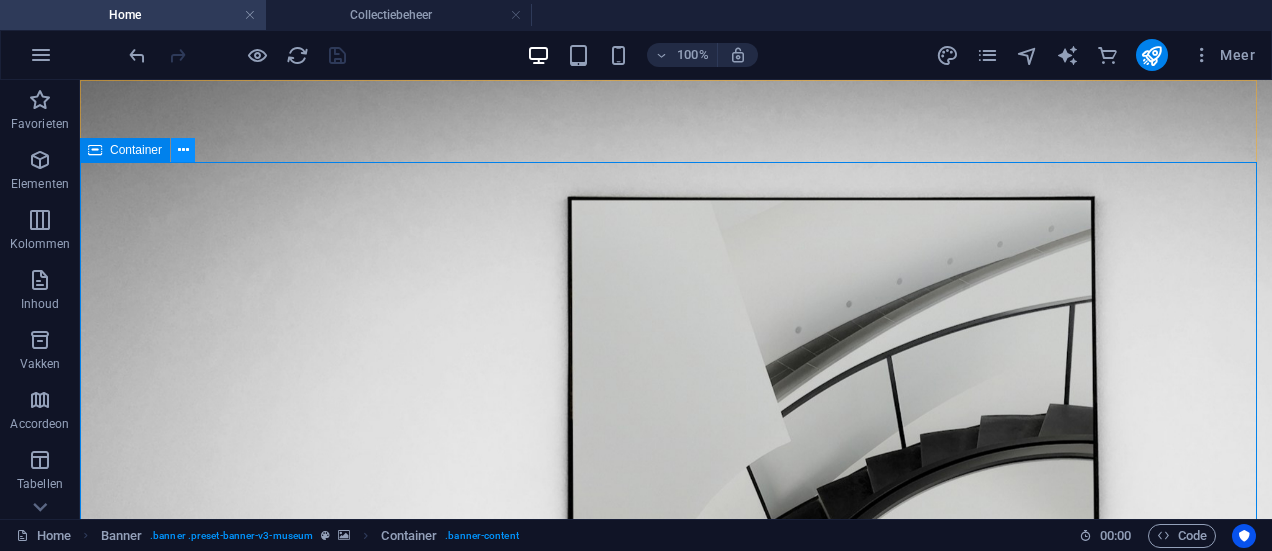 click at bounding box center (183, 150) 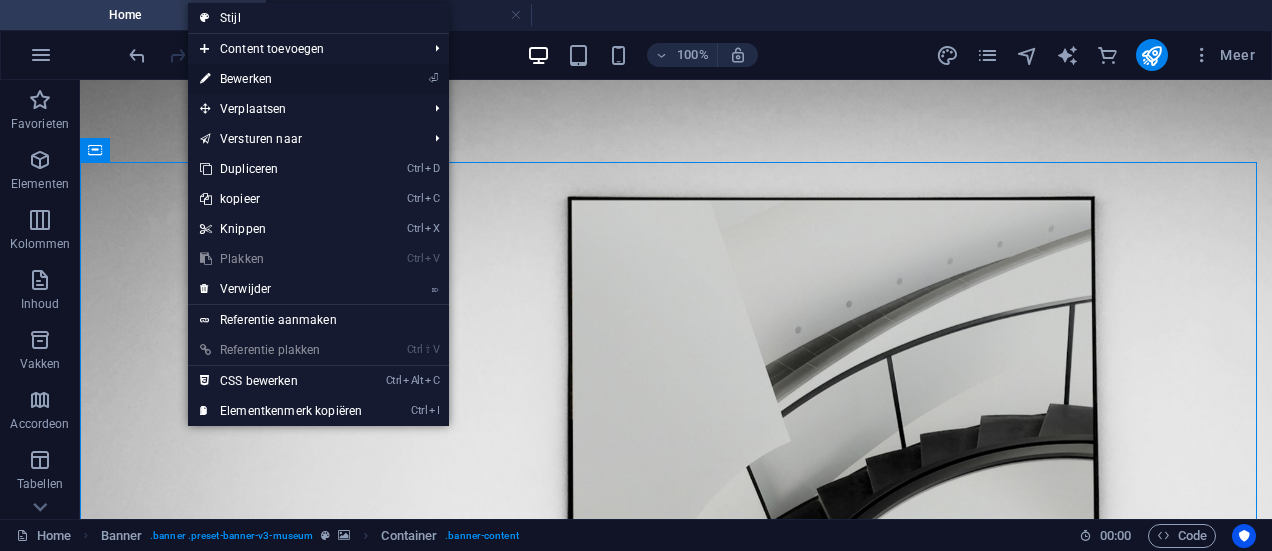 click on "⏎  Bewerken" at bounding box center (281, 79) 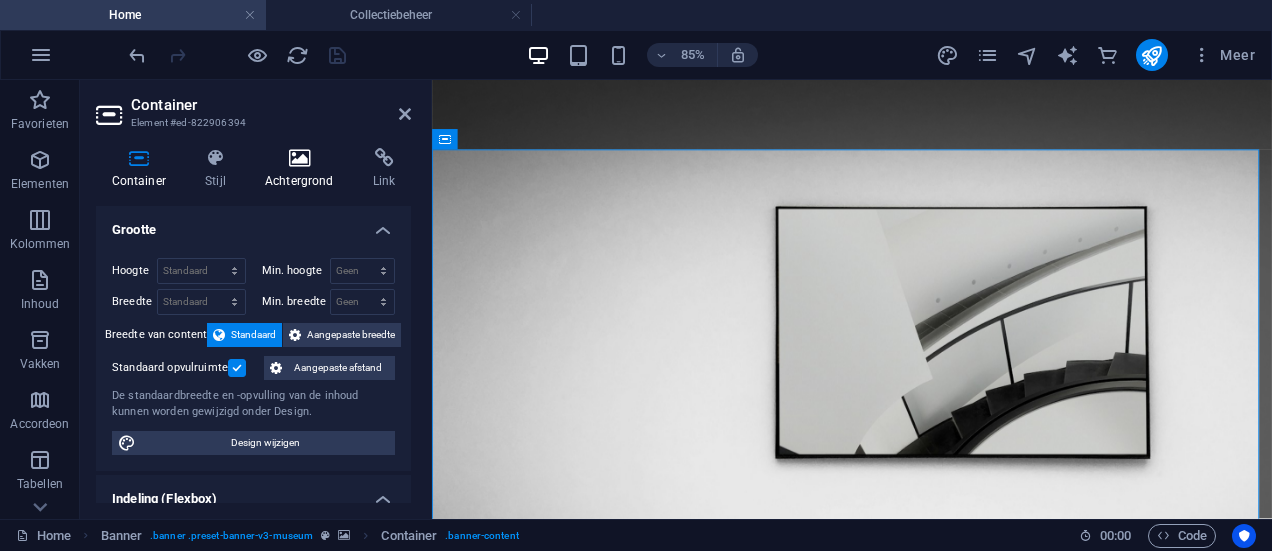 click at bounding box center (299, 158) 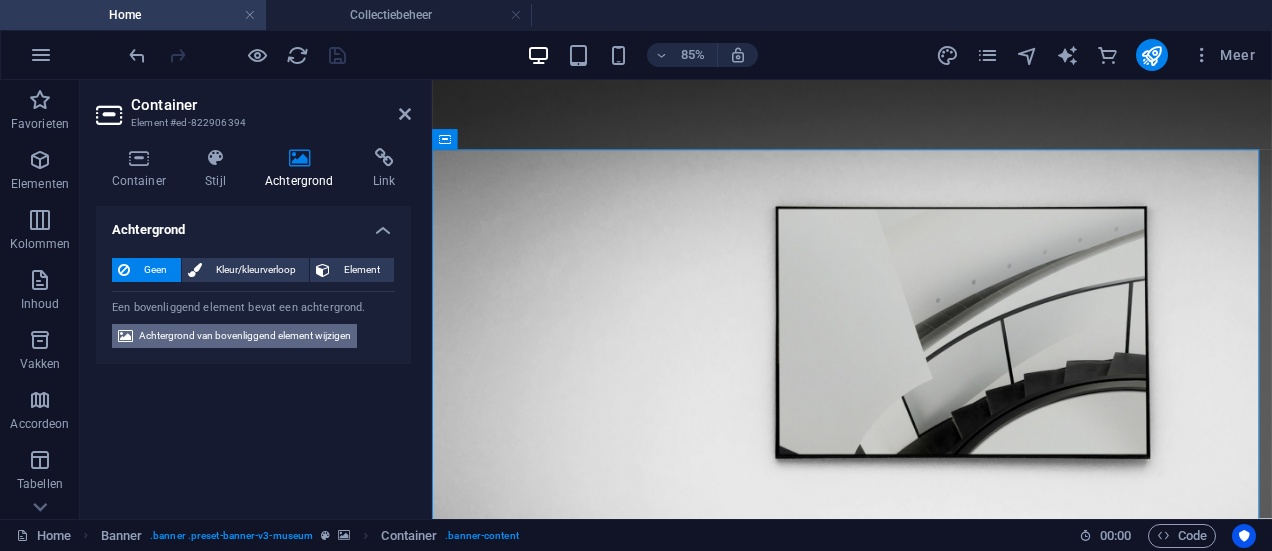 click on "Achtergrond van bovenliggend element wijzigen" at bounding box center [245, 336] 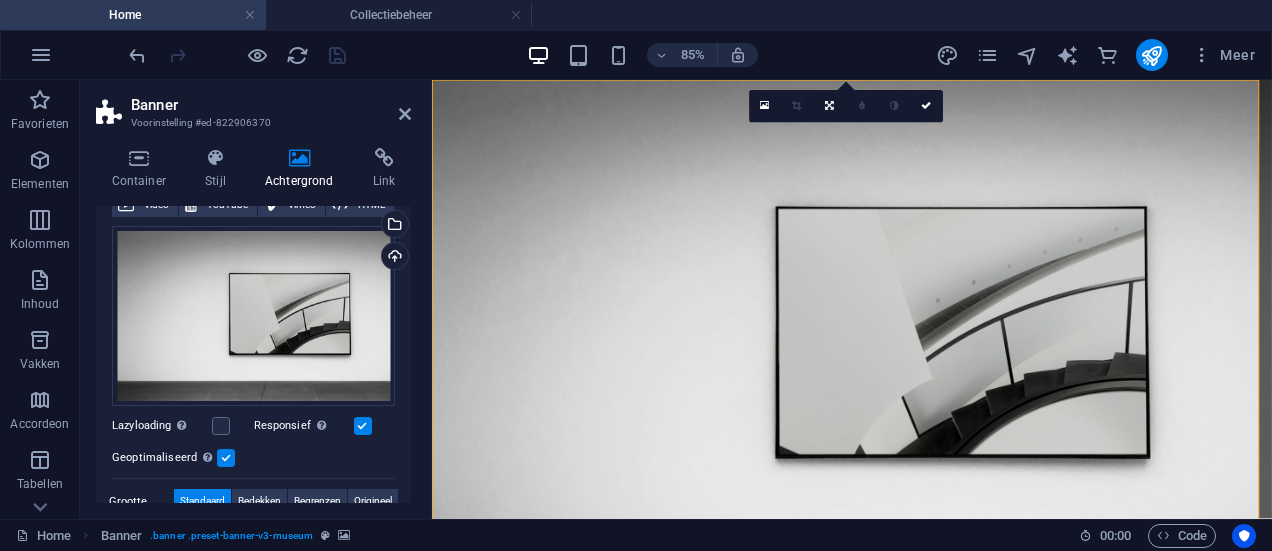 scroll, scrollTop: 127, scrollLeft: 0, axis: vertical 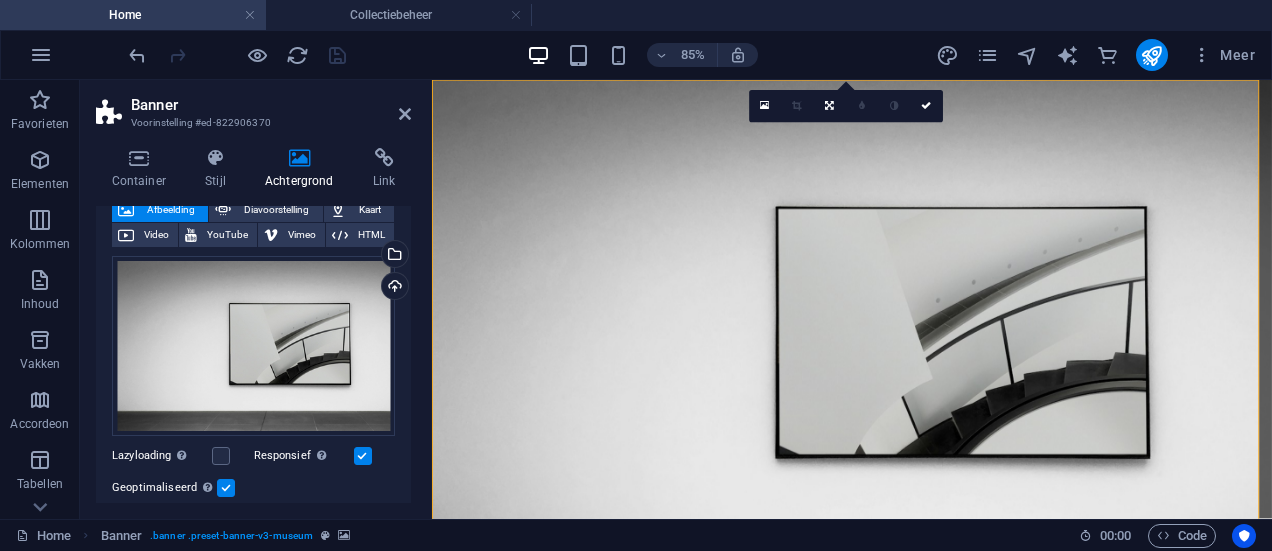 click on "85% Meer" at bounding box center (694, 55) 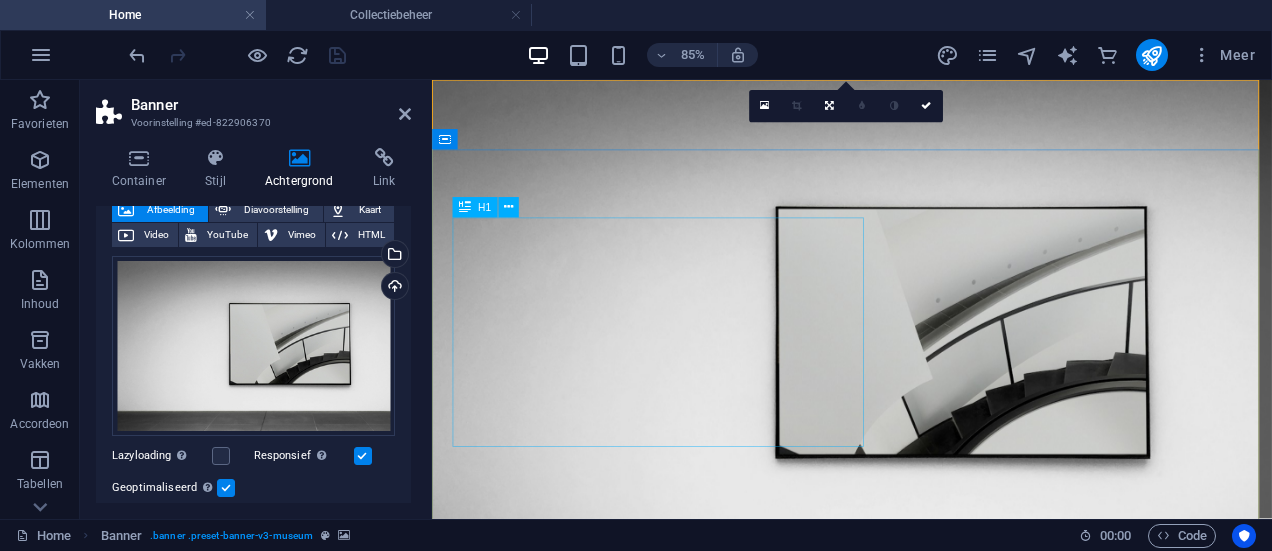 click on "The best art exhibitions" at bounding box center [926, 1011] 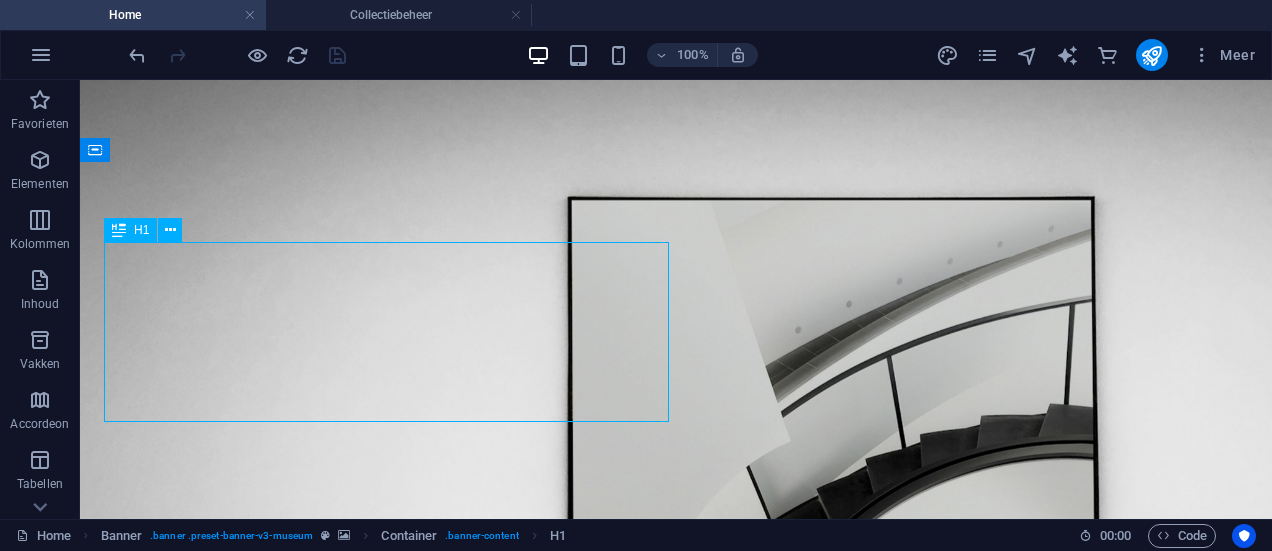 click on "The best art exhibitions" at bounding box center (676, 966) 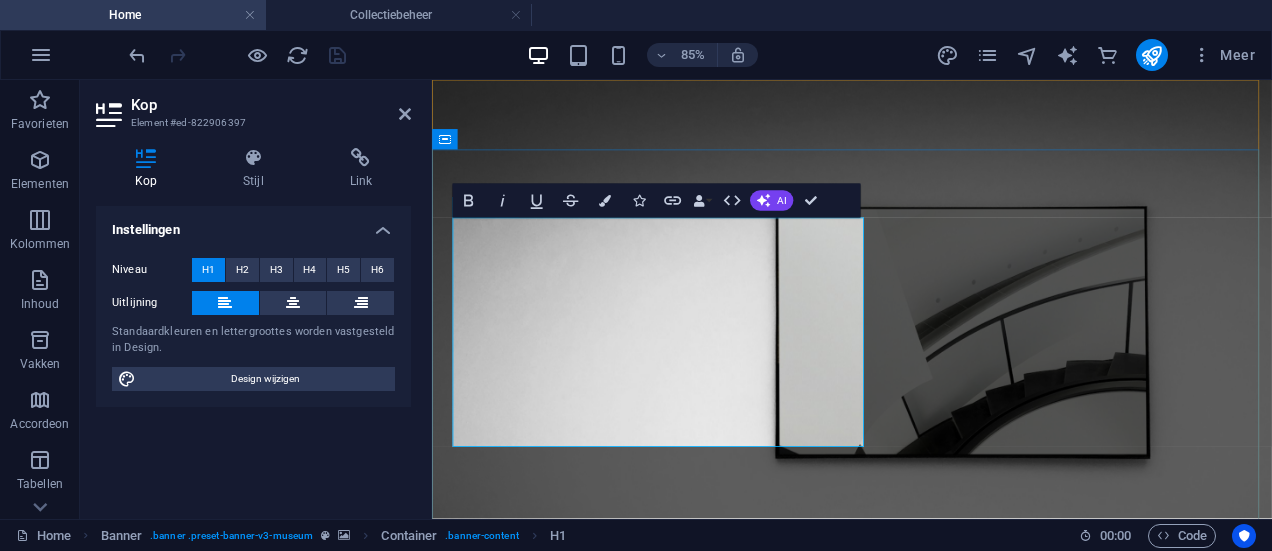 type 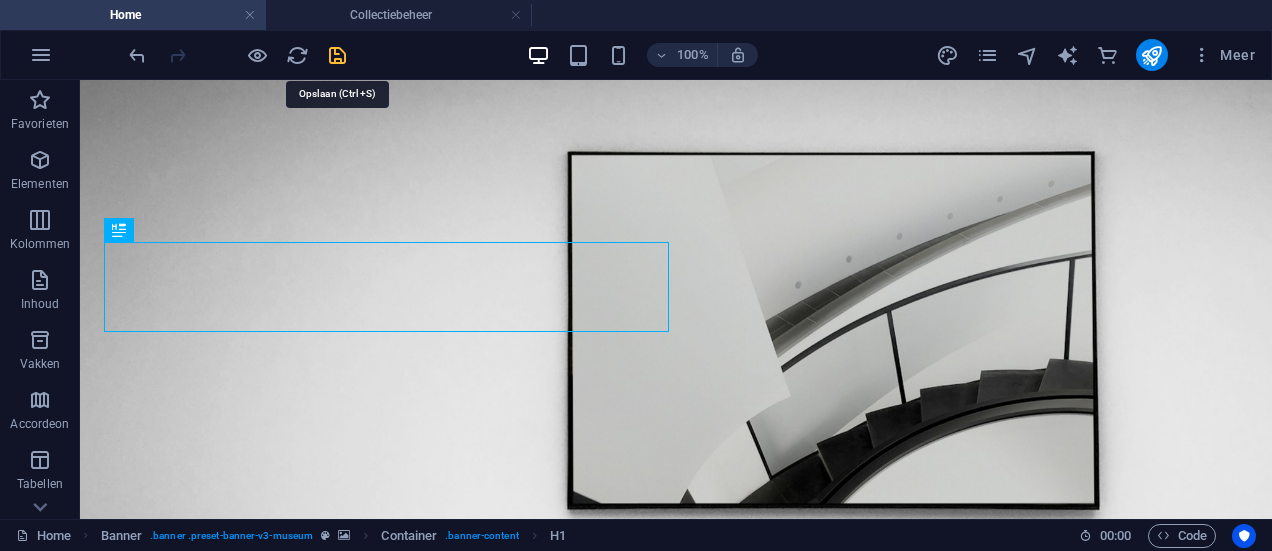 click at bounding box center (337, 55) 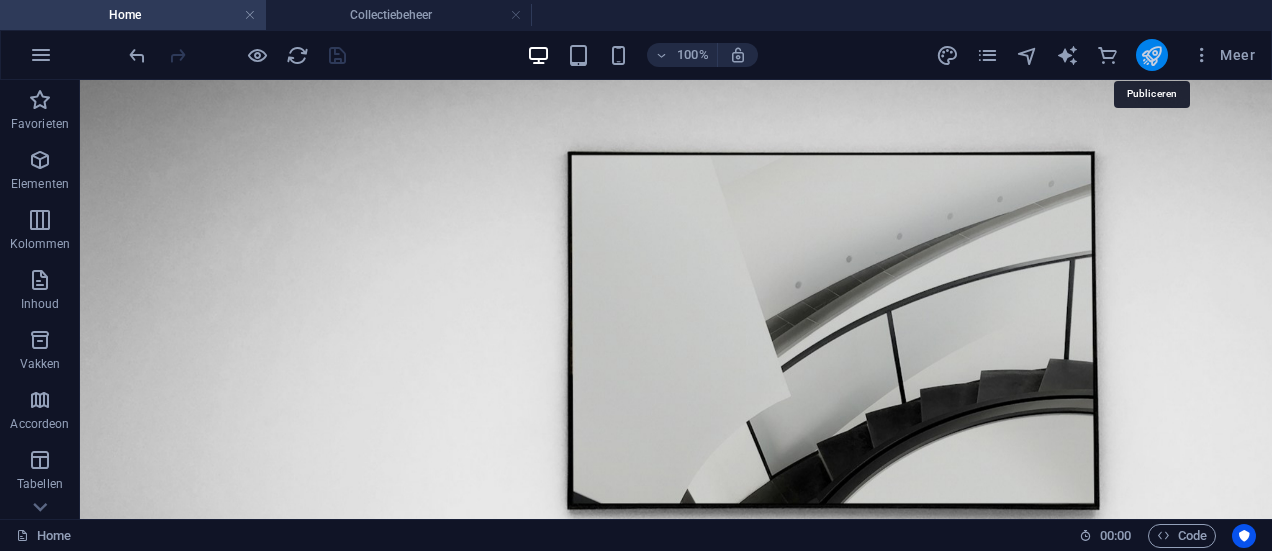 click at bounding box center (1151, 55) 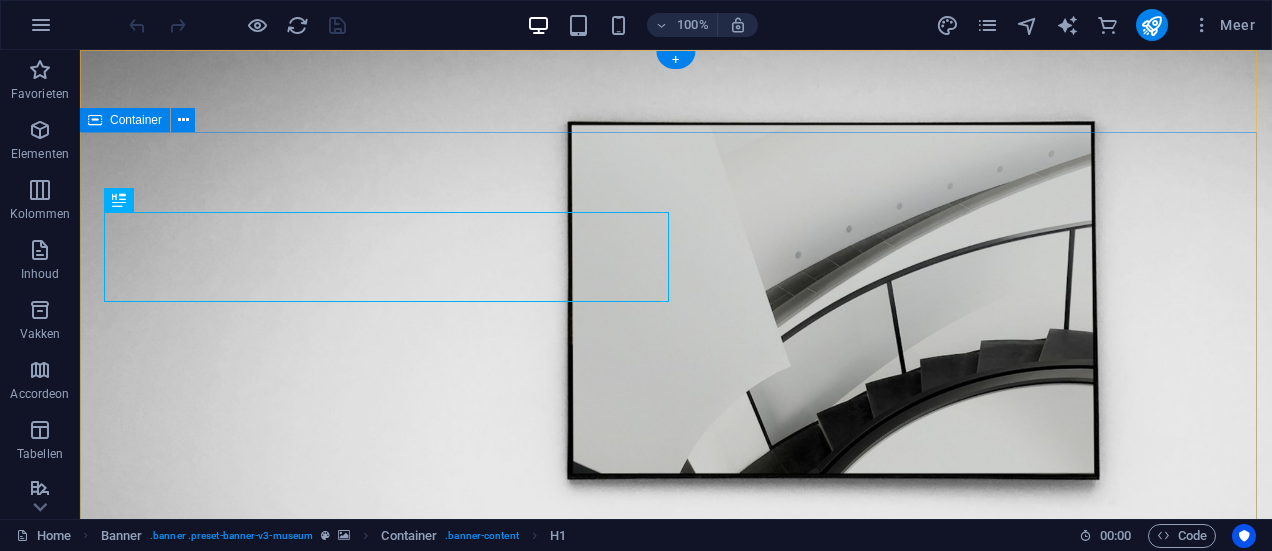 scroll, scrollTop: 0, scrollLeft: 0, axis: both 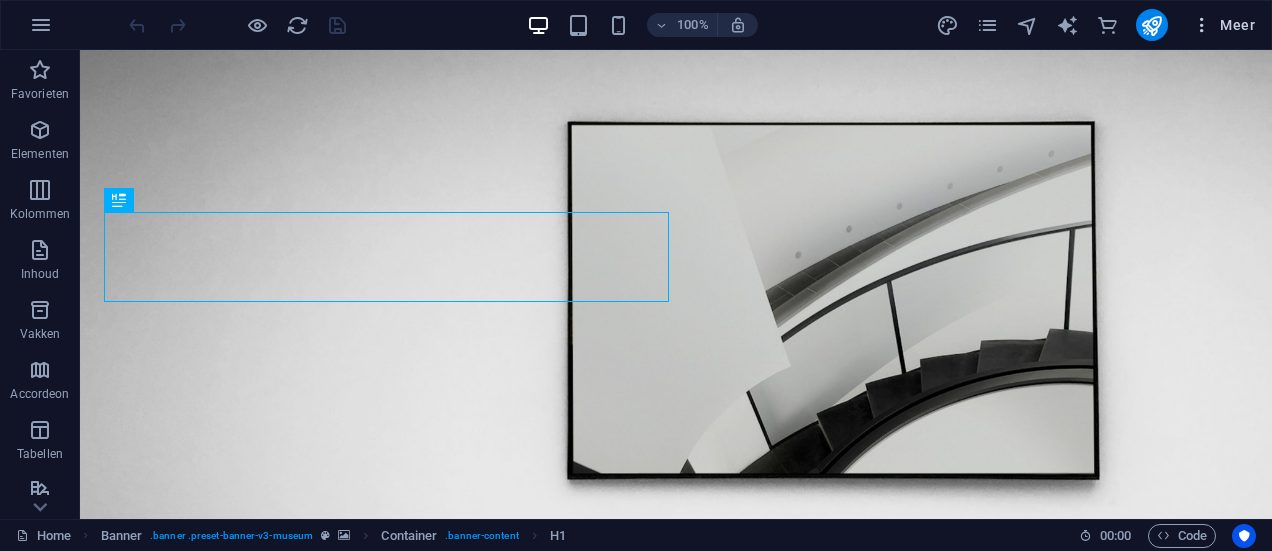 click at bounding box center [1202, 25] 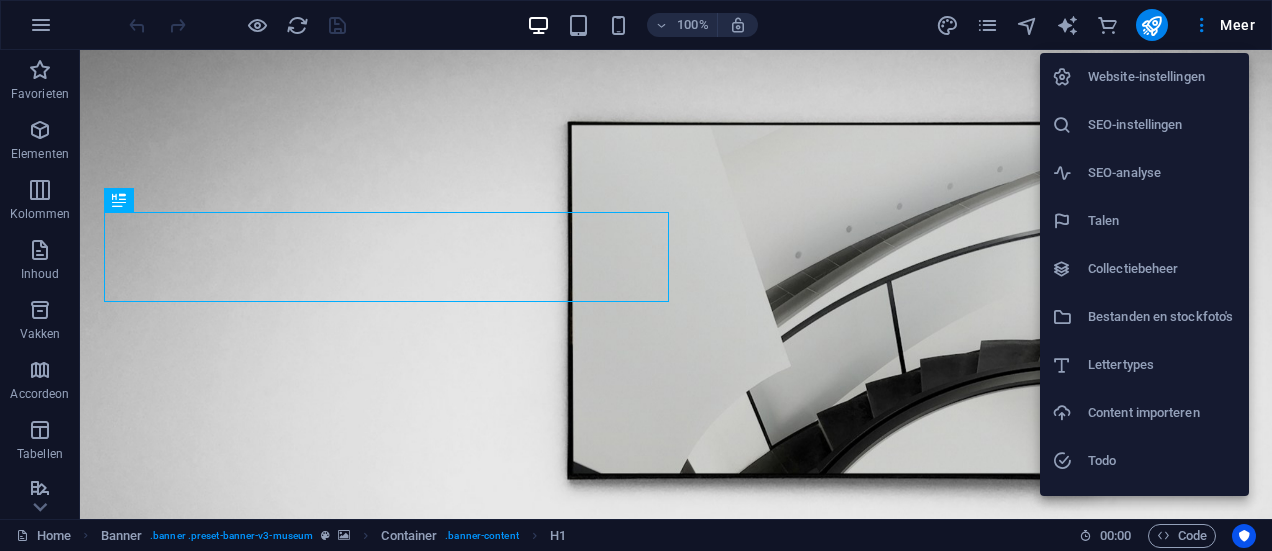 click on "Website-instellingen" at bounding box center [1162, 77] 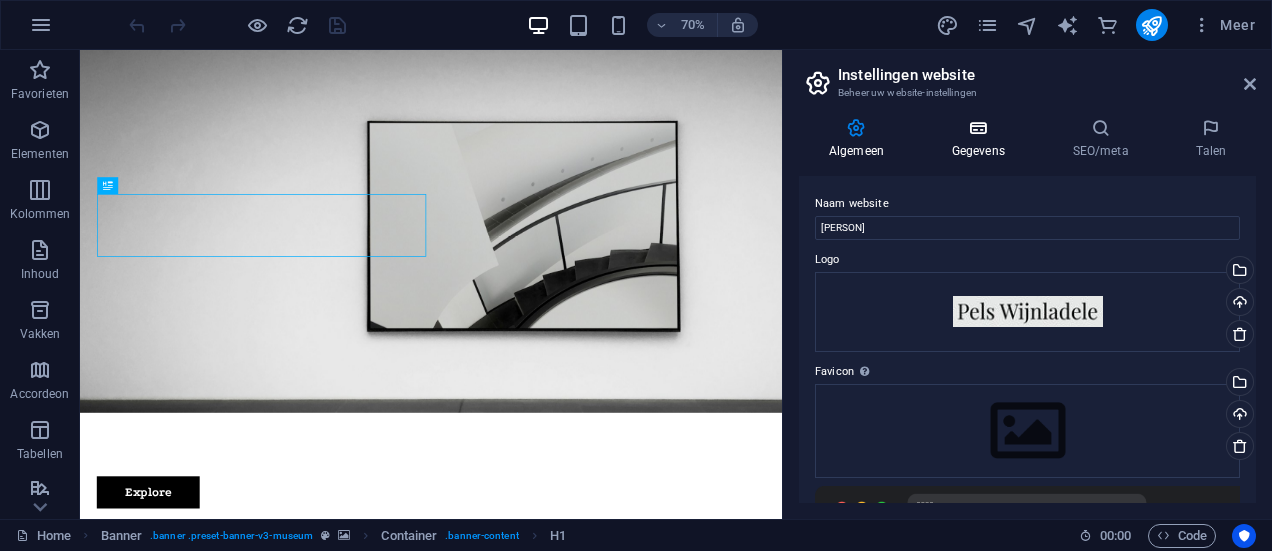 click at bounding box center [978, 128] 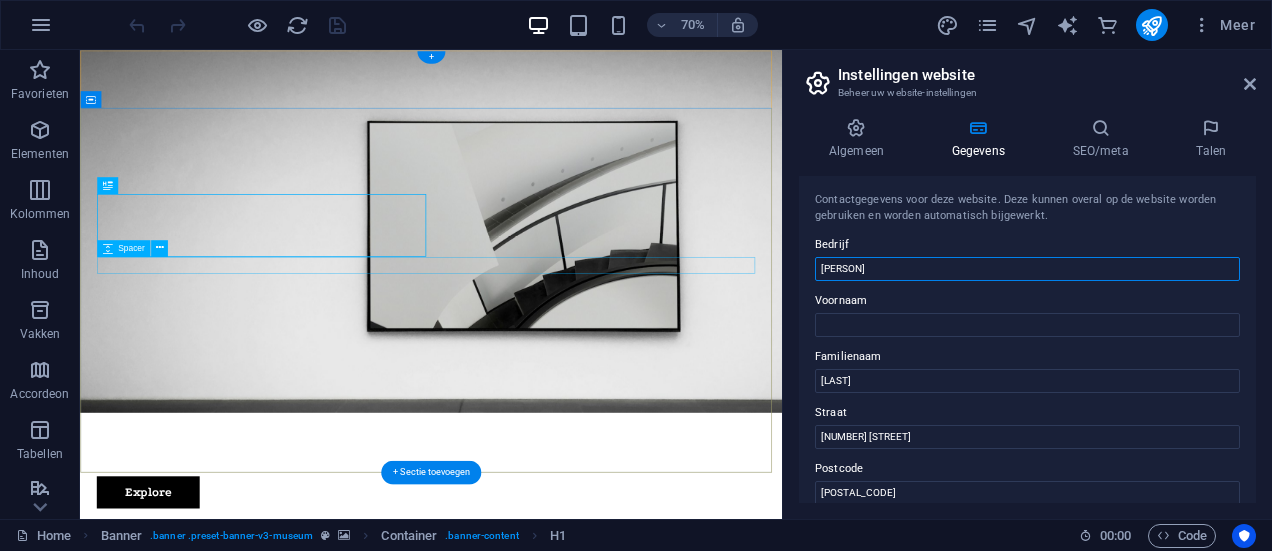 drag, startPoint x: 925, startPoint y: 320, endPoint x: 1000, endPoint y: 365, distance: 87.46428 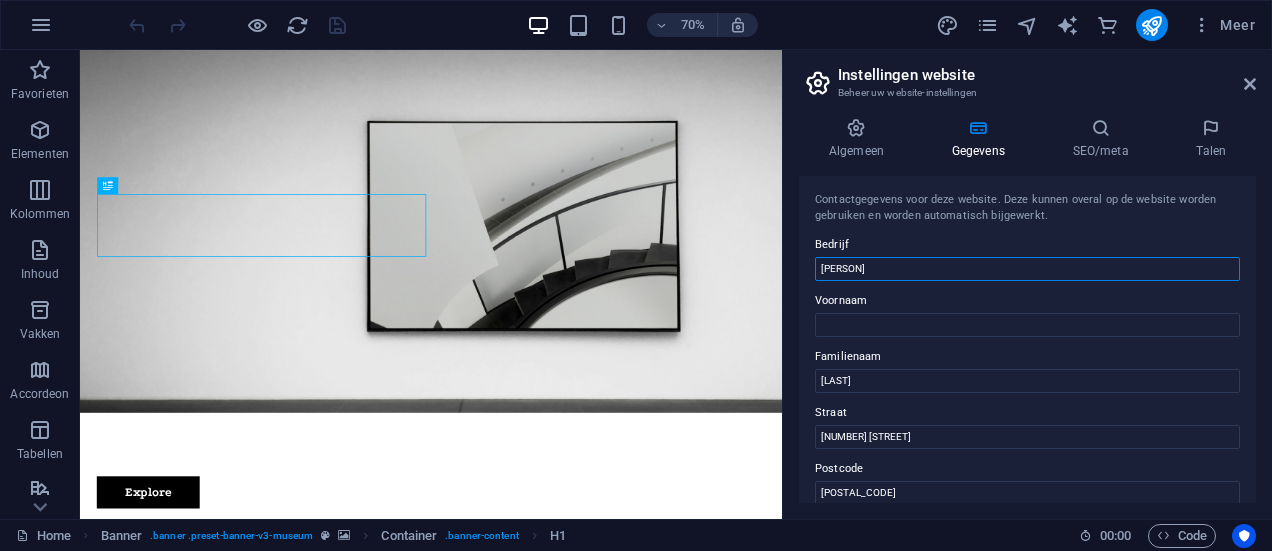 click on "[PERSON]" at bounding box center (1027, 269) 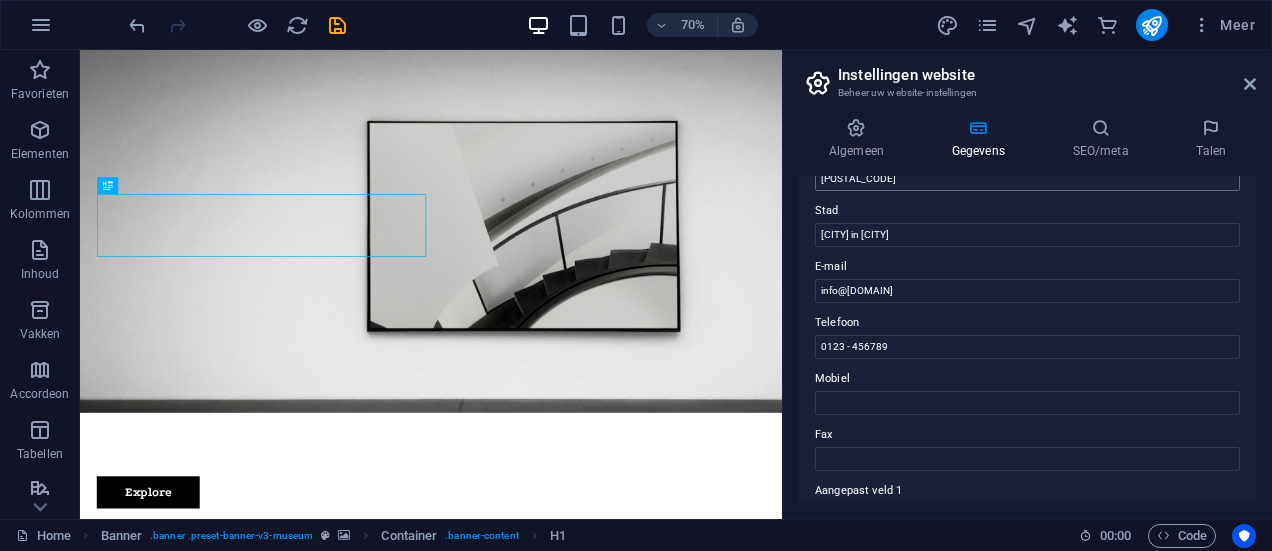 scroll, scrollTop: 333, scrollLeft: 0, axis: vertical 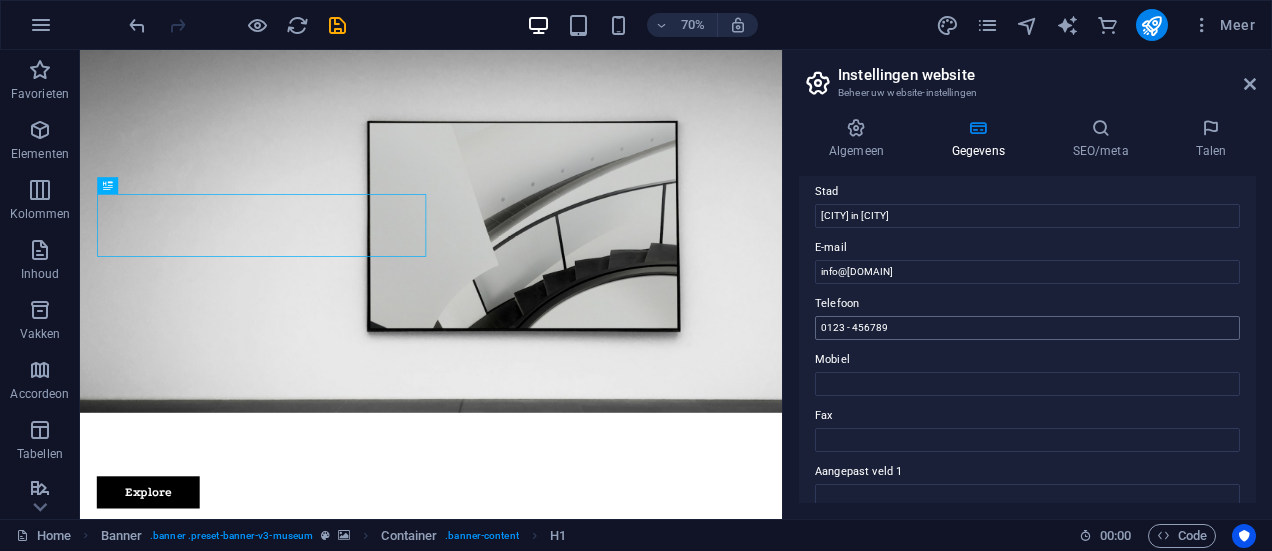 type on "[BRAND]" 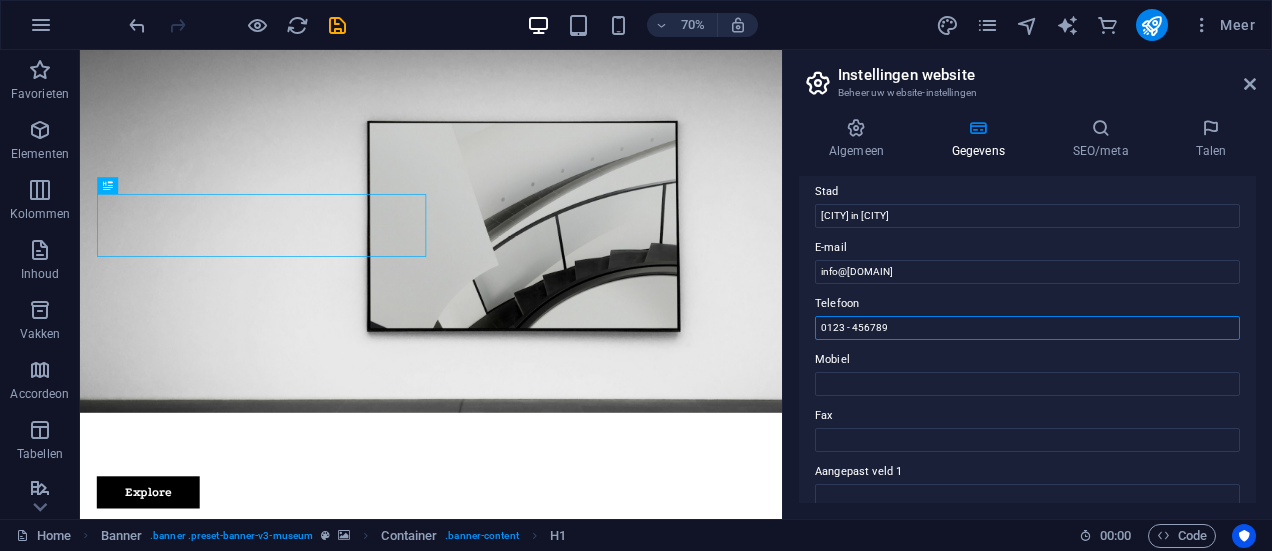 click on "0123 - 456789" at bounding box center [1027, 328] 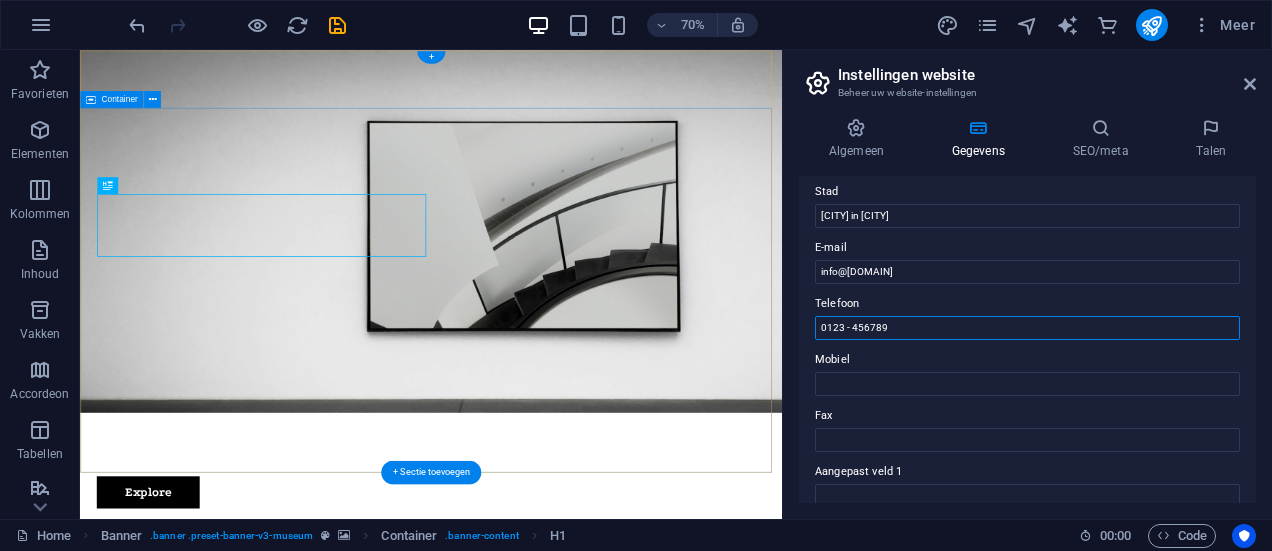 drag, startPoint x: 1006, startPoint y: 425, endPoint x: 867, endPoint y: 425, distance: 139 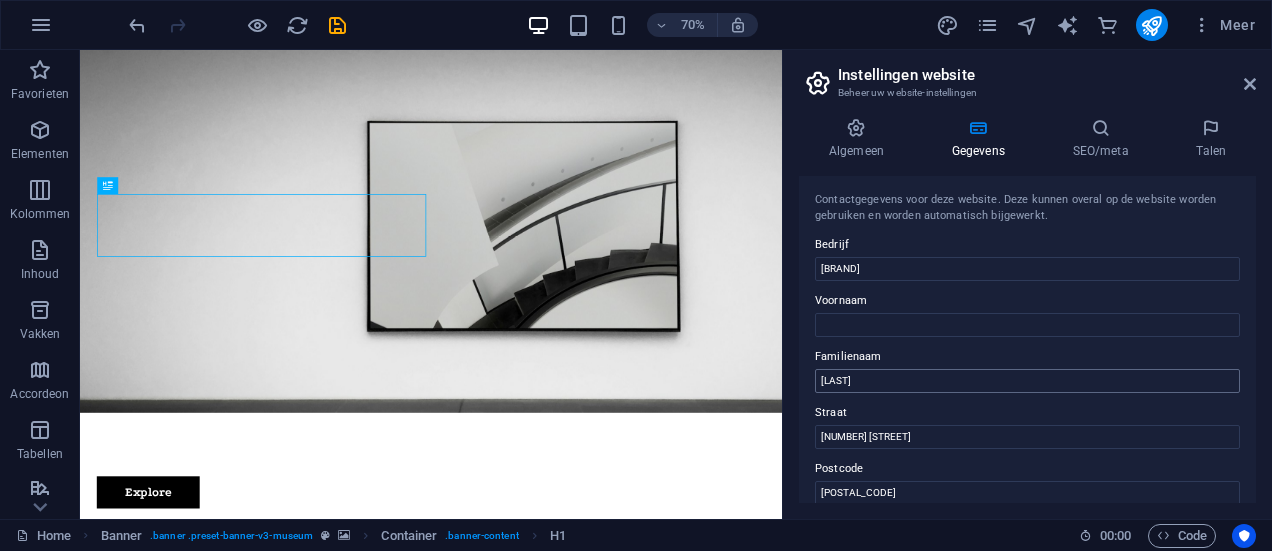 scroll, scrollTop: 0, scrollLeft: 0, axis: both 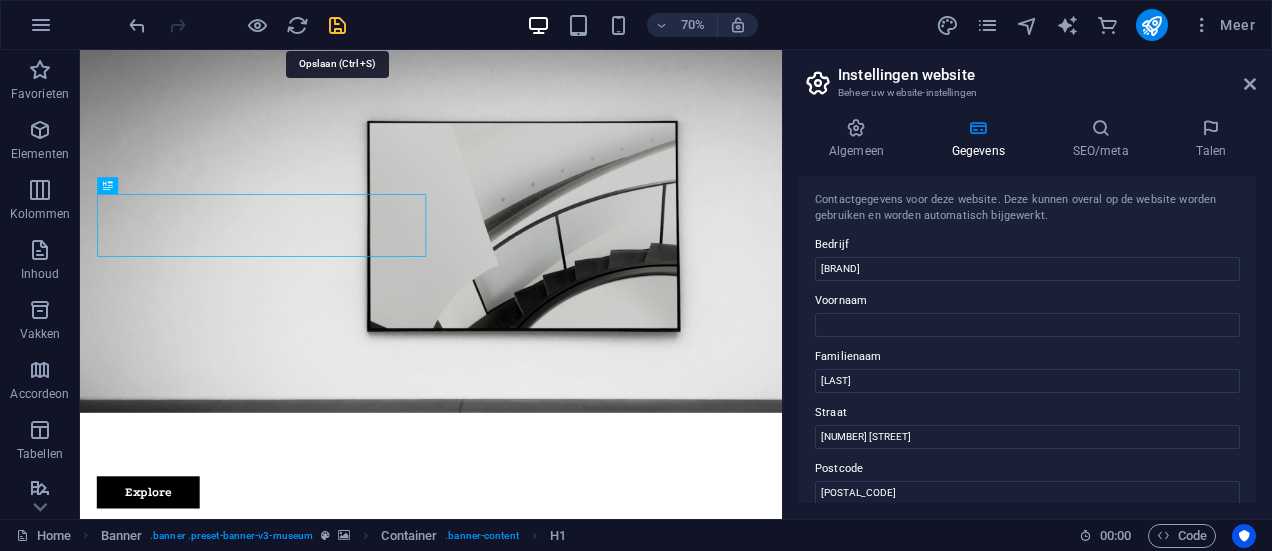 type 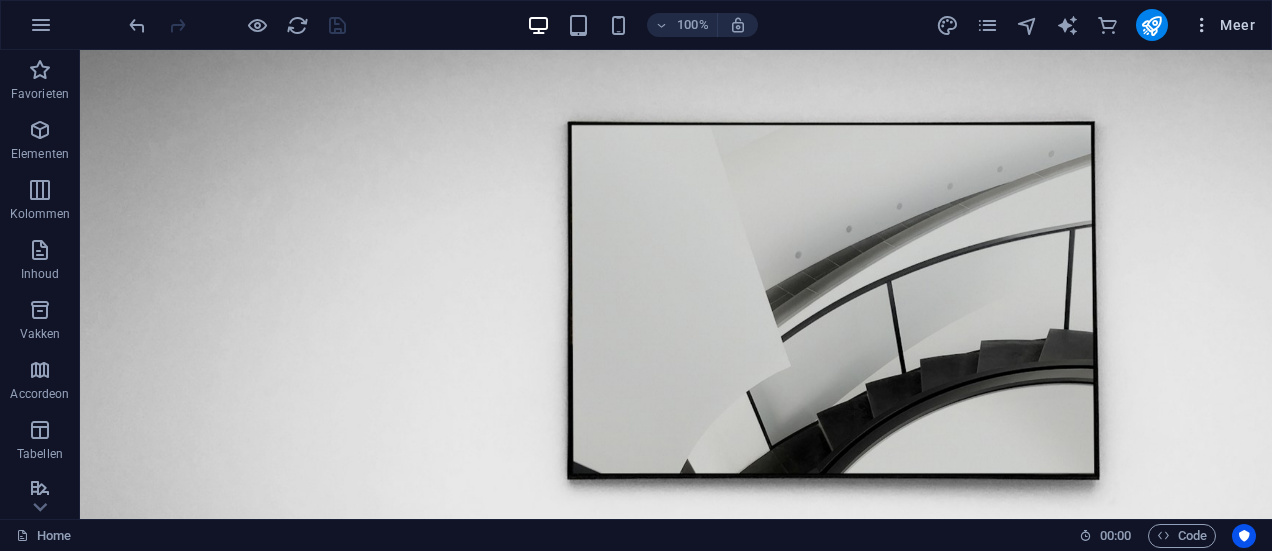 click at bounding box center [1202, 25] 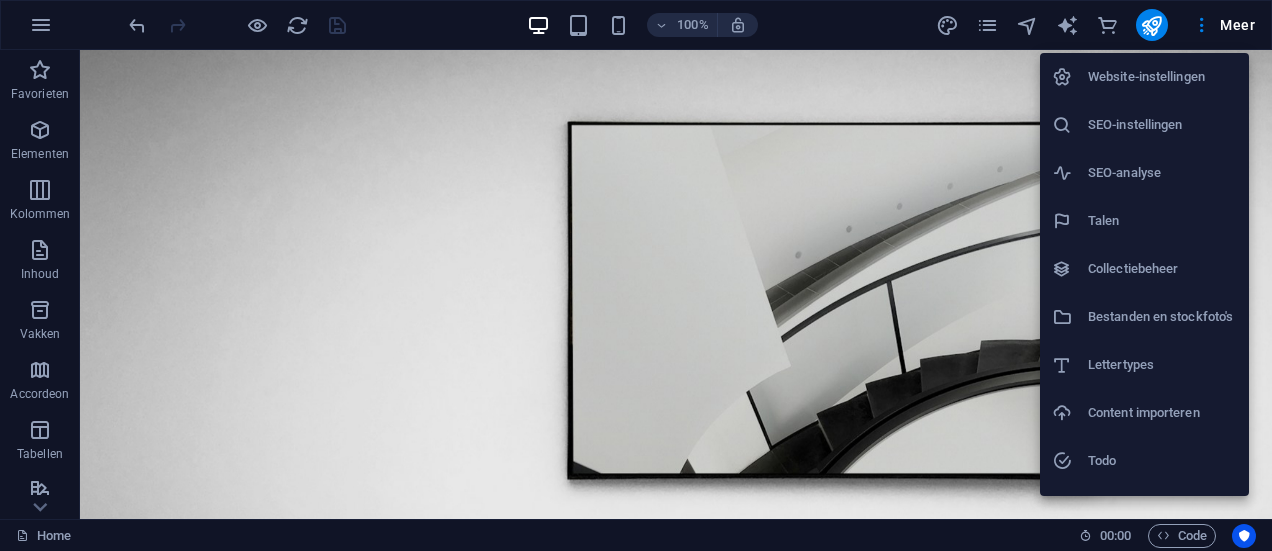 click on "Website-instellingen" at bounding box center [1162, 77] 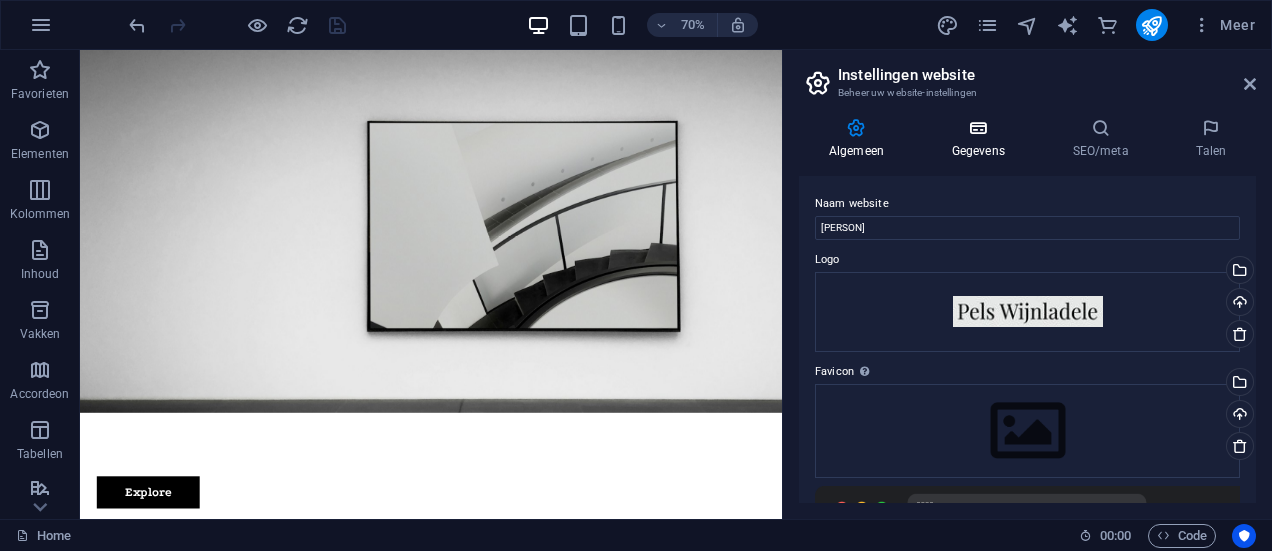 click on "Gegevens" at bounding box center (982, 139) 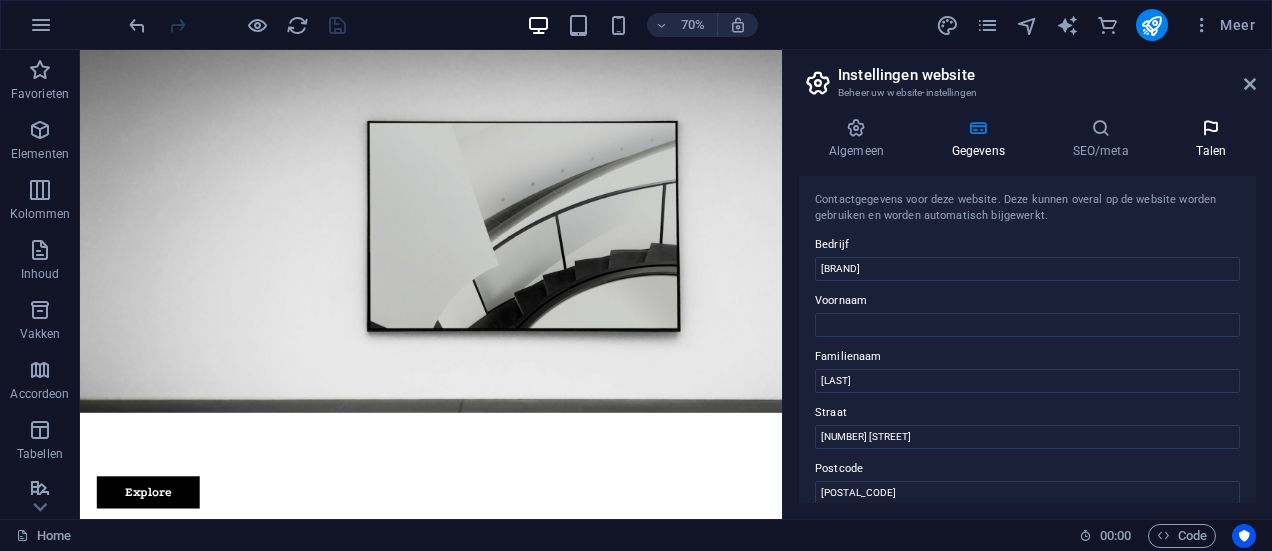 click on "Talen" at bounding box center [1211, 139] 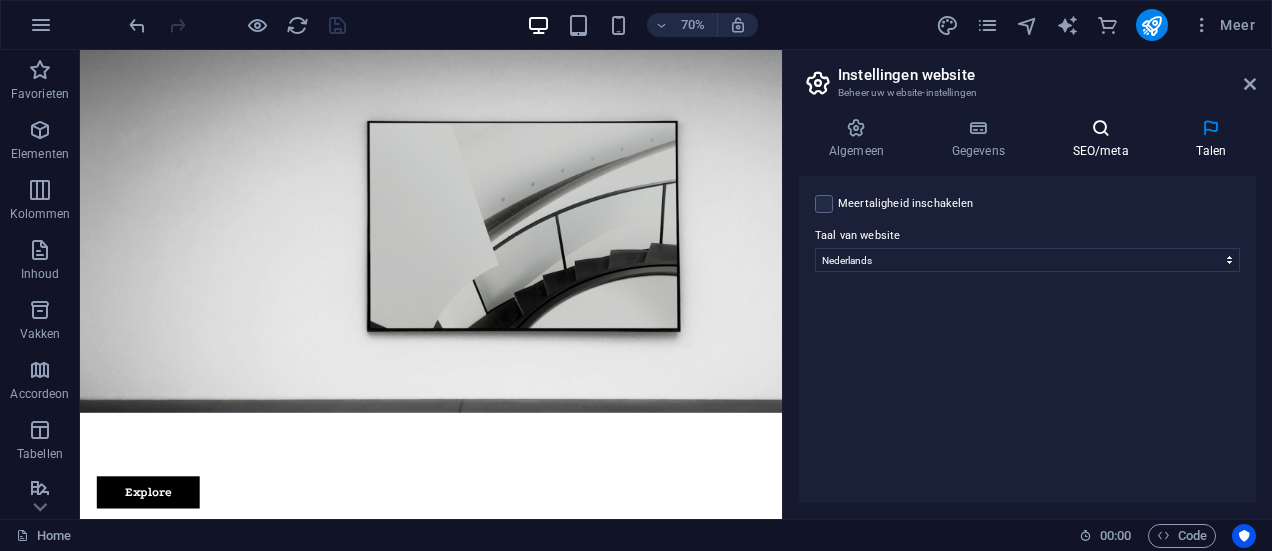 click on "SEO/meta" at bounding box center [1105, 139] 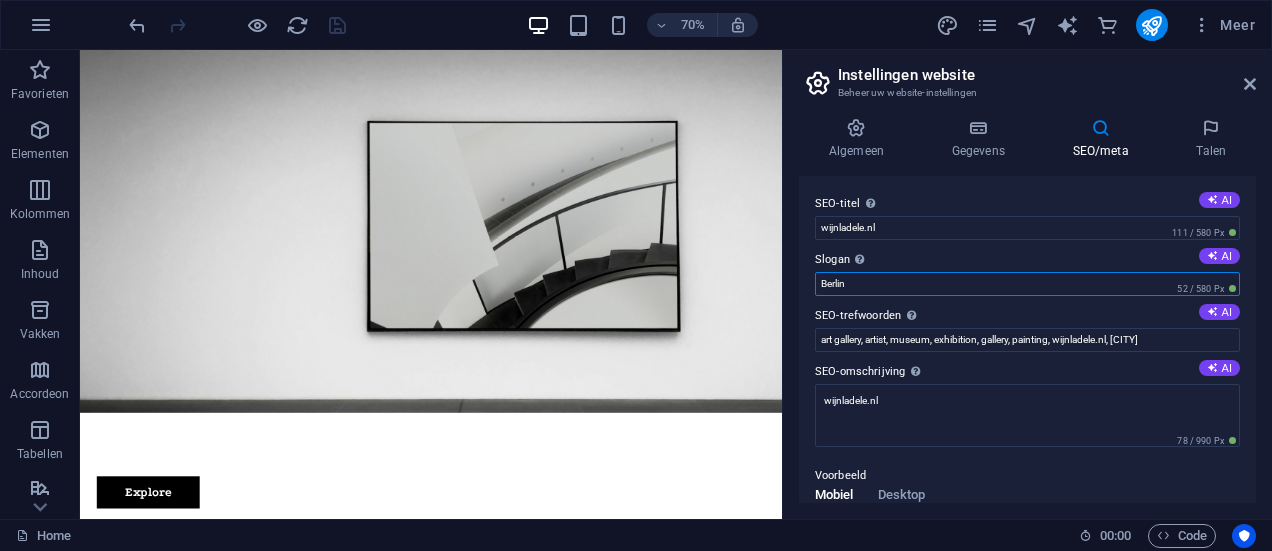 click on "Berlin" at bounding box center [1027, 284] 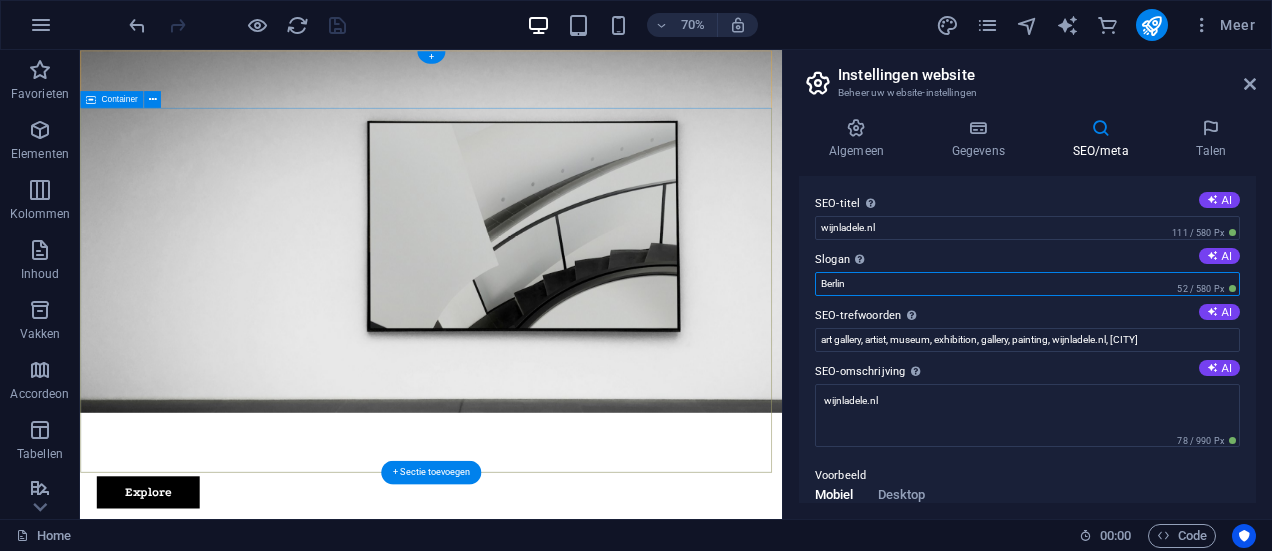 drag, startPoint x: 939, startPoint y: 333, endPoint x: 948, endPoint y: 395, distance: 62.649822 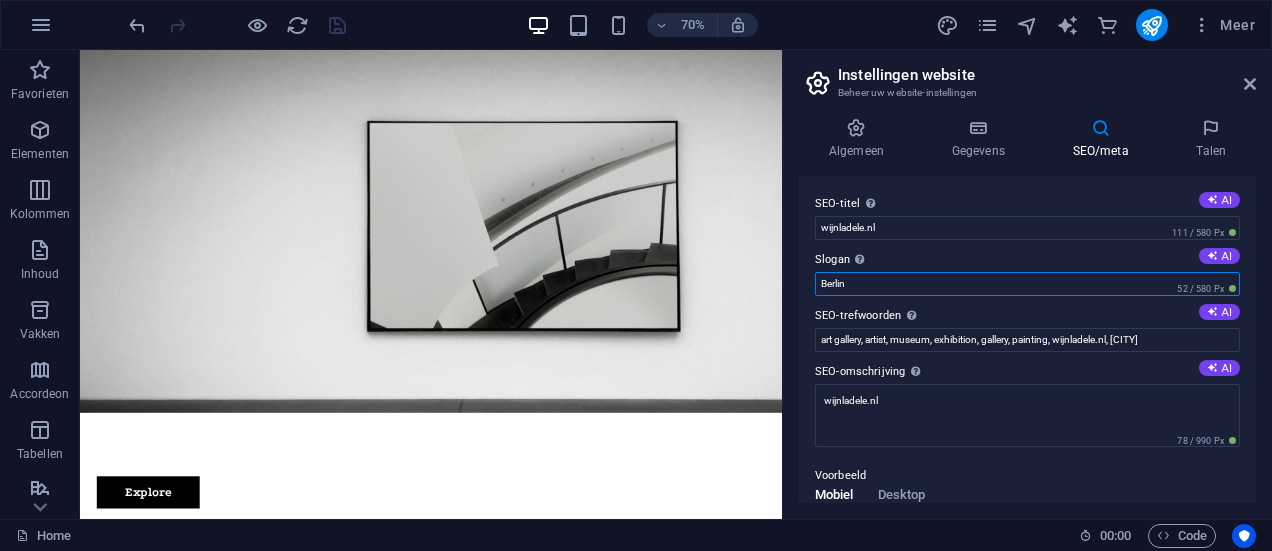 click on "Berlin" at bounding box center [1027, 284] 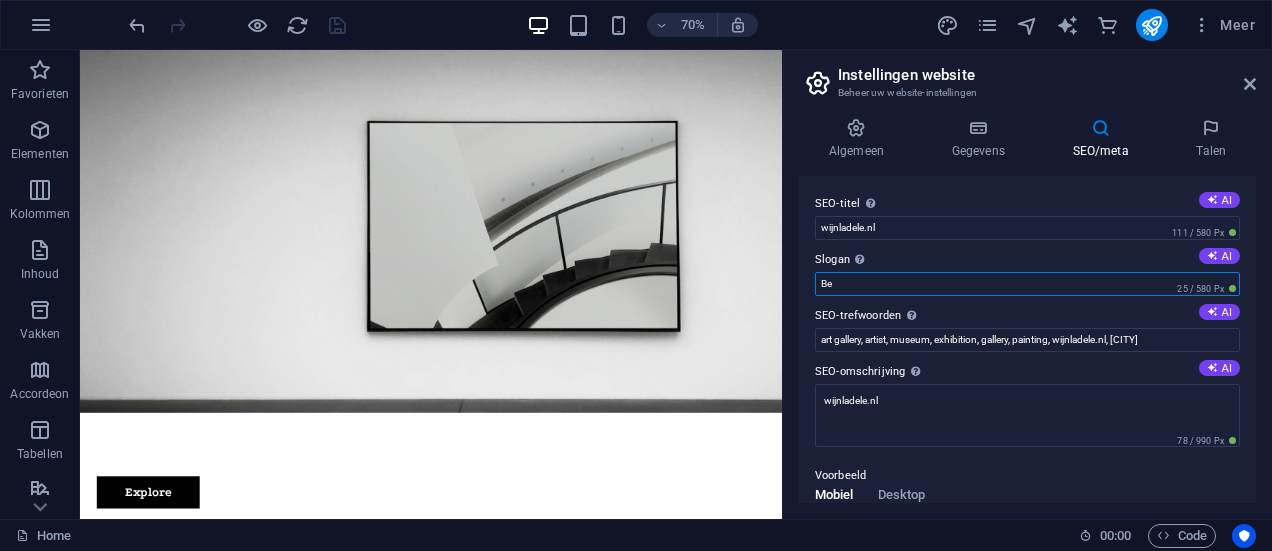 type on "B" 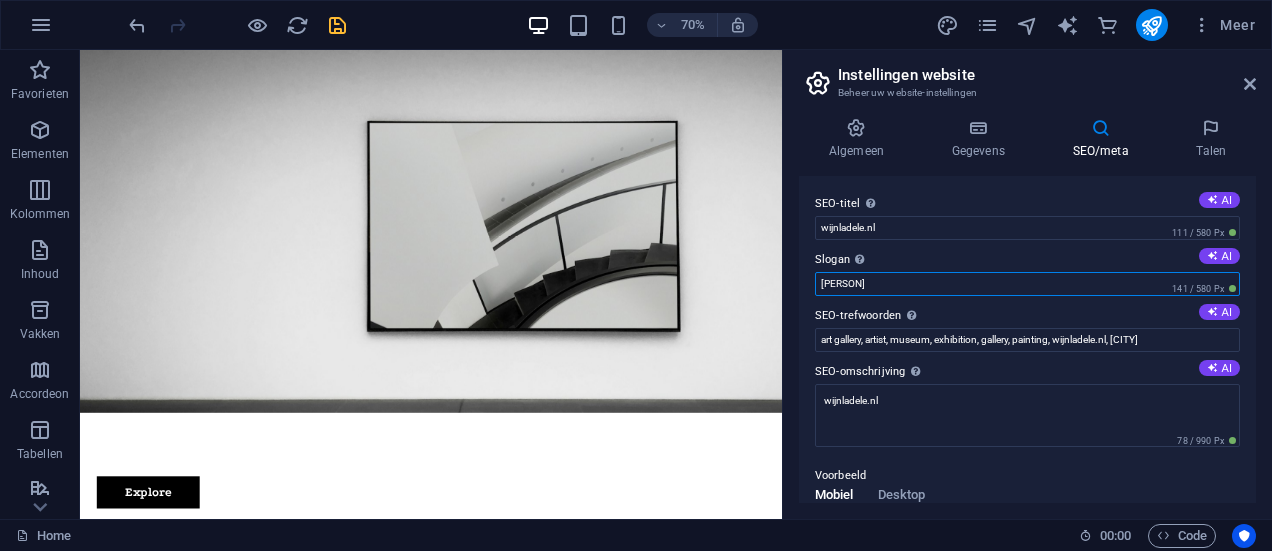 click on "Pels Favorieten" at bounding box center [1027, 284] 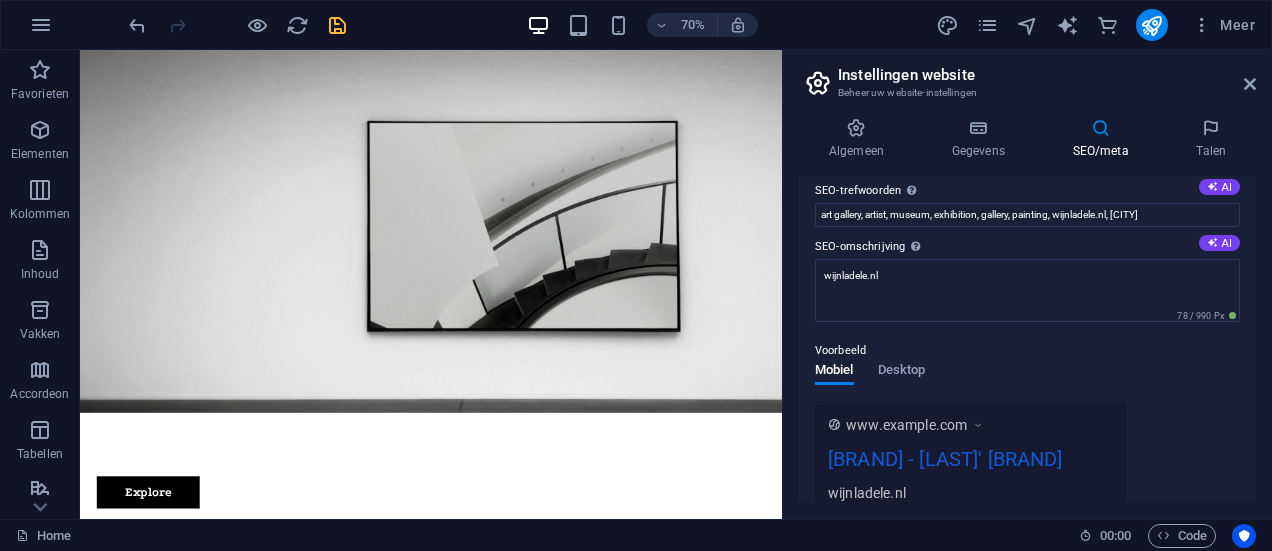 scroll, scrollTop: 0, scrollLeft: 0, axis: both 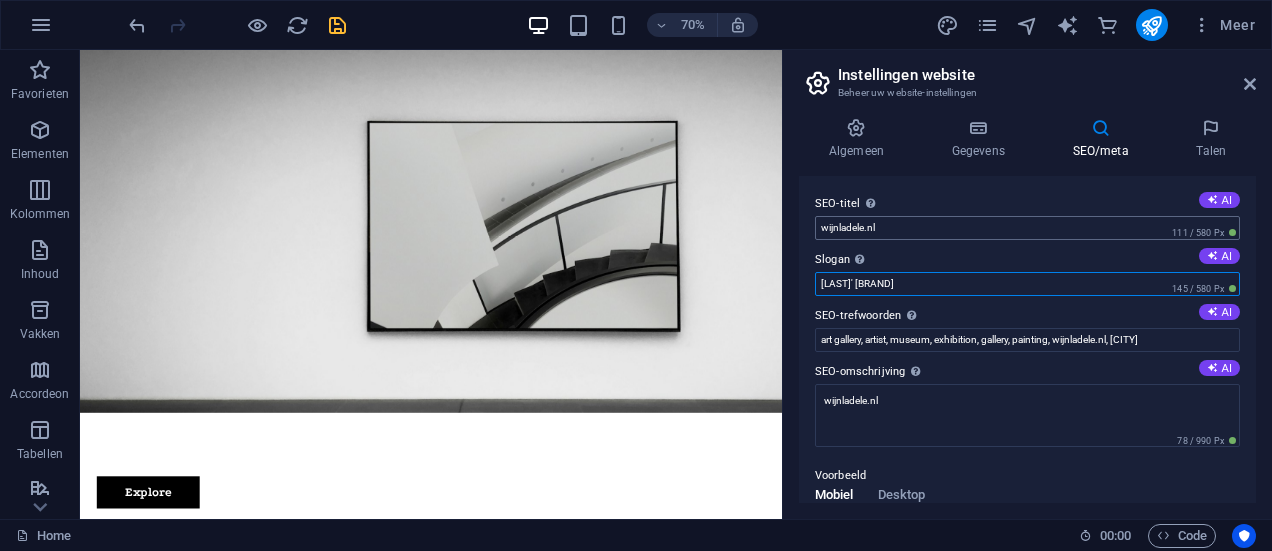 type on "Pels' Favorieten" 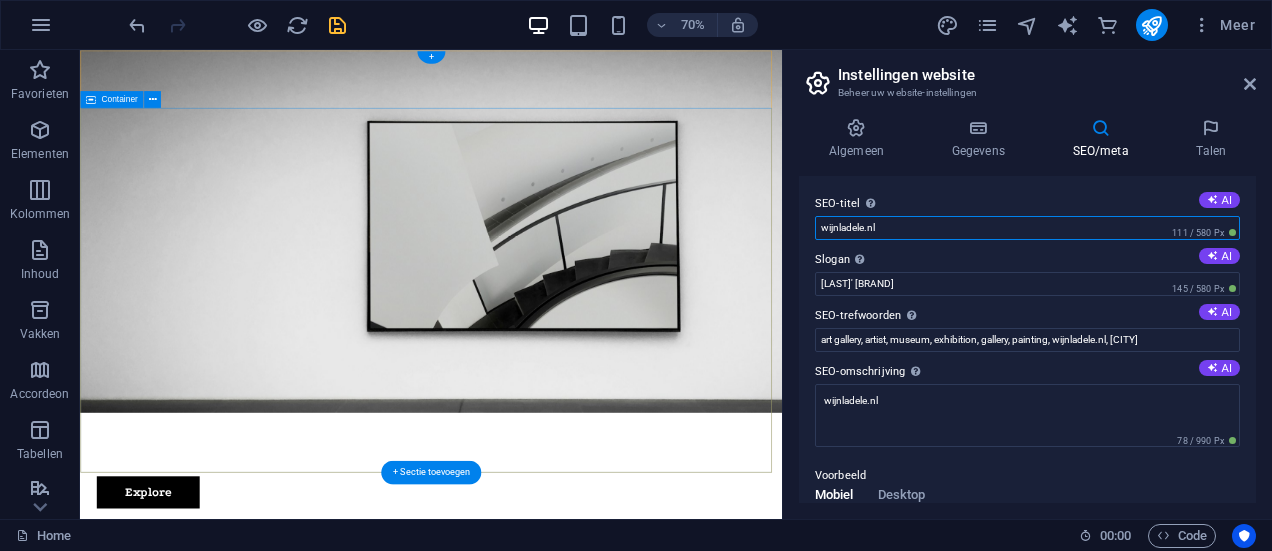 drag, startPoint x: 985, startPoint y: 277, endPoint x: 1003, endPoint y: 302, distance: 30.805843 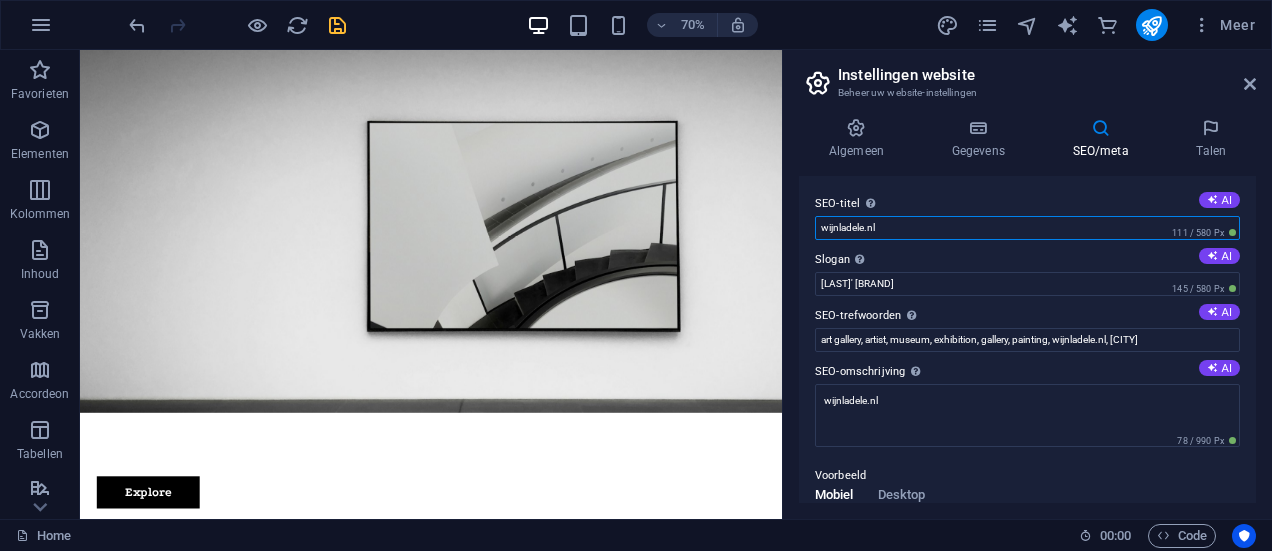 click on "wijnladele.nl" at bounding box center (1027, 228) 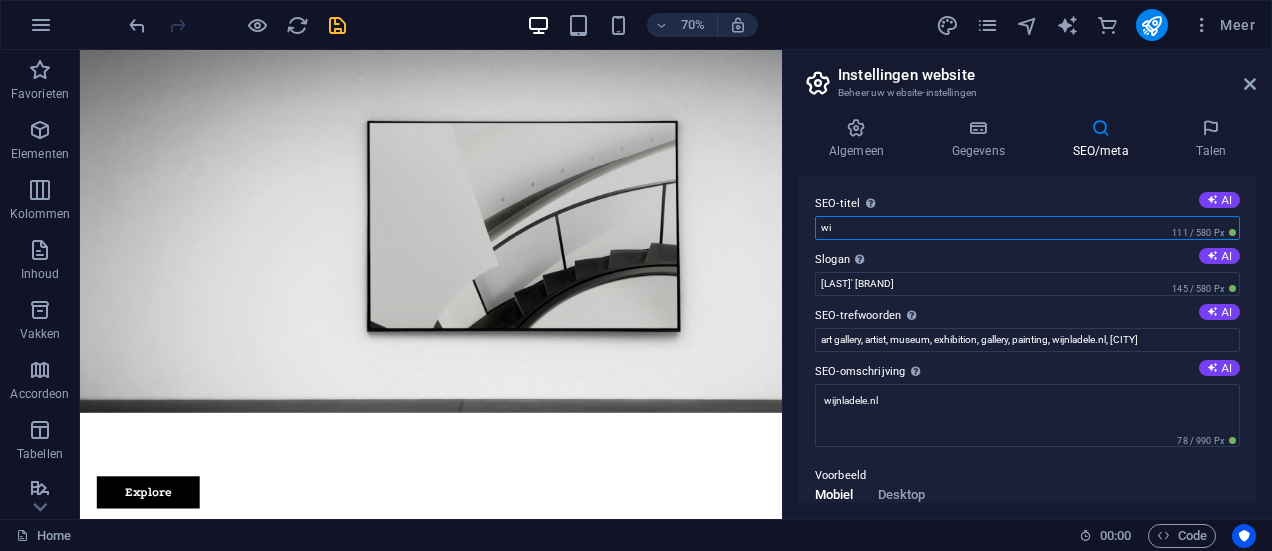 type on "w" 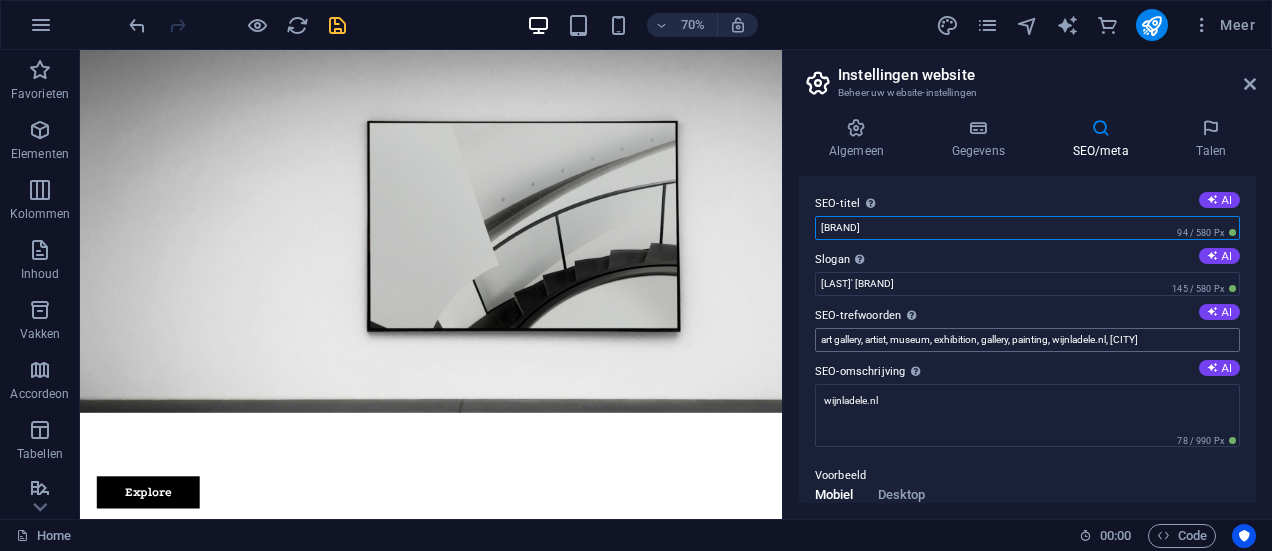 type on "Wijnladele" 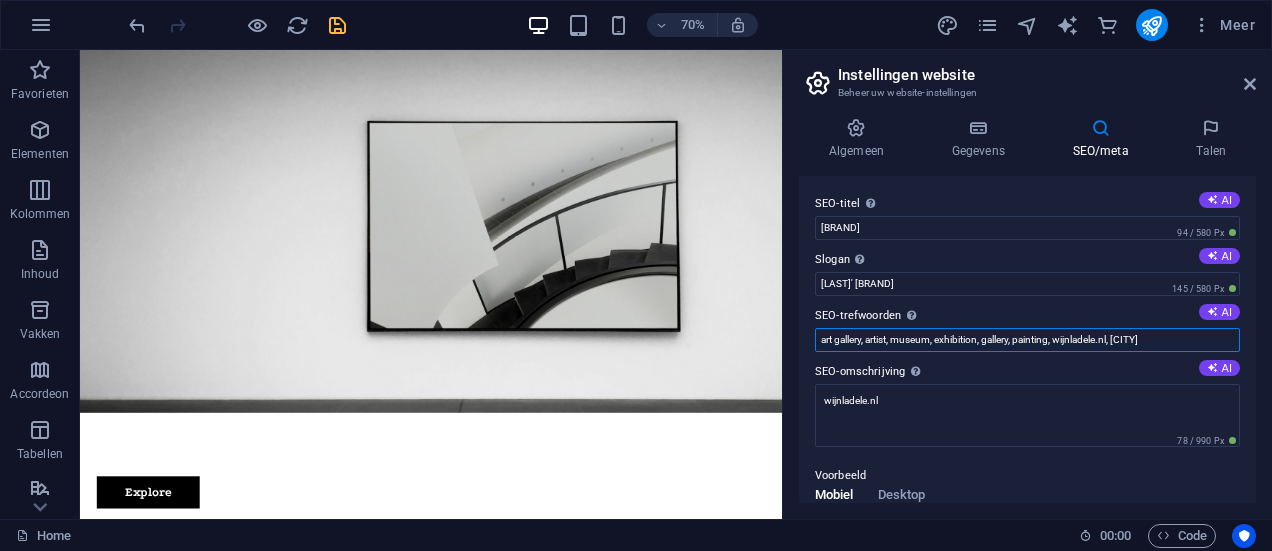click on "art gallery, artist, museum, exhibition, gallery, painting, wijnladele.nl, Berlin" at bounding box center (1027, 340) 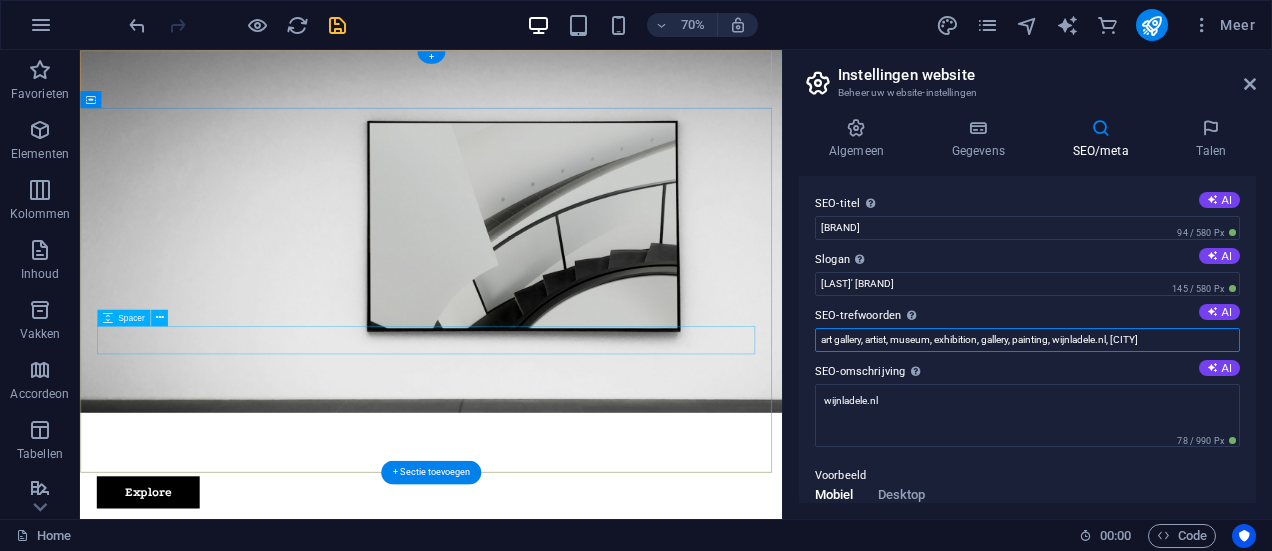 drag, startPoint x: 1136, startPoint y: 388, endPoint x: 1041, endPoint y: 448, distance: 112.36102 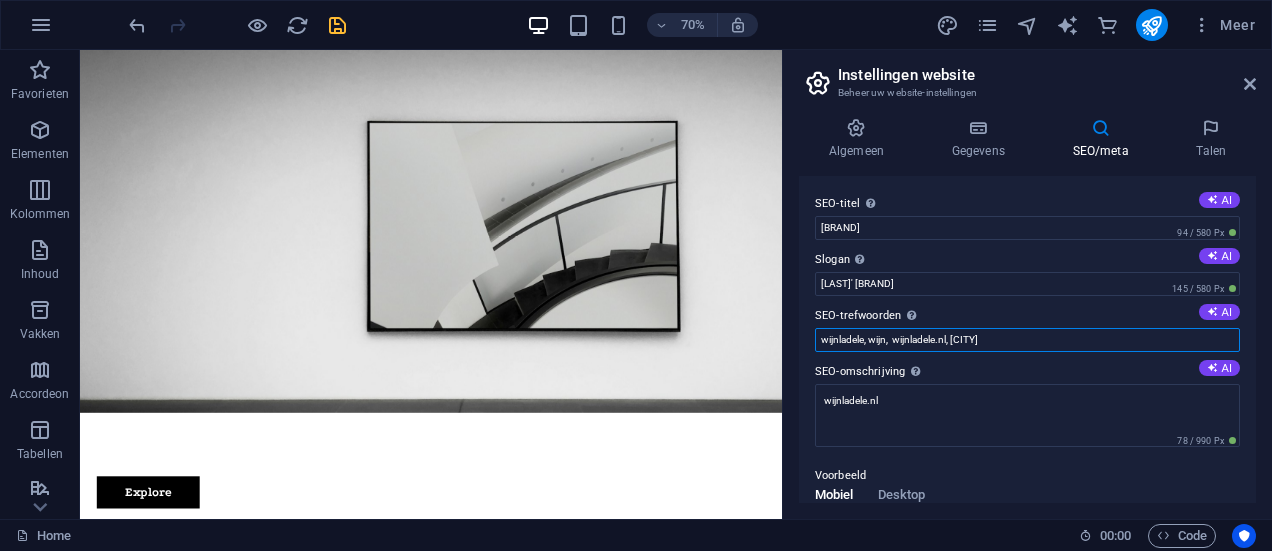 click on "wijnladele, wijn,  wijnladele.nl, Berlin" at bounding box center (1027, 340) 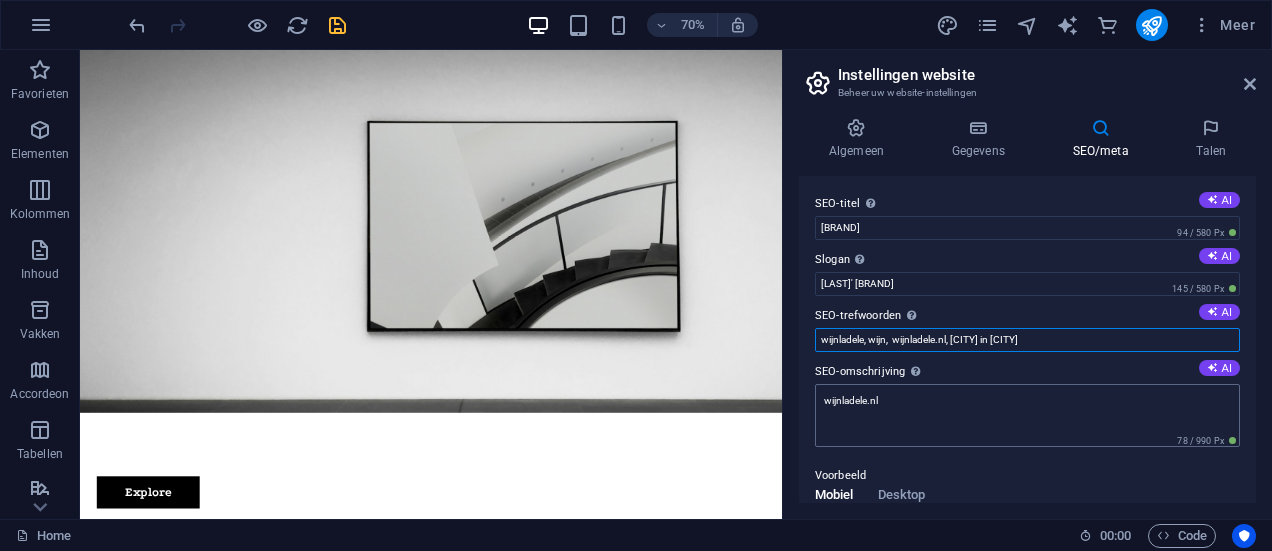 type on "wijnladele, wijn,  wijnladele.nl, Broek in Waterland" 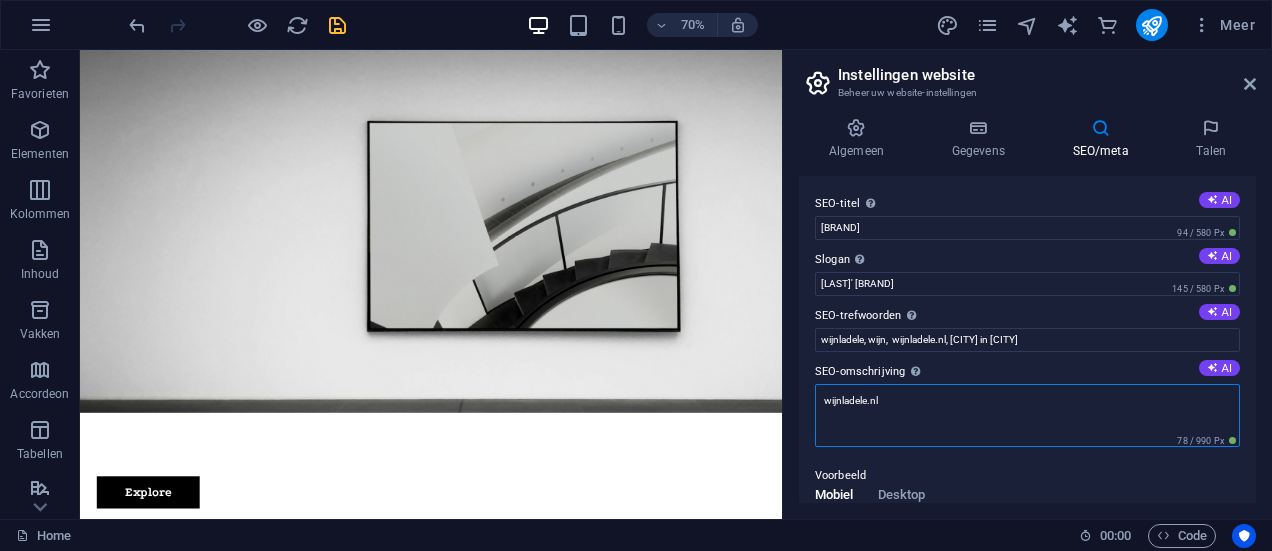 click on "wijnladele.nl" at bounding box center (1027, 415) 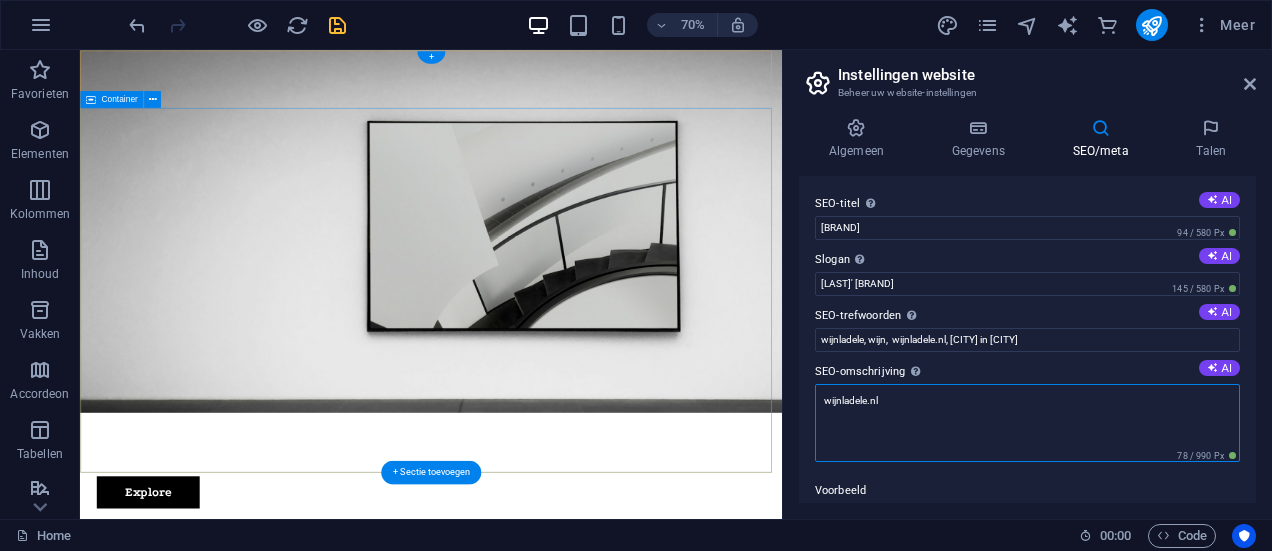 drag, startPoint x: 1013, startPoint y: 449, endPoint x: 1044, endPoint y: 546, distance: 101.8332 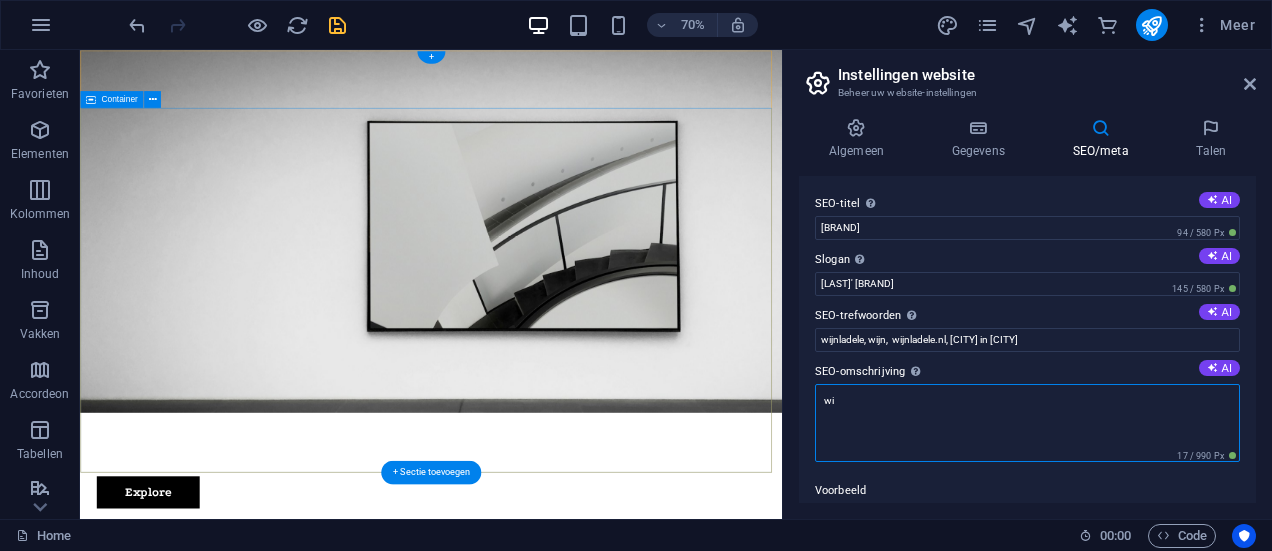 type on "w" 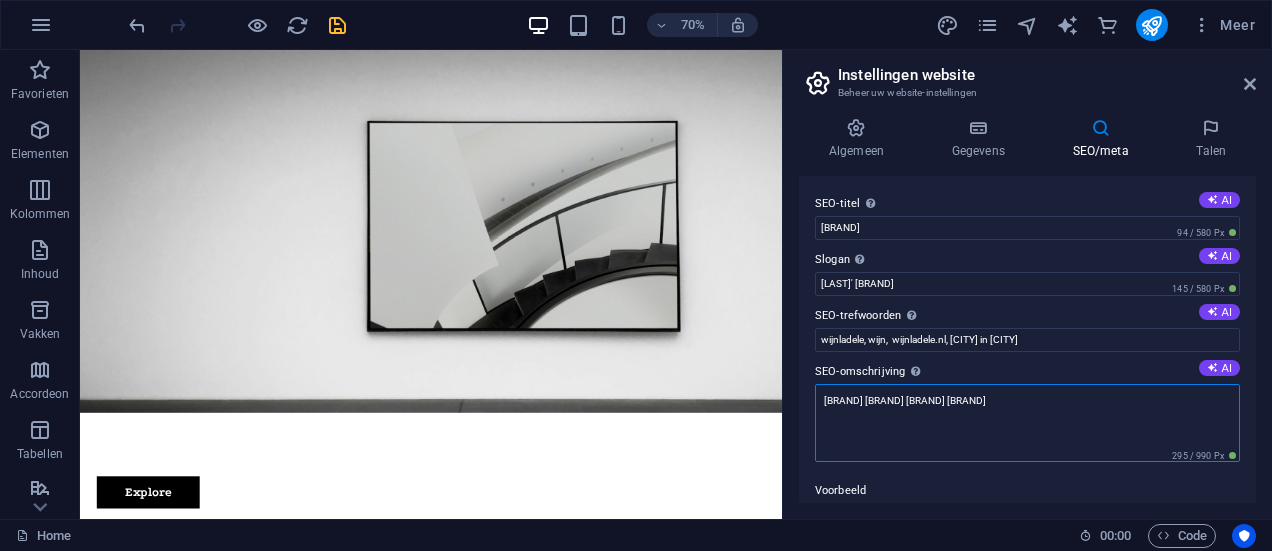 click on "Wijnladele wijnwinkel zakelijk en consumenten" at bounding box center (1027, 423) 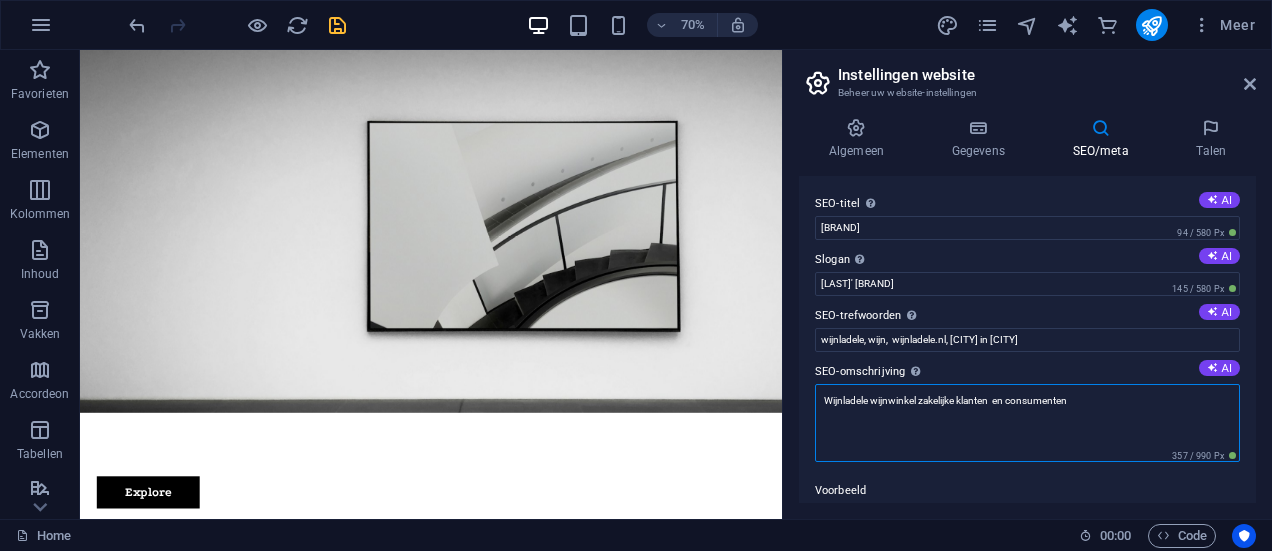 click on "Wijnladele wijnwinkel zakelijke klanten  en consumenten" at bounding box center [1027, 423] 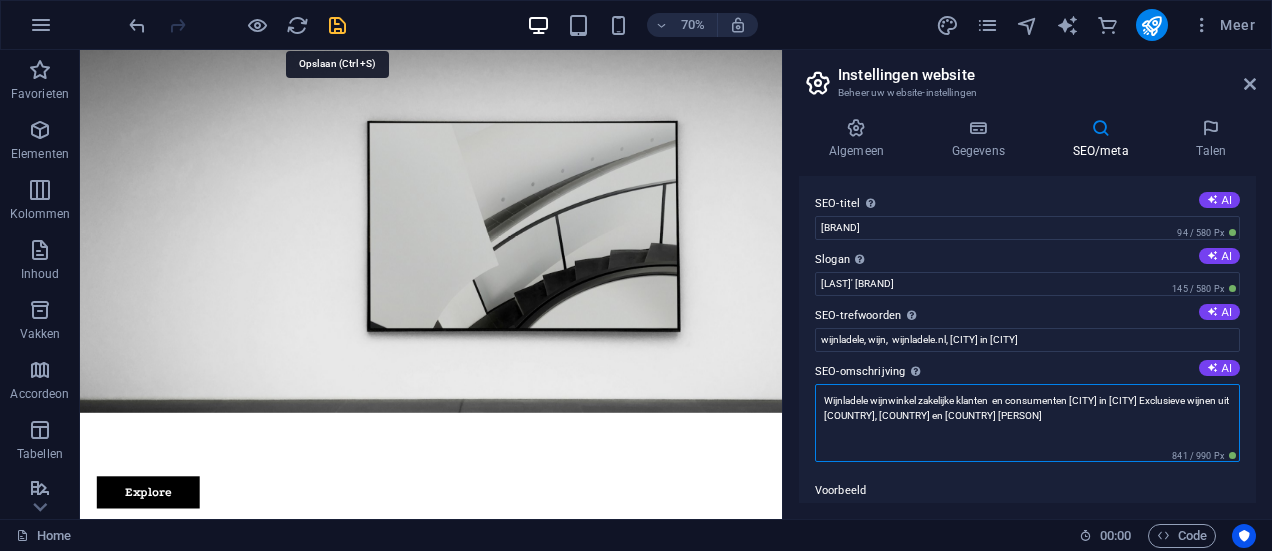 type on "Wijnladele wijnwinkel zakelijke klanten  en consumenten Broek in Waterland Exclusieve wijnen uit Duitsland, Oostenrijk en Italie Pels" 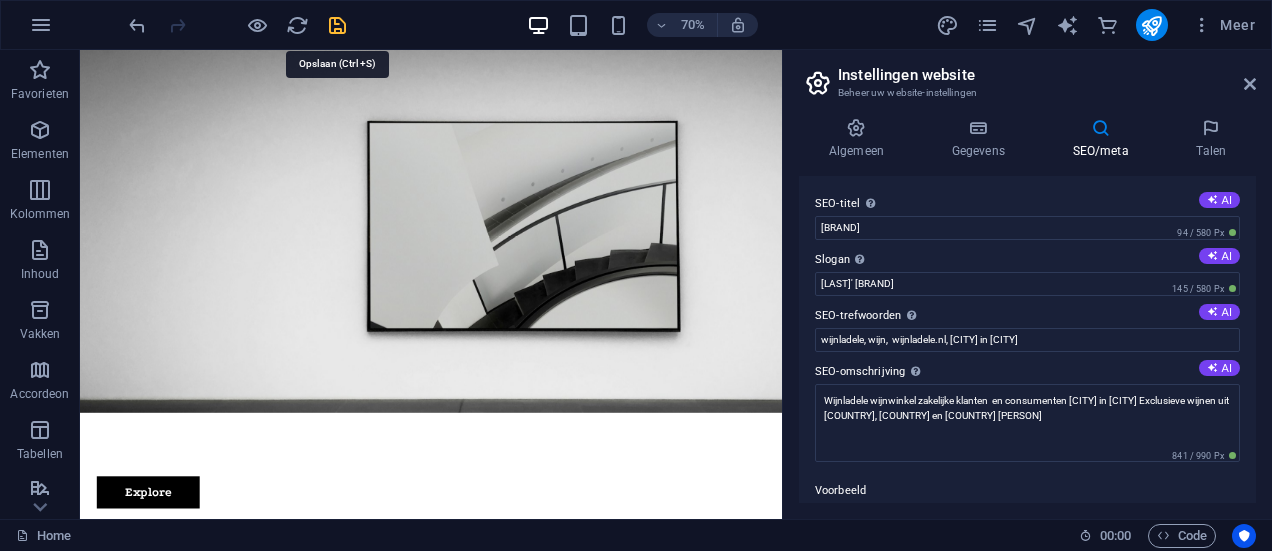 click at bounding box center (337, 25) 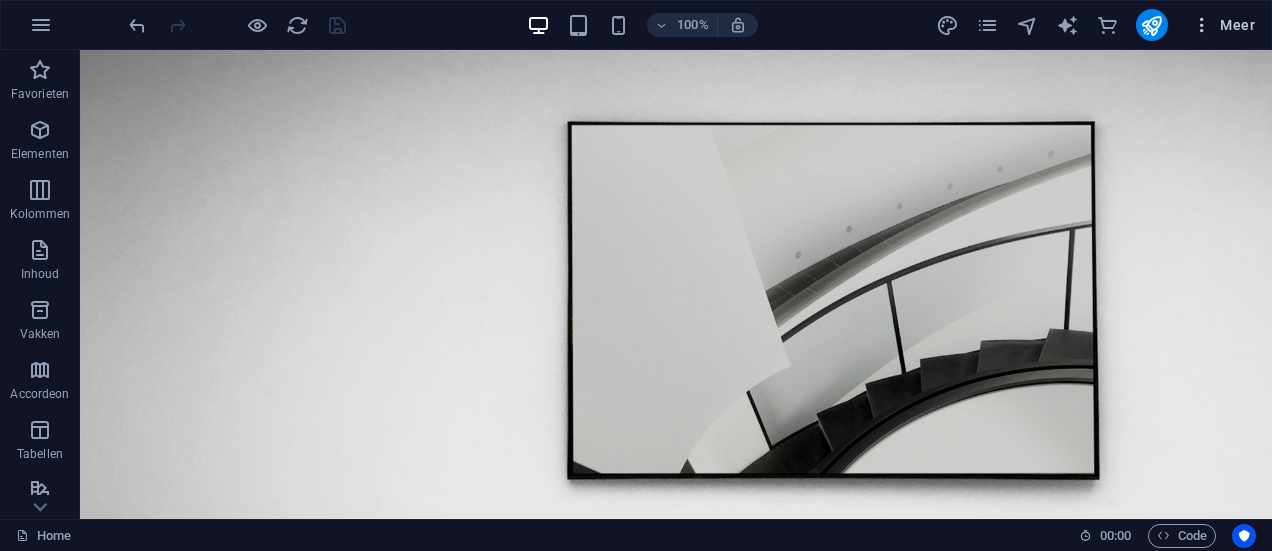 click at bounding box center (1202, 25) 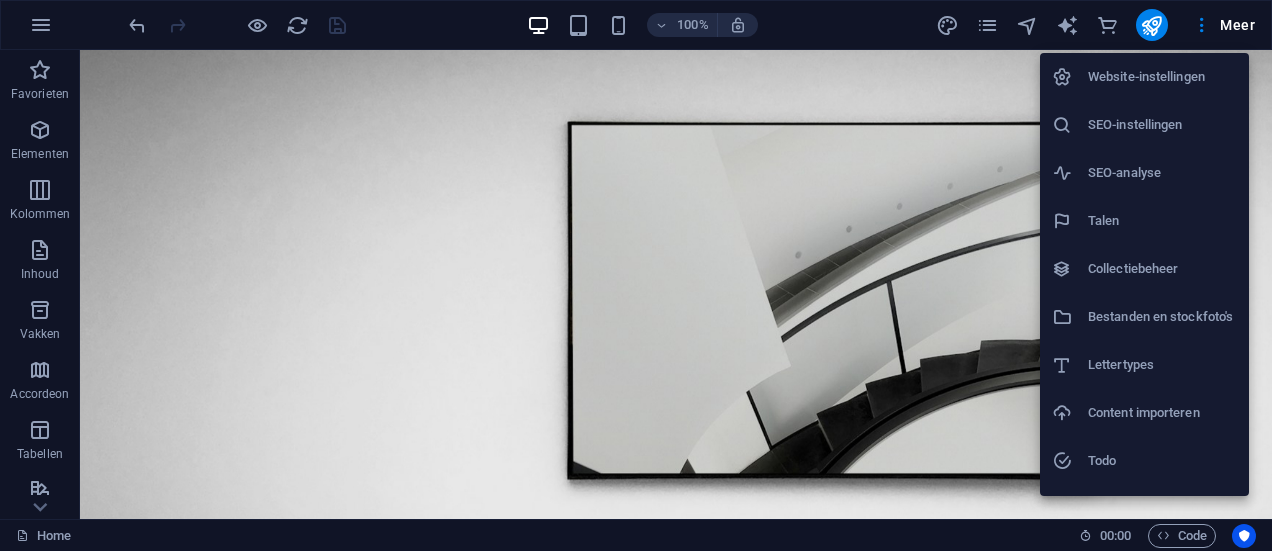 click on "Website-instellingen" at bounding box center (1162, 77) 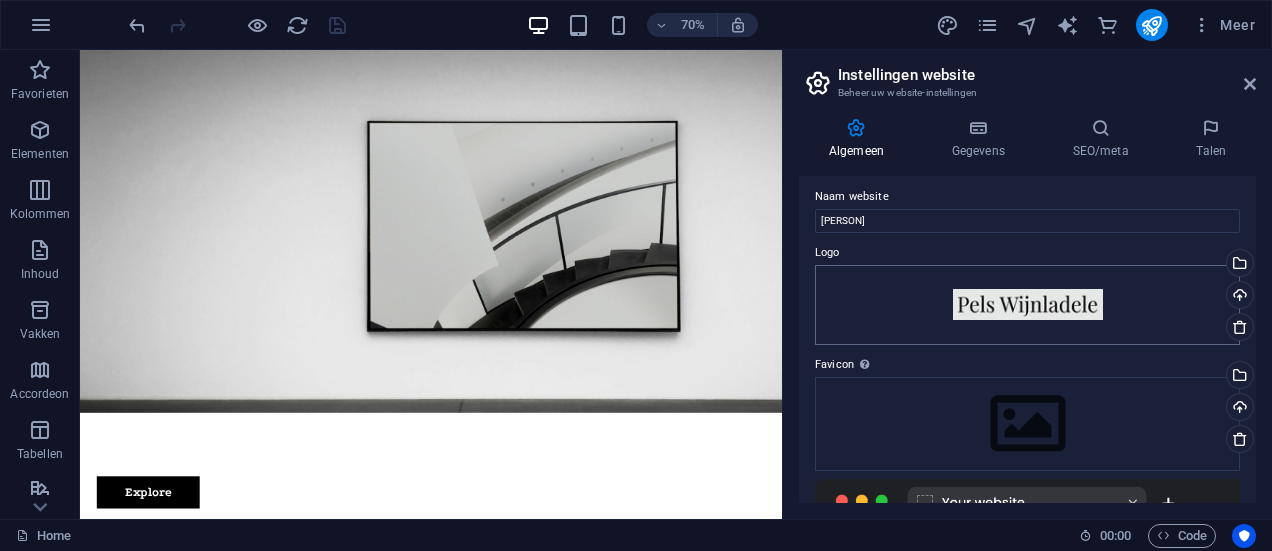 scroll, scrollTop: 0, scrollLeft: 0, axis: both 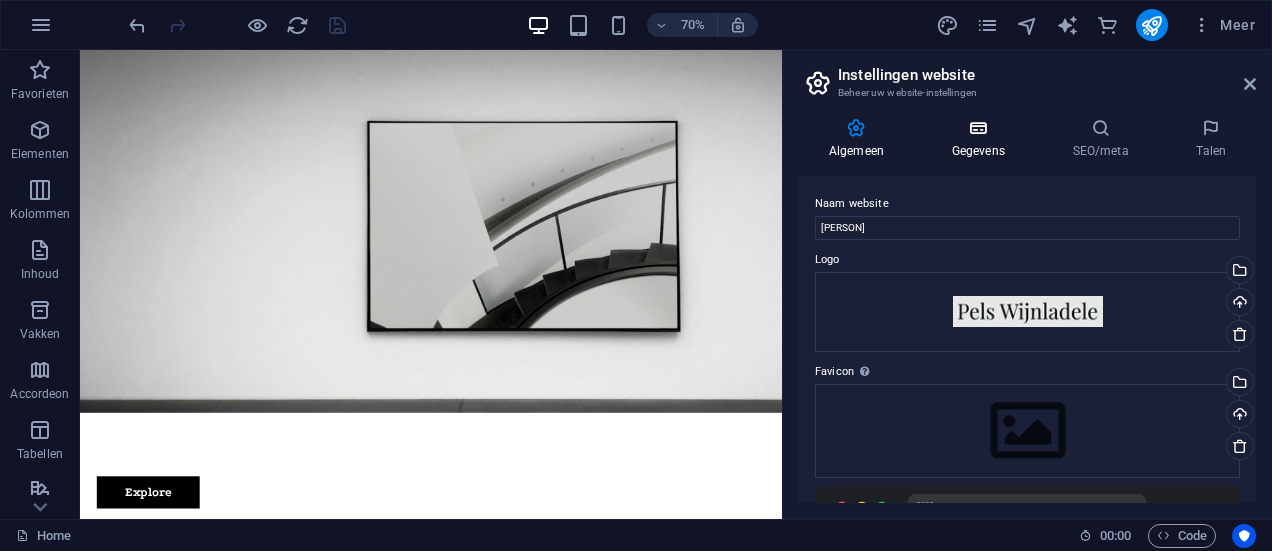 click at bounding box center (978, 128) 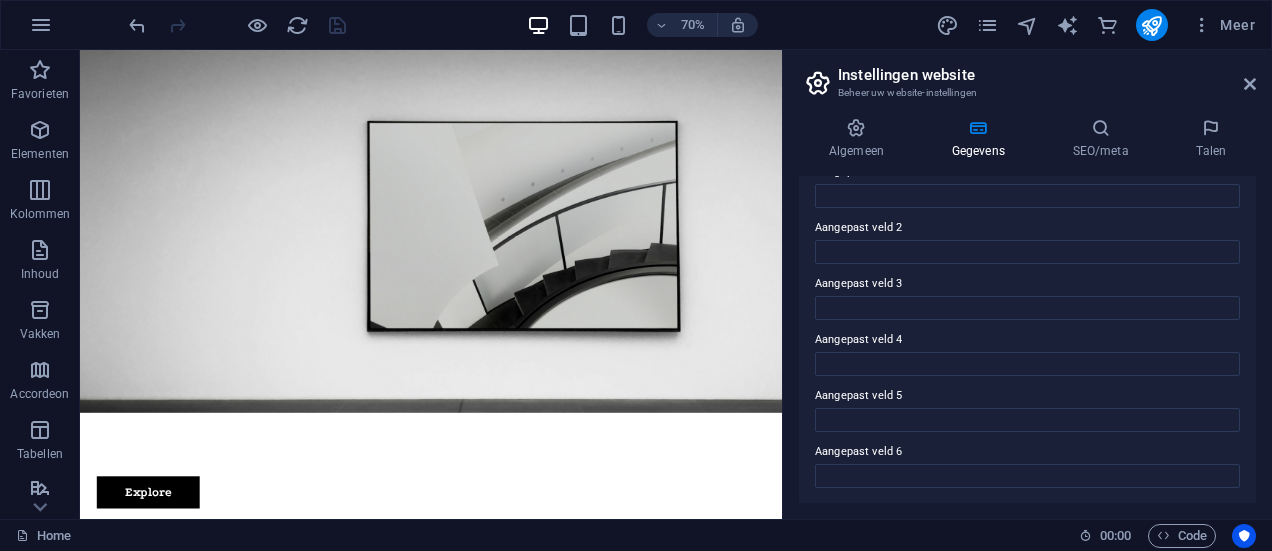 scroll, scrollTop: 367, scrollLeft: 0, axis: vertical 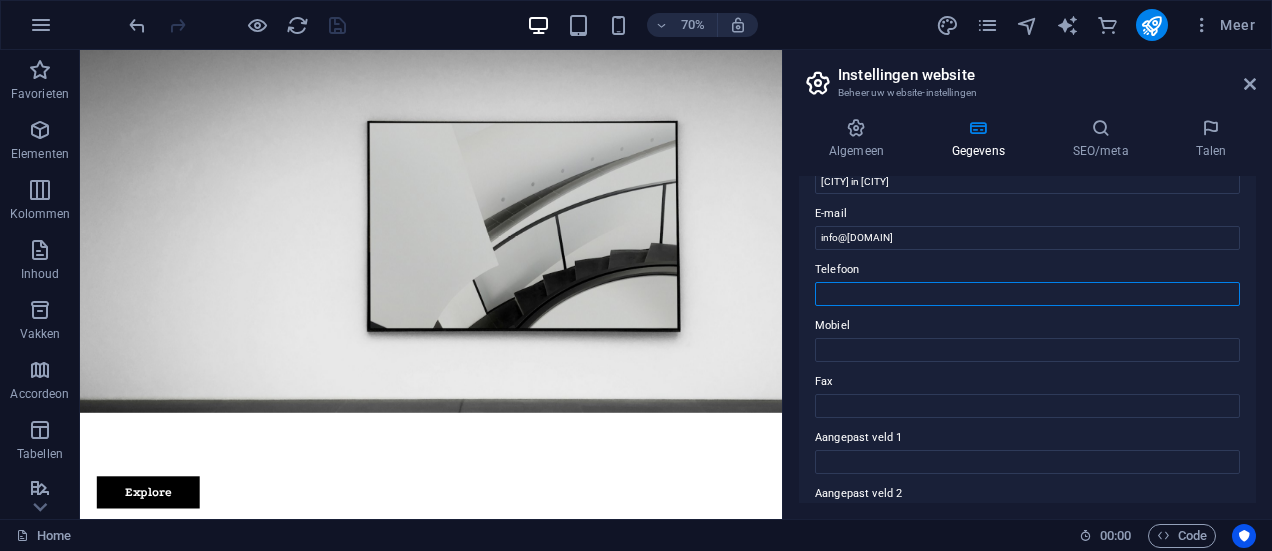 click on "Telefoon" at bounding box center (1027, 294) 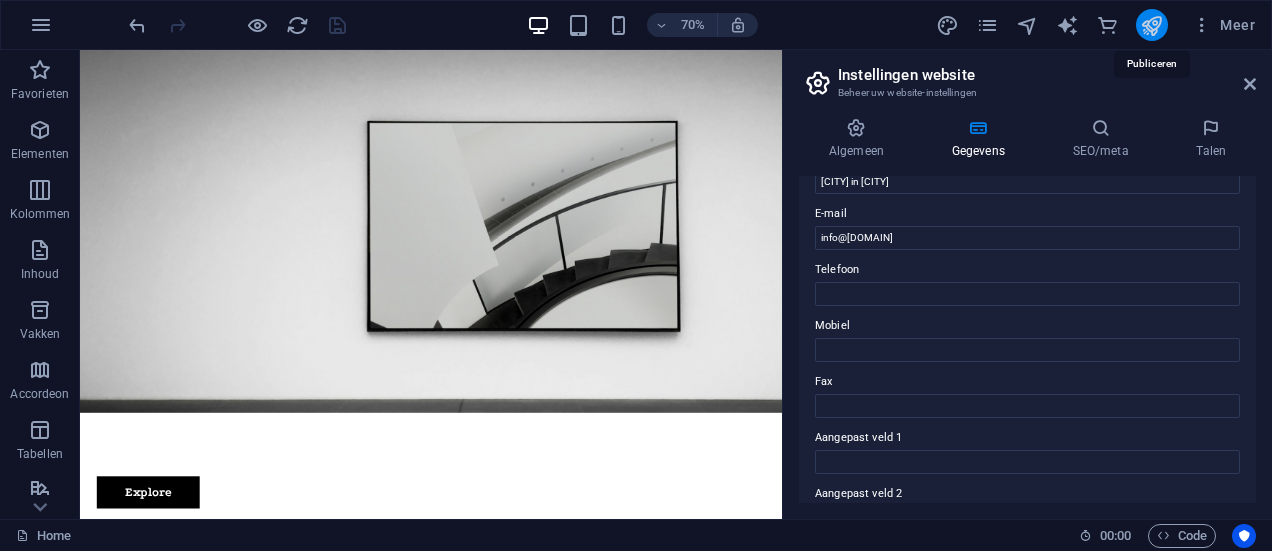 click at bounding box center [1151, 25] 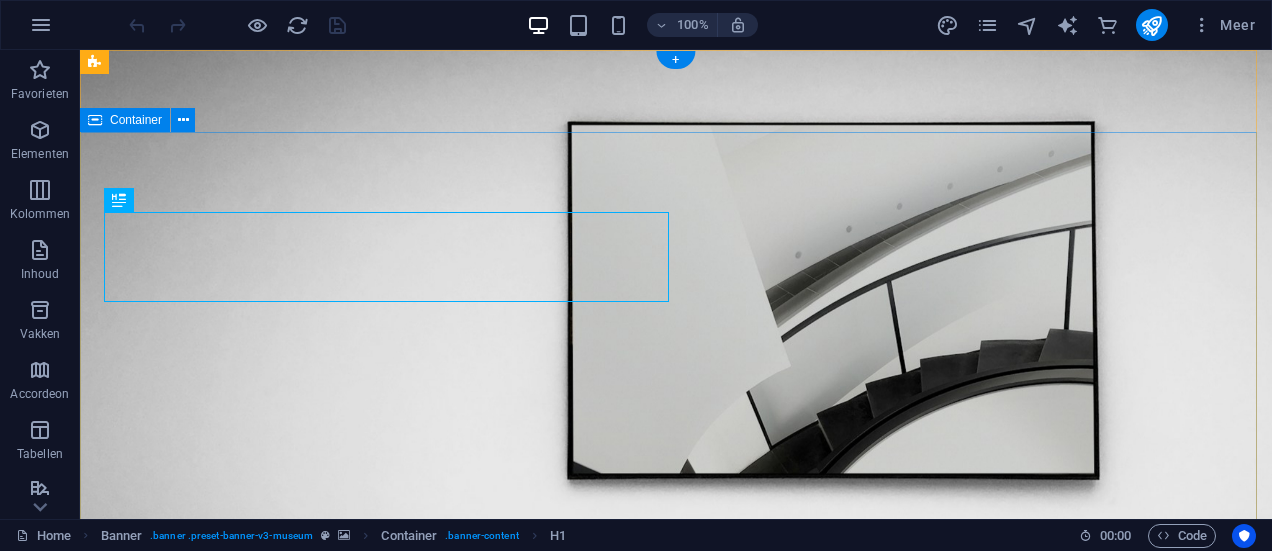 scroll, scrollTop: 0, scrollLeft: 0, axis: both 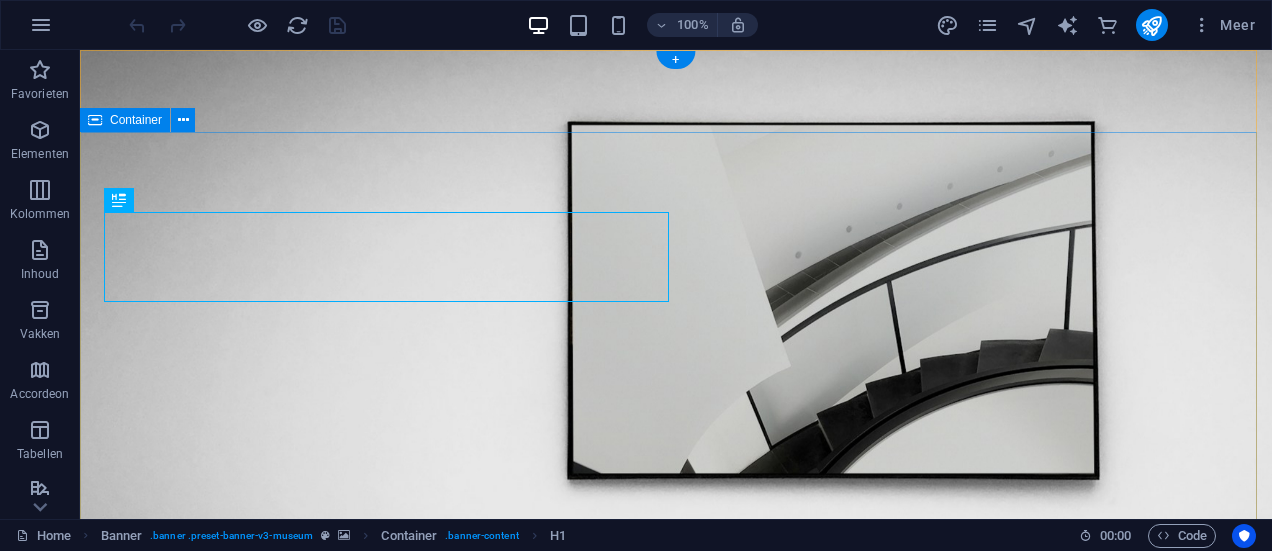click on "Wijnladele Lorem ipsum dolor sit amet, consectetur adipiscing elit, sed do eiusmod tempor incididunt ut labore Lorem ipsum dolor sit amet, consectetur adipiscing elit, sed do eiusmod tempor incididunt ut labore Explore" at bounding box center (676, 926) 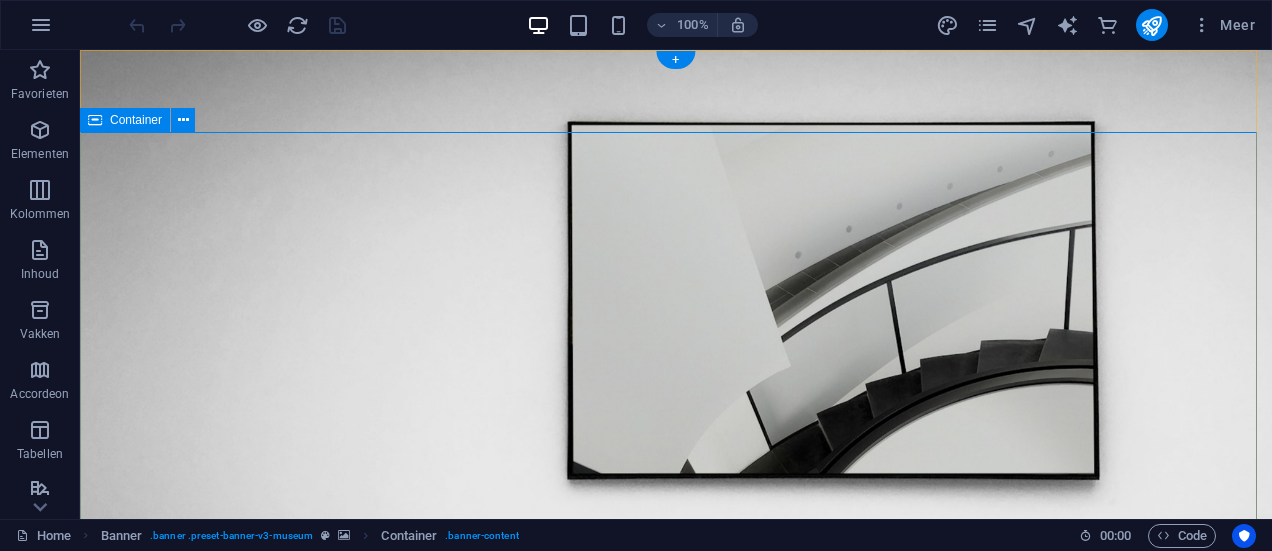 click on "Wijnladele Lorem ipsum dolor sit amet, consectetur adipiscing elit, sed do eiusmod tempor incididunt ut labore Lorem ipsum dolor sit amet, consectetur adipiscing elit, sed do eiusmod tempor incididunt ut labore Explore" at bounding box center [676, 926] 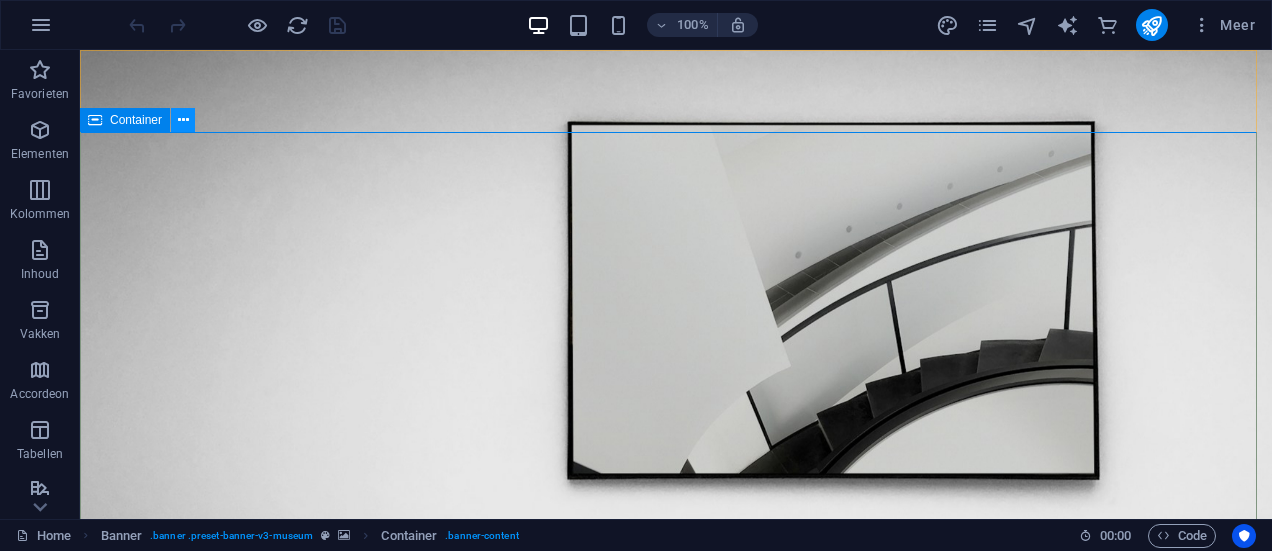 click at bounding box center [183, 120] 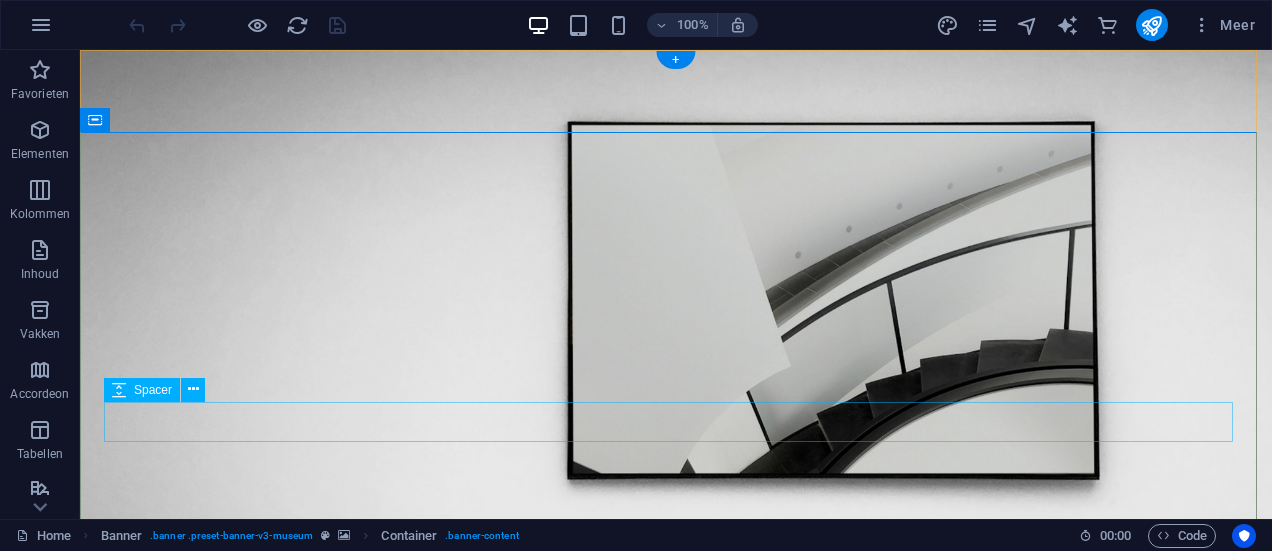 click at bounding box center (676, 986) 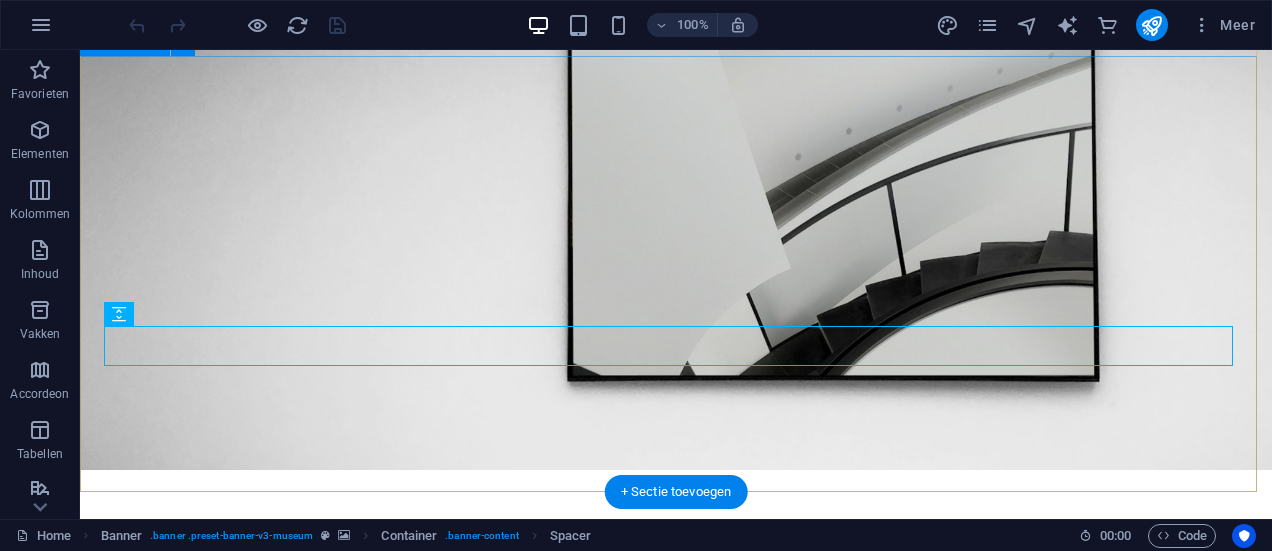 scroll, scrollTop: 100, scrollLeft: 0, axis: vertical 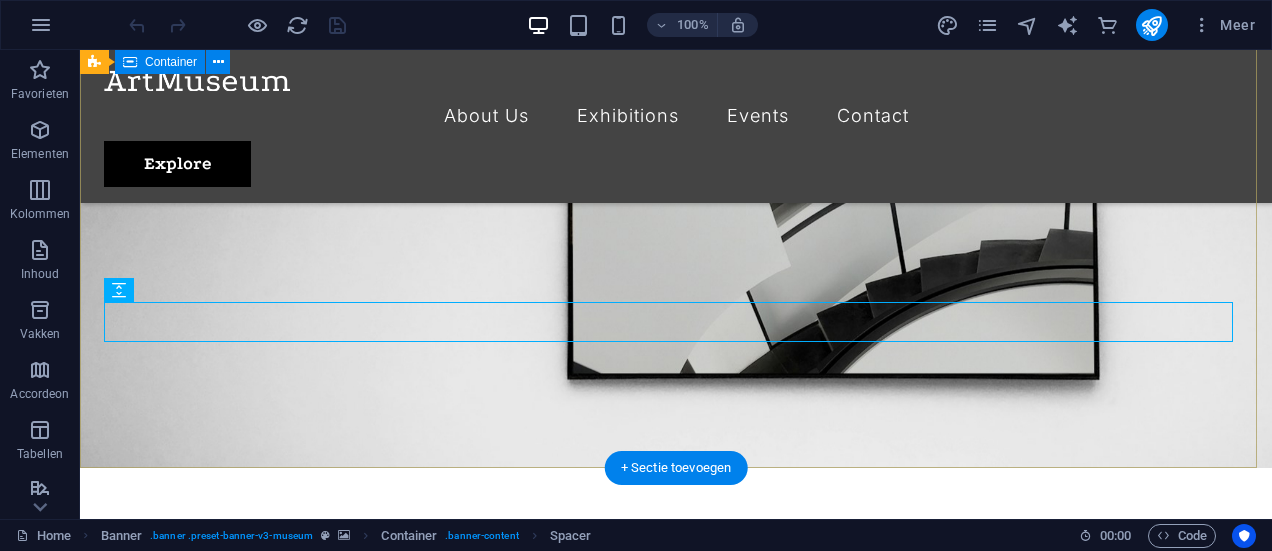 click on "Wijnladele Lorem ipsum dolor sit amet, consectetur adipiscing elit, sed do eiusmod tempor incididunt ut labore Lorem ipsum dolor sit amet, consectetur adipiscing elit, sed do eiusmod tempor incididunt ut labore Explore" at bounding box center [676, 714] 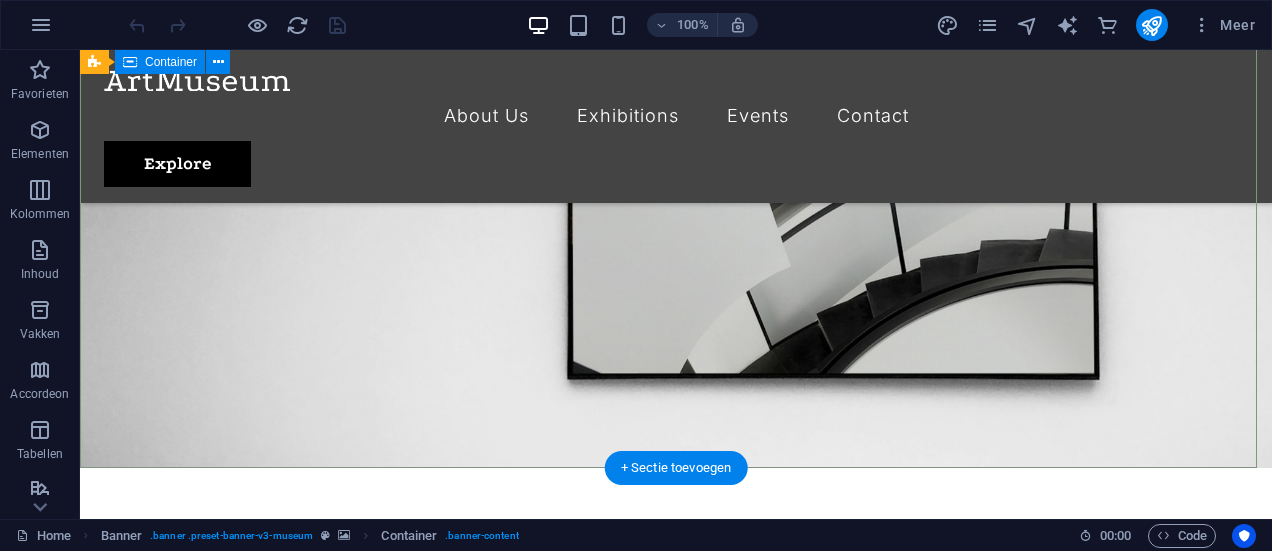scroll, scrollTop: 0, scrollLeft: 0, axis: both 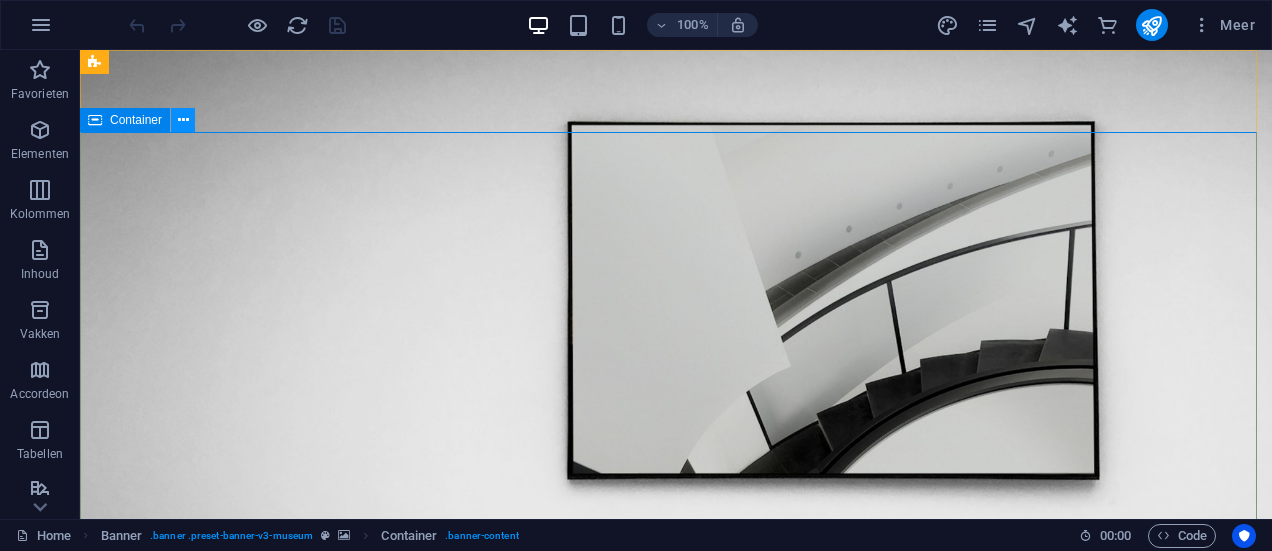 click at bounding box center (183, 120) 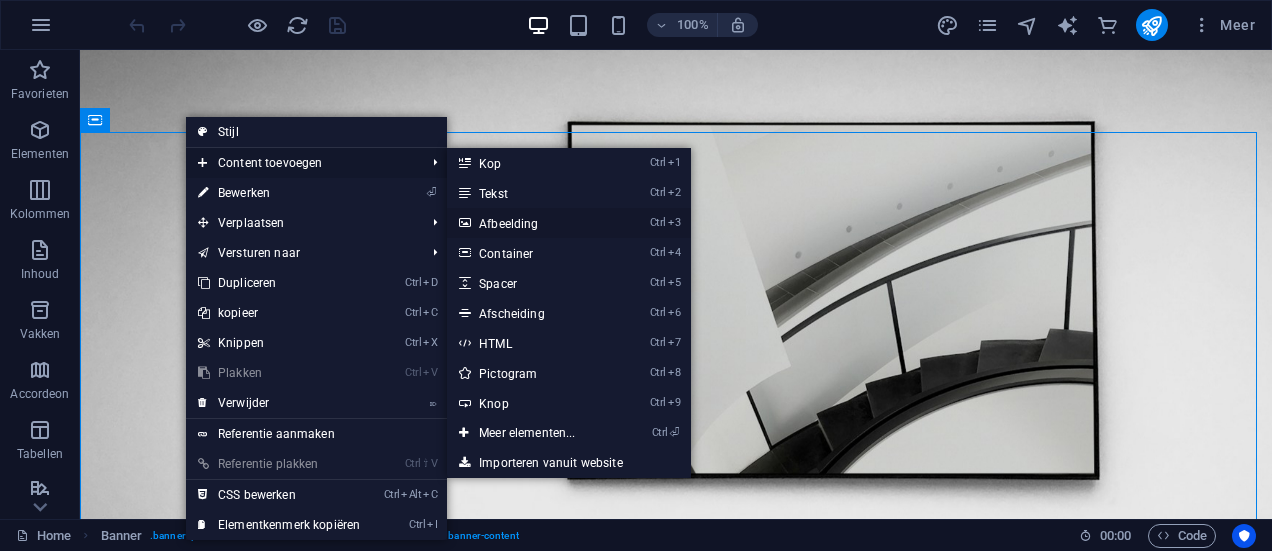 click on "Ctrl 3  Afbeelding" at bounding box center (531, 223) 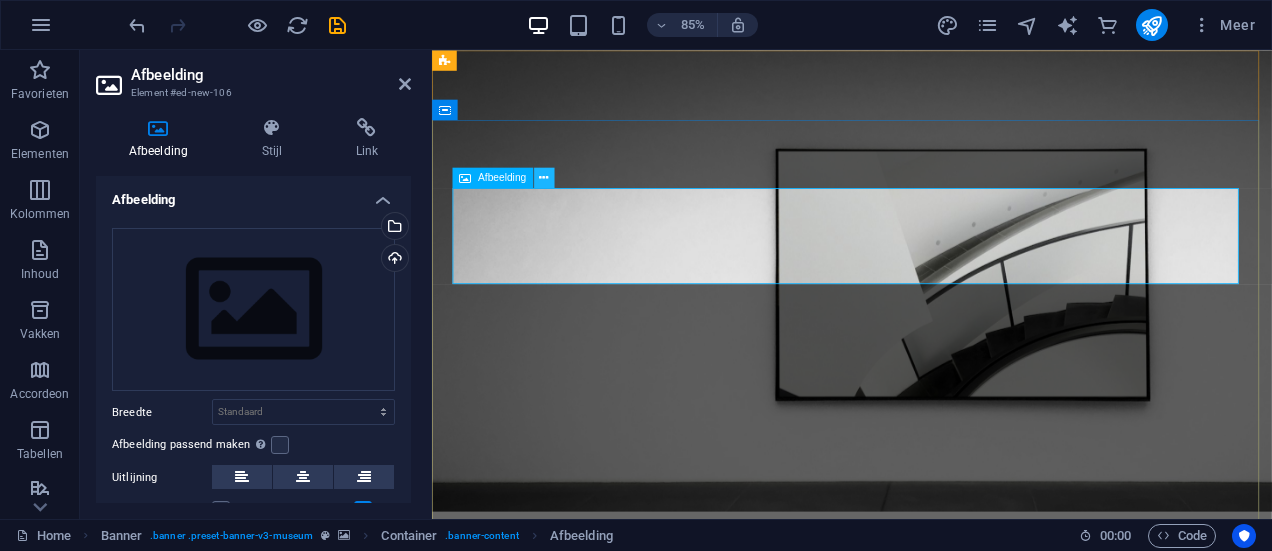 click at bounding box center (543, 178) 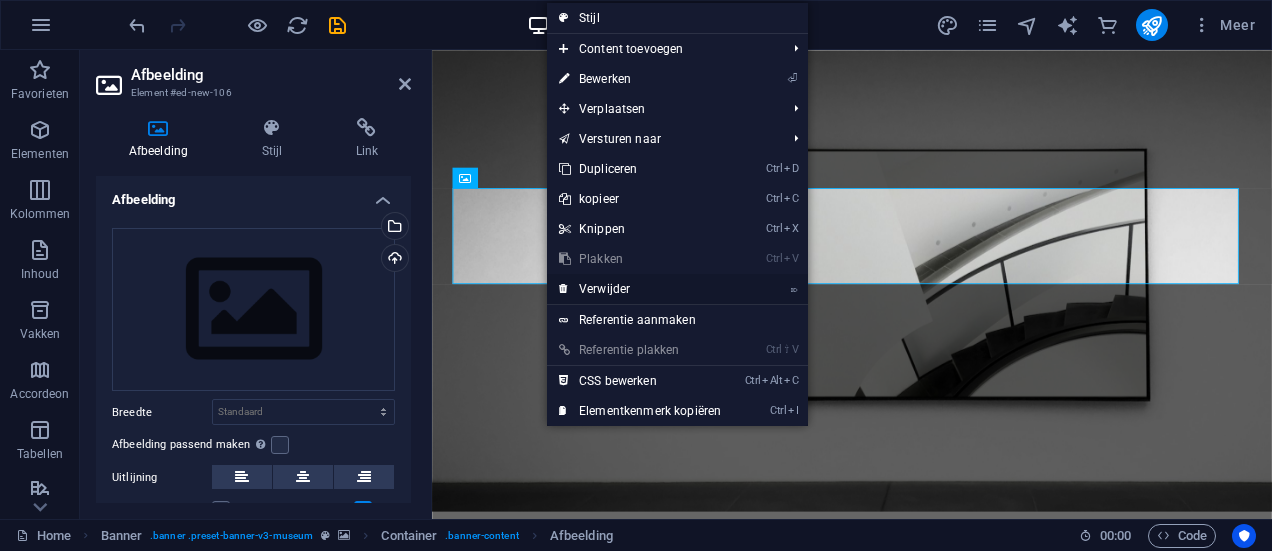 click on "⌦  Verwijder" at bounding box center [640, 289] 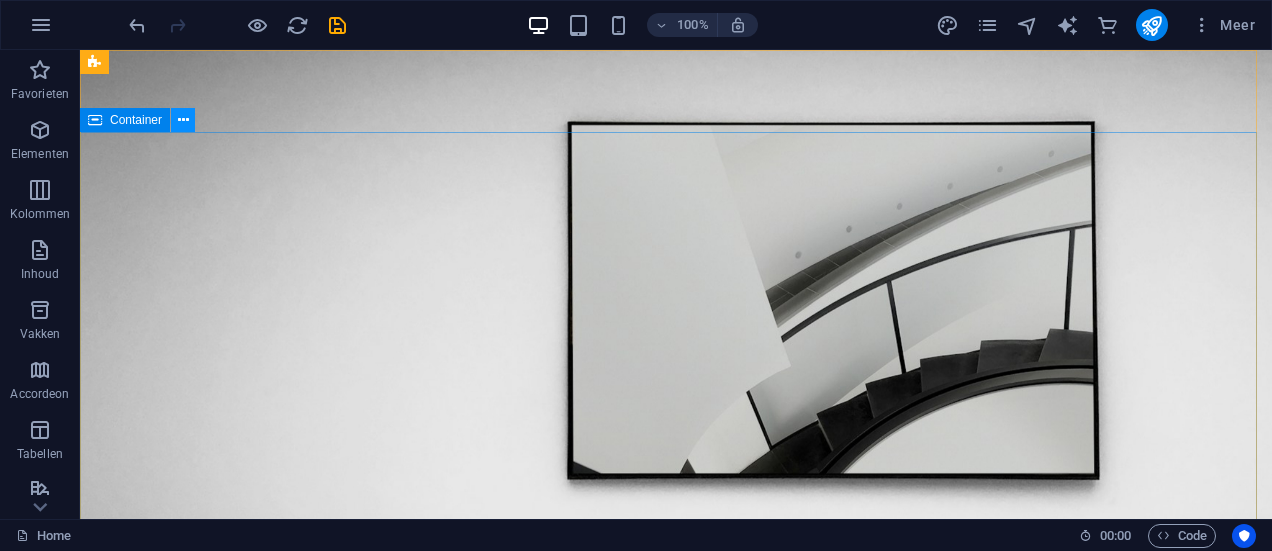 click at bounding box center [183, 120] 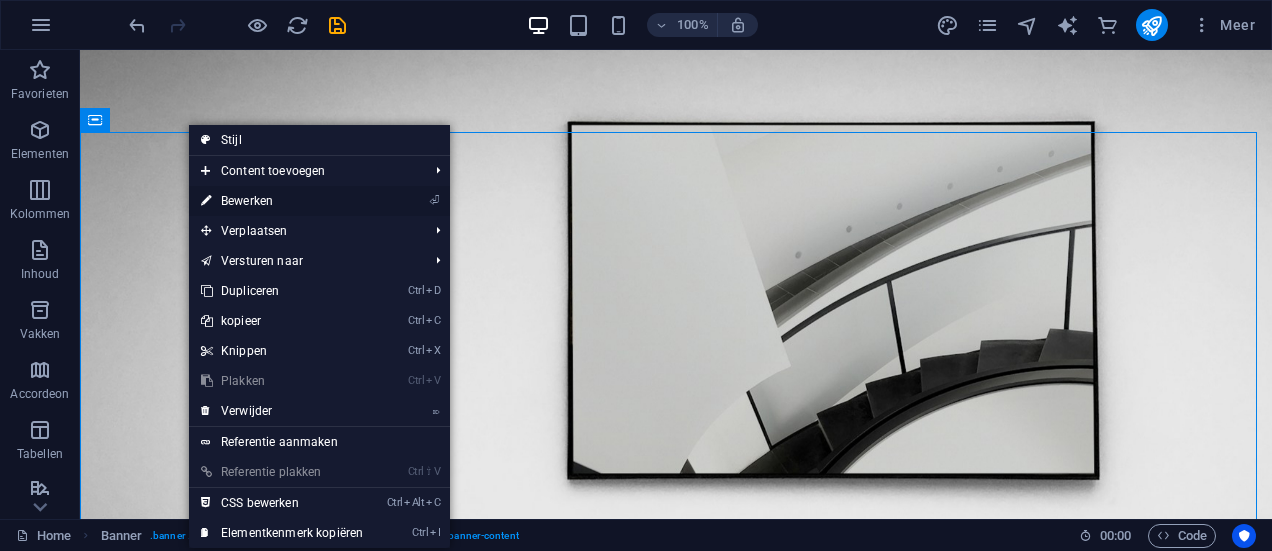 click on "⏎  Bewerken" at bounding box center (282, 201) 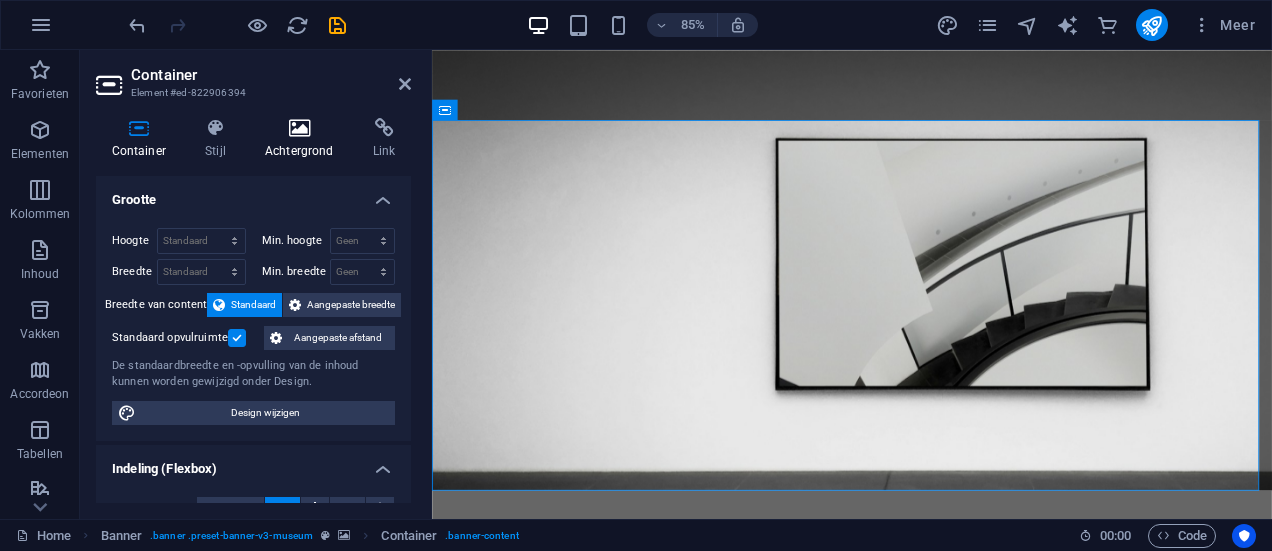 click on "Achtergrond" at bounding box center [303, 139] 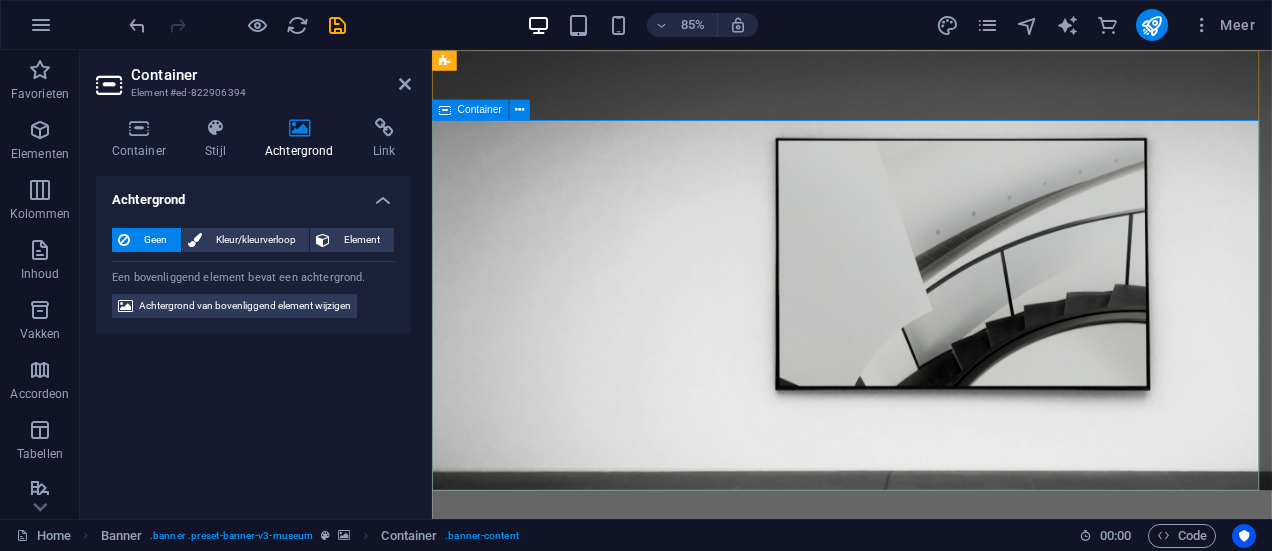 click on "Wijnladele Lorem ipsum dolor sit amet, consectetur adipiscing elit, sed do eiusmod tempor incididunt ut labore Lorem ipsum dolor sit amet, consectetur adipiscing elit, sed do eiusmod tempor incididunt ut labore Explore" at bounding box center [926, 926] 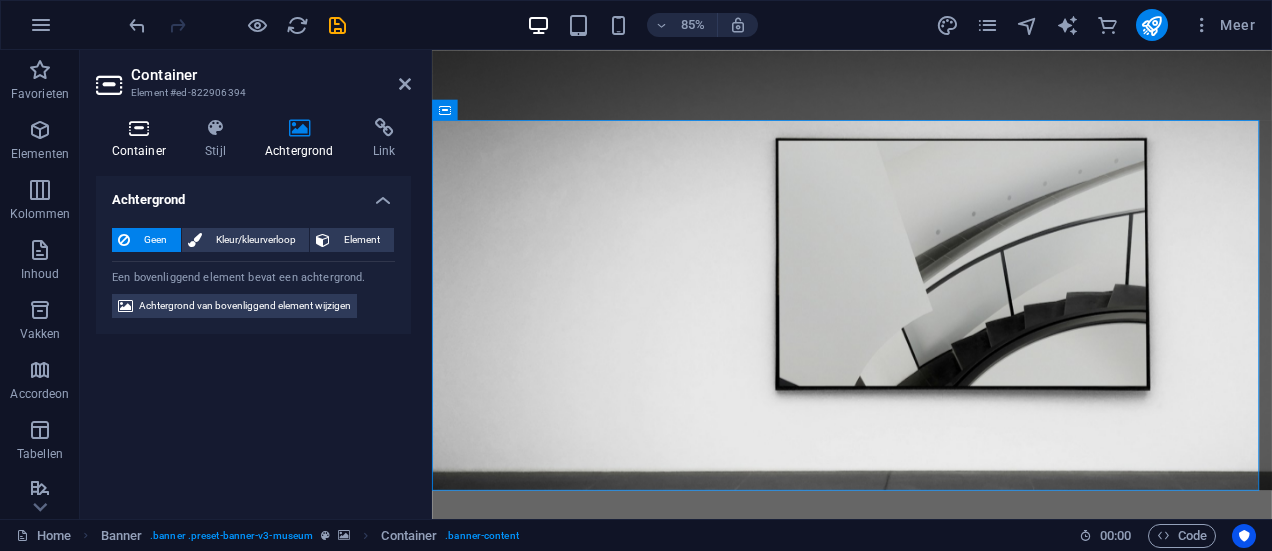 click at bounding box center [139, 128] 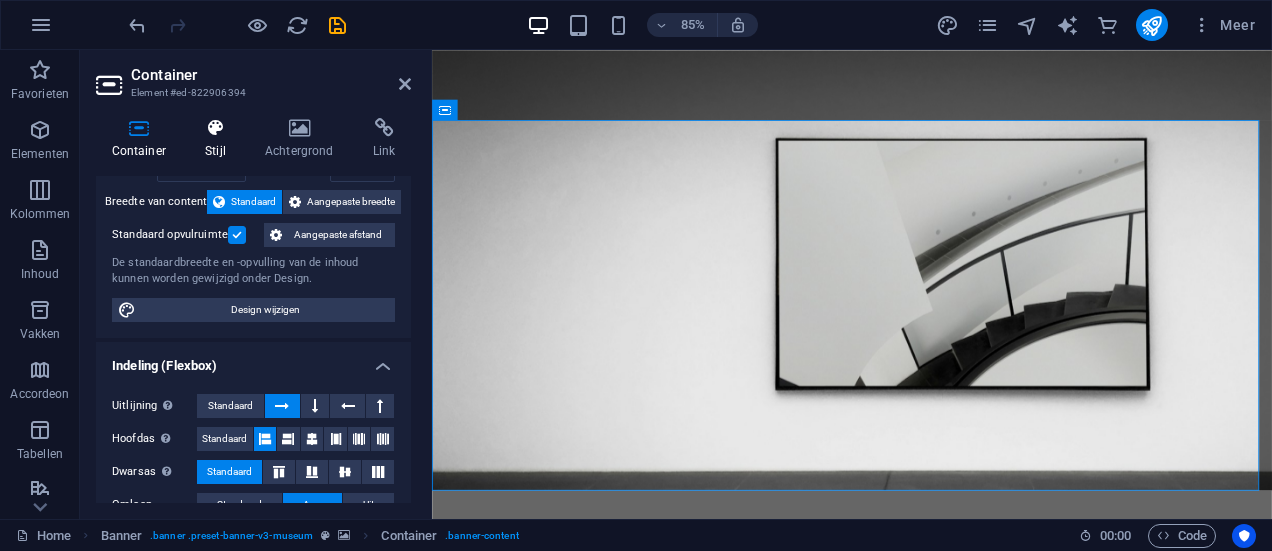 scroll, scrollTop: 0, scrollLeft: 0, axis: both 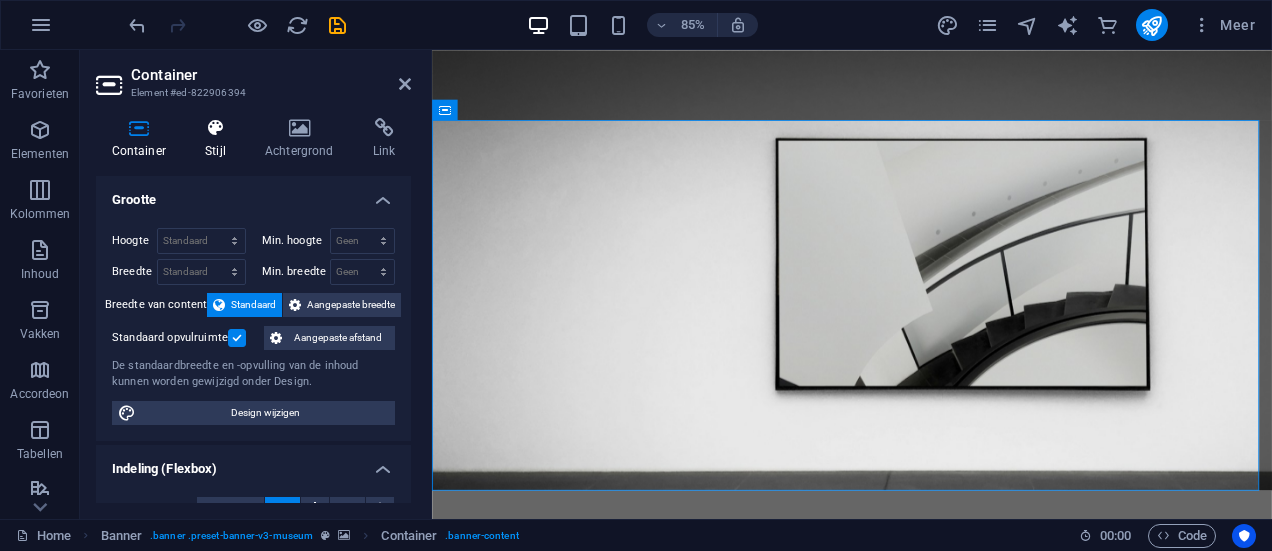 click at bounding box center [216, 128] 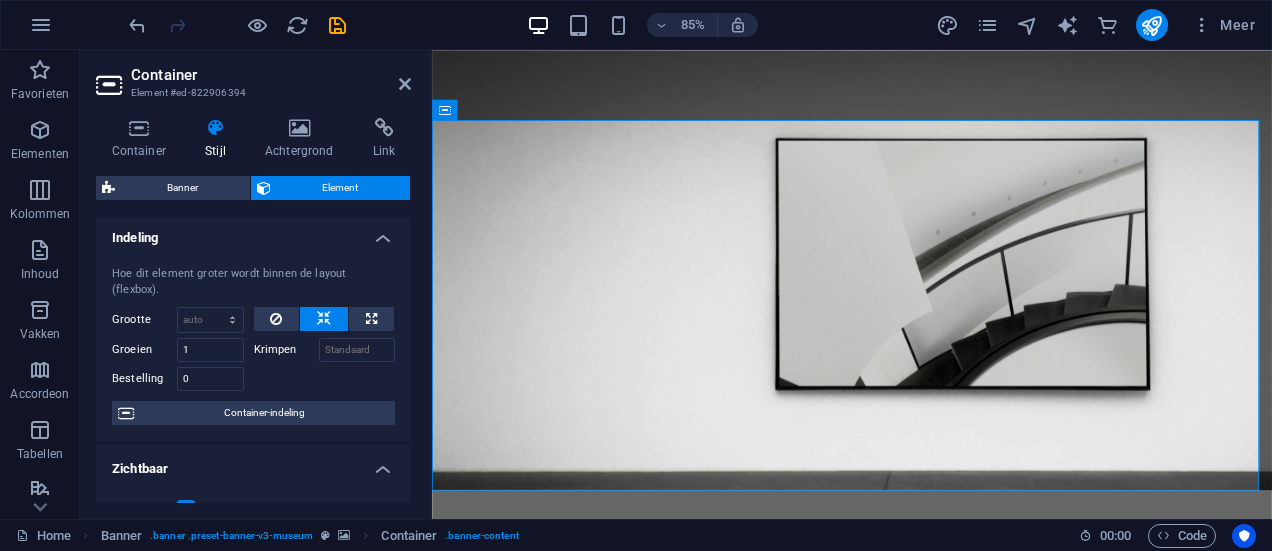 scroll, scrollTop: 0, scrollLeft: 0, axis: both 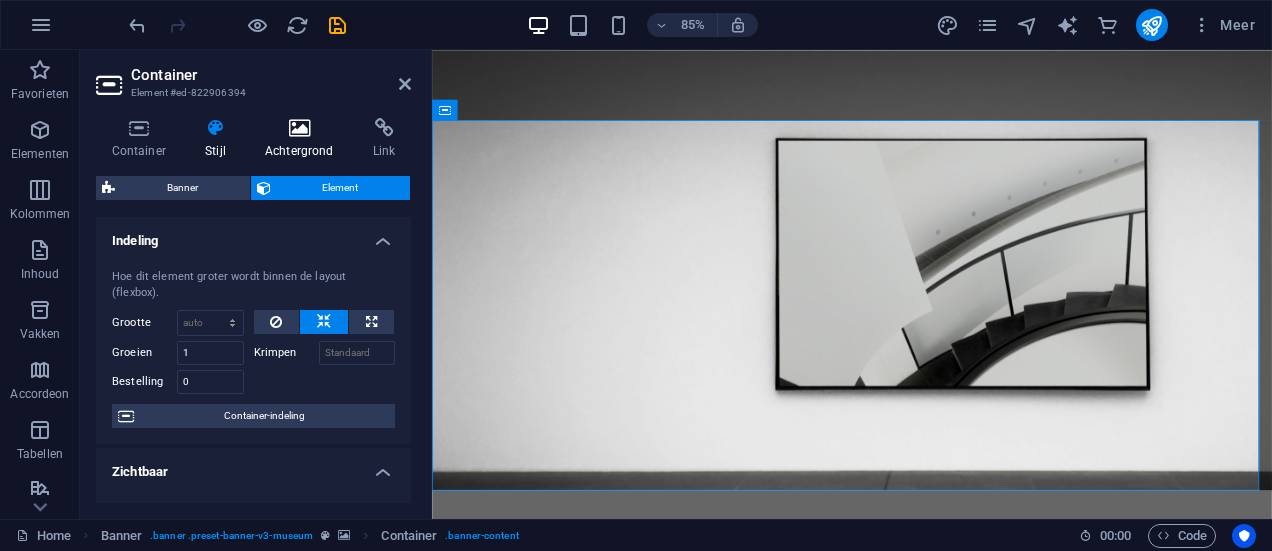 click at bounding box center [299, 128] 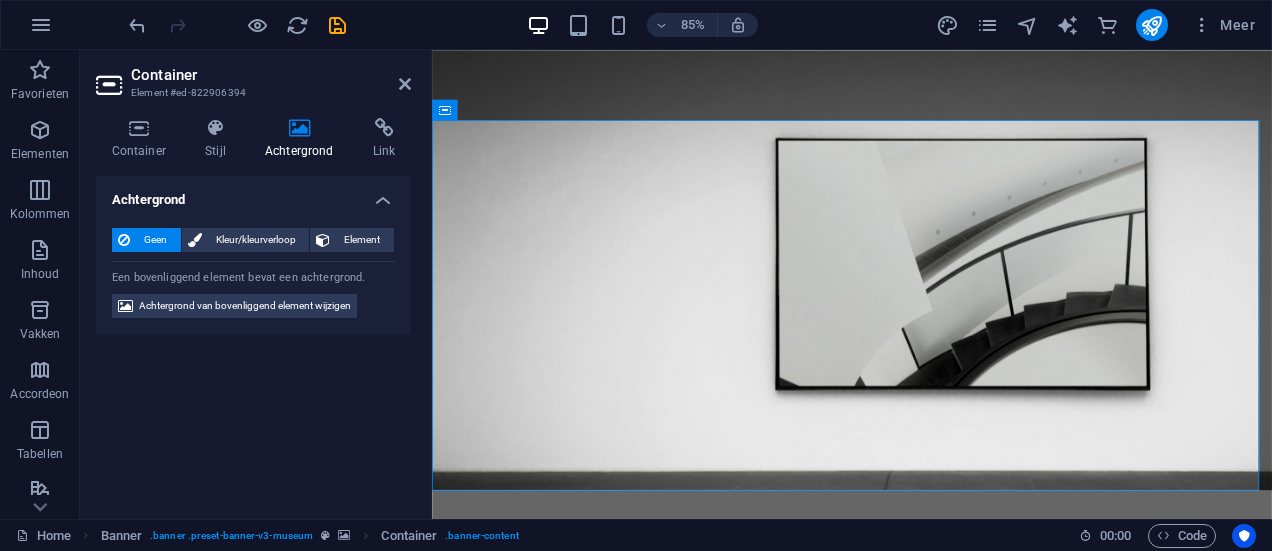 click on "Achtergrond" at bounding box center (253, 194) 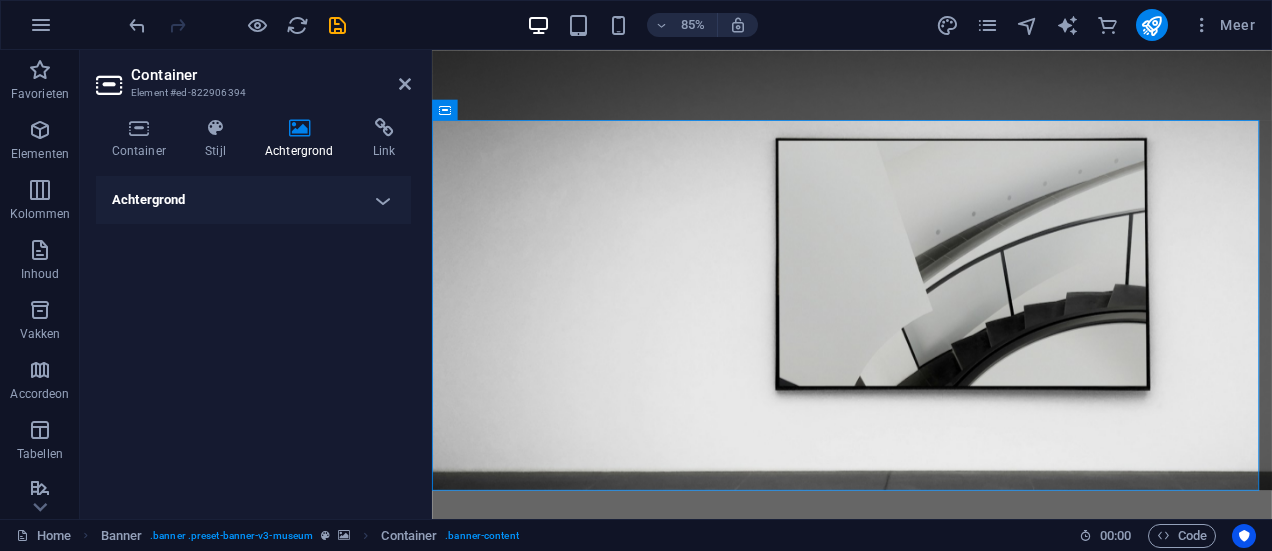 click on "Achtergrond" at bounding box center [253, 200] 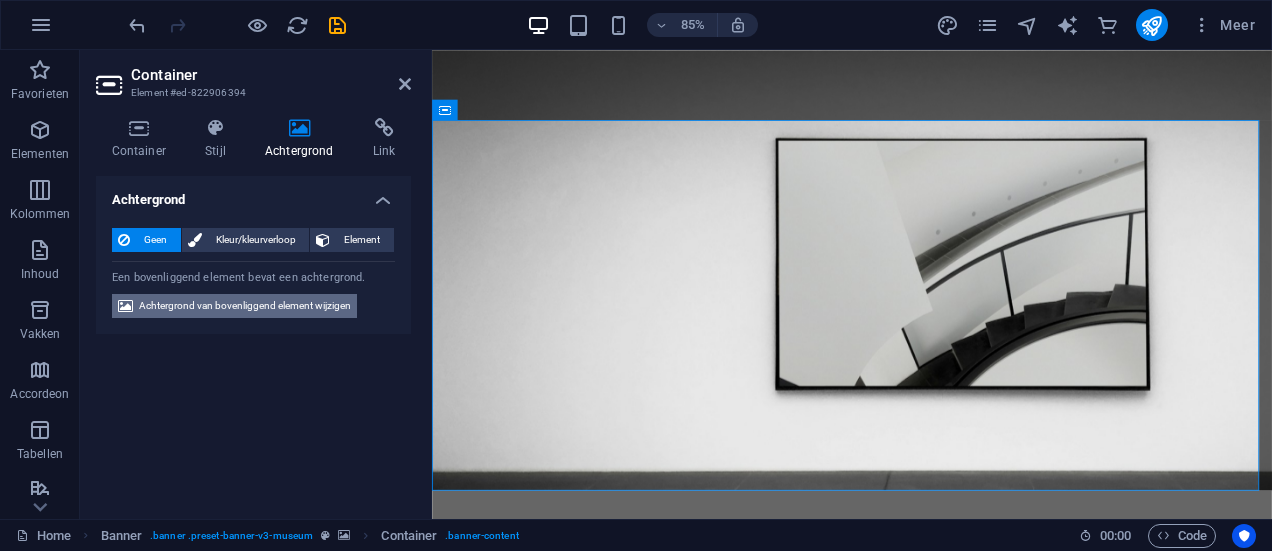 click on "Achtergrond van bovenliggend element wijzigen" at bounding box center (245, 306) 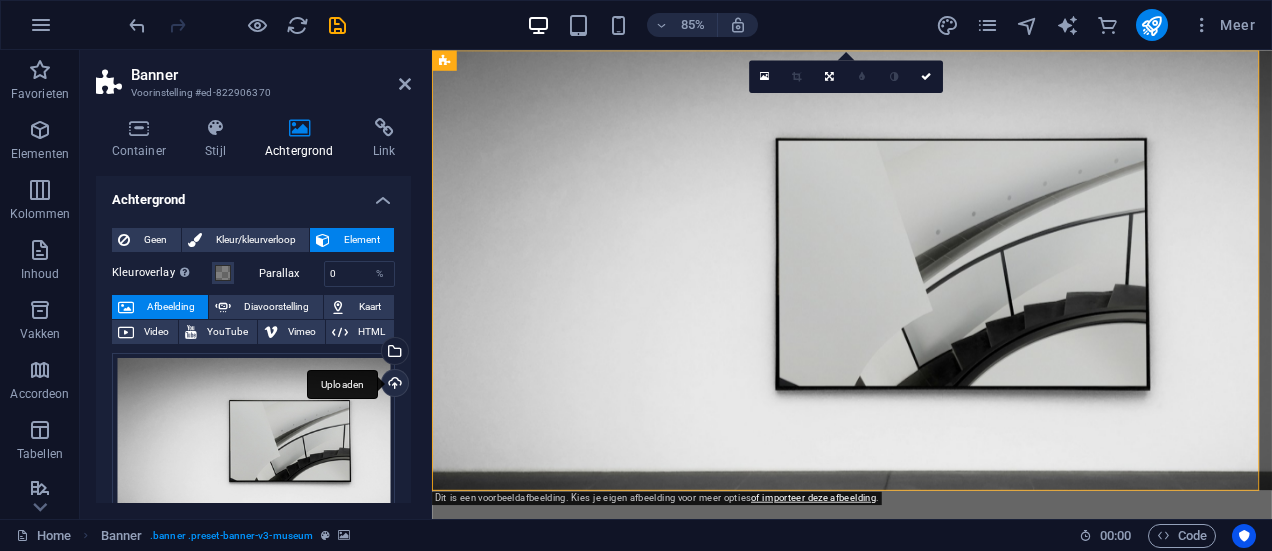 click on "Uploaden" at bounding box center (393, 385) 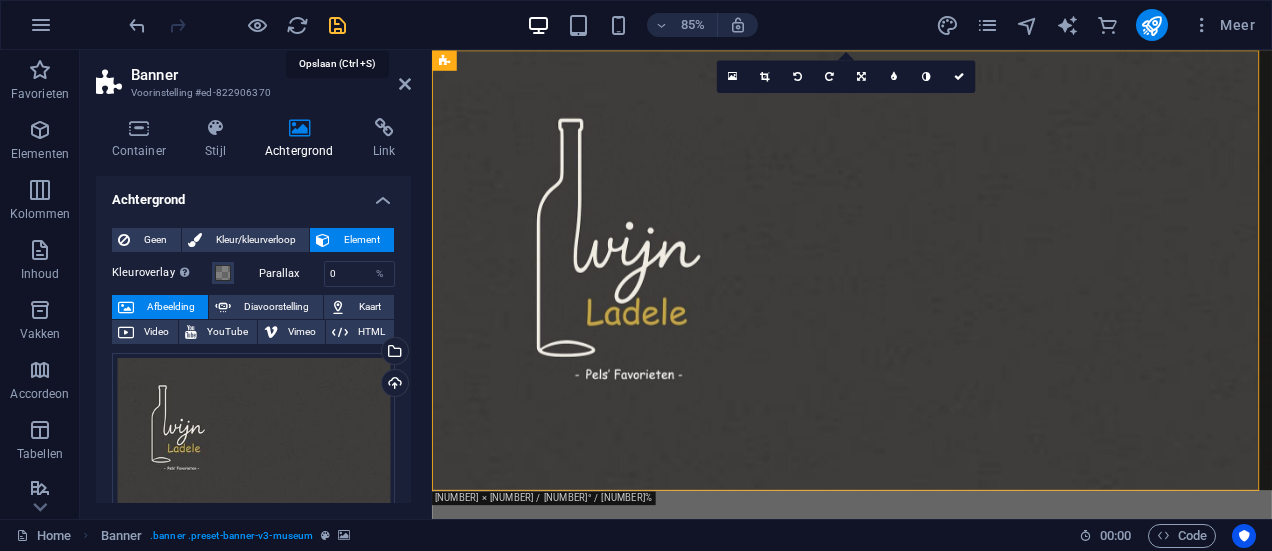 click at bounding box center (337, 25) 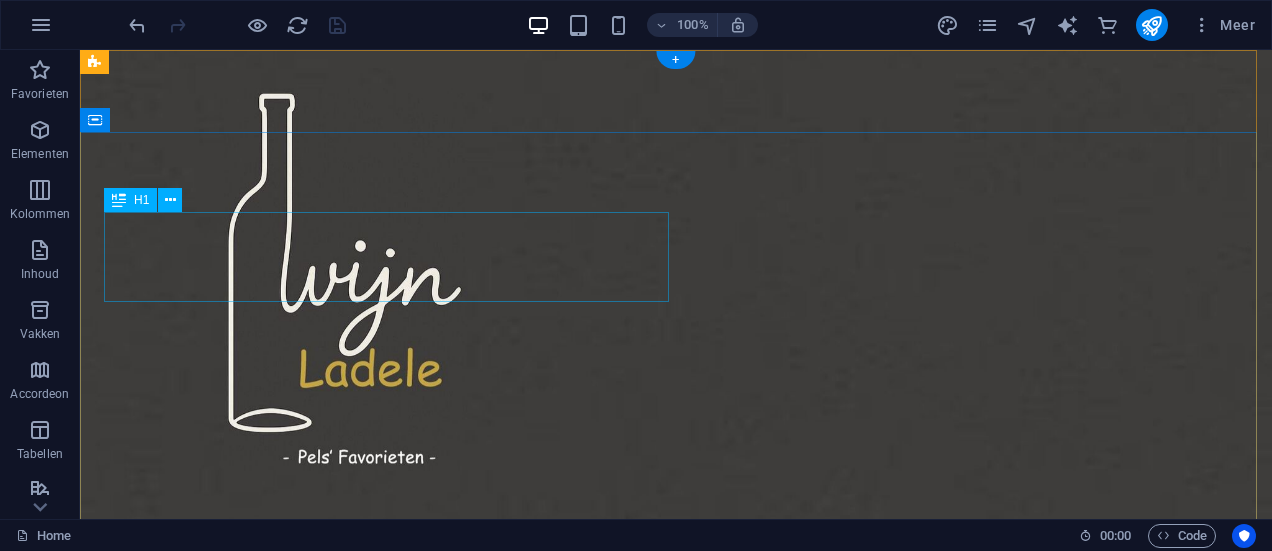 click on "Wijnladele" at bounding box center (676, 846) 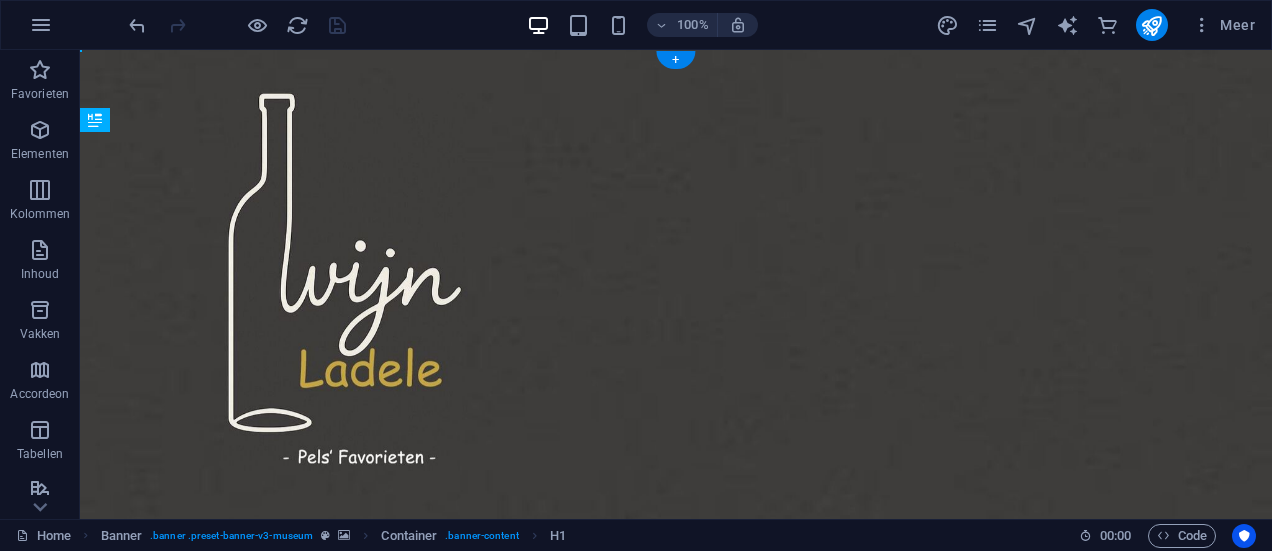 drag, startPoint x: 282, startPoint y: 215, endPoint x: 872, endPoint y: 243, distance: 590.66406 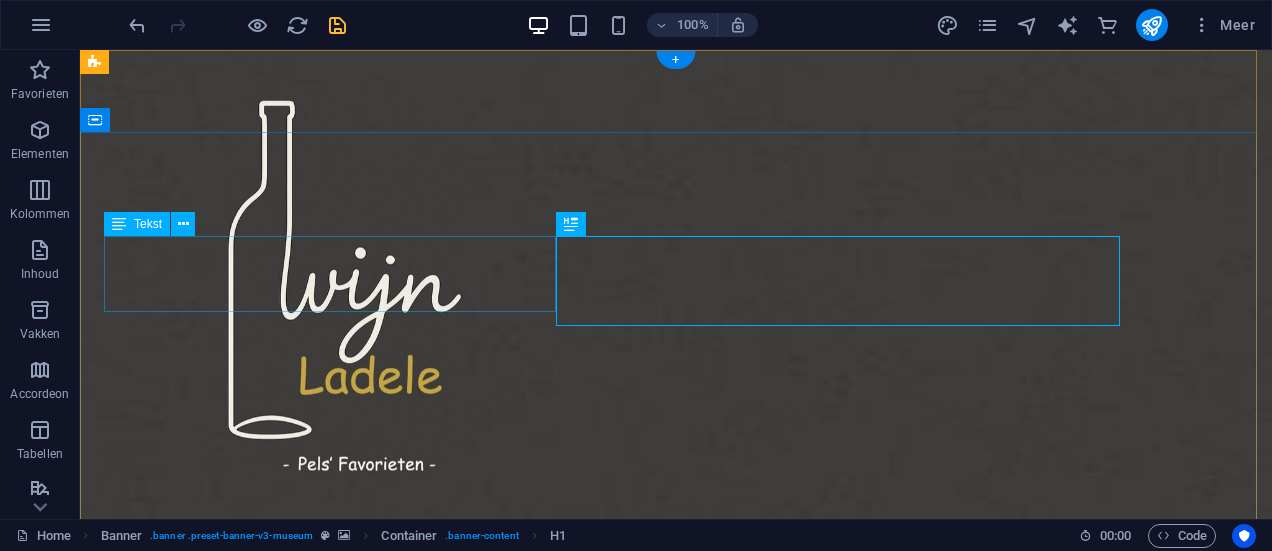 click on "Lorem ipsum dolor sit amet, consectetur adipiscing elit, sed do eiusmod tempor incididunt ut labore" at bounding box center [676, 851] 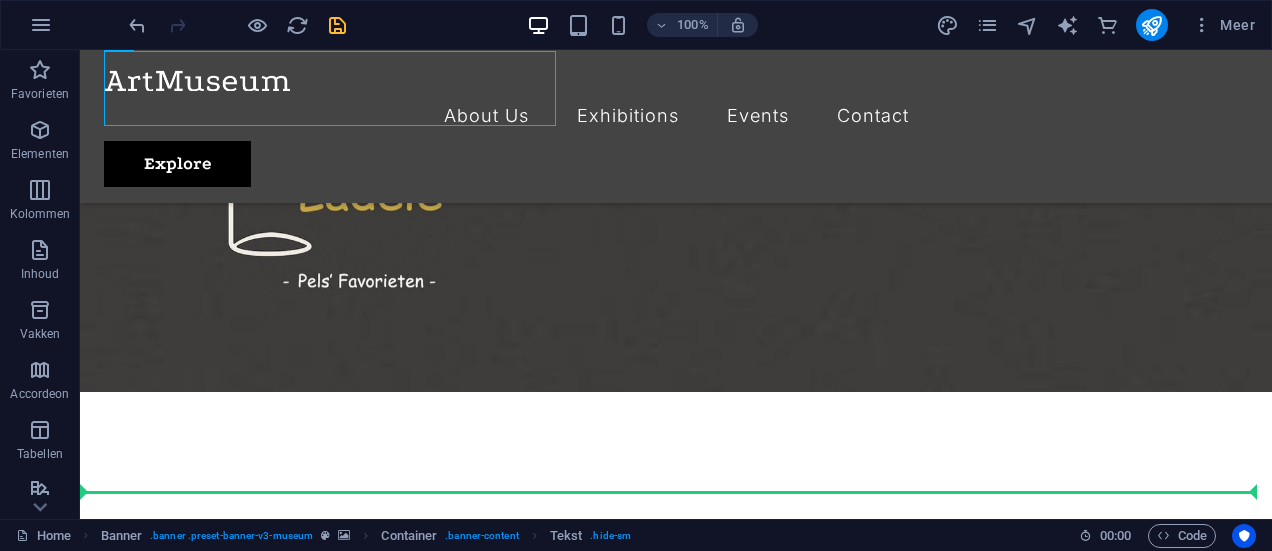scroll, scrollTop: 223, scrollLeft: 0, axis: vertical 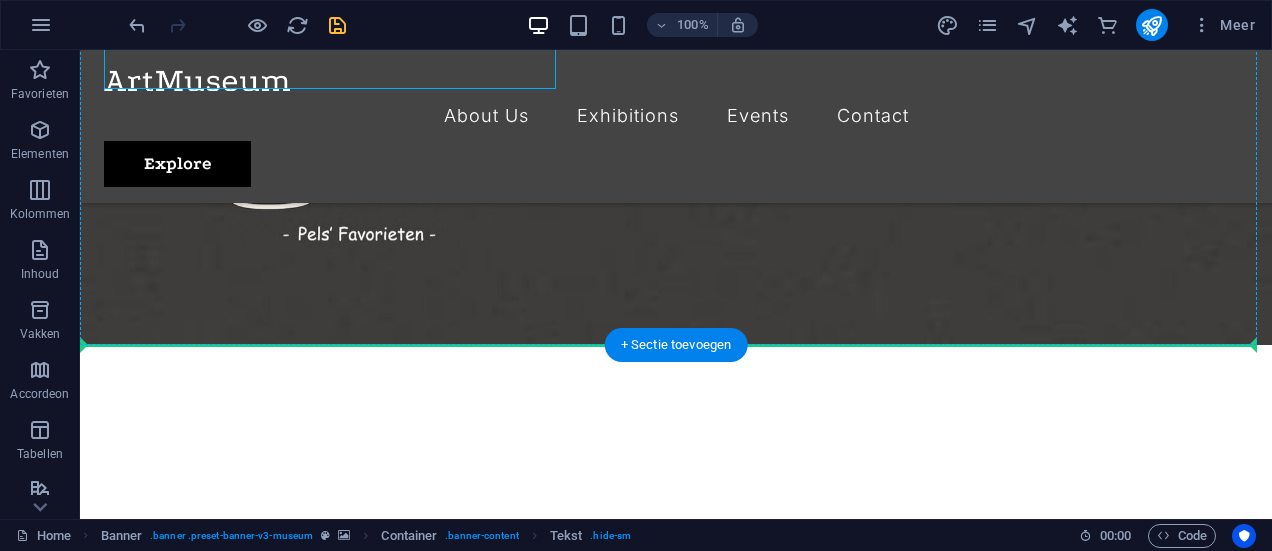 drag, startPoint x: 221, startPoint y: 271, endPoint x: 808, endPoint y: 160, distance: 597.4027 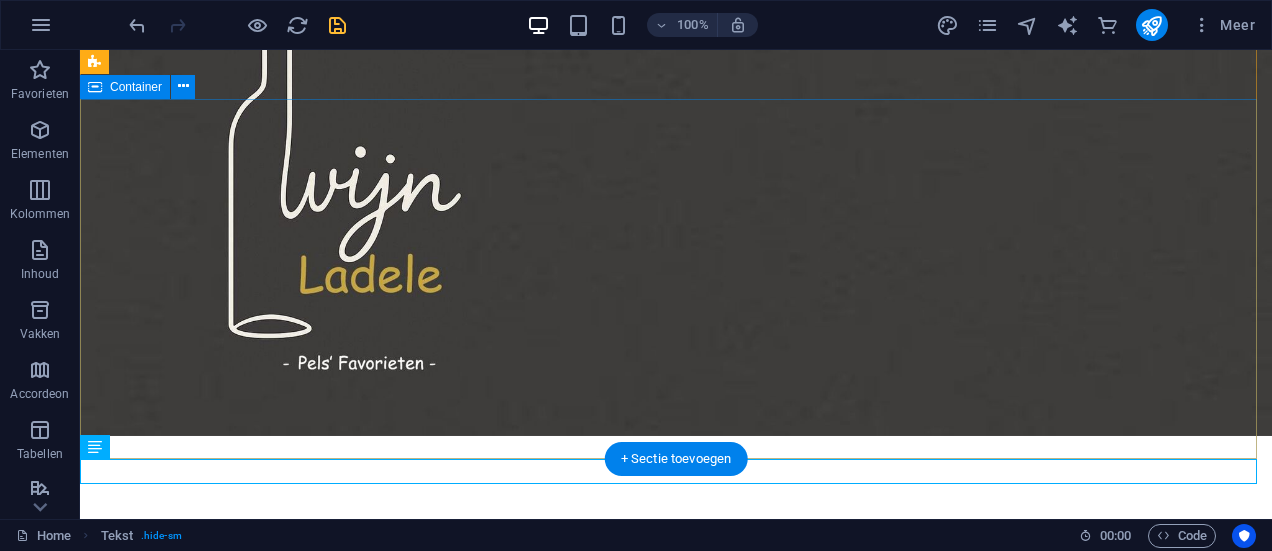 scroll, scrollTop: 0, scrollLeft: 0, axis: both 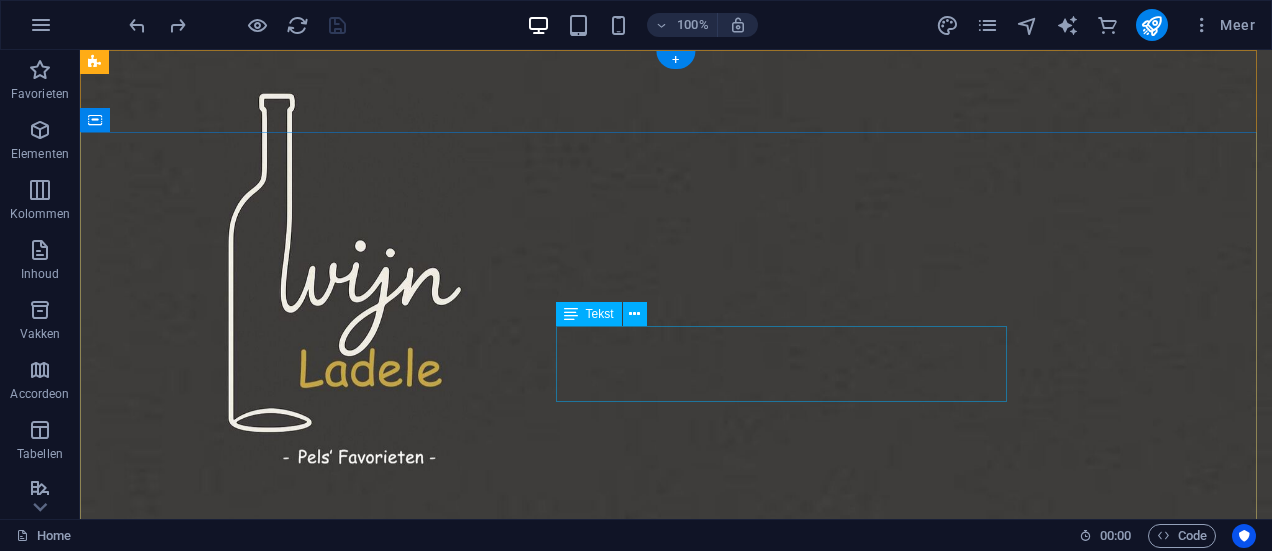 drag, startPoint x: 751, startPoint y: 362, endPoint x: 732, endPoint y: 352, distance: 21.470911 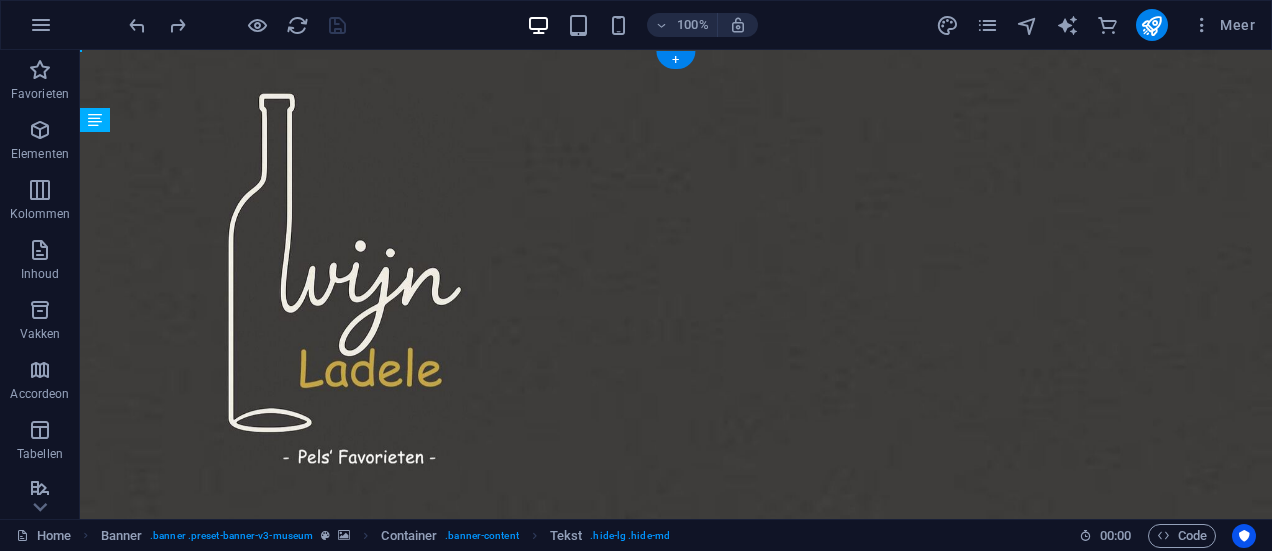drag, startPoint x: 695, startPoint y: 359, endPoint x: 285, endPoint y: 338, distance: 410.53745 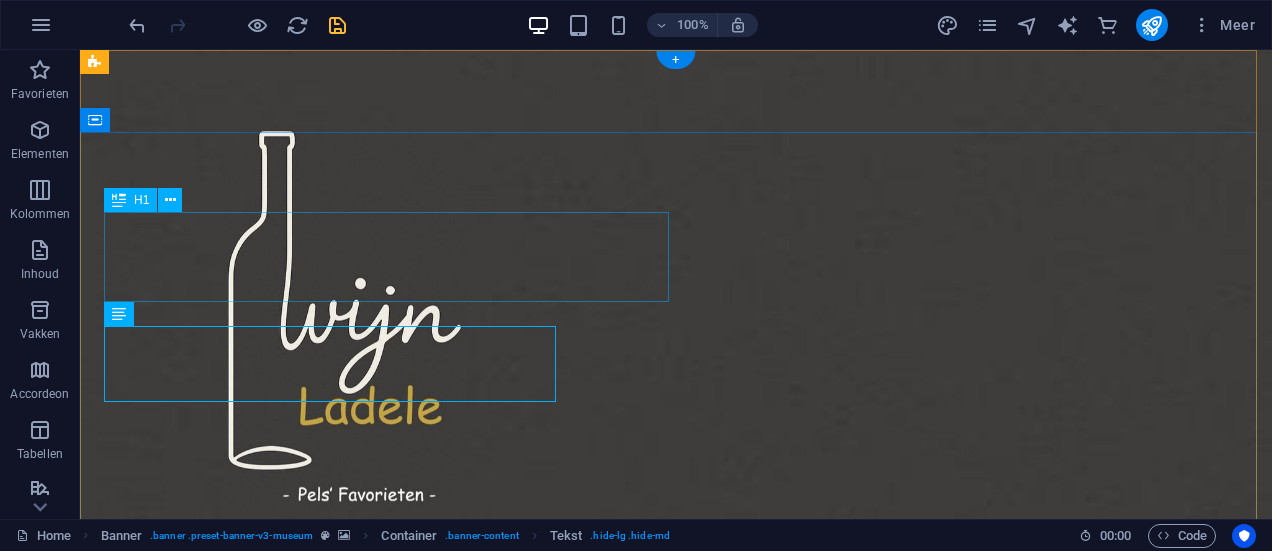 click on "Wijnladele" at bounding box center (676, 921) 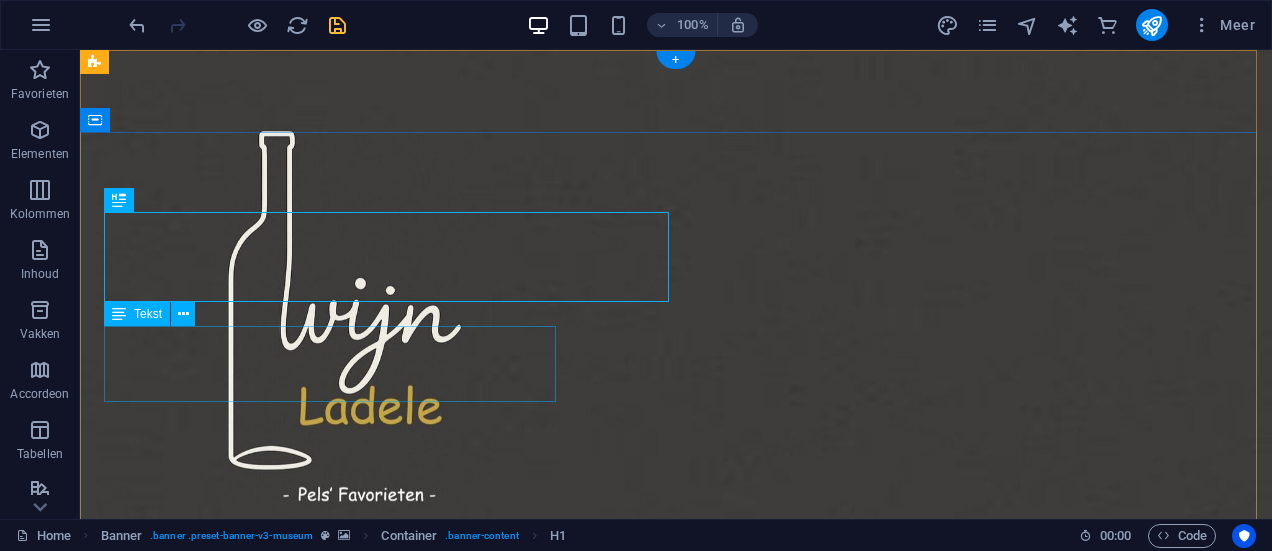 click on "Lorem ipsum dolor sit amet, consectetur adipiscing elit, sed do eiusmod tempor incididunt ut labore" at bounding box center [676, 1002] 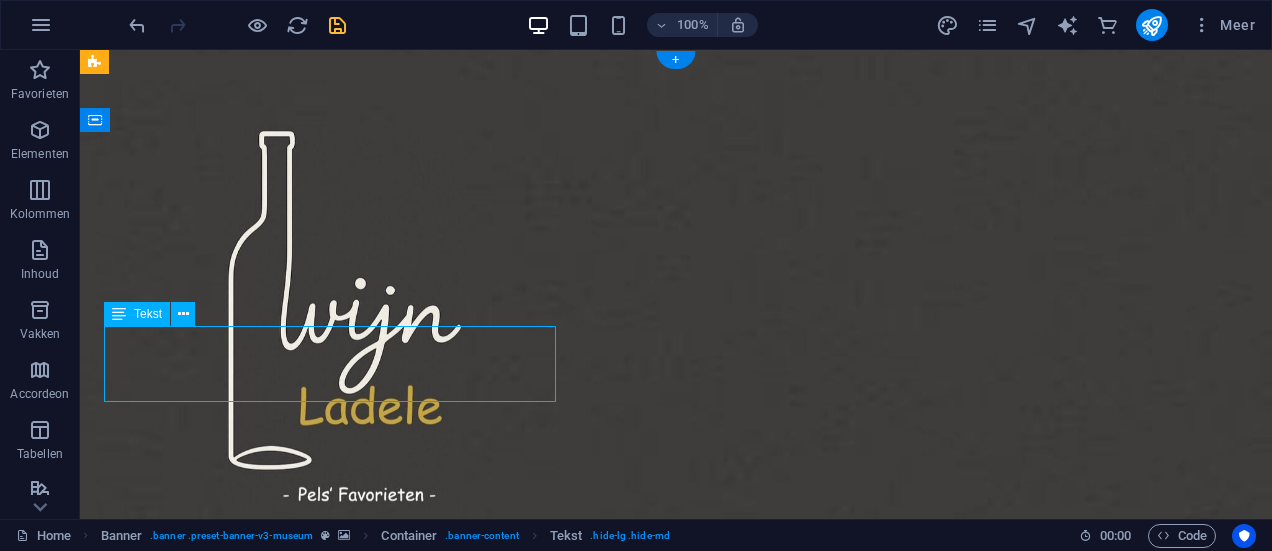 click on "Lorem ipsum dolor sit amet, consectetur adipiscing elit, sed do eiusmod tempor incididunt ut labore" at bounding box center (676, 1002) 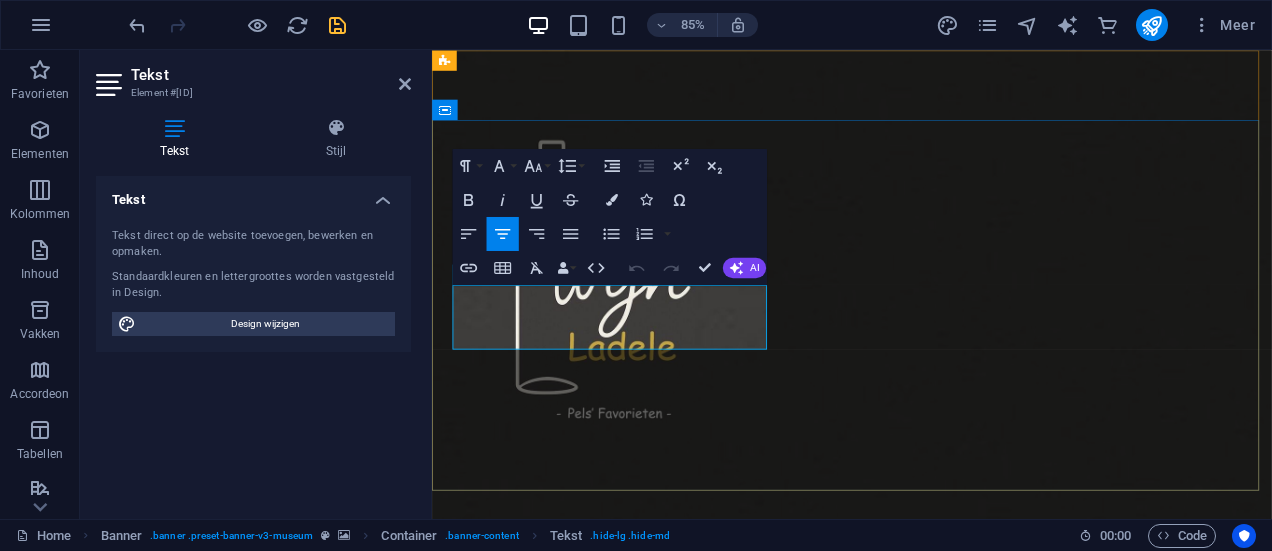 click on "Lorem ipsum dolor sit amet, consectetur adipiscing elit, sed do eiusmod tempor incididunt ut labore" at bounding box center (926, 1002) 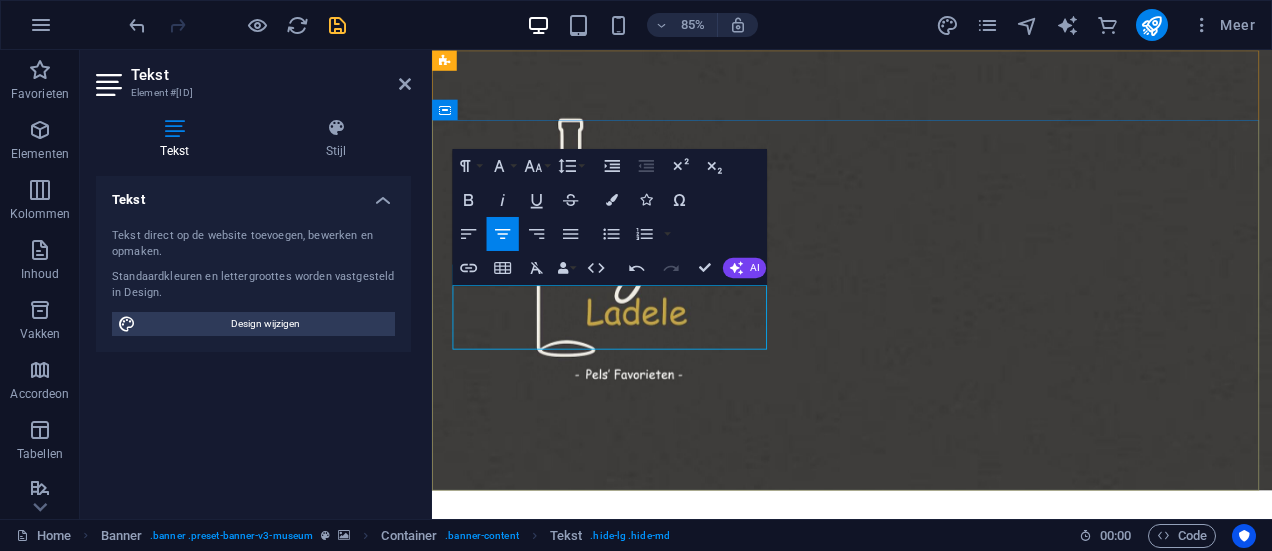 click on "Lorem ipsum dolor sit amet, consectetur adipiscing elit, sed do eiusmod tempor incididunt ut labore" at bounding box center (926, 927) 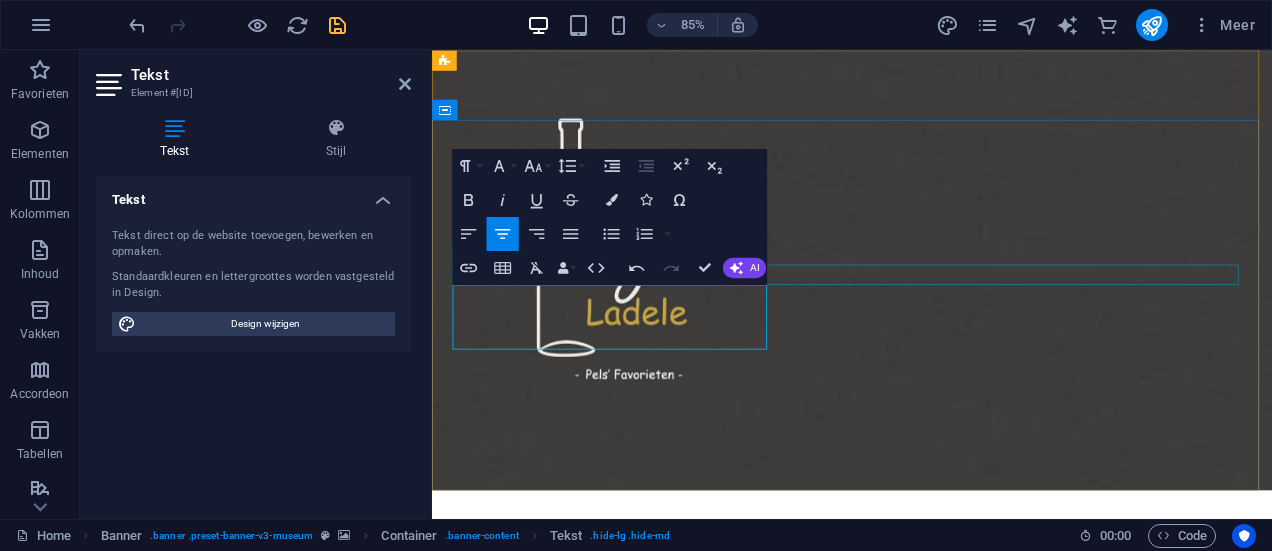 click on "Wijnladele Lorem   ipsum dolor sit amet, consectetur adipiscing elit, sed do eiusmod tempor incididunt ut labore Lorem ipsum dolor sit amet, consectetur adipiscing elit, sed do eiusmod tempor incididunt ut labore Explore" at bounding box center [926, 926] 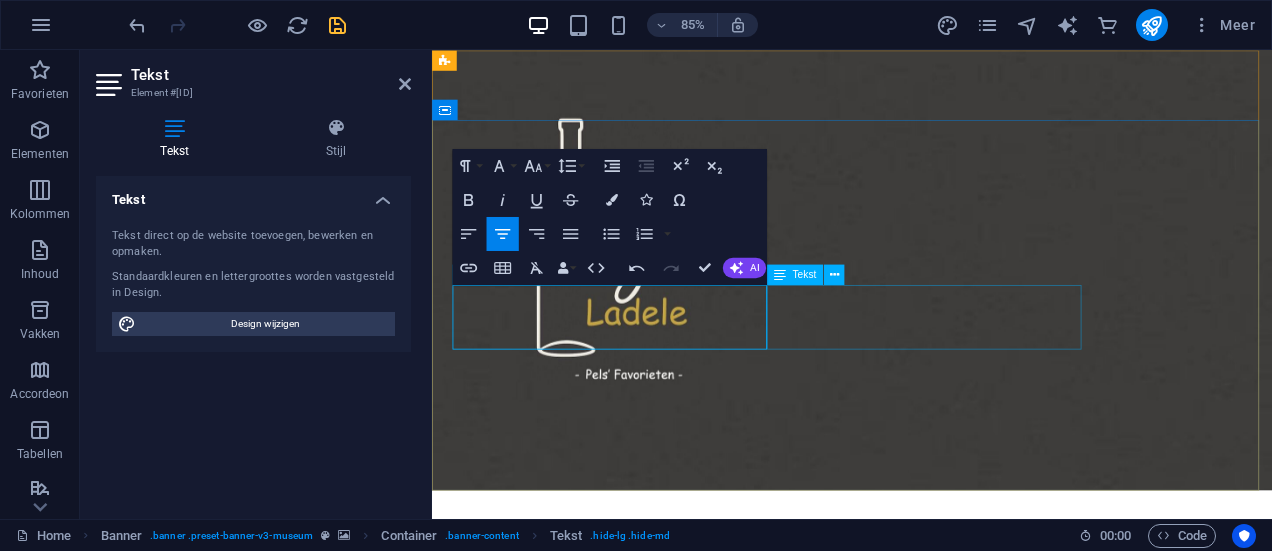 click on "Lorem ipsum dolor sit amet, consectetur adipiscing elit, sed do eiusmod tempor incididunt ut labore" at bounding box center (926, 952) 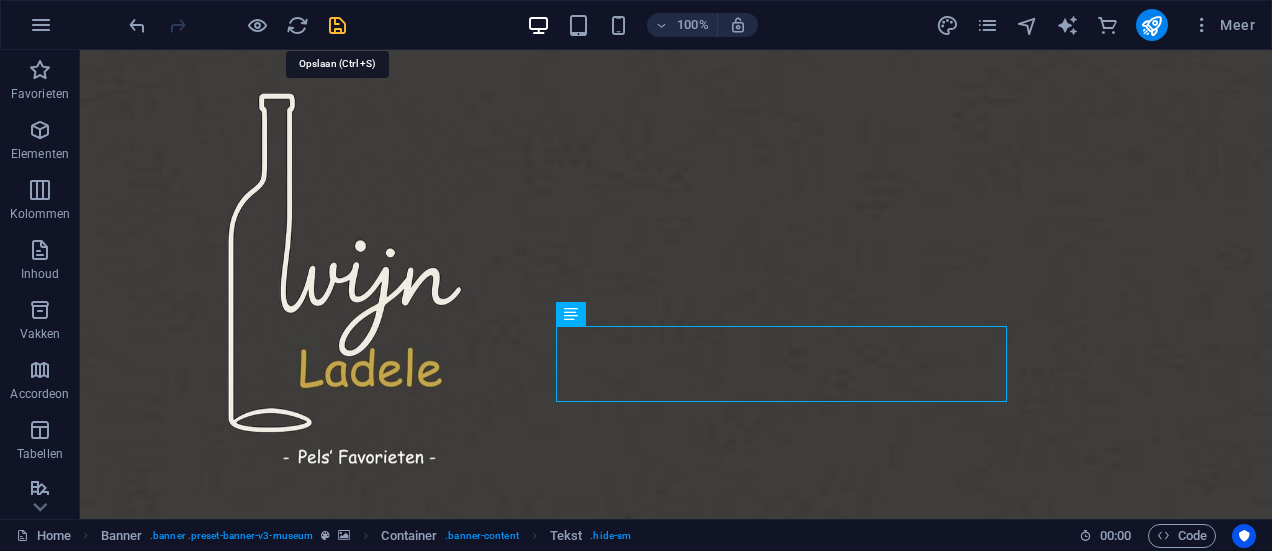 click at bounding box center (337, 25) 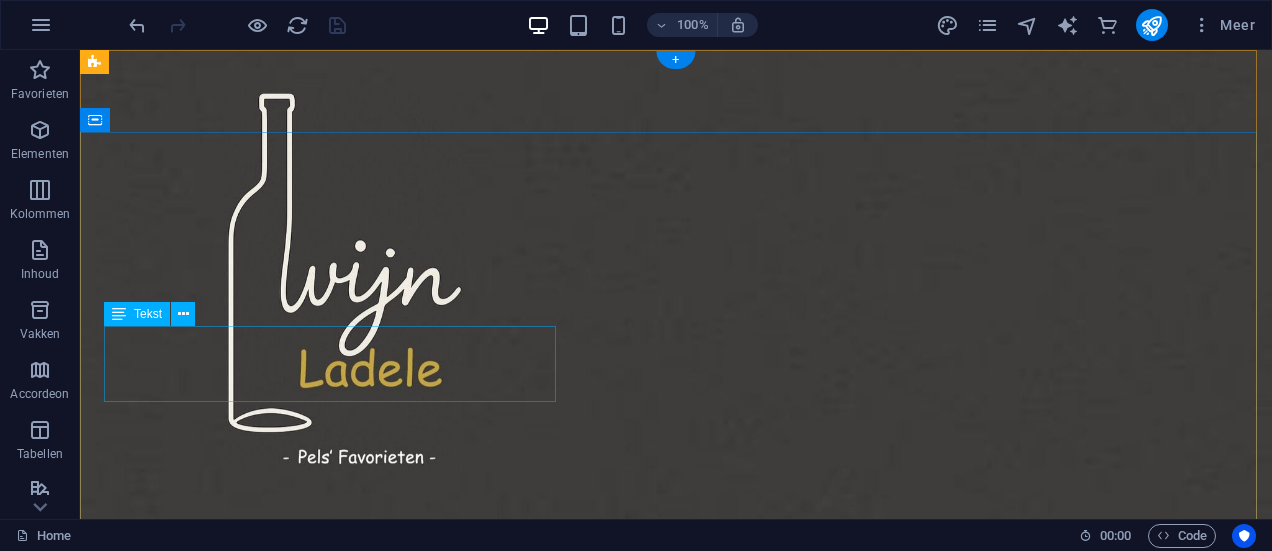 click on "Lorem  ipsum dolor sit amet, consectetur adipiscing elit, sed do eiusmod tempor incididunt ut labore" at bounding box center [676, 927] 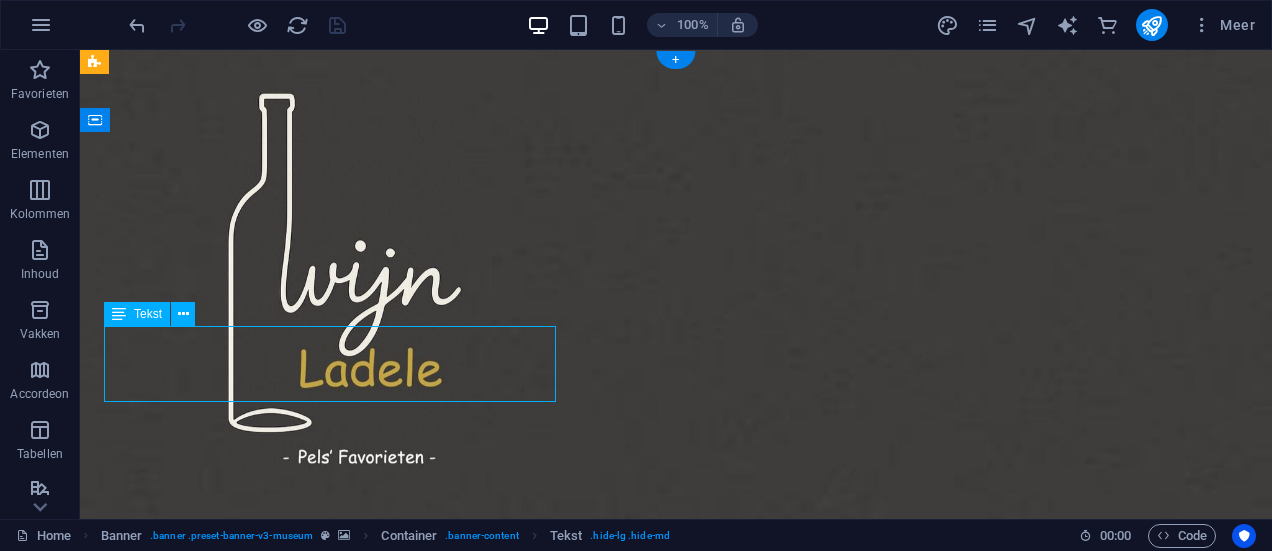 click on "Lorem  ipsum dolor sit amet, consectetur adipiscing elit, sed do eiusmod tempor incididunt ut labore" at bounding box center (676, 927) 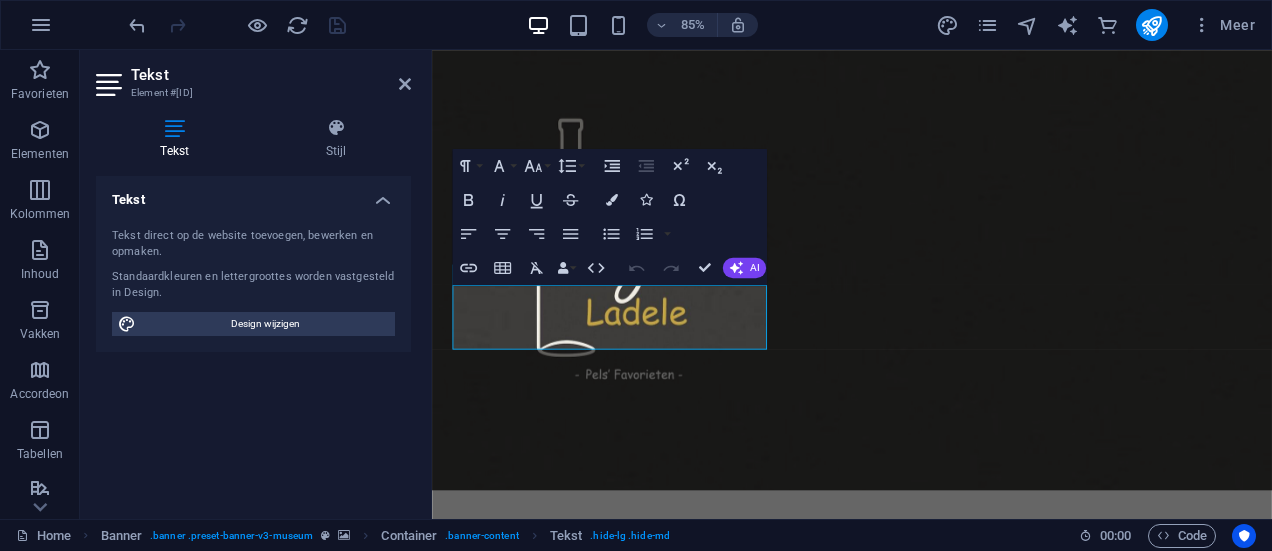 click on "Tekst Tekst direct op de website toevoegen, bewerken en opmaken. Standaardkleuren en lettergroottes worden vastgesteld in Design. Design wijzigen Uitlijning Links uitgelijnd Gecentreerd Rechts uitgelijnd" at bounding box center [253, 339] 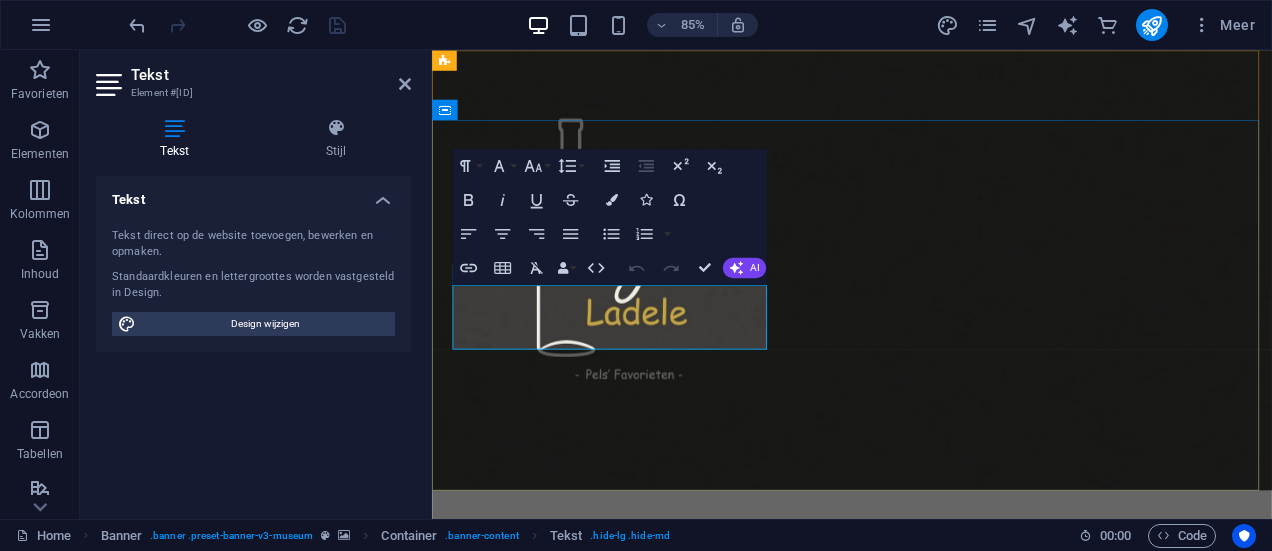 click on "Lorem  ipsum dolor sit amet, consectetur adipiscing elit, sed do eiusmod tempor incididunt ut labore" at bounding box center (926, 927) 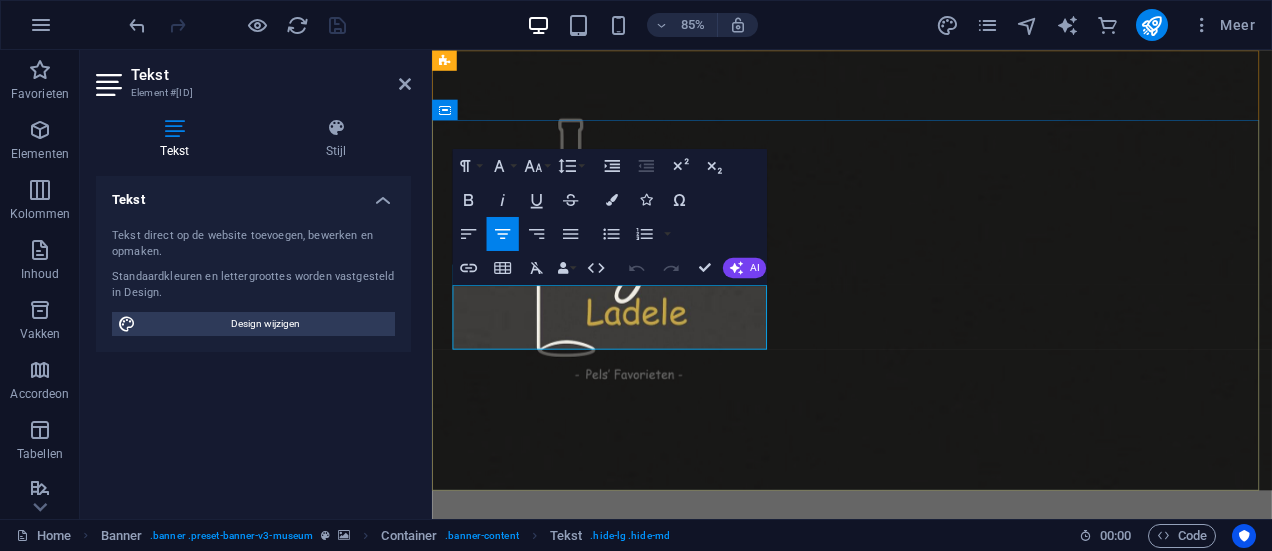 drag, startPoint x: 504, startPoint y: 334, endPoint x: 583, endPoint y: 345, distance: 79.762146 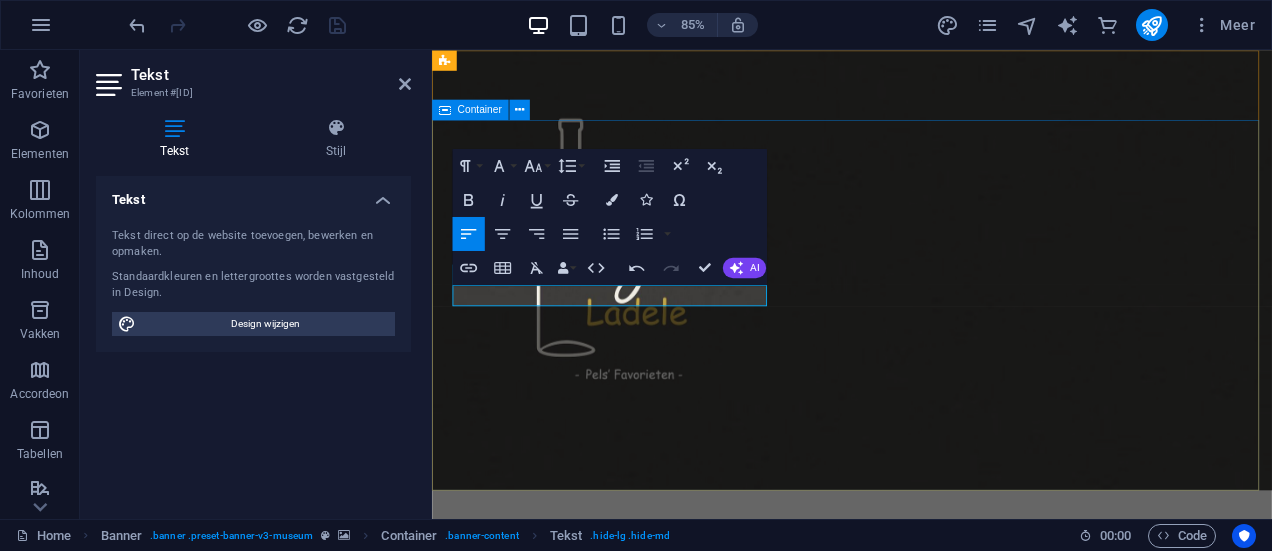 type 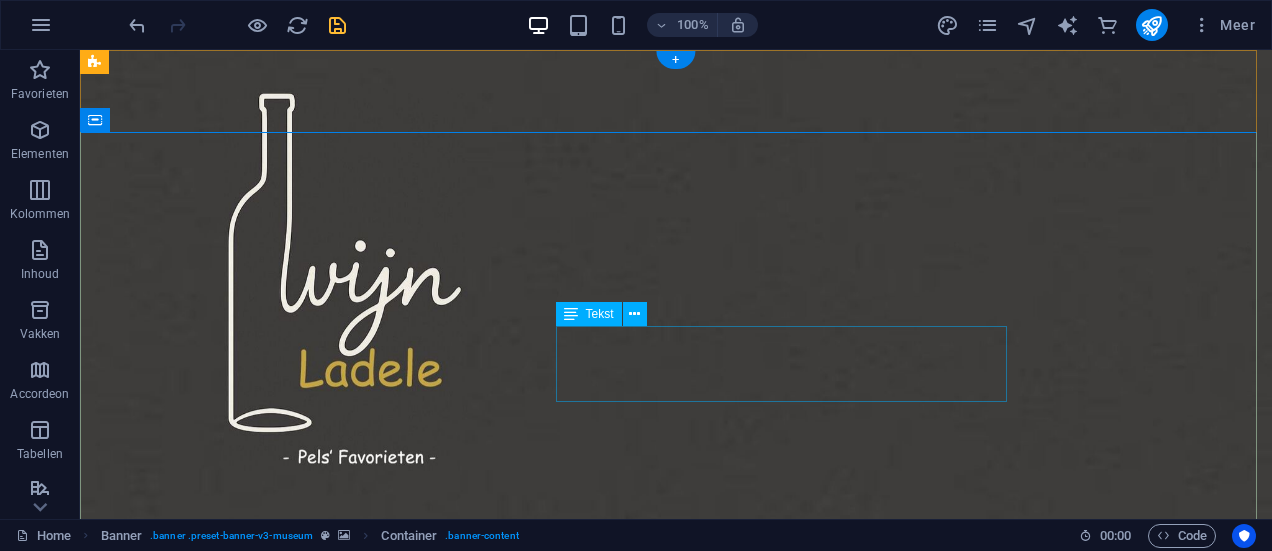 click on "Lorem ipsum dolor sit amet, consectetur adipiscing elit, sed do eiusmod tempor incididunt ut labore" at bounding box center (676, 952) 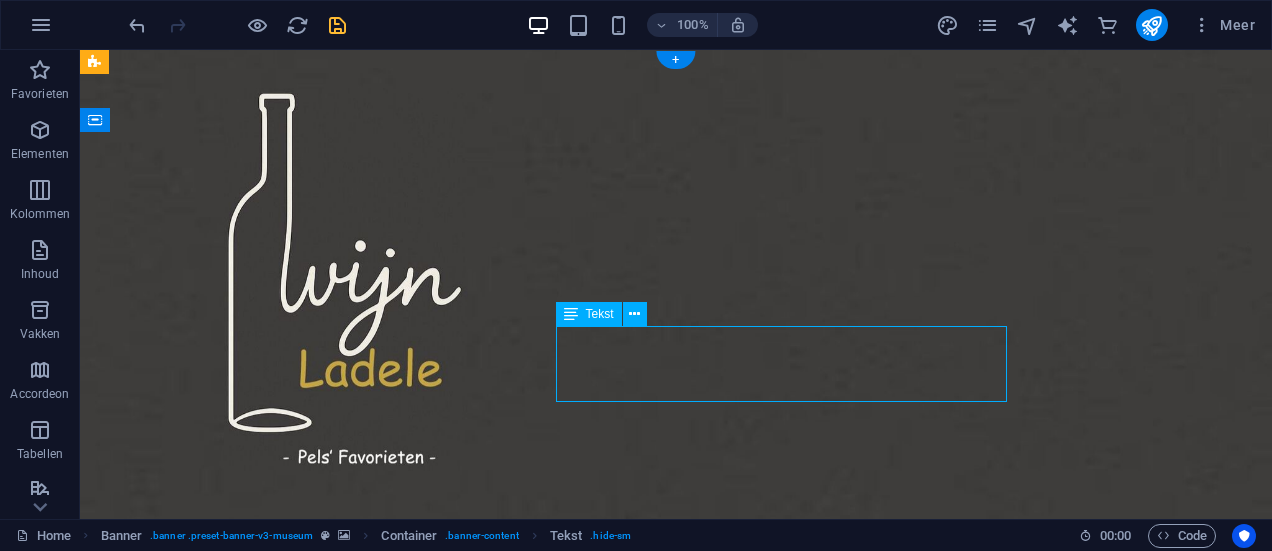 drag, startPoint x: 708, startPoint y: 382, endPoint x: 722, endPoint y: 392, distance: 17.20465 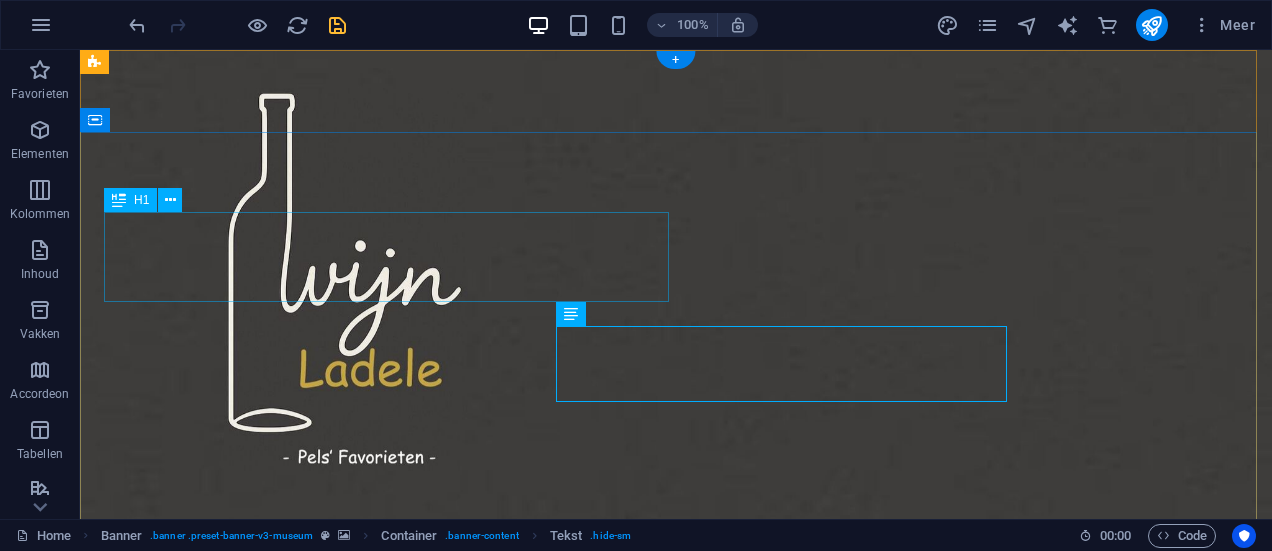 click on "Wijnladele" at bounding box center (676, 846) 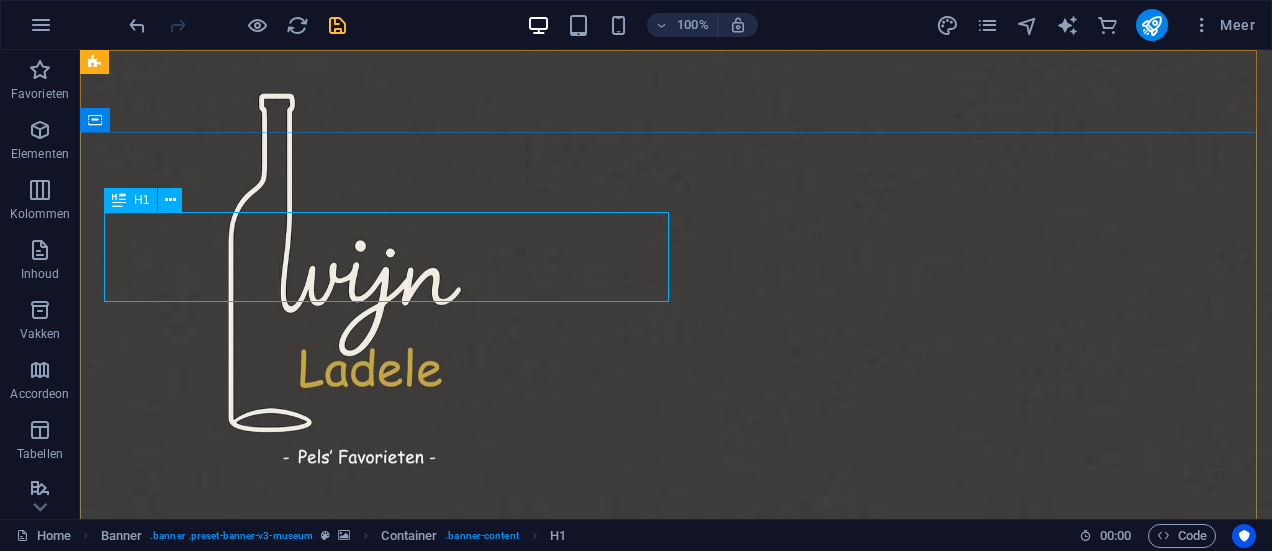 click at bounding box center (119, 200) 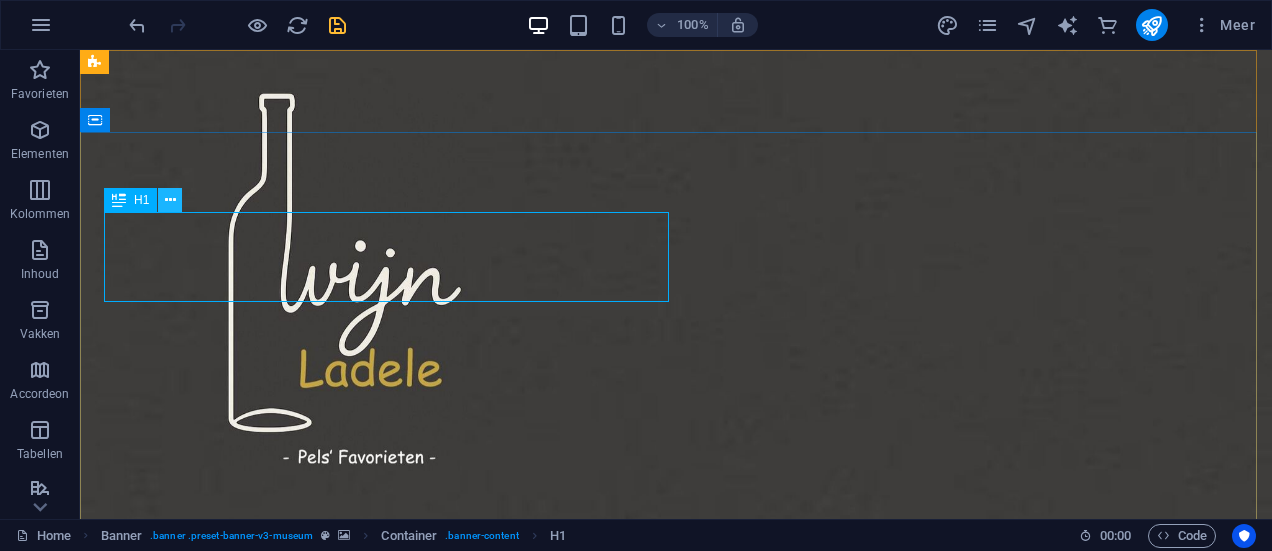 click at bounding box center [170, 200] 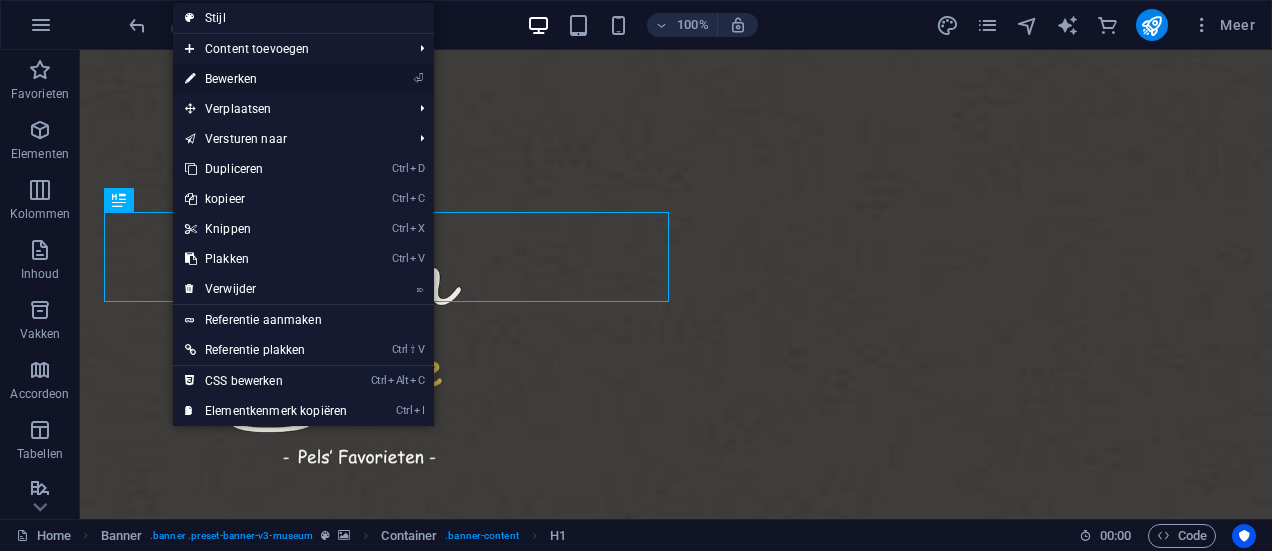 click on "⏎  Bewerken" at bounding box center [266, 79] 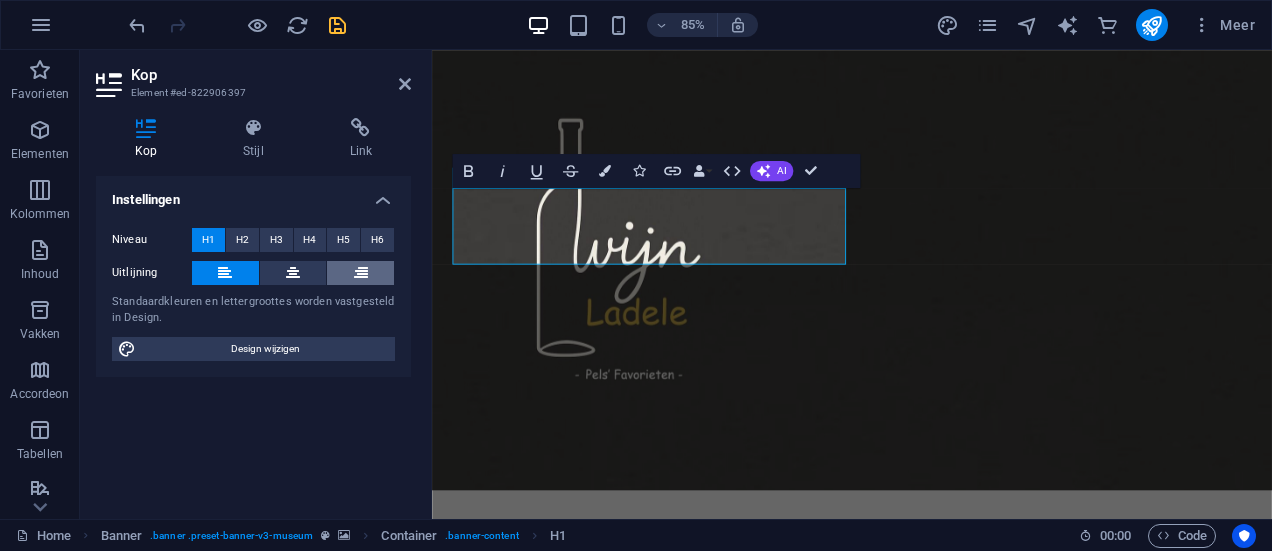 click at bounding box center (361, 273) 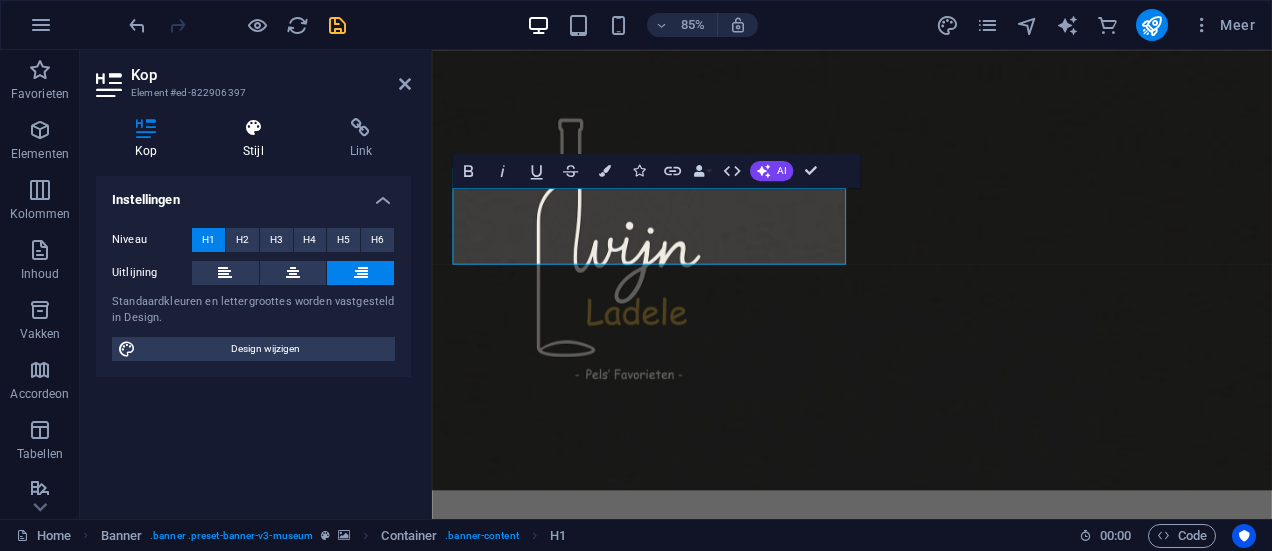 click on "Stijl" at bounding box center (257, 139) 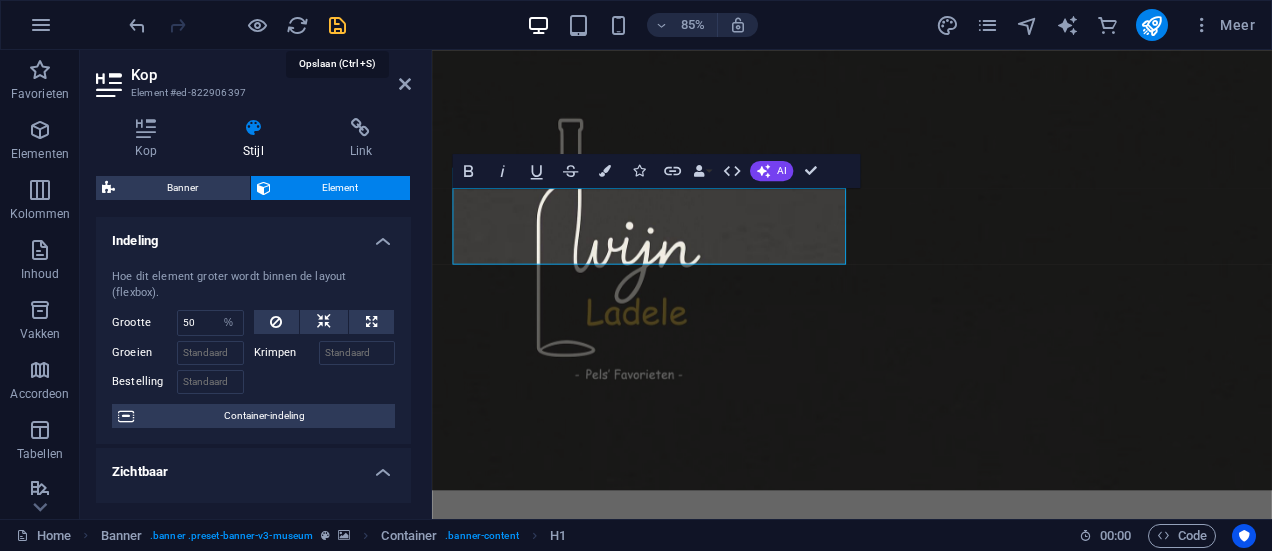 click at bounding box center (337, 25) 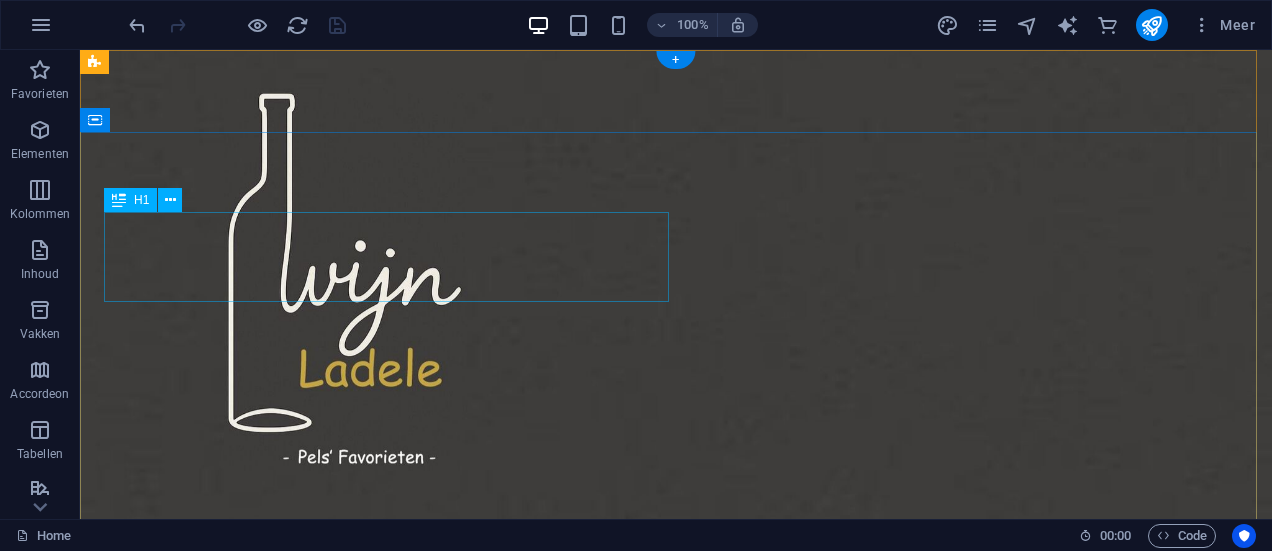 click on "Wijnladele" at bounding box center [676, 846] 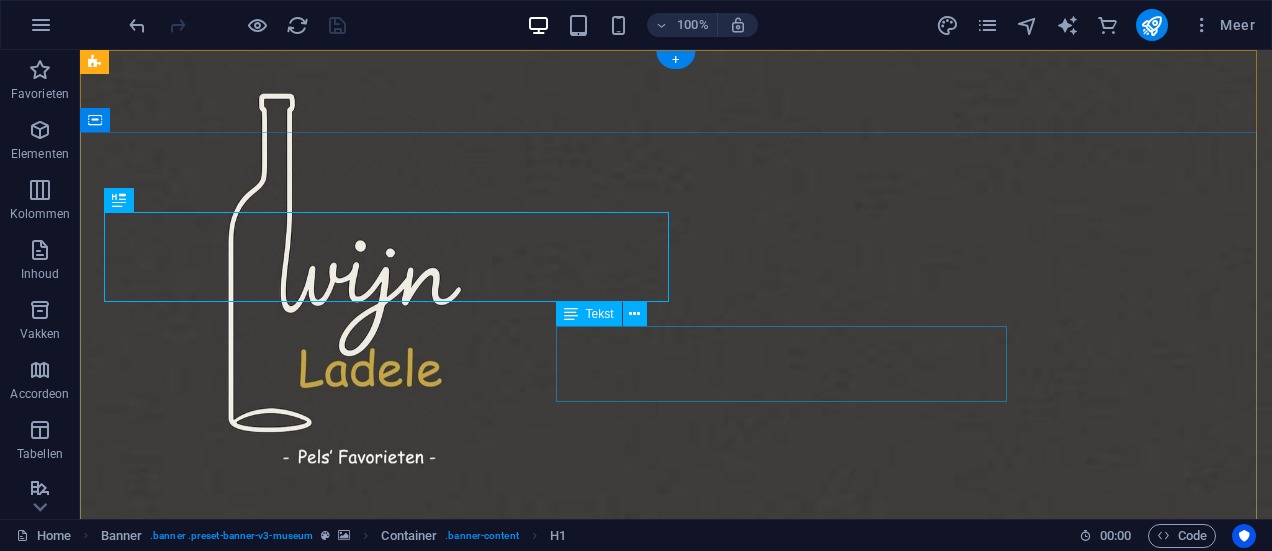 click on "Lorem ipsum dolor sit amet, consectetur adipiscing elit, sed do eiusmod tempor incididunt ut labore" at bounding box center (676, 952) 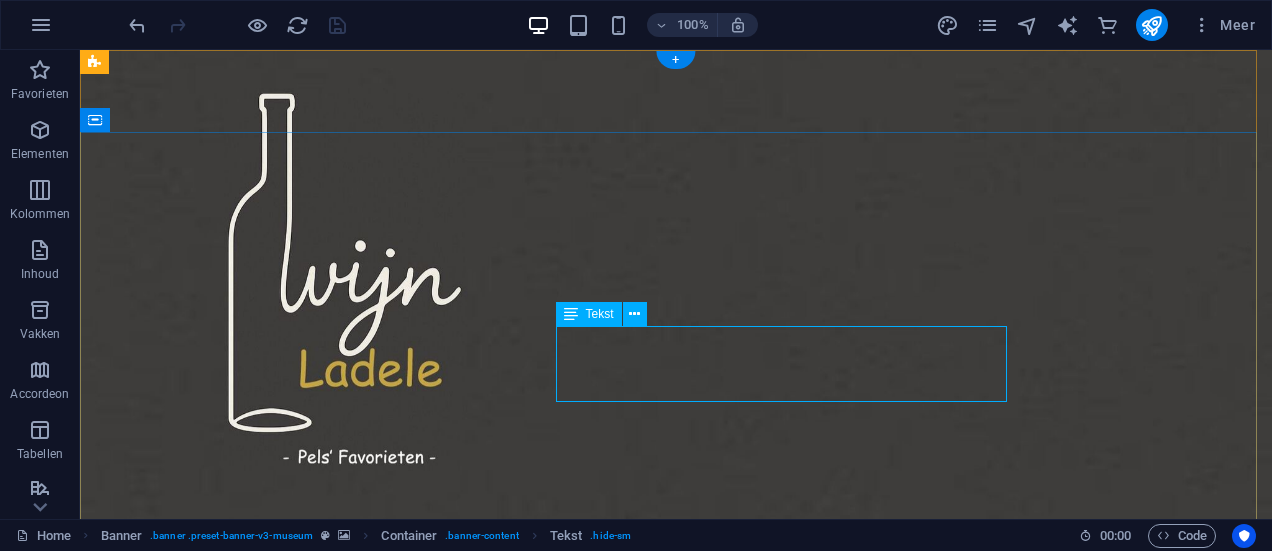click on "Lorem ipsum dolor sit amet, consectetur adipiscing elit, sed do eiusmod tempor incididunt ut labore" at bounding box center (676, 952) 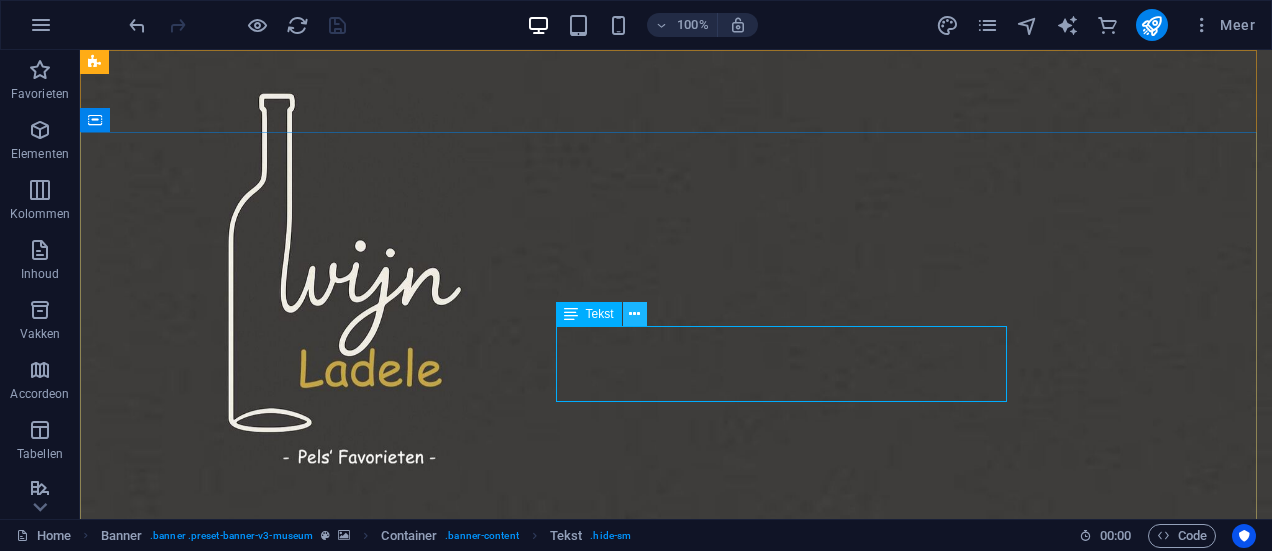 click at bounding box center (634, 314) 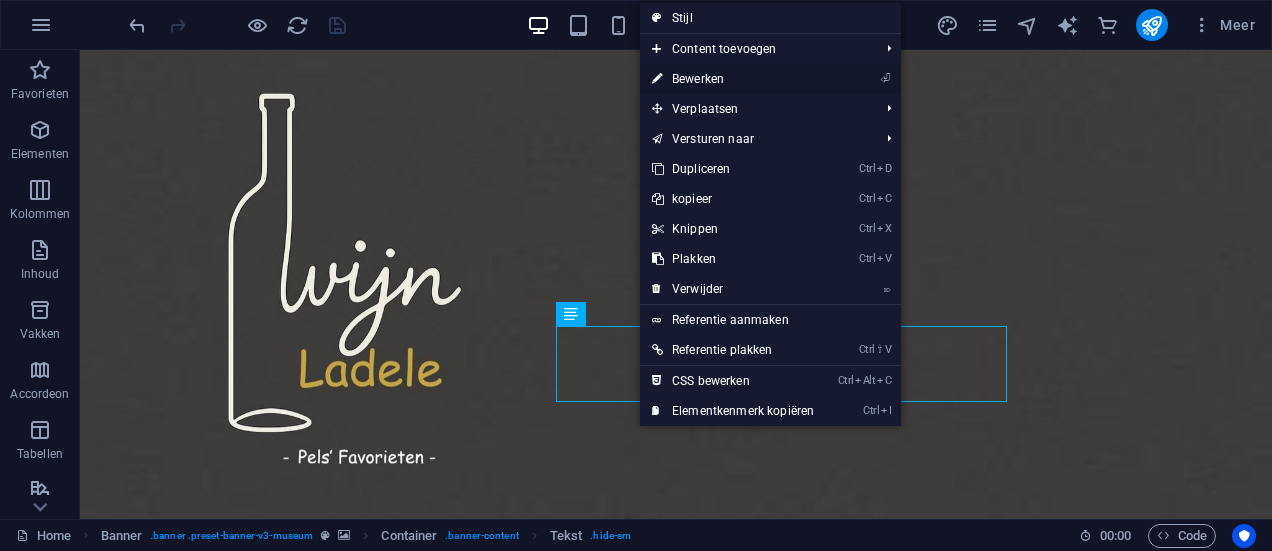 click on "⏎  Bewerken" at bounding box center [733, 79] 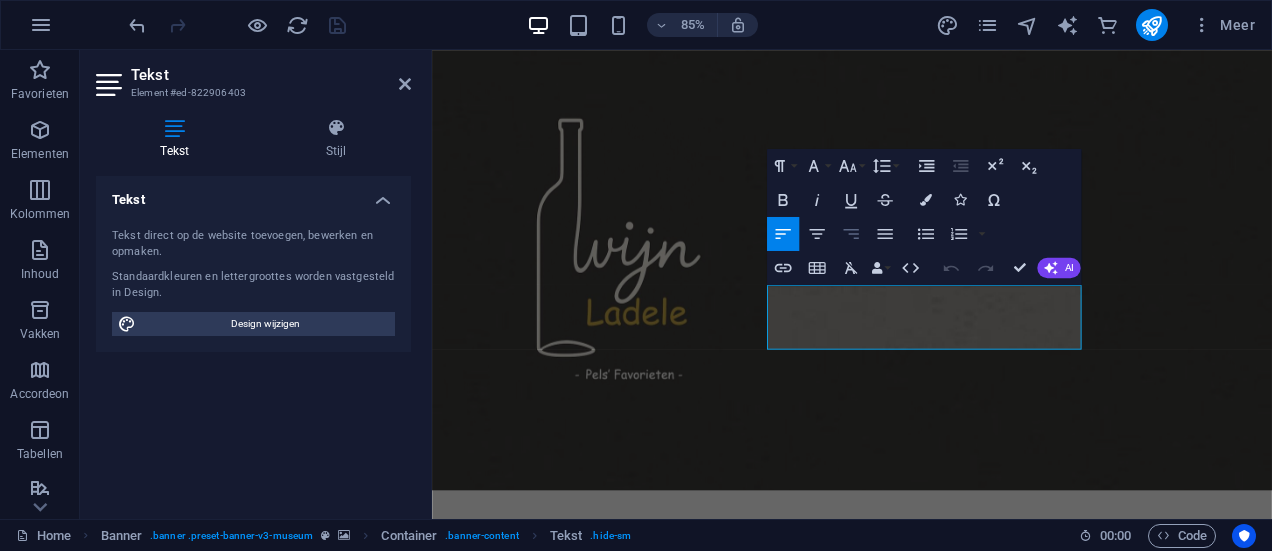 click 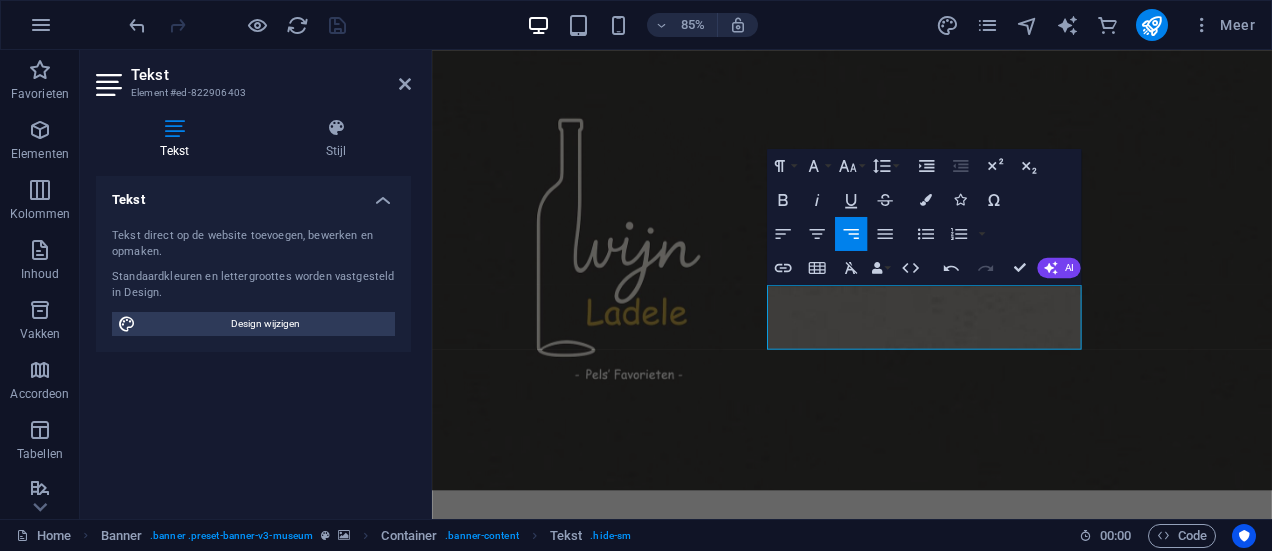 type 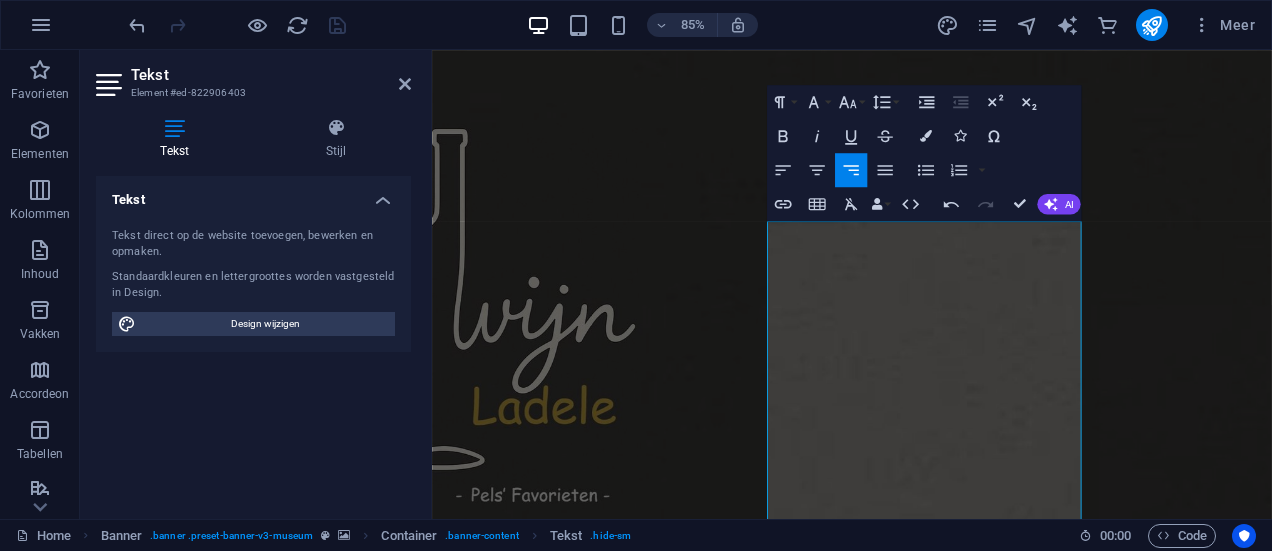 scroll, scrollTop: 75, scrollLeft: 0, axis: vertical 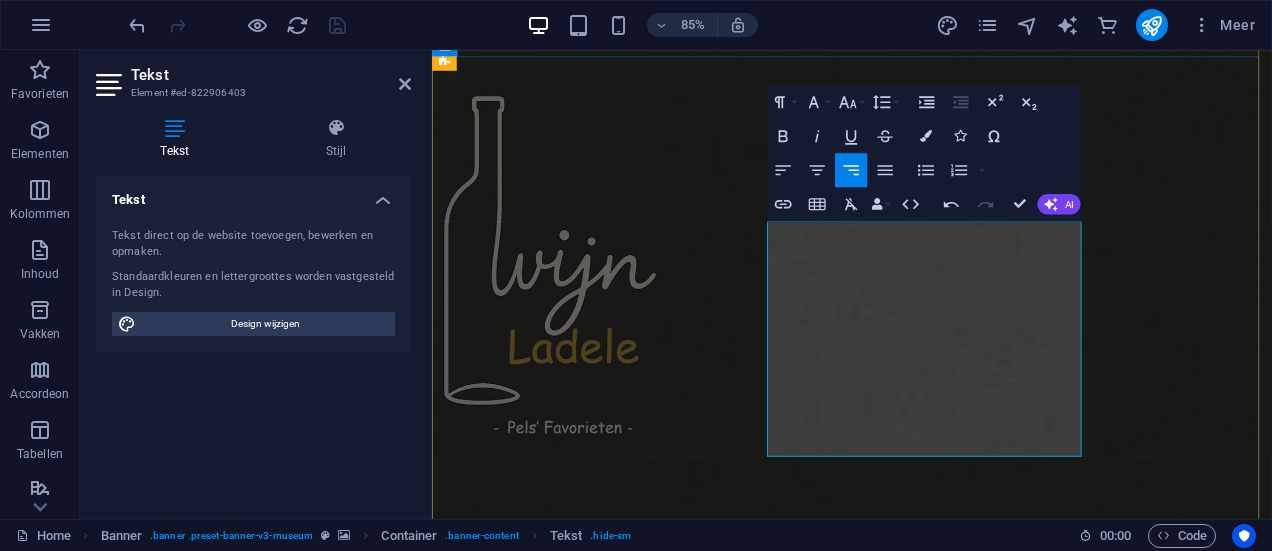 click on "Wij bieden u een assortiment zeer aansprekende wijnen tegen goede prijzen. Kwaliteit staat bij Wijnladele voorop en ons kenmerkt zich door unieke wijnproducenten die kleinschalig maar kwalitief top wijnen aanbieden. Wij selecteren op authenticiteit, smaak en niet te vergeten op persoonlijke ervaring met de wijnboeren. En dat proeft u!" at bounding box center (927, 1142) 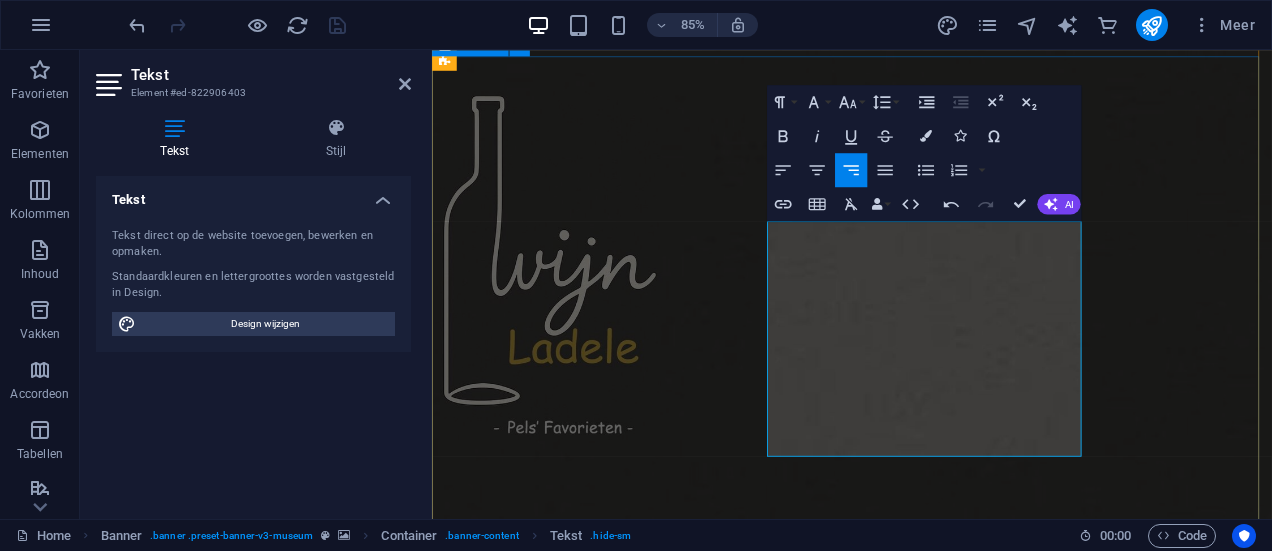 click on "Wijnladele   Welkom bij Wijnlade! Wij bieden u een assortiment zeer aansprekende wijnen tegen goede prijzen. Kwaliteit staat bij Wijnladele voorop en ons kenmerkt zich door unieke wijnproducenten die kleinschalig maar kwalitief top wijnen aanbieden. Wij selecteren op authenticiteit, smaak en niet te vergeten op persoonlijke ervaring met de wijnboeren. En dat proeft u!  Explore" at bounding box center [926, 1102] 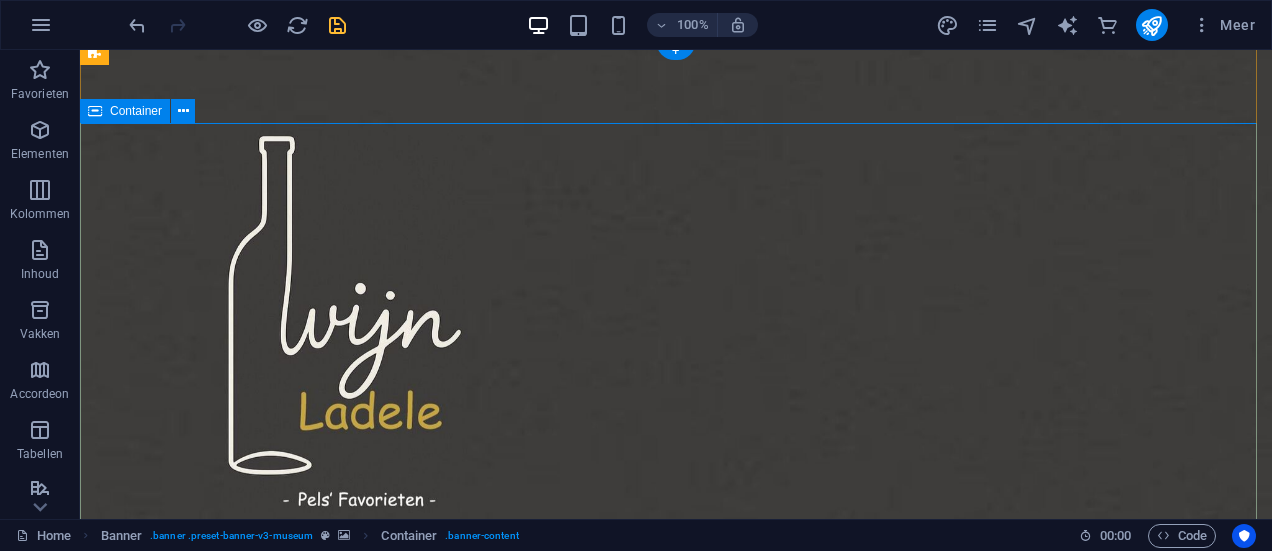 scroll, scrollTop: 100, scrollLeft: 0, axis: vertical 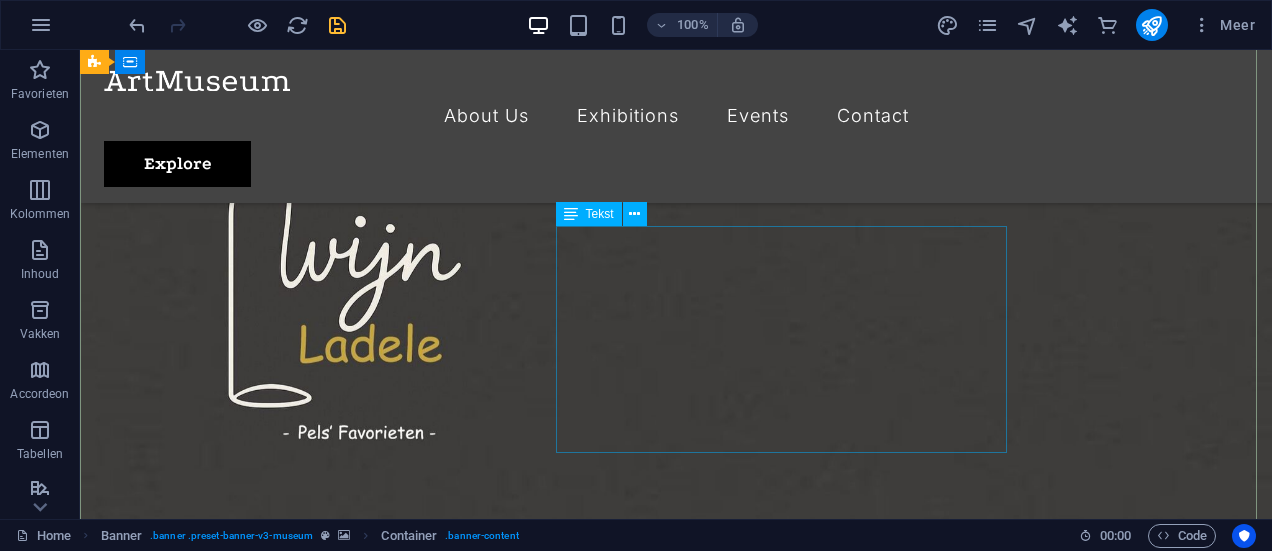 click on "Welkom bij Wijnlade! Wij bieden u een assortiment zeer aansprekende wijnen tegen goede prijzen. Kwaliteit staat bij Wijnladele voorop en ons kenmerkt zich door unieke wijnproducenten die kleinschalig maar kwalitief top wijnen aanbieden. Wij selecteren op authenticiteit, smaak en niet te vergeten op persoonlijke ervaring met de wijnboeren. En dat proeft u!" at bounding box center (676, 970) 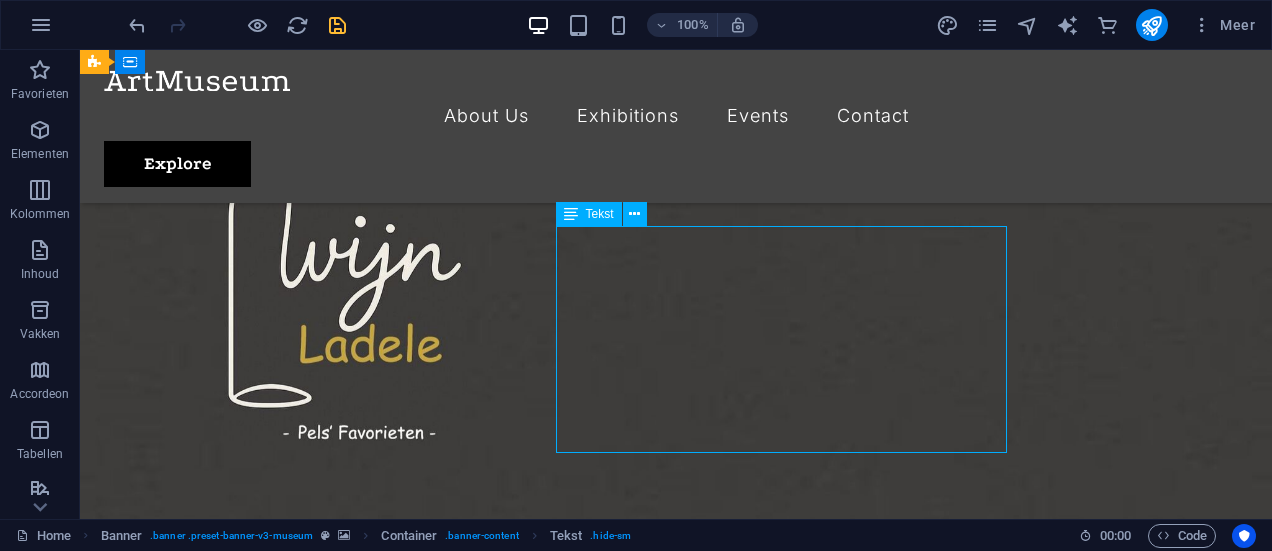 click on "Welkom bij Wijnlade! Wij bieden u een assortiment zeer aansprekende wijnen tegen goede prijzen. Kwaliteit staat bij Wijnladele voorop en ons kenmerkt zich door unieke wijnproducenten die kleinschalig maar kwalitief top wijnen aanbieden. Wij selecteren op authenticiteit, smaak en niet te vergeten op persoonlijke ervaring met de wijnboeren. En dat proeft u!" at bounding box center (676, 970) 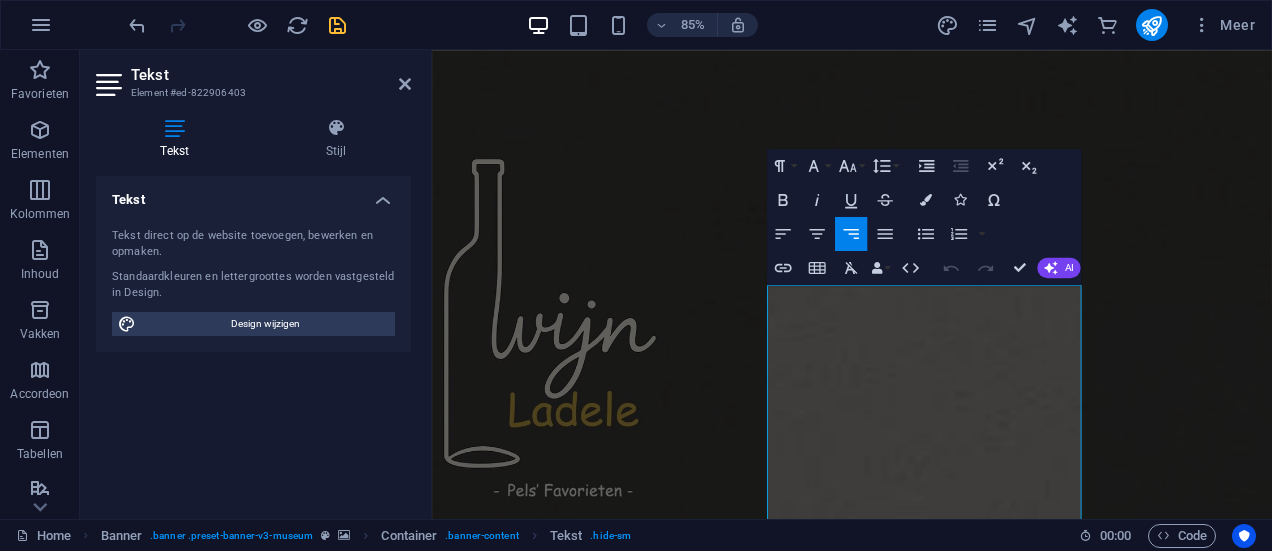 scroll, scrollTop: 0, scrollLeft: 0, axis: both 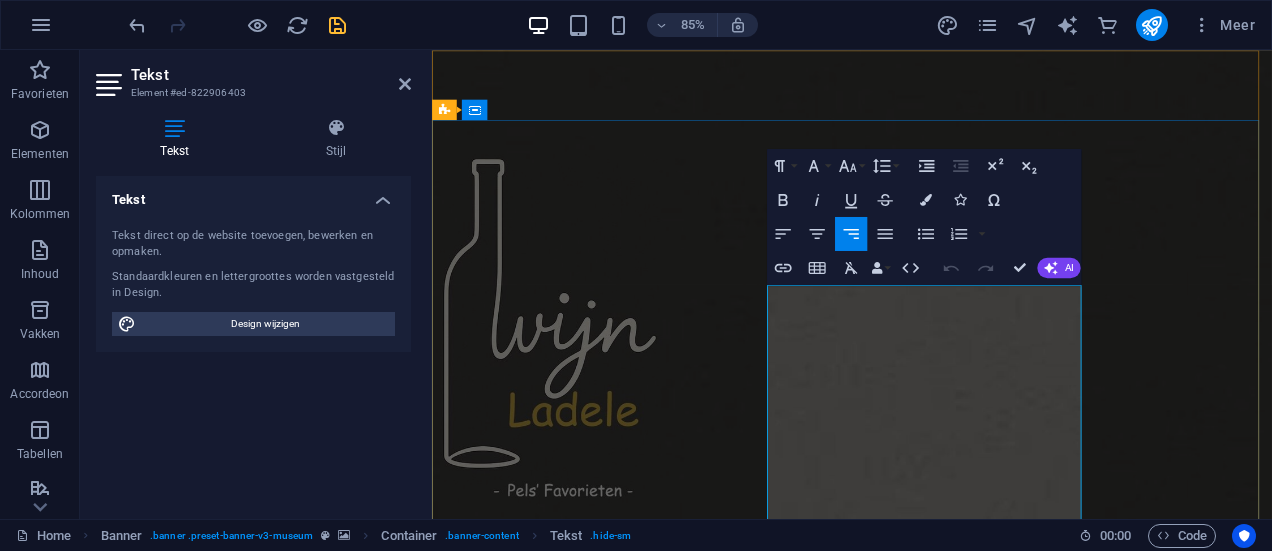 click on "Welkom bij Wijnlade!" at bounding box center (1300, 1153) 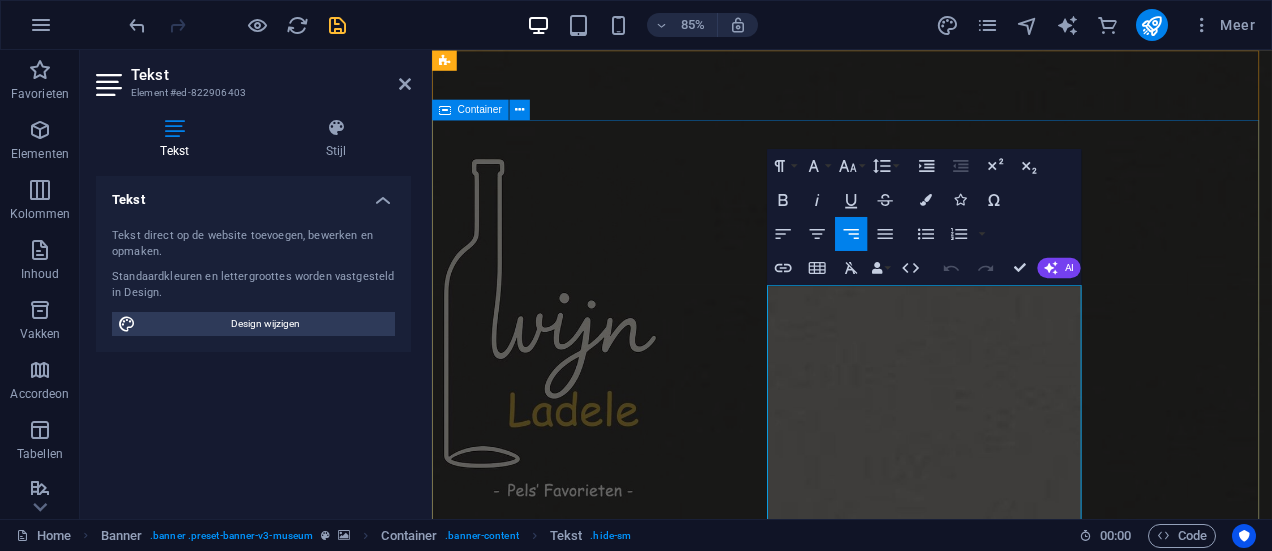 type 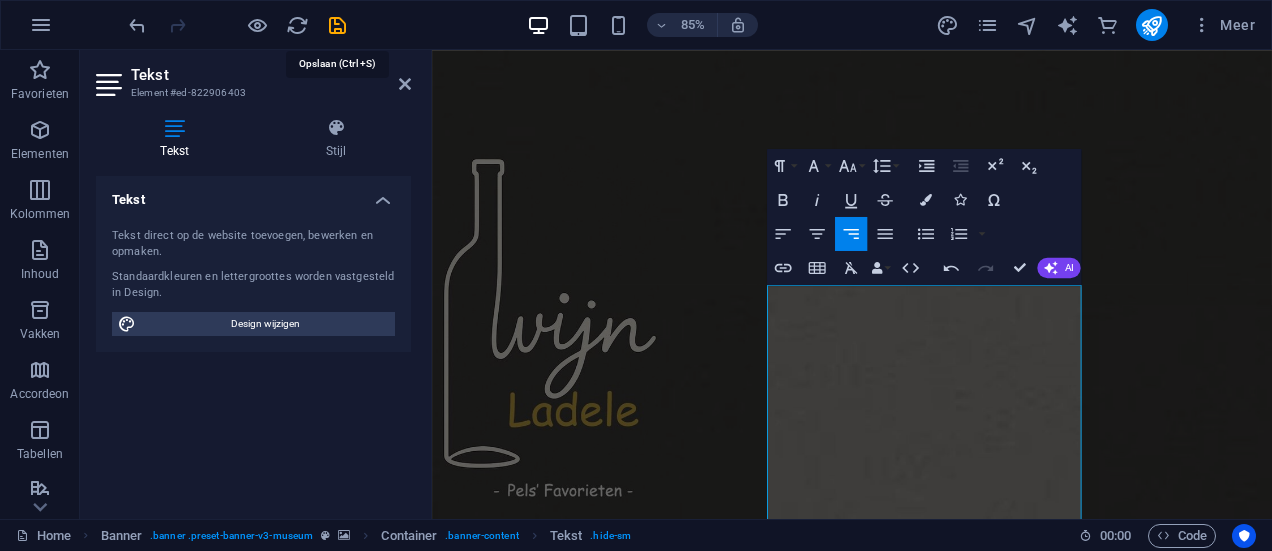 drag, startPoint x: 334, startPoint y: 22, endPoint x: 317, endPoint y: 16, distance: 18.027756 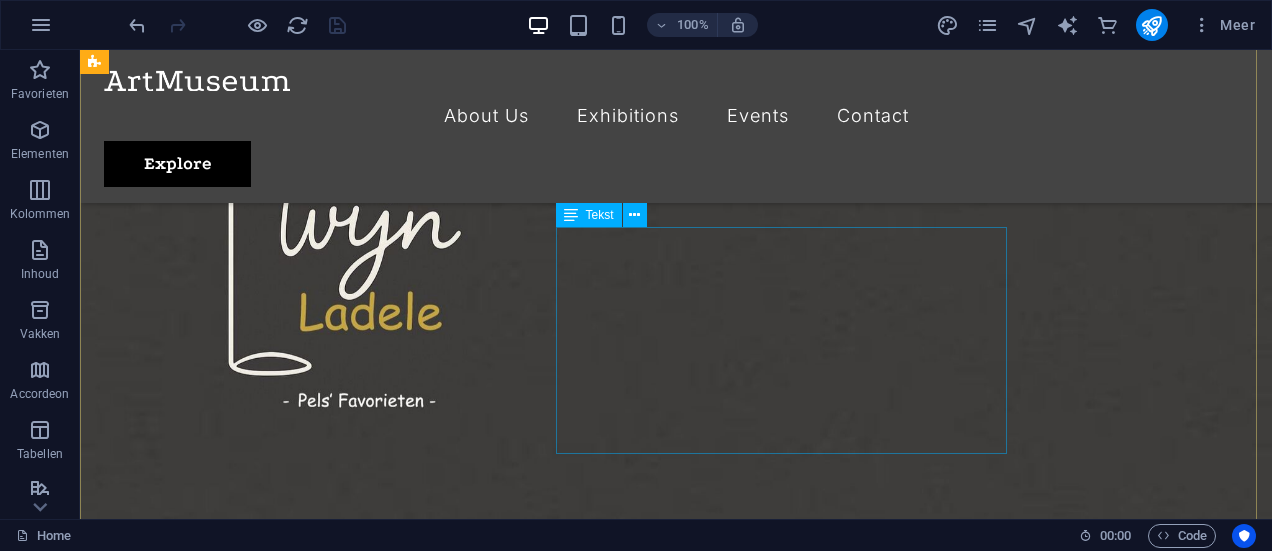 scroll, scrollTop: 133, scrollLeft: 0, axis: vertical 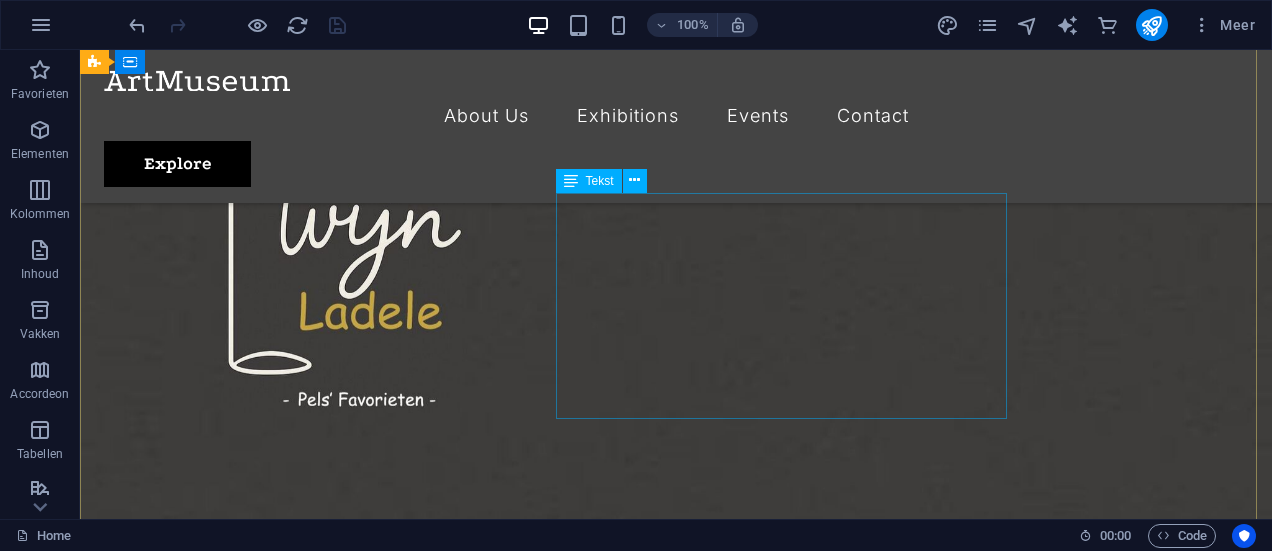click on "Welkom bij Wijnladele! Wij bieden u een assortiment zeer aansprekende wijnen tegen goede prijzen. Kwaliteit staat bij Wijnladele voorop en ons kenmerkt zich door unieke wijnproducenten die kleinschalig maar kwalitief top wijnen aanbieden. Wij selecteren op authenticiteit, smaak en niet te vergeten op persoonlijke ervaring met de wijnboeren. En dat proeft u!" at bounding box center [676, 937] 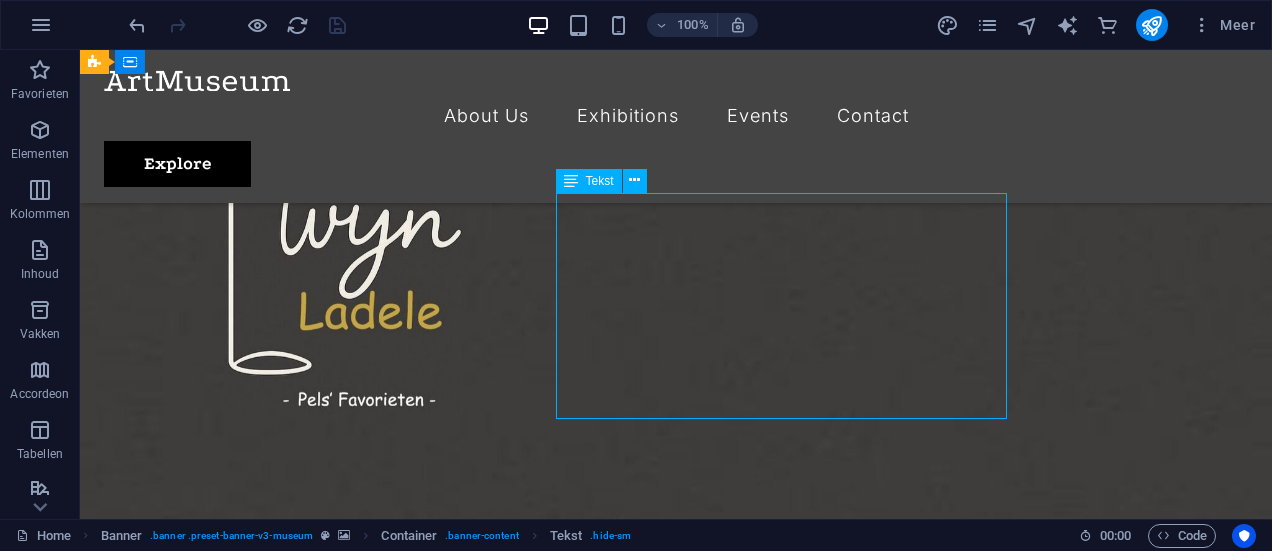 click on "Welkom bij Wijnladele! Wij bieden u een assortiment zeer aansprekende wijnen tegen goede prijzen. Kwaliteit staat bij Wijnladele voorop en ons kenmerkt zich door unieke wijnproducenten die kleinschalig maar kwalitief top wijnen aanbieden. Wij selecteren op authenticiteit, smaak en niet te vergeten op persoonlijke ervaring met de wijnboeren. En dat proeft u!" at bounding box center (676, 937) 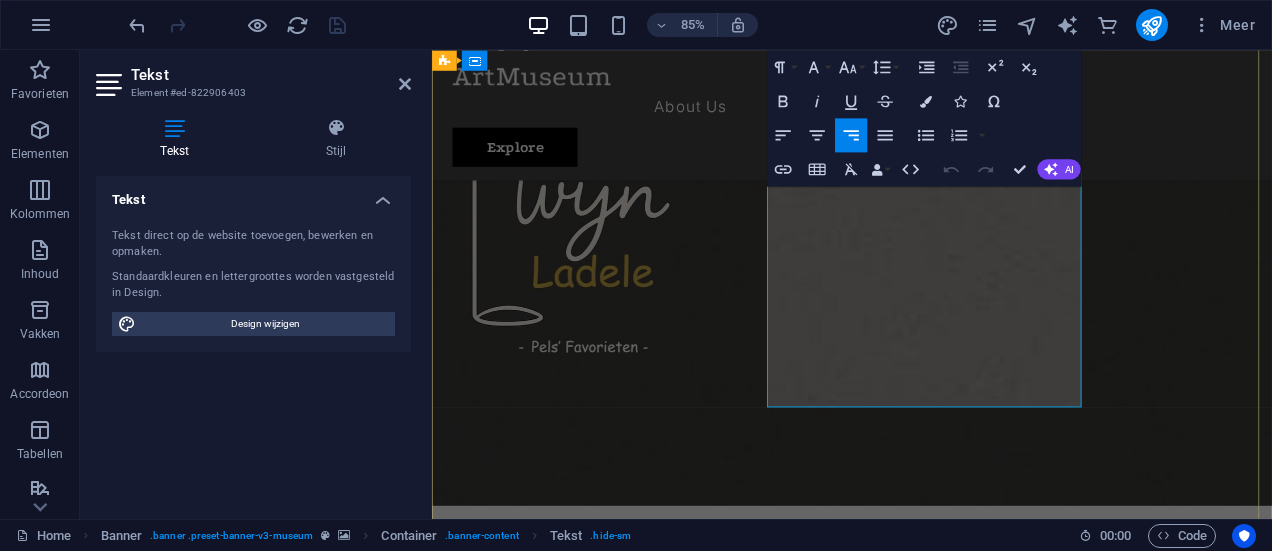 click on "Wij bieden u een assortiment zeer aansprekende wijnen tegen goede prijzen. Kwaliteit staat bij Wijnladele voorop en ons kenmerkt zich door unieke wijnproducenten die kleinschalig maar kwalitief top wijnen aanbieden. Wij selecteren op authenticiteit, smaak en niet te vergeten op persoonlijke ervaring met de wijnboeren. En dat proeft u!" at bounding box center [927, 962] 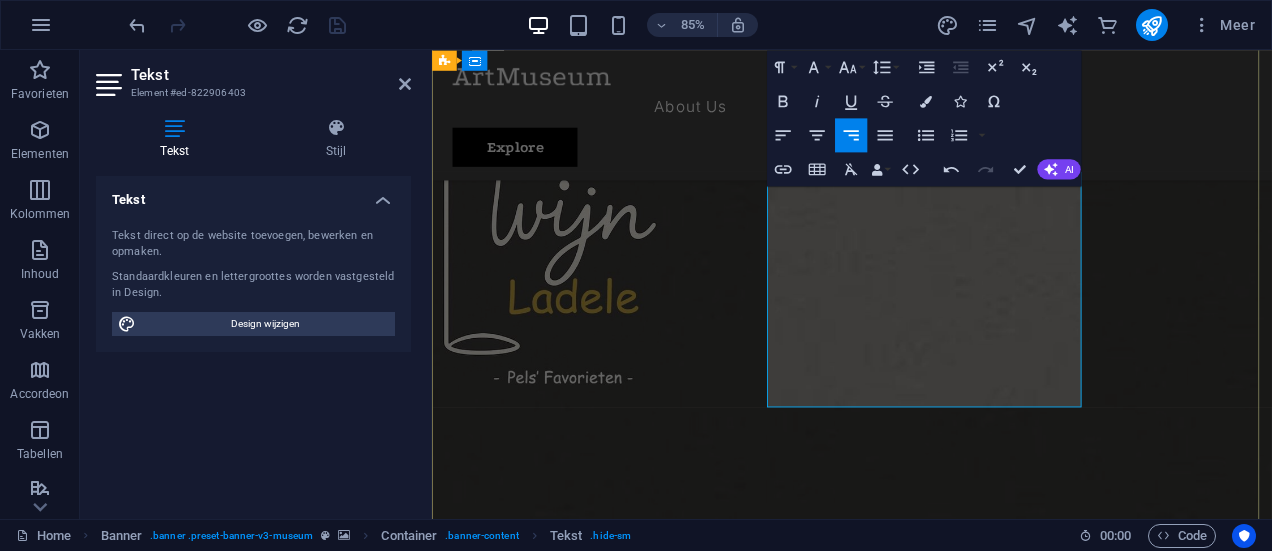 drag, startPoint x: 1047, startPoint y: 350, endPoint x: 1056, endPoint y: 355, distance: 10.29563 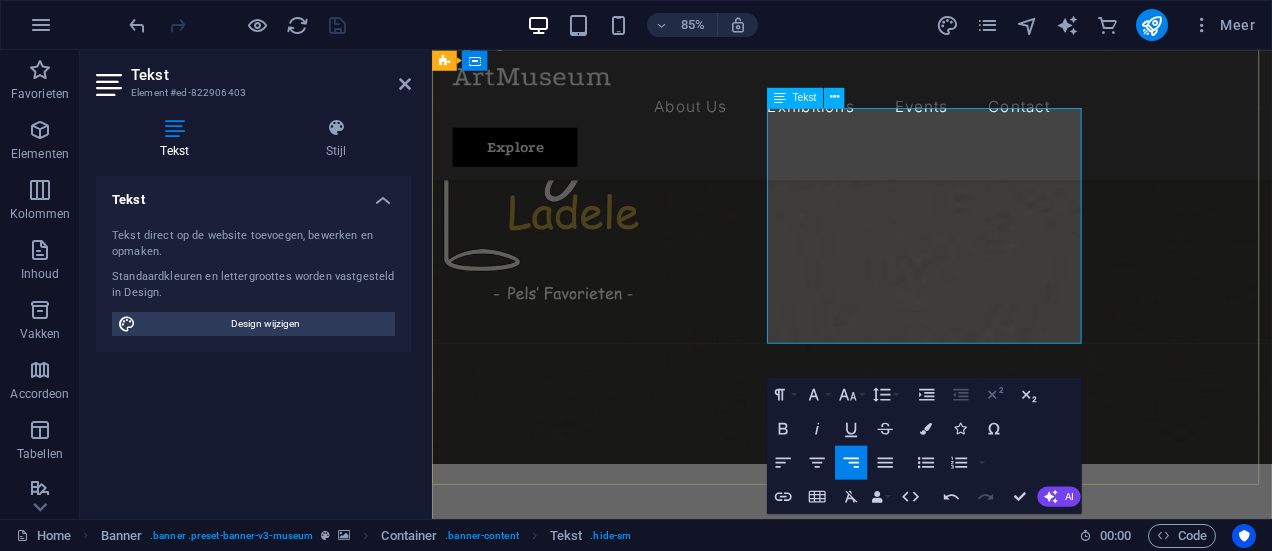 scroll, scrollTop: 233, scrollLeft: 0, axis: vertical 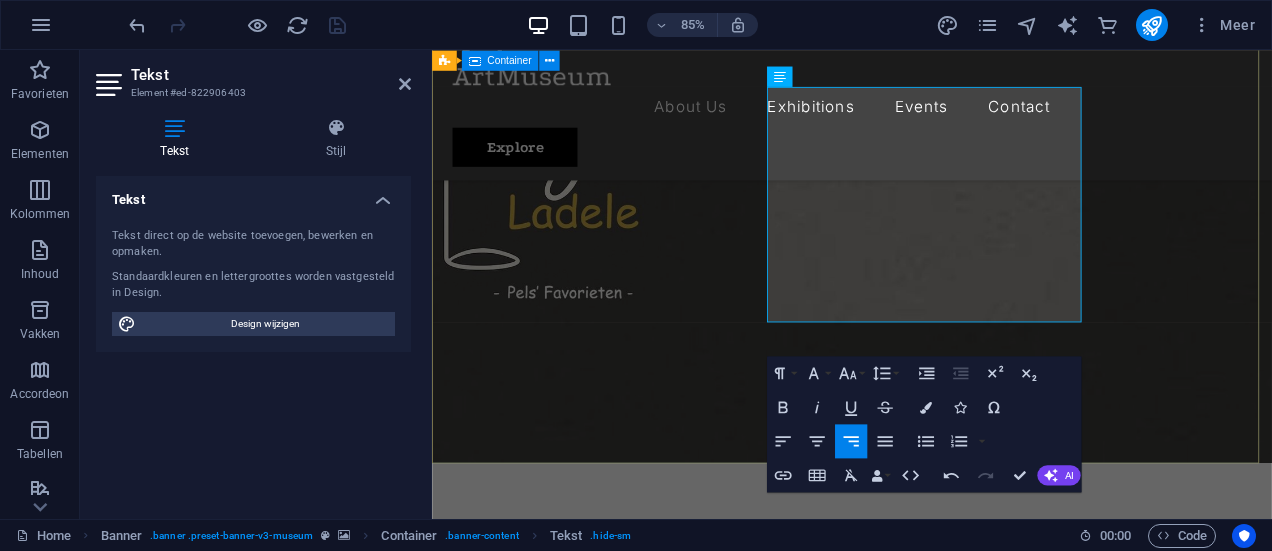 click on "Wijnladele   Welkom bij Wijnladele! Wij bieden u een assortiment zeer aansprekende wijnen tegen eerlijke  prijzen. Kwaliteit staat bij Wijnladele voorop en ons kenmerkt zich door unieke wijnproducenten die kleinschalig maar kwalitatief top wijnen aanbieden. Wij selecteren op authenticiteit, smaak en niet te vergeten op persoonlijke ervaring met de wijnboeren. En dat proeft u!  Explore" at bounding box center [926, 832] 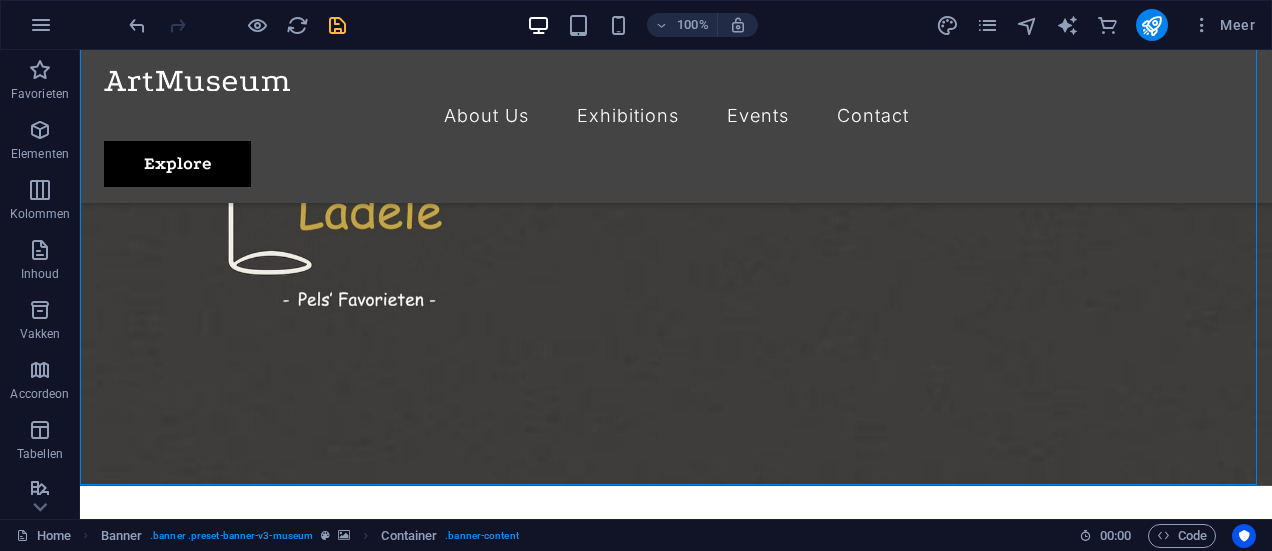 click at bounding box center [337, 25] 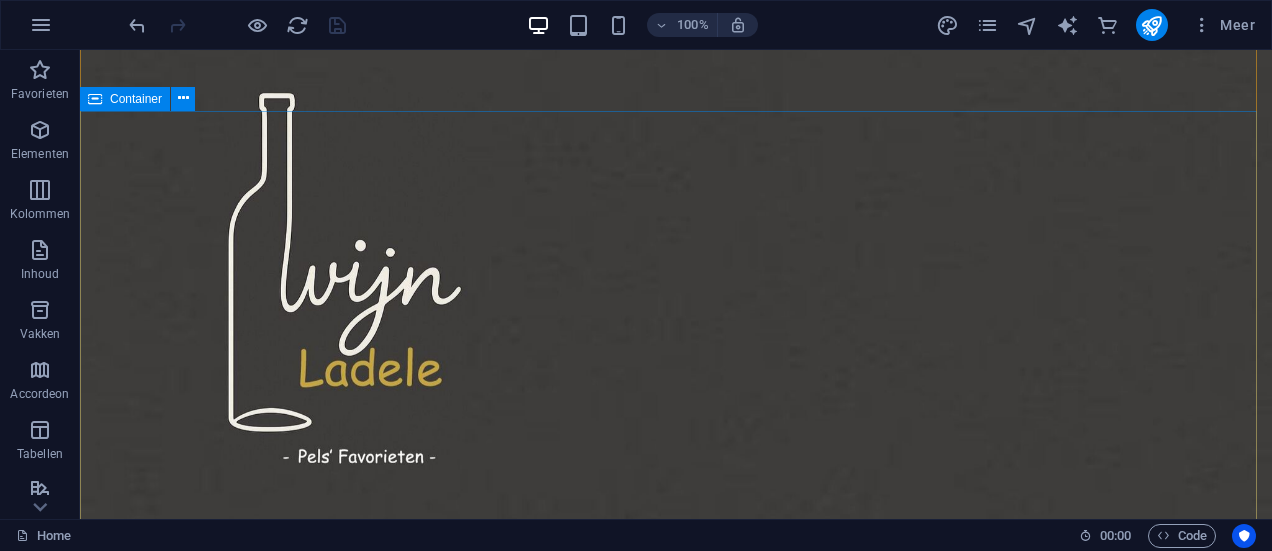 scroll, scrollTop: 166, scrollLeft: 0, axis: vertical 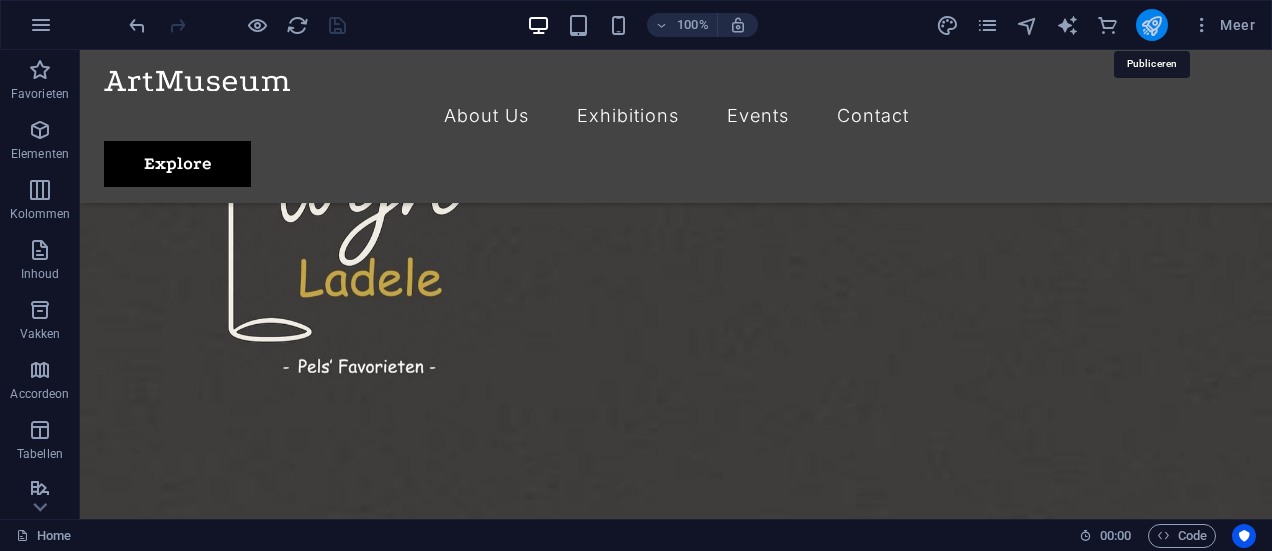 click at bounding box center (1151, 25) 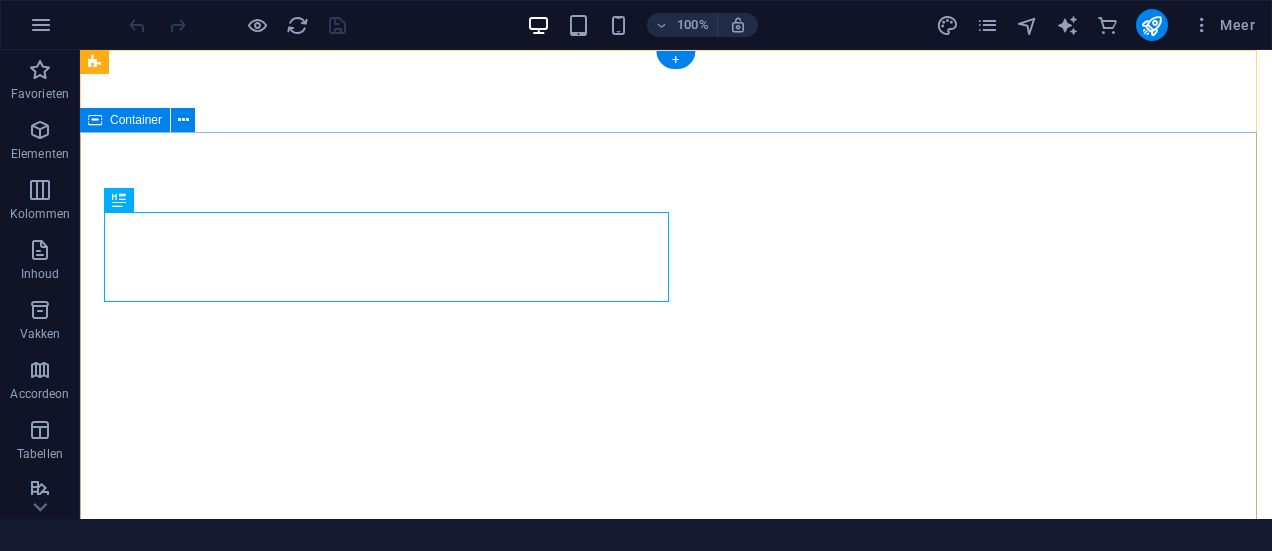 scroll, scrollTop: 0, scrollLeft: 0, axis: both 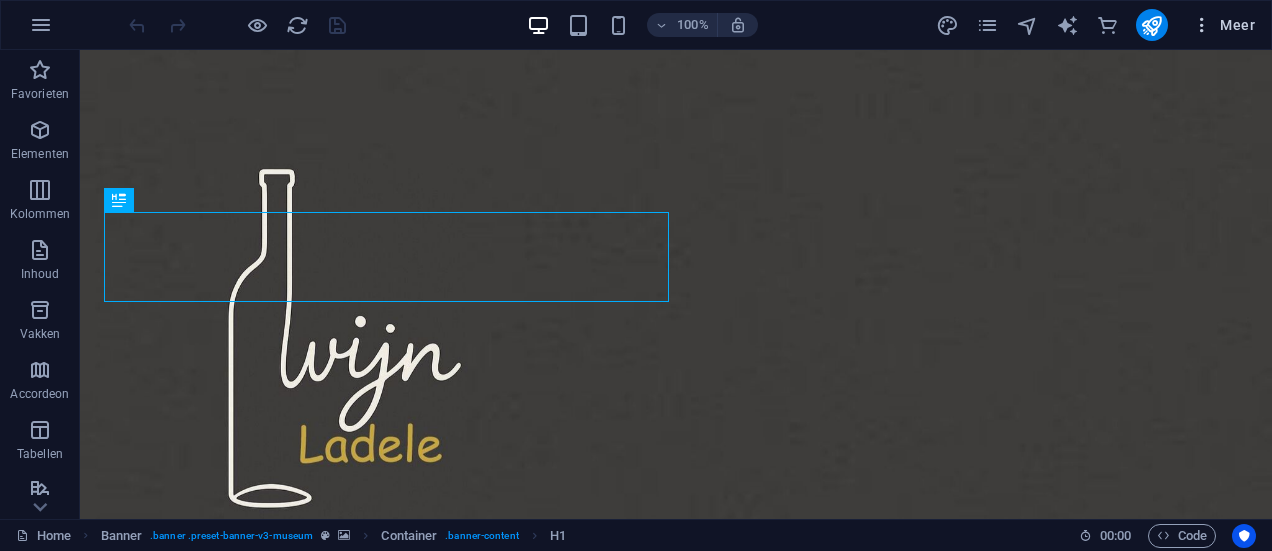 click at bounding box center [1202, 25] 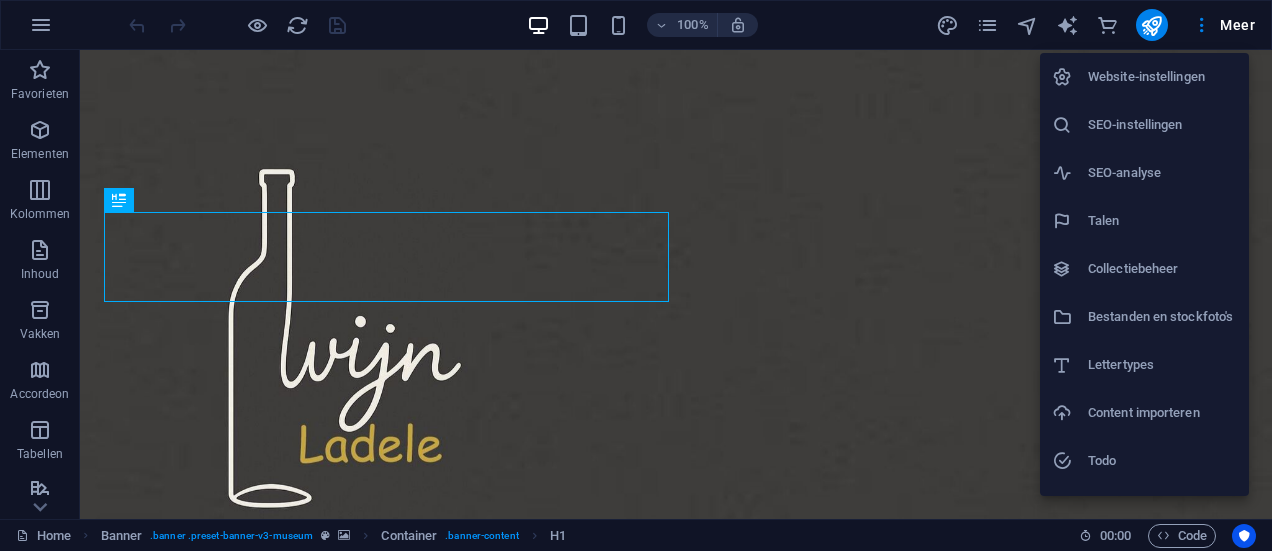 click on "Website-instellingen" at bounding box center [1162, 77] 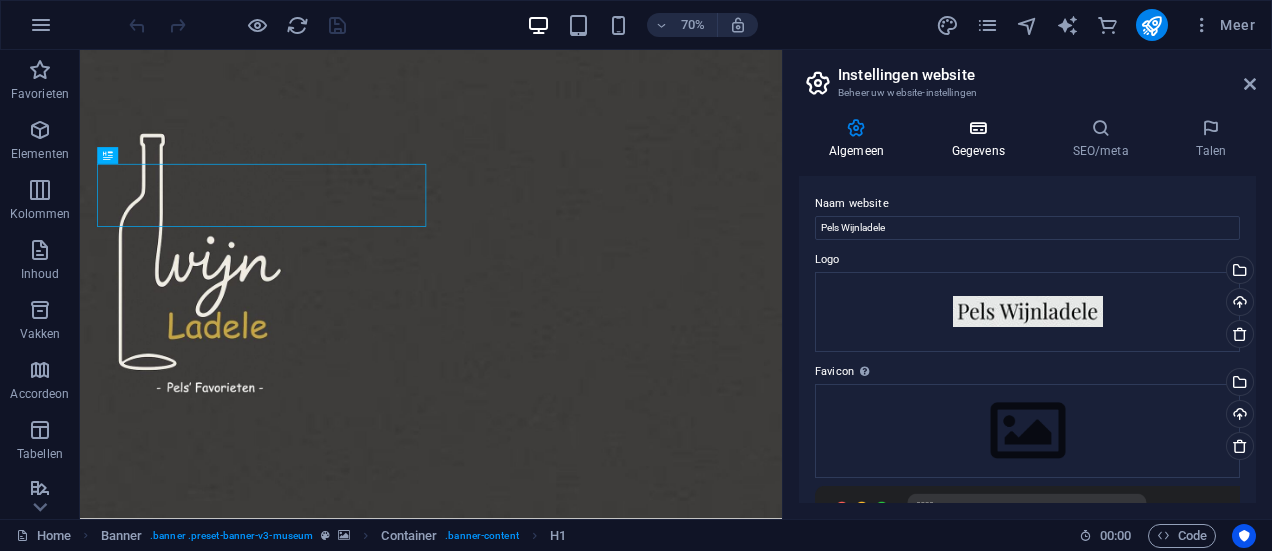 click on "Gegevens" at bounding box center [982, 139] 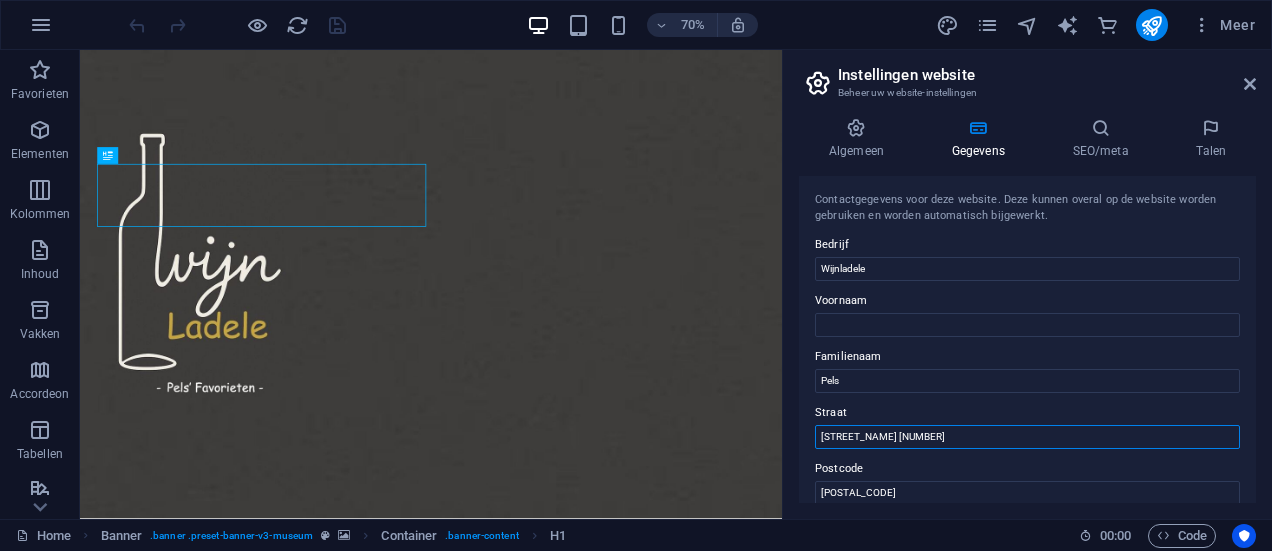 click on "[STREET_NAME] [NUMBER]" at bounding box center (1027, 437) 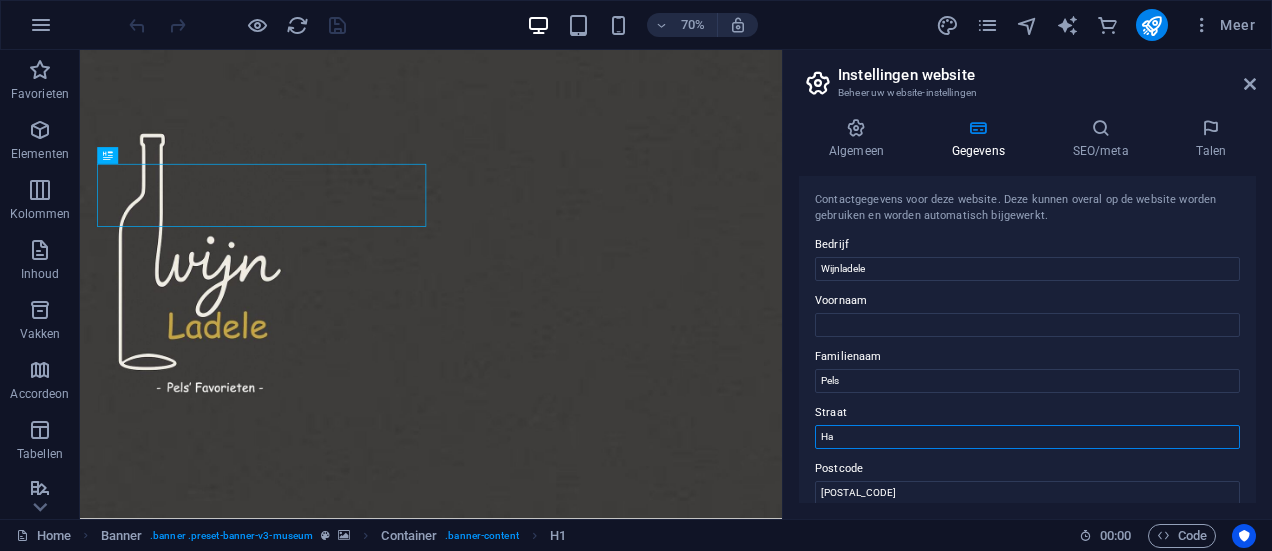 type on "H" 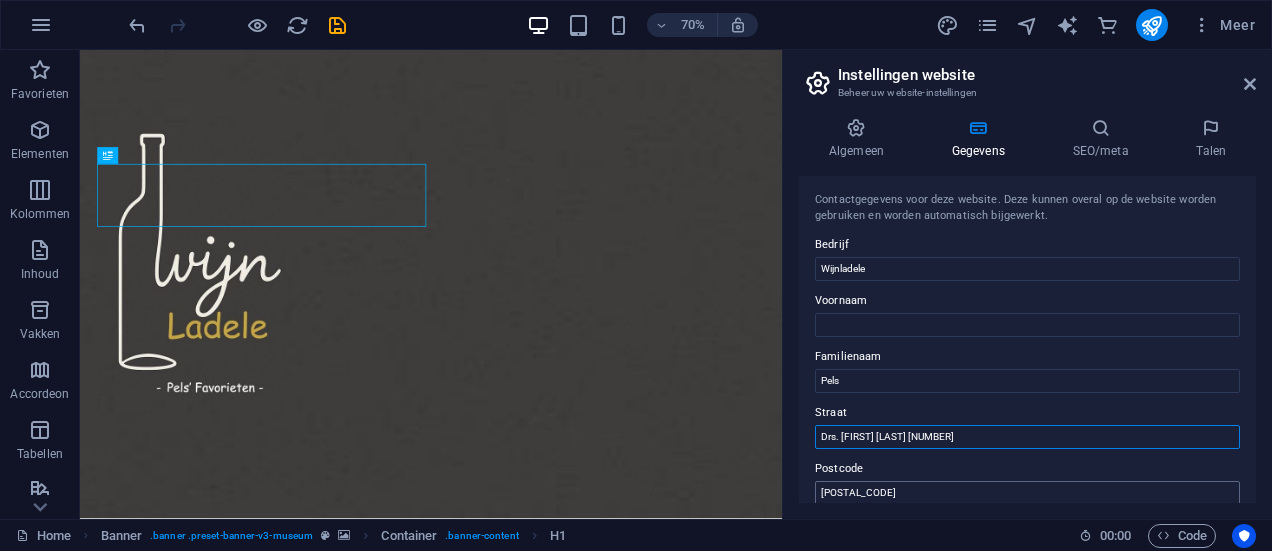type on "Drs. [FIRST] [LAST] [NUMBER]" 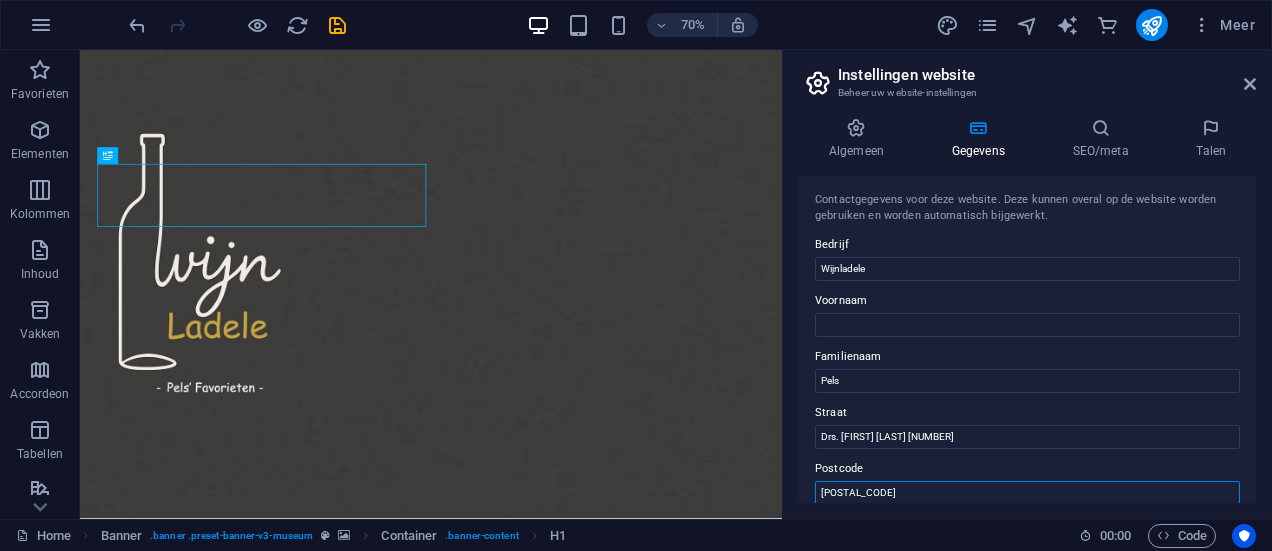 click on "[POSTAL_CODE]" at bounding box center [1027, 493] 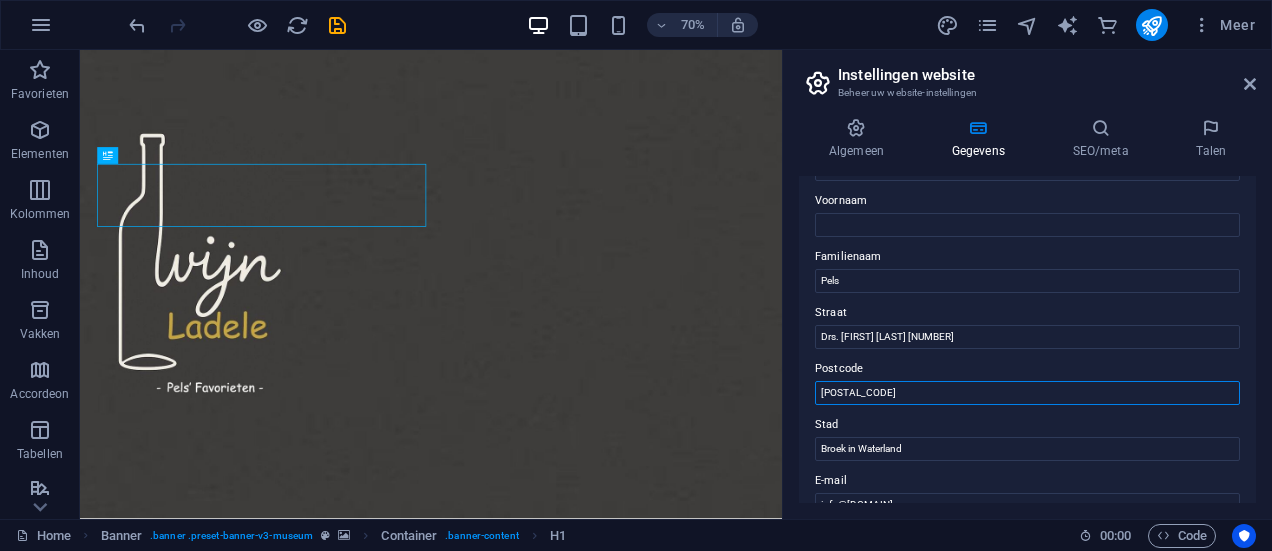 scroll, scrollTop: 166, scrollLeft: 0, axis: vertical 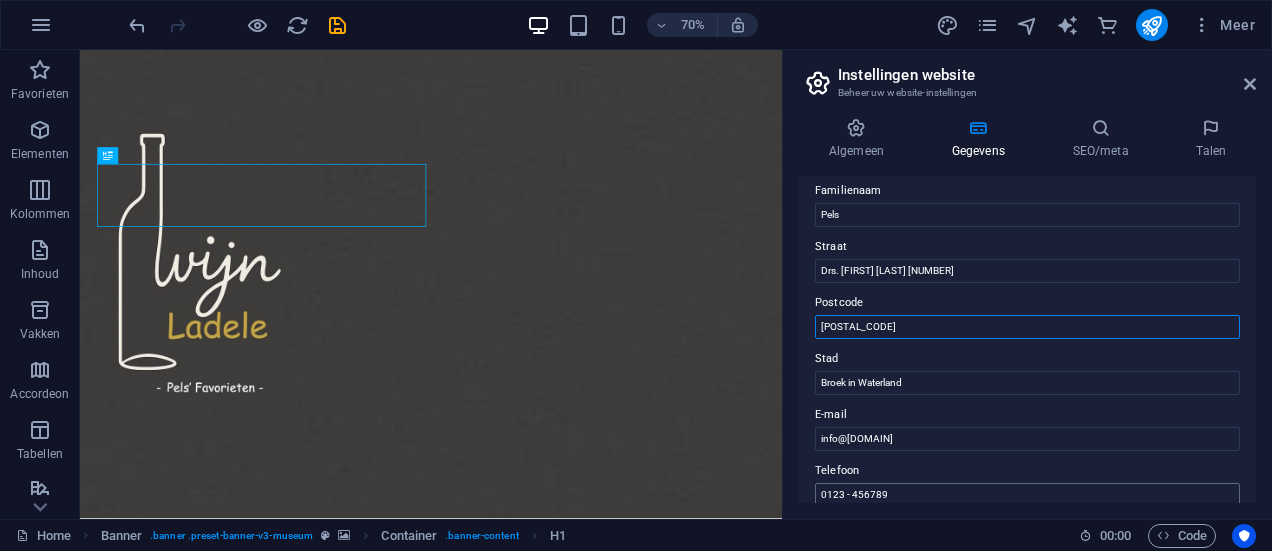 type on "[POSTAL_CODE]" 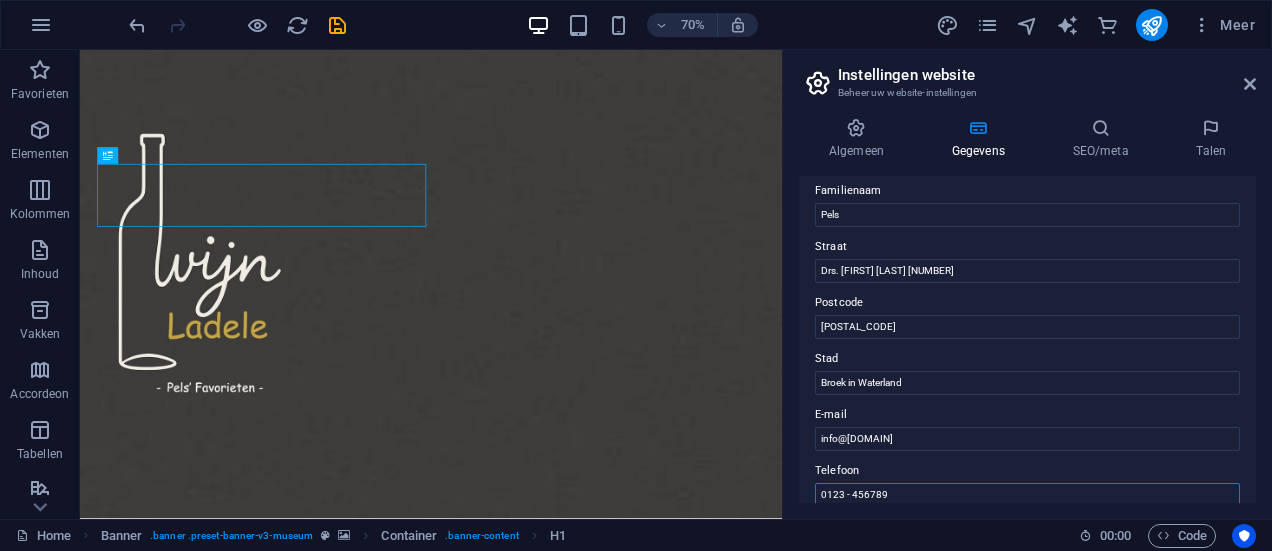 click on "0123 - 456789" at bounding box center (1027, 495) 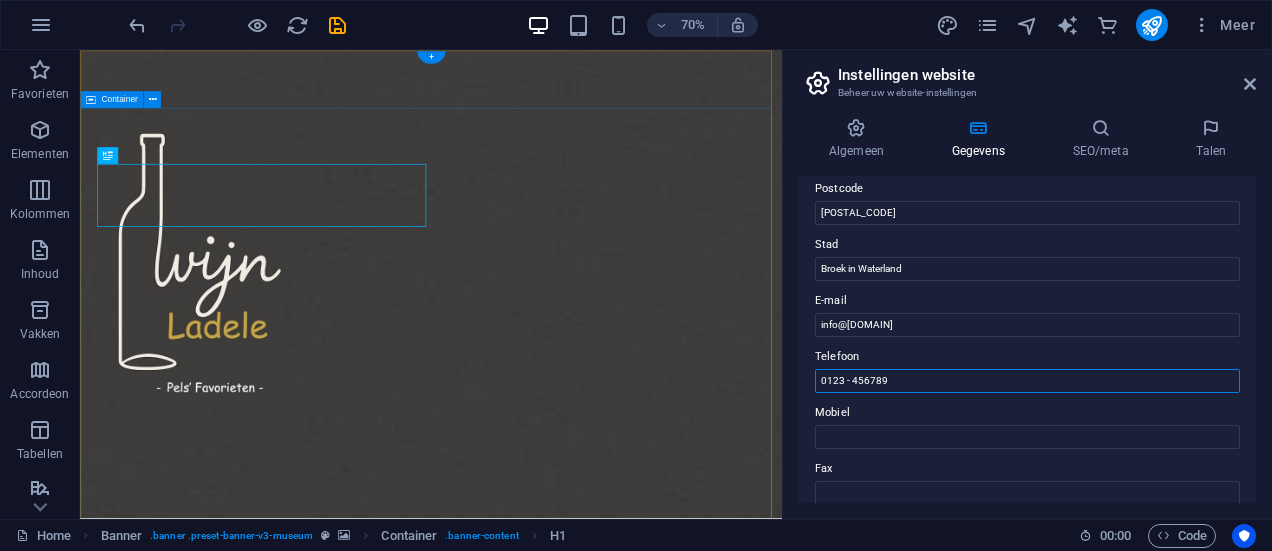 drag, startPoint x: 990, startPoint y: 545, endPoint x: 1037, endPoint y: 690, distance: 152.42703 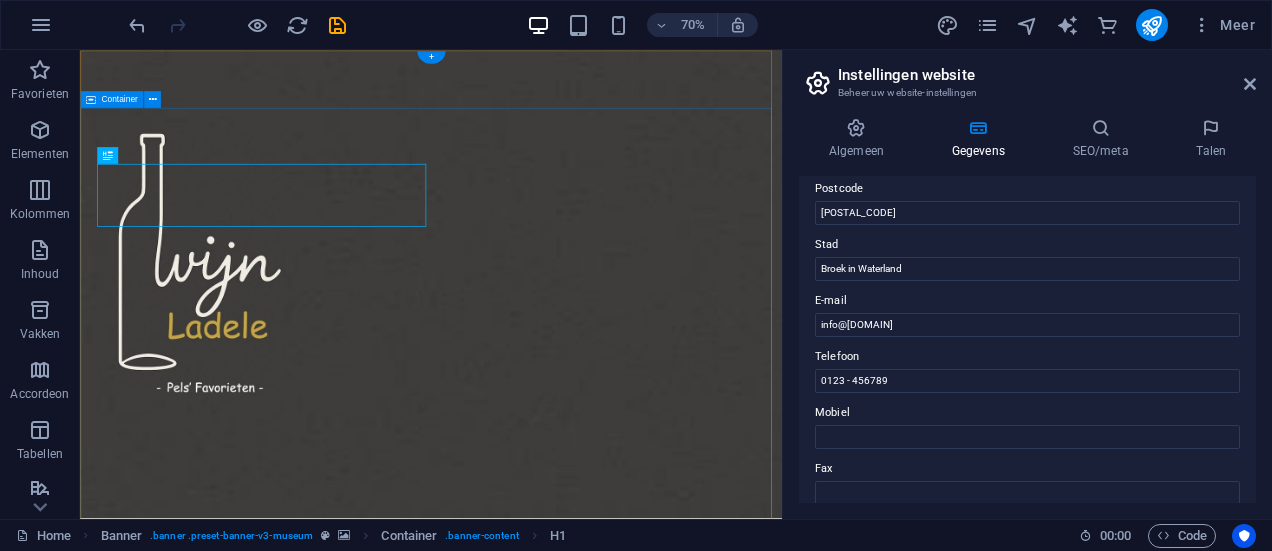scroll, scrollTop: 287, scrollLeft: 0, axis: vertical 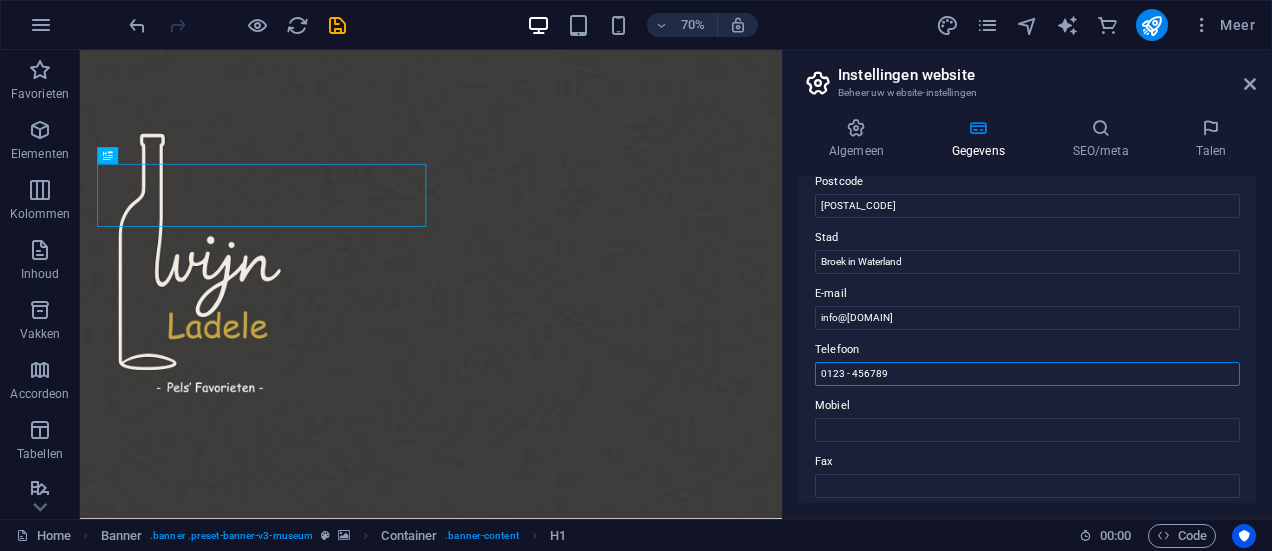 click on "0123 - 456789" at bounding box center (1027, 374) 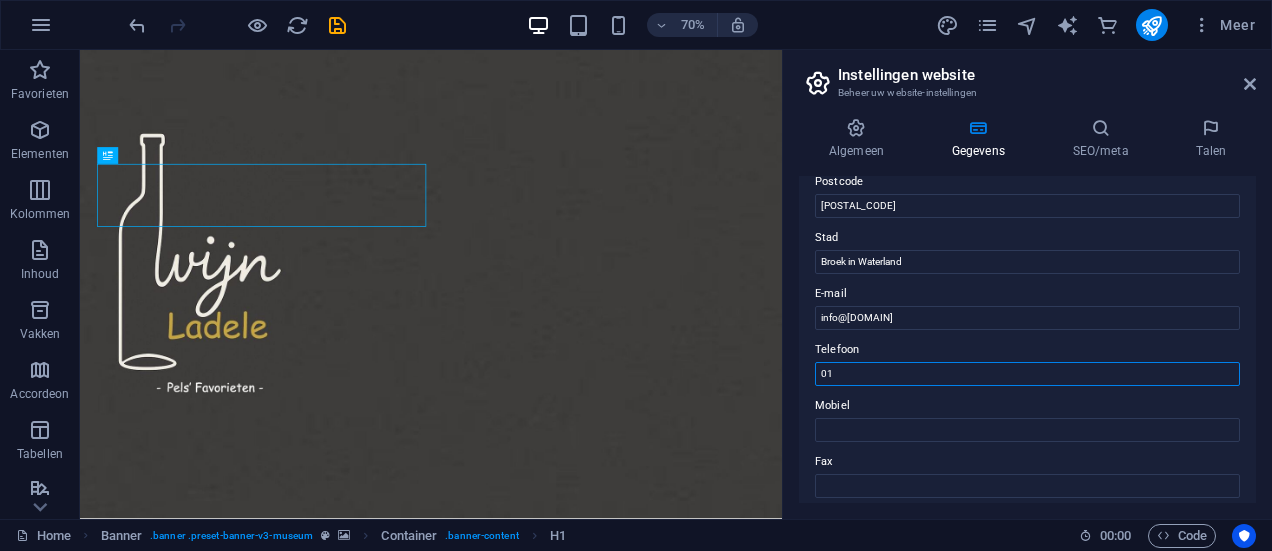type on "0" 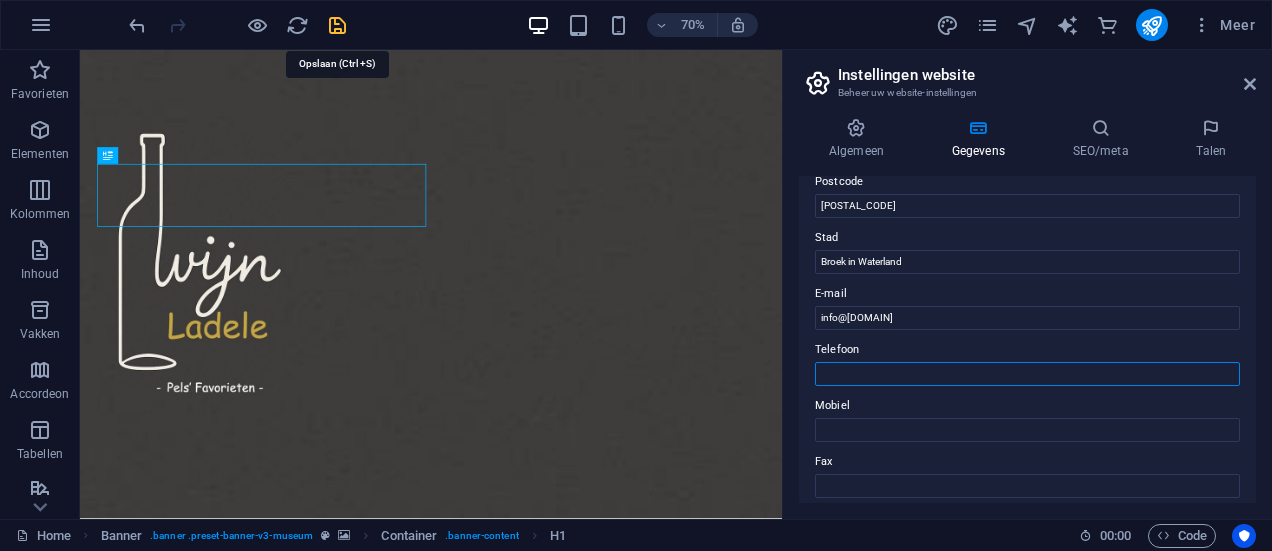 type 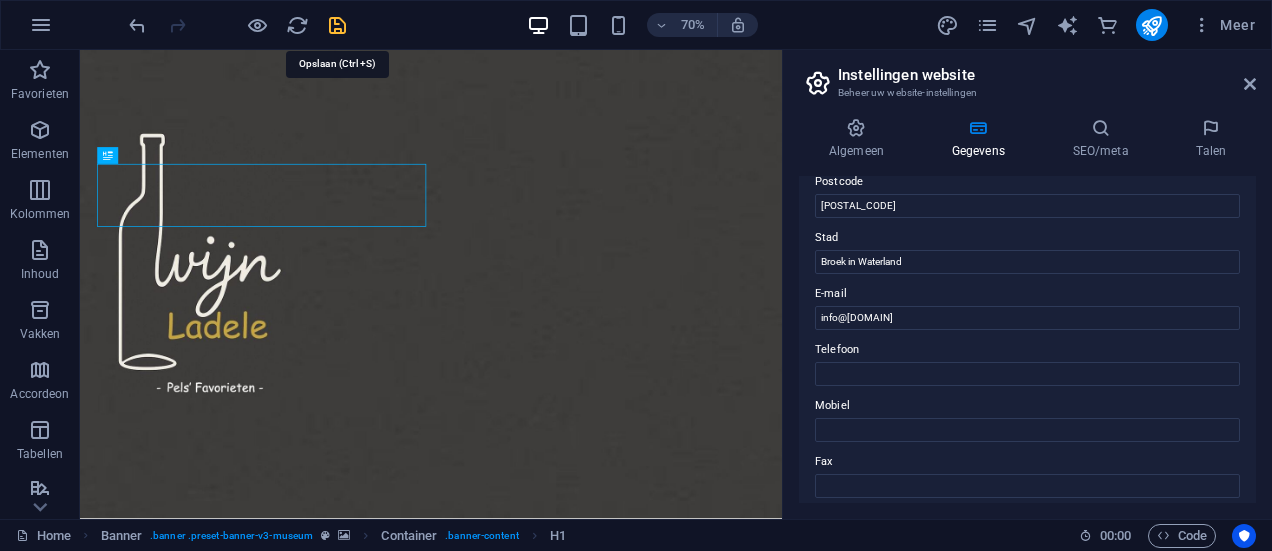 click at bounding box center [337, 25] 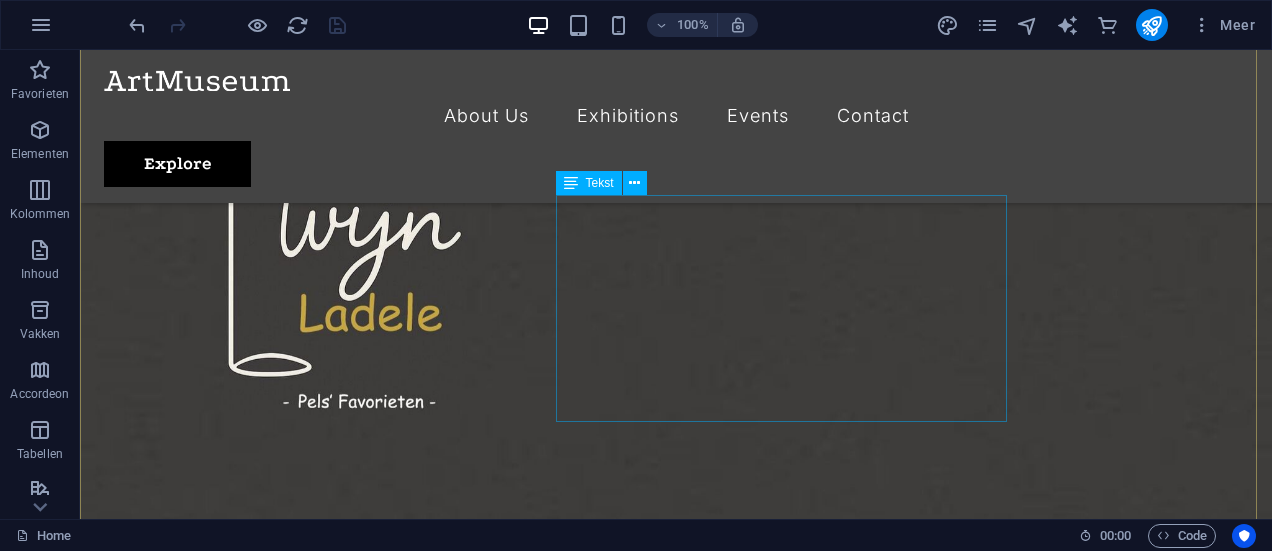 scroll, scrollTop: 133, scrollLeft: 0, axis: vertical 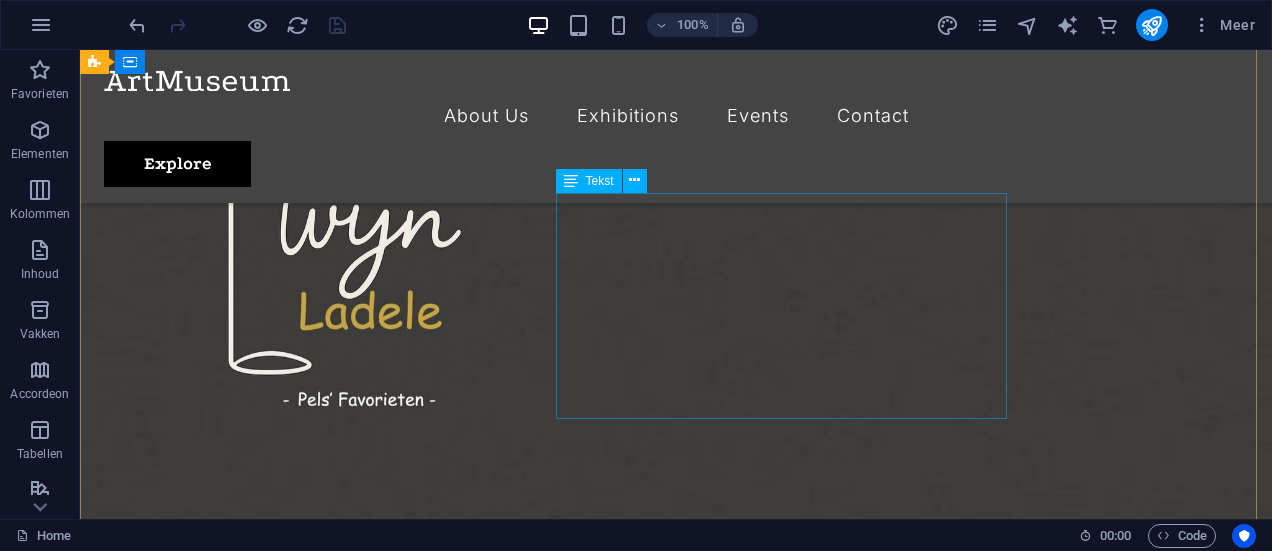 click on "Welkom bij Wijnladele! Wij bieden u een assortiment zeer aansprekende wijnen tegen eerlijke prijzen. Kwaliteit staat bij Wijnladele voorop en ons kenmerkt zich door unieke wijnproducenten die kleinschalig maar kwalitatief top wijnen aanbieden. Wij selecteren op authenticiteit, smaak en niet te vergeten op persoonlijke ervaring met de wijnboeren. En dat proeft u!" at bounding box center [676, 937] 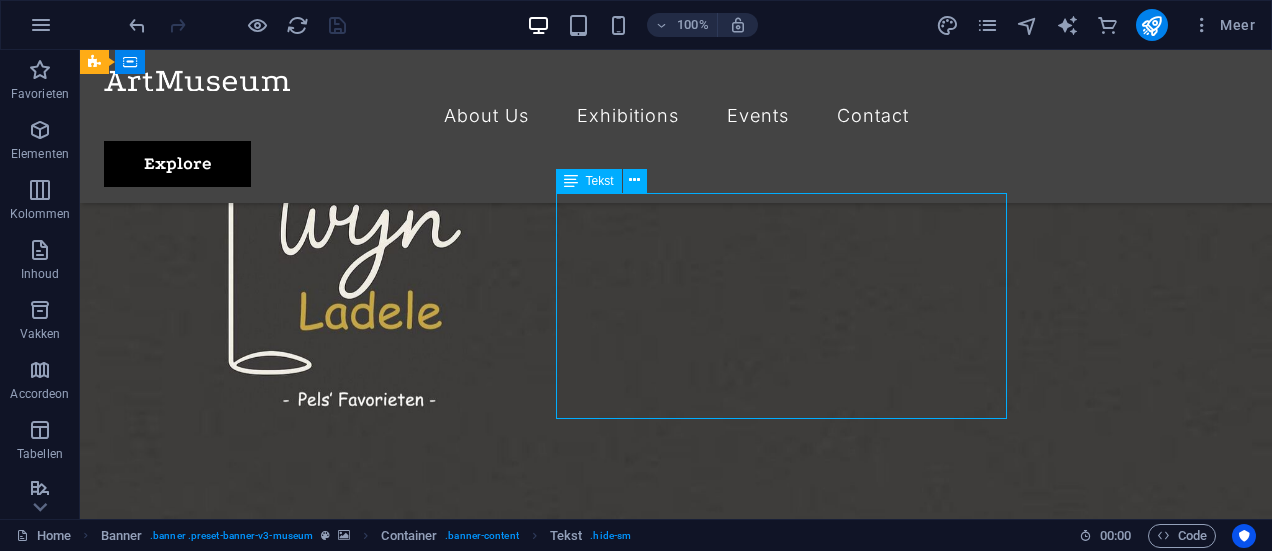 click on "Welkom bij Wijnladele! Wij bieden u een assortiment zeer aansprekende wijnen tegen eerlijke prijzen. Kwaliteit staat bij Wijnladele voorop en ons kenmerkt zich door unieke wijnproducenten die kleinschalig maar kwalitatief top wijnen aanbieden. Wij selecteren op authenticiteit, smaak en niet te vergeten op persoonlijke ervaring met de wijnboeren. En dat proeft u!" at bounding box center [676, 937] 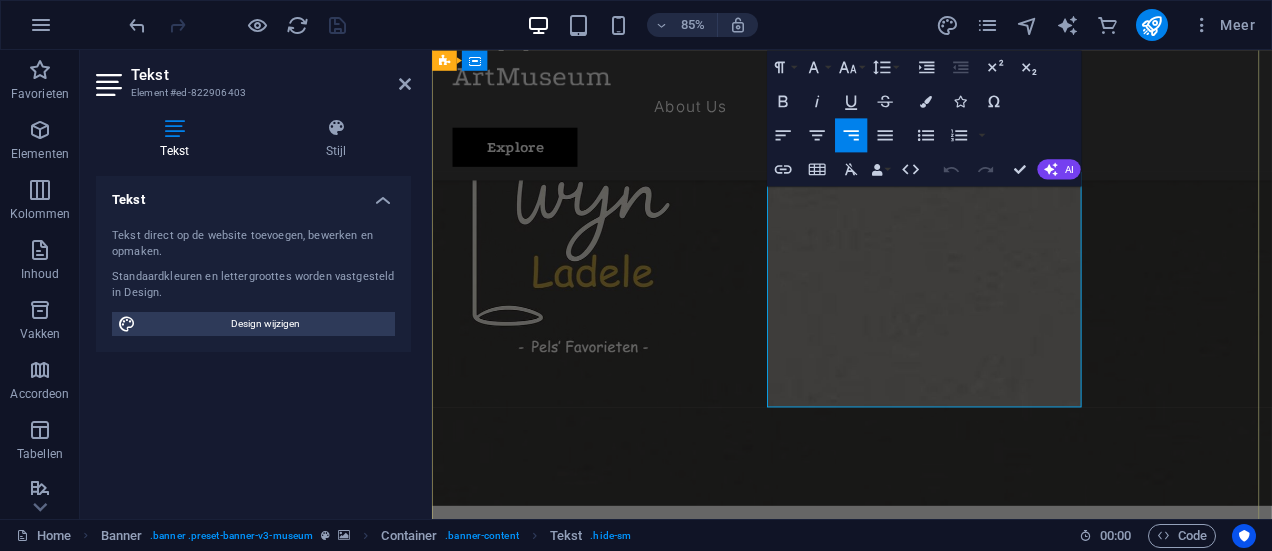 click on "Wij bieden u een assortiment zeer aansprekende wijnen tegen eerlijke prijzen. Kwaliteit staat bij Wijnladele voorop en ons kenmerkt zich door unieke wijnproducenten die kleinschalig maar kwalitatief top wijnen aanbieden. Wij selecteren op authenticiteit, smaak en niet te vergeten op persoonlijke ervaring met de wijnboeren. En dat proeft u!" at bounding box center [954, 962] 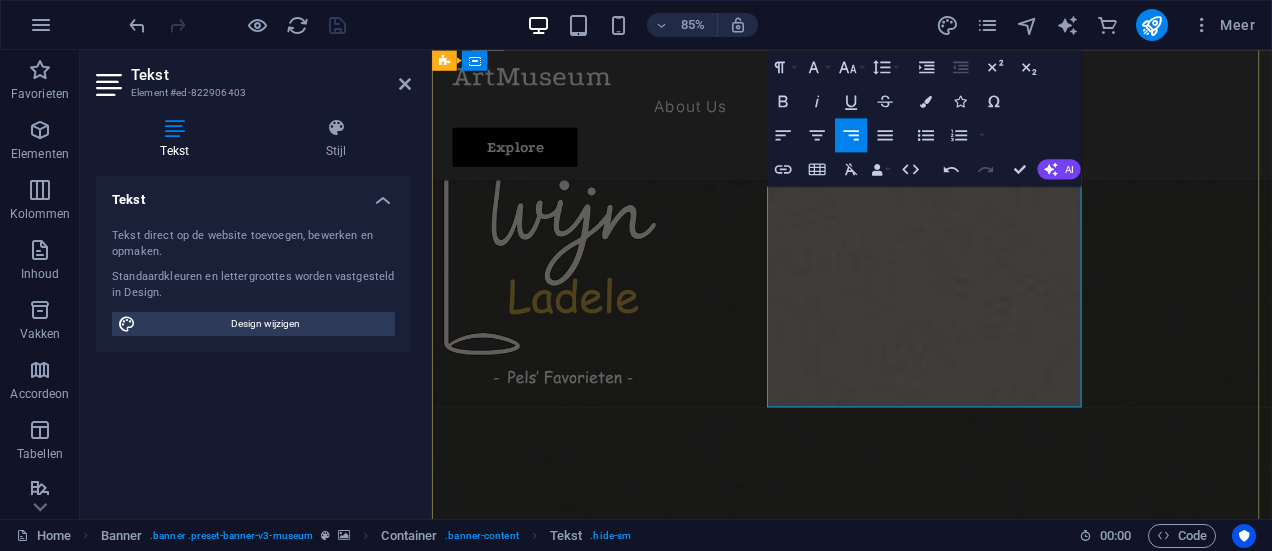 click on "Wij bieden u een assortiment zeer aansprekende wijnen tegen eerlijke prijzen. Kwaliteit staat bij Wijnladele voorop en ons kenmerkt zich door unieke wijnproducenten die kleinschalig maar kwalitatief top wijnen aanbieden. Wij selecteren op authenticiteit, smaak en niet te vergeten op persoonlijke ervaring met de wijnboeren." at bounding box center [1343, 974] 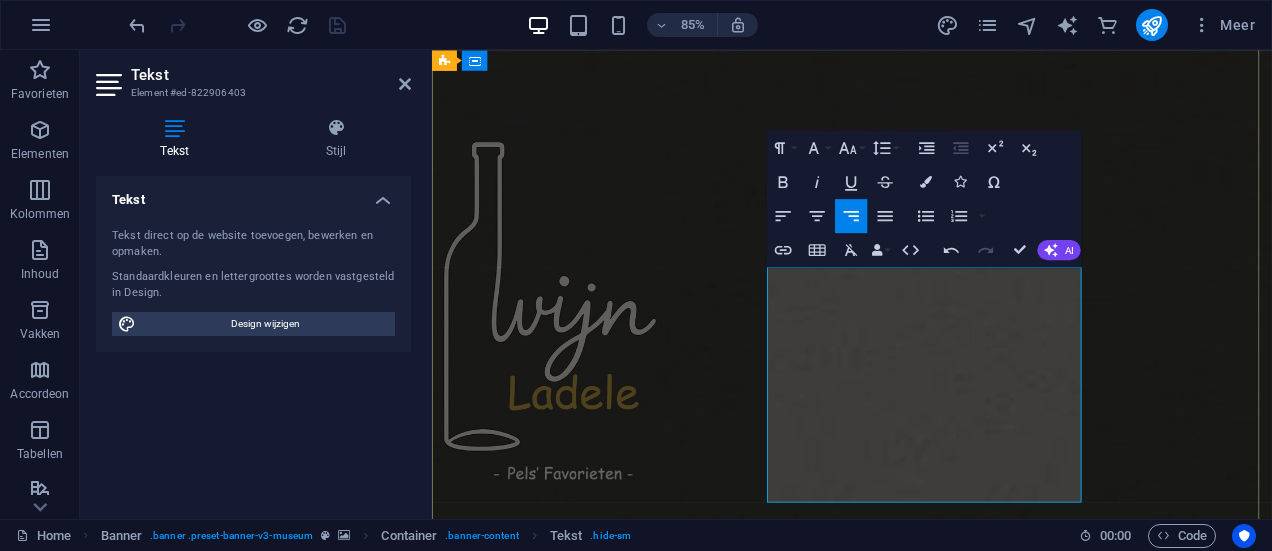 scroll, scrollTop: 0, scrollLeft: 0, axis: both 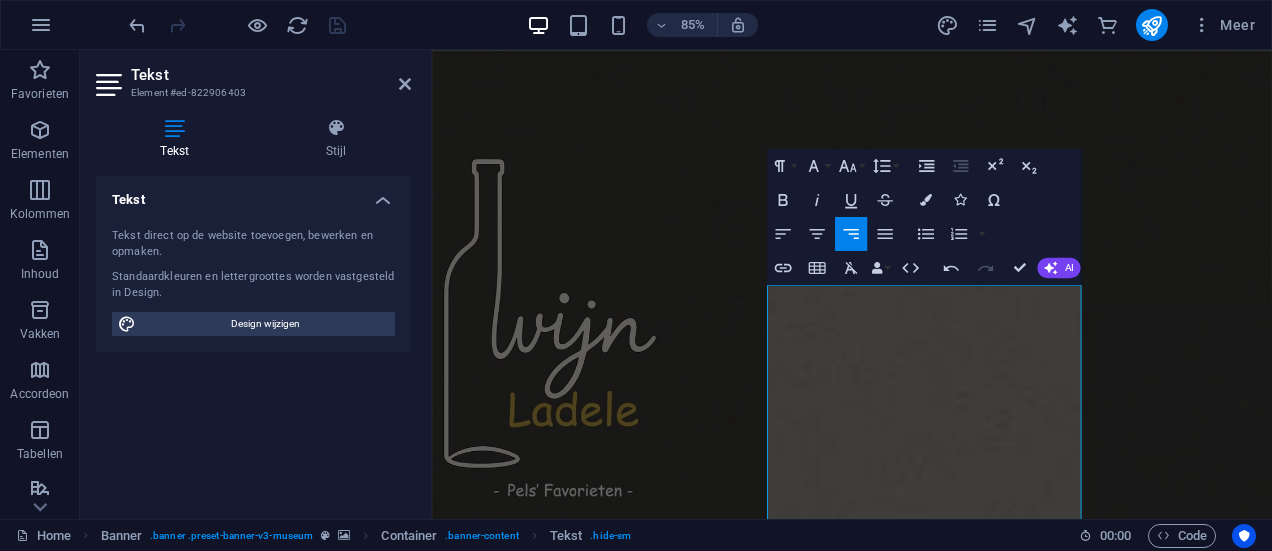 click on "85% Meer" at bounding box center [694, 25] 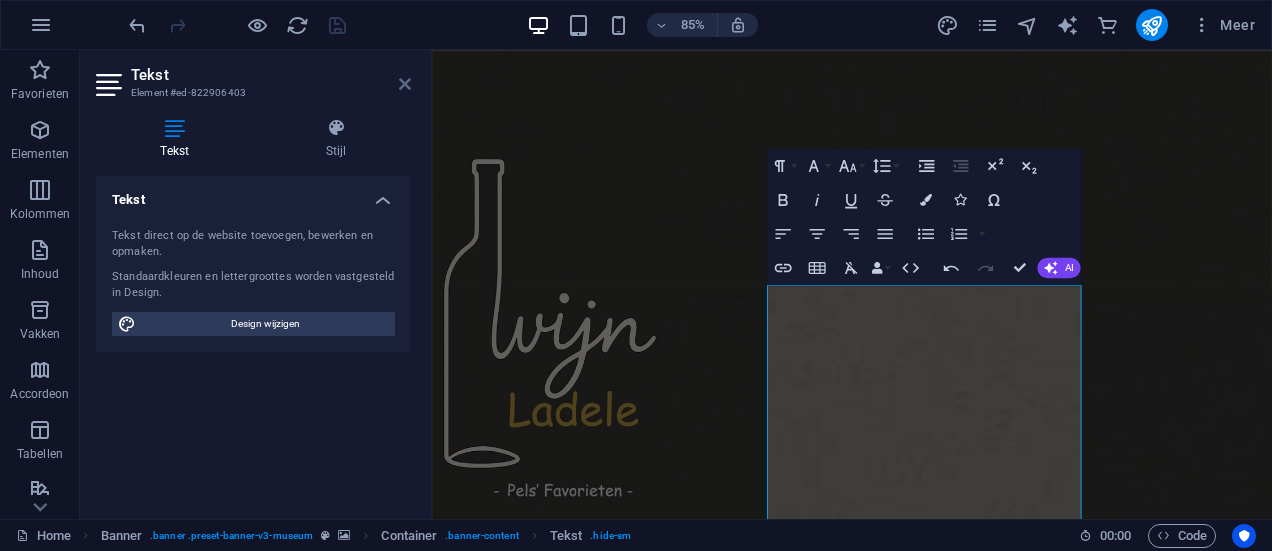 click at bounding box center [405, 84] 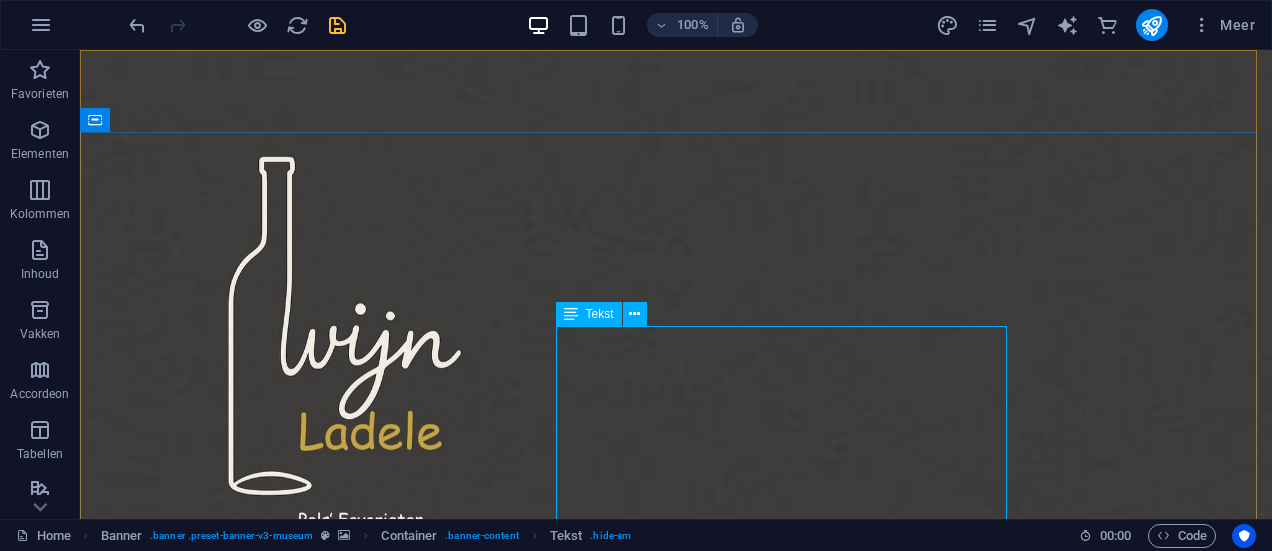 click at bounding box center [571, 314] 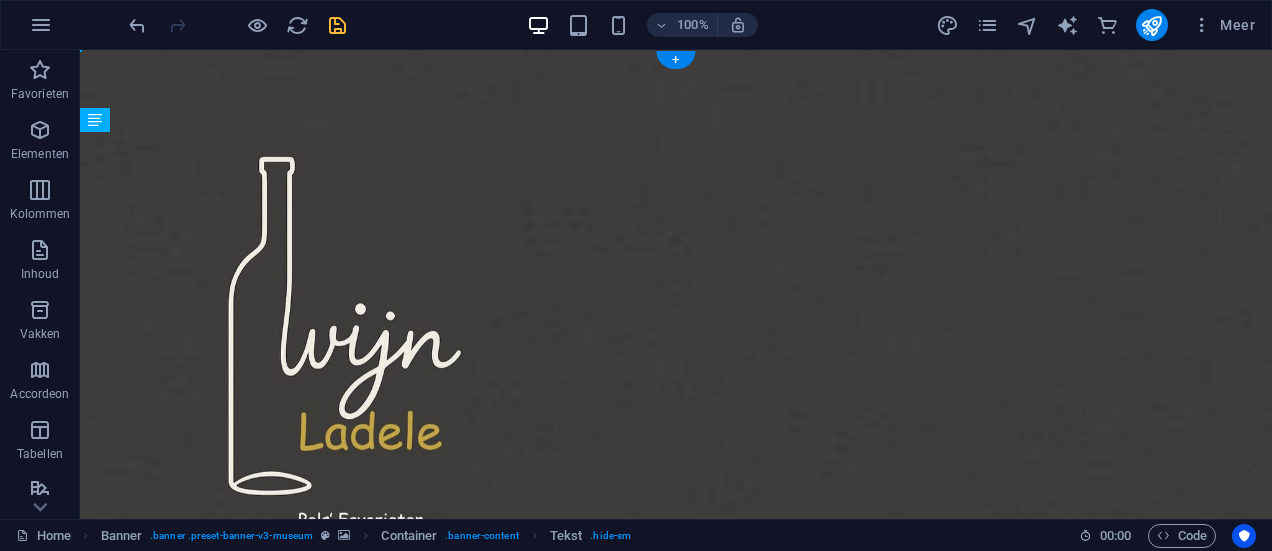 drag, startPoint x: 646, startPoint y: 364, endPoint x: 746, endPoint y: 320, distance: 109.252 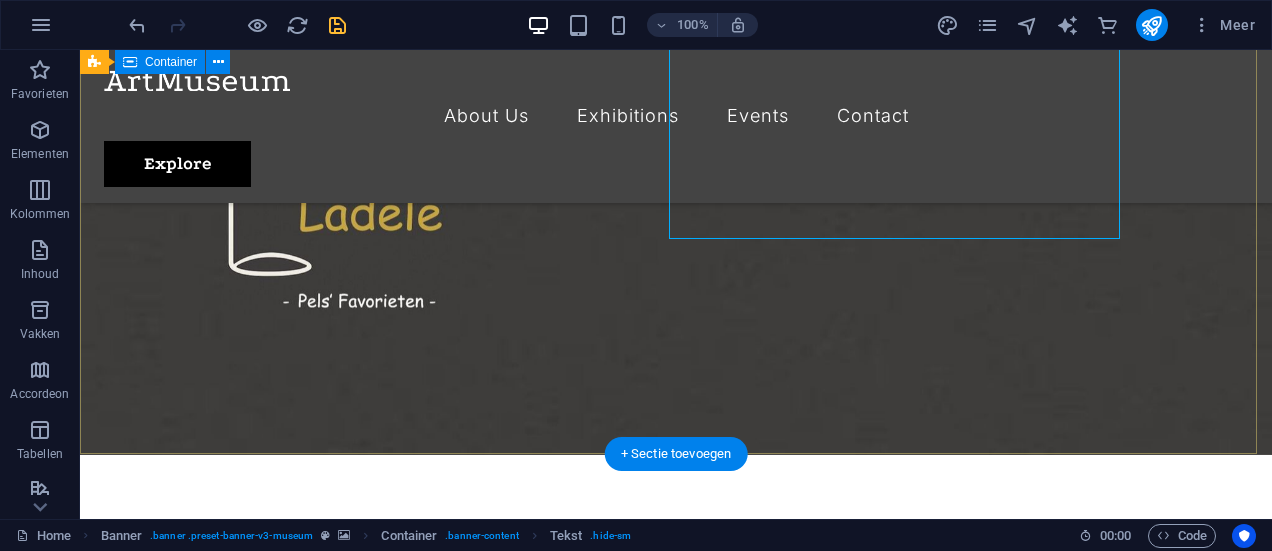 scroll, scrollTop: 200, scrollLeft: 0, axis: vertical 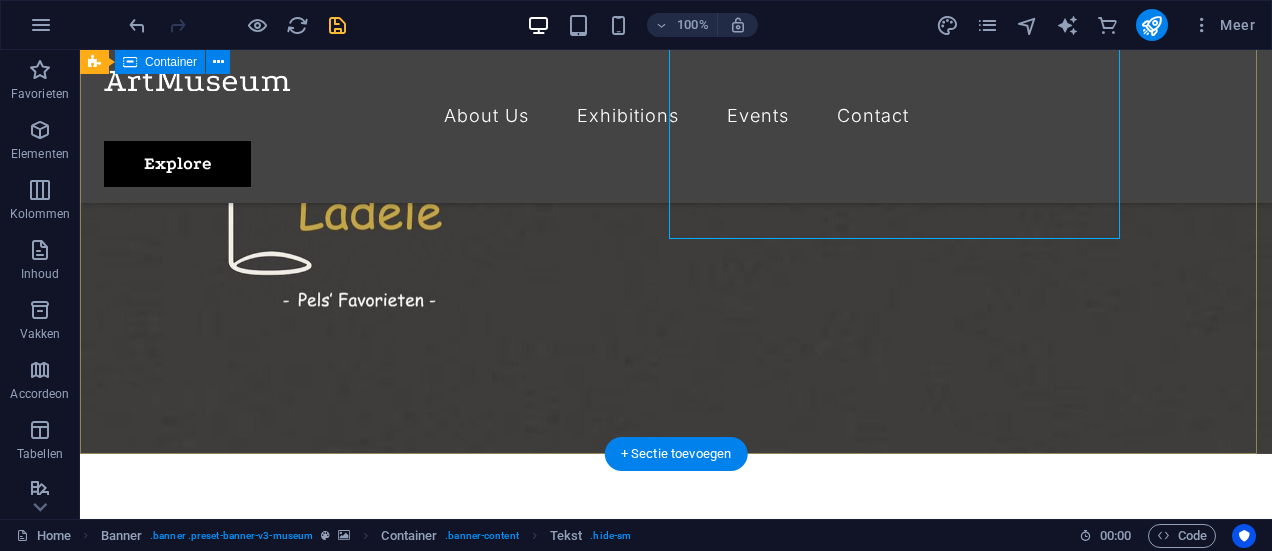click on "Wijnladele Welkom bij Wijnladele! Wij bieden u een assortiment zeer aansprekende wijnen tegen eerlijke prijzen. Kwaliteit staat bij Wijnladele voorop en ons kenmerkt zich door unieke wijnproducenten die kleinschalig maar kwalitatief top wijnen aanbieden. Wij selecteren op authenticiteit, smaak en niet te vergeten op persoonlijke ervaring met de wijnboeren.    Explore" at bounding box center [676, 713] 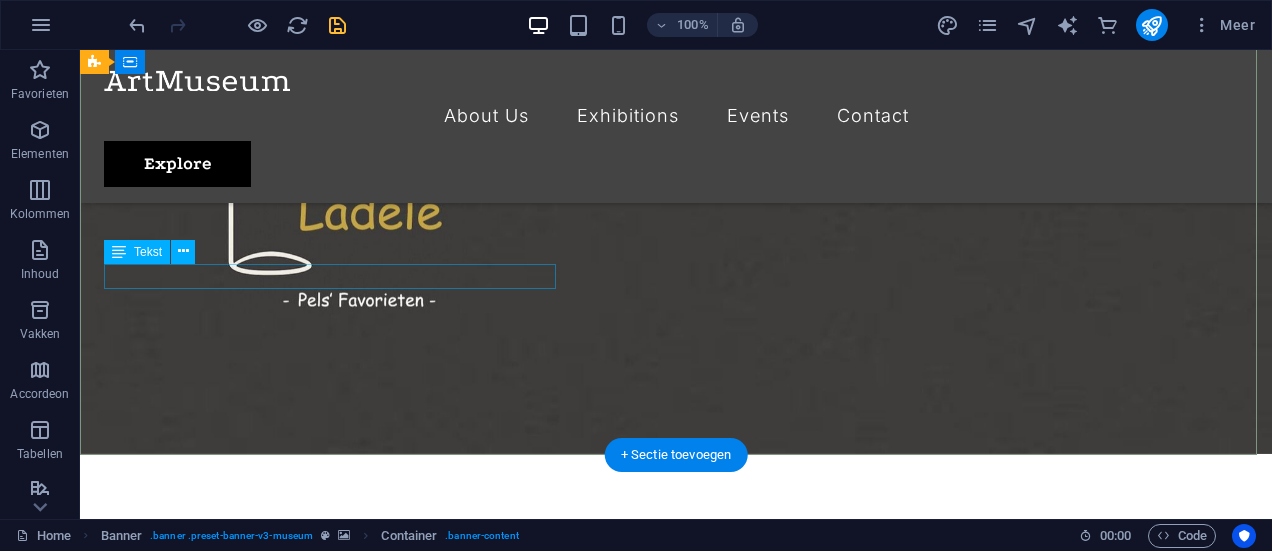 scroll, scrollTop: 0, scrollLeft: 0, axis: both 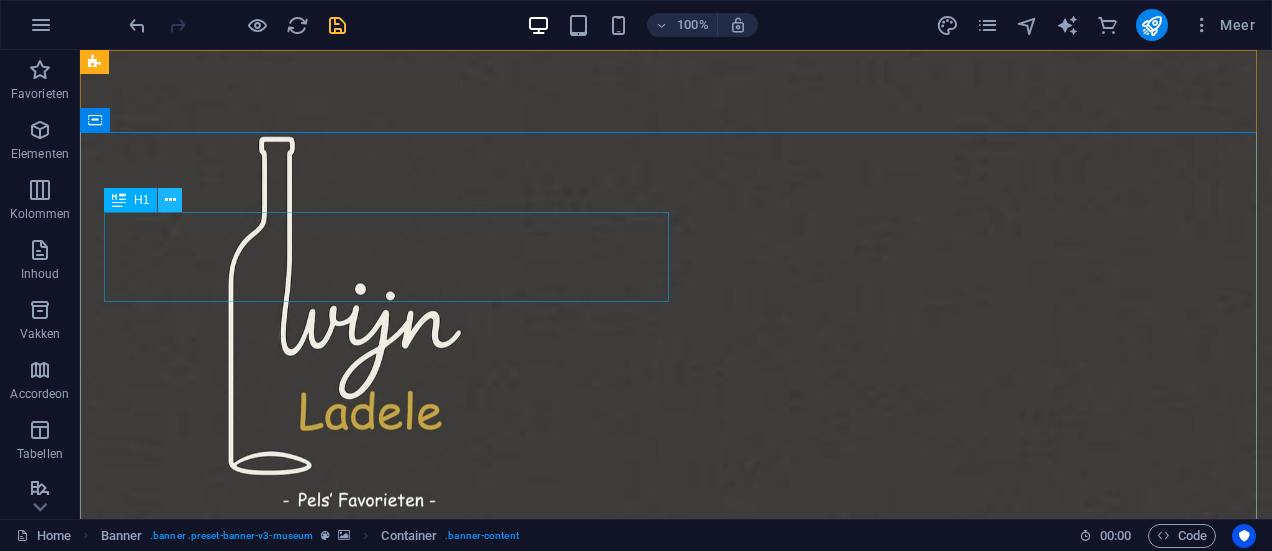 click at bounding box center (170, 200) 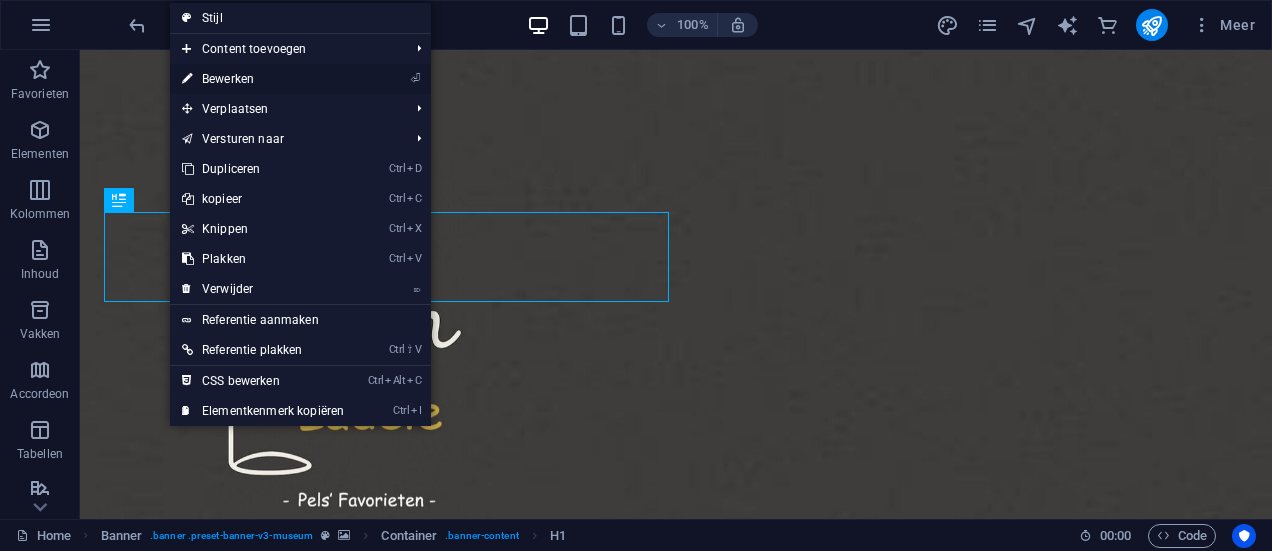 click on "⏎  Bewerken" at bounding box center [263, 79] 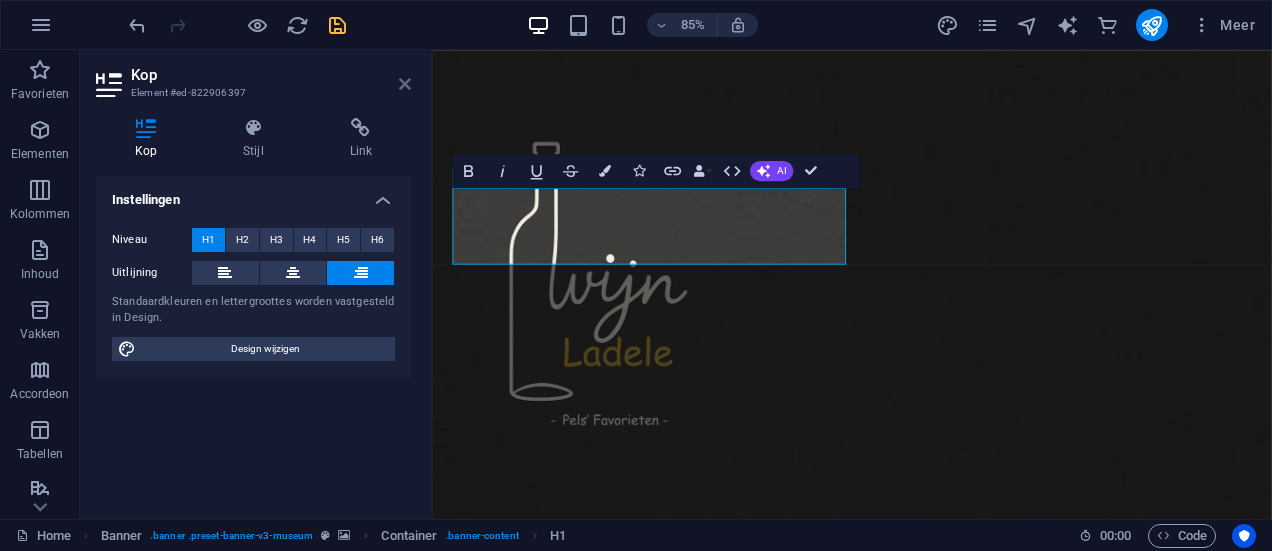 click at bounding box center [405, 84] 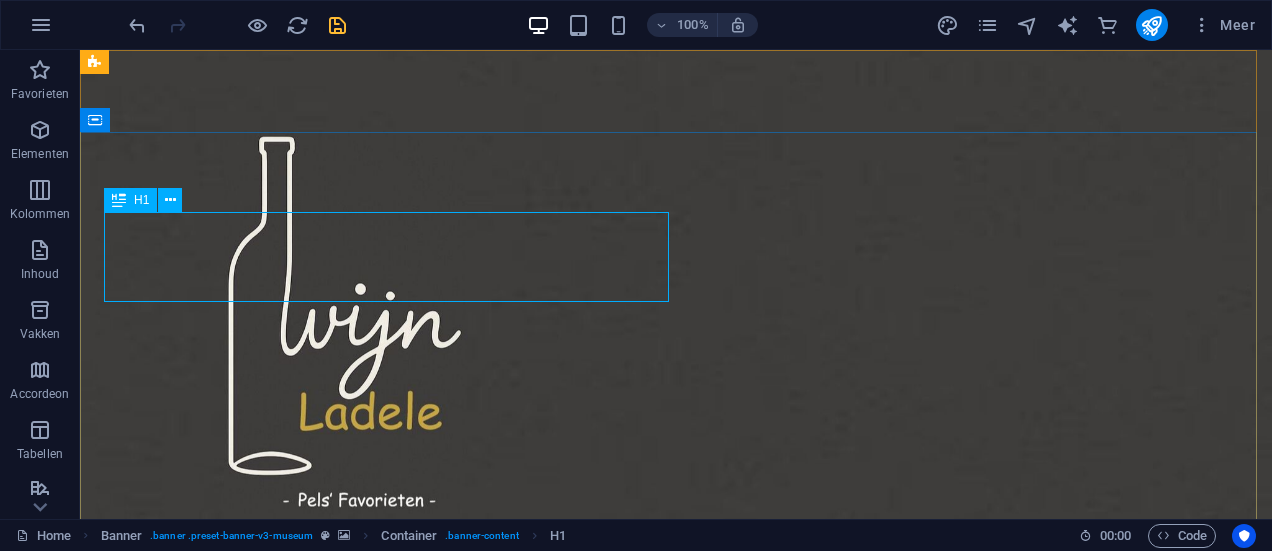 click at bounding box center (119, 200) 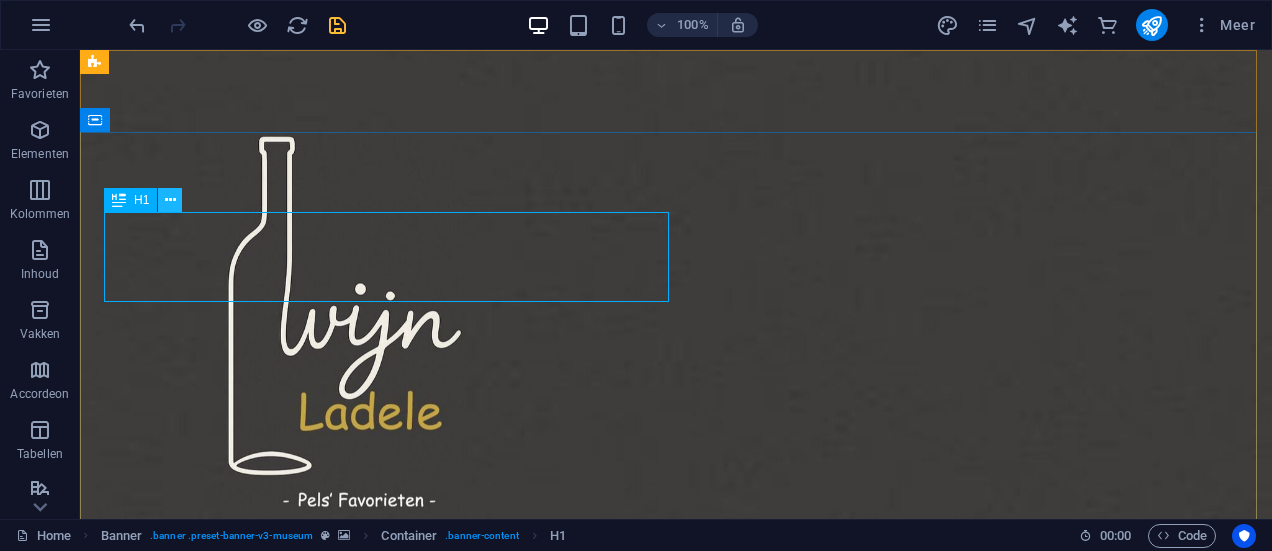 click at bounding box center (170, 200) 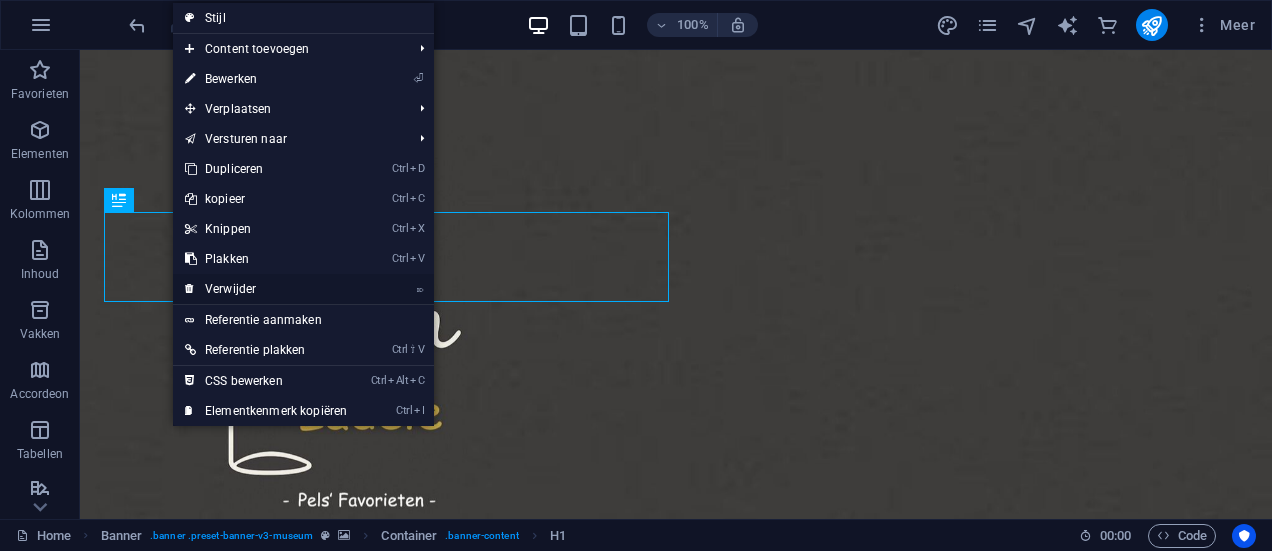 click on "⌦  Verwijder" at bounding box center (266, 289) 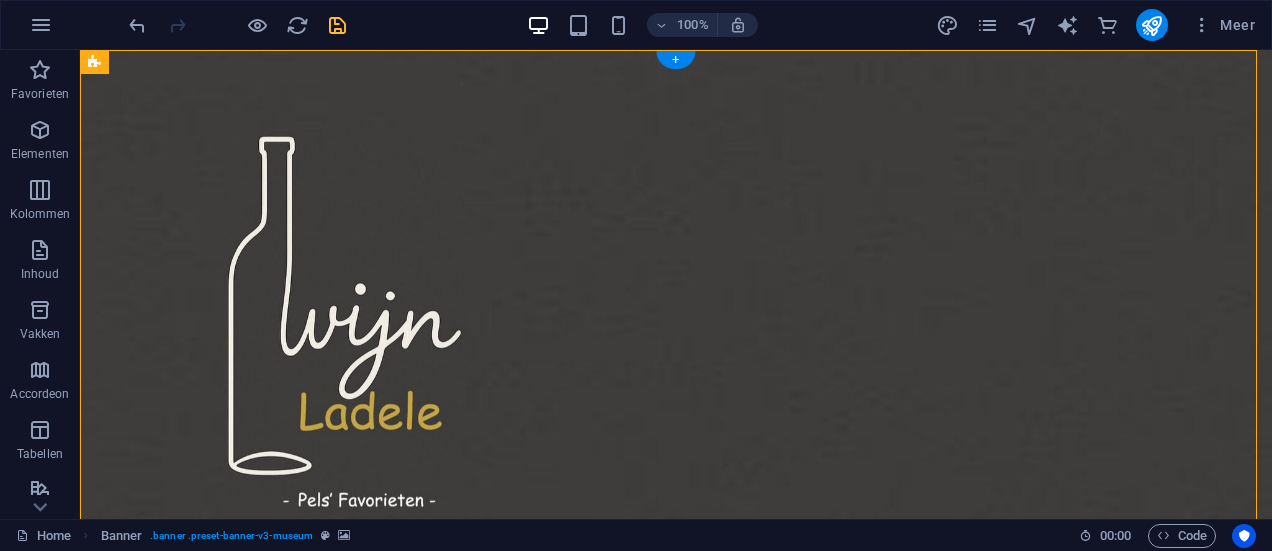 drag, startPoint x: 231, startPoint y: 253, endPoint x: 316, endPoint y: 245, distance: 85.37564 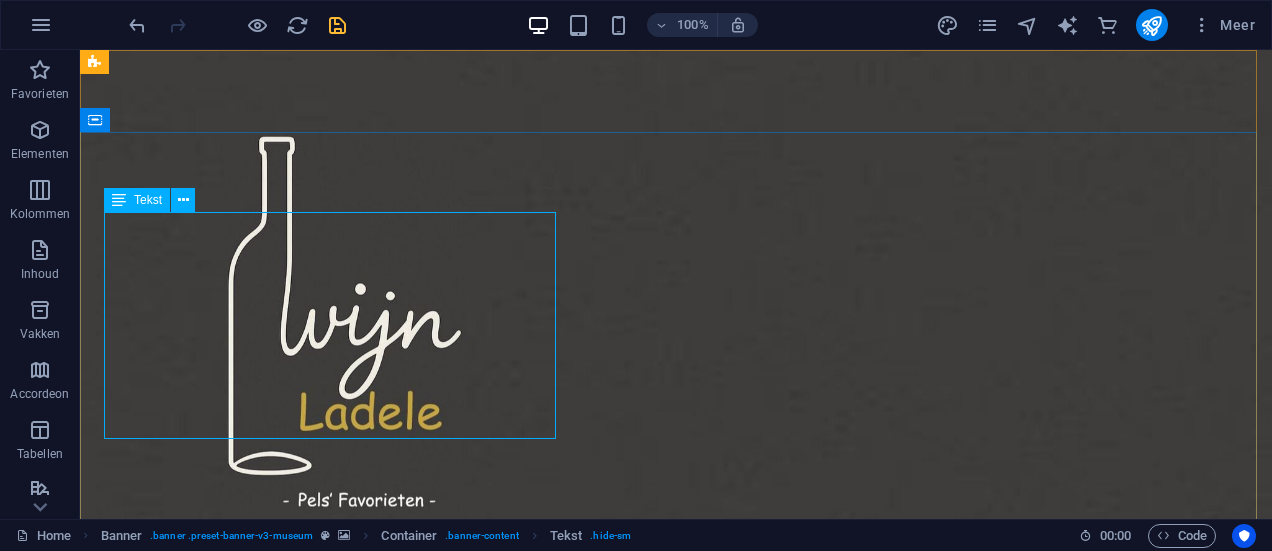 click at bounding box center (119, 200) 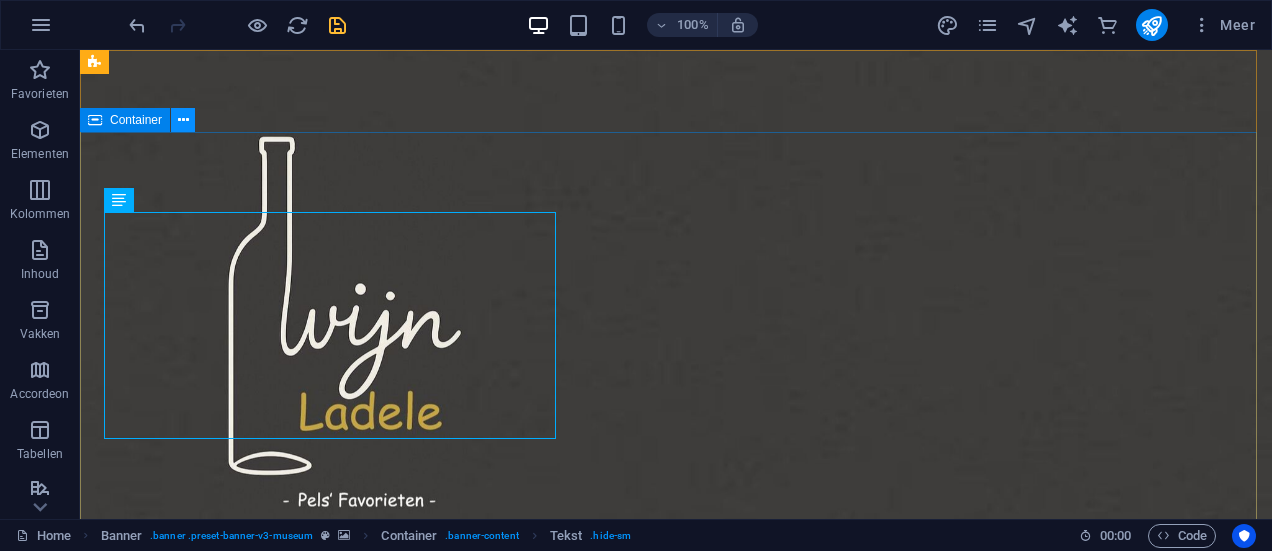 click at bounding box center (183, 120) 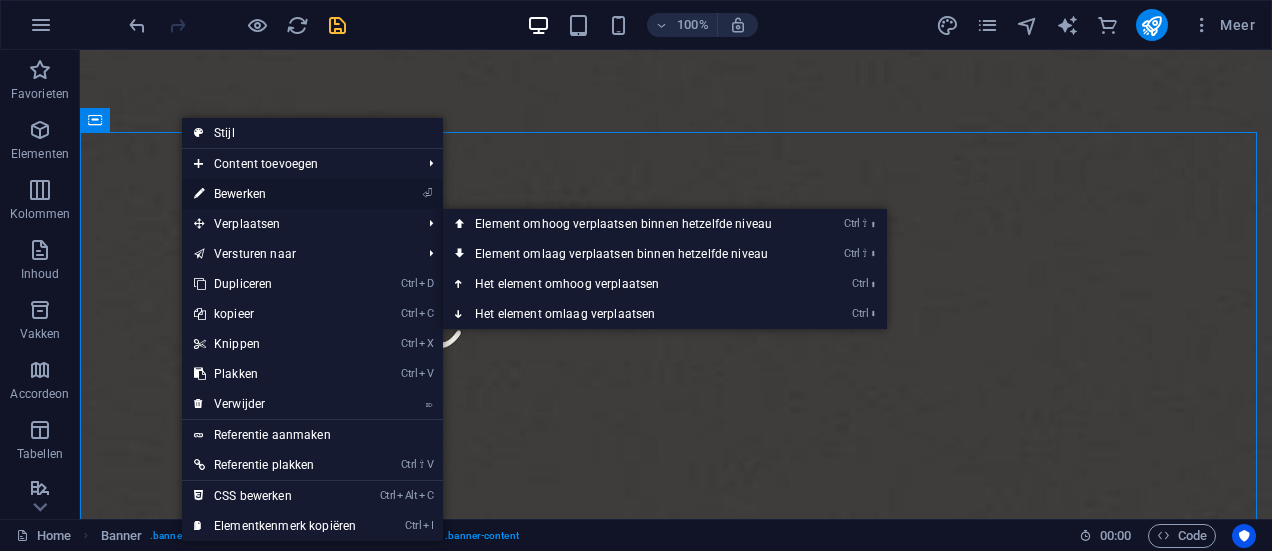 click on "⏎  Bewerken" at bounding box center (275, 194) 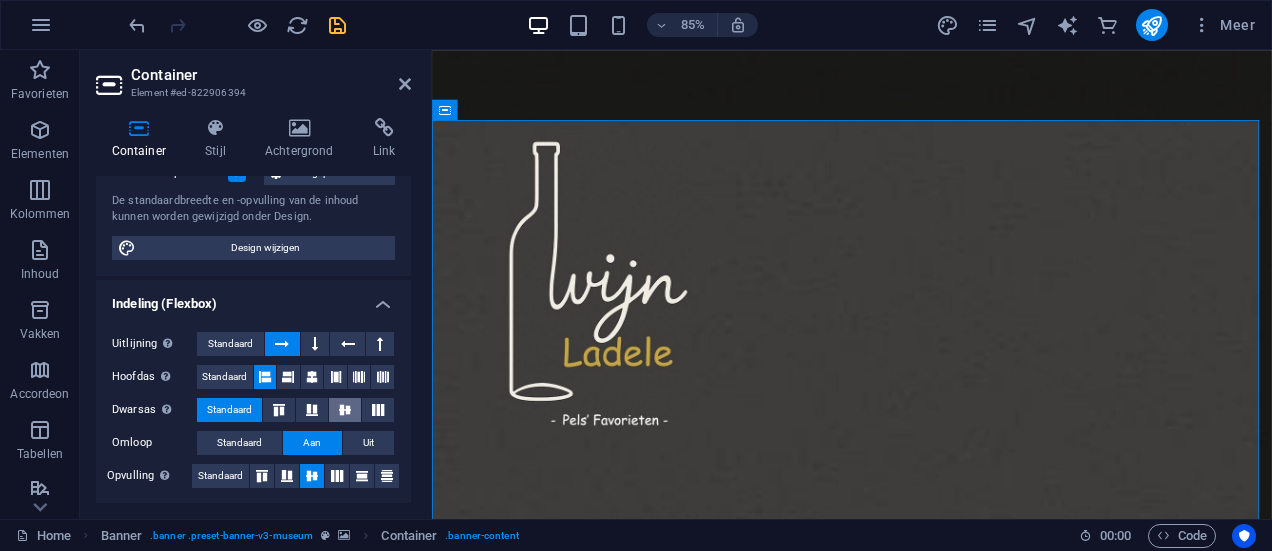 scroll, scrollTop: 166, scrollLeft: 0, axis: vertical 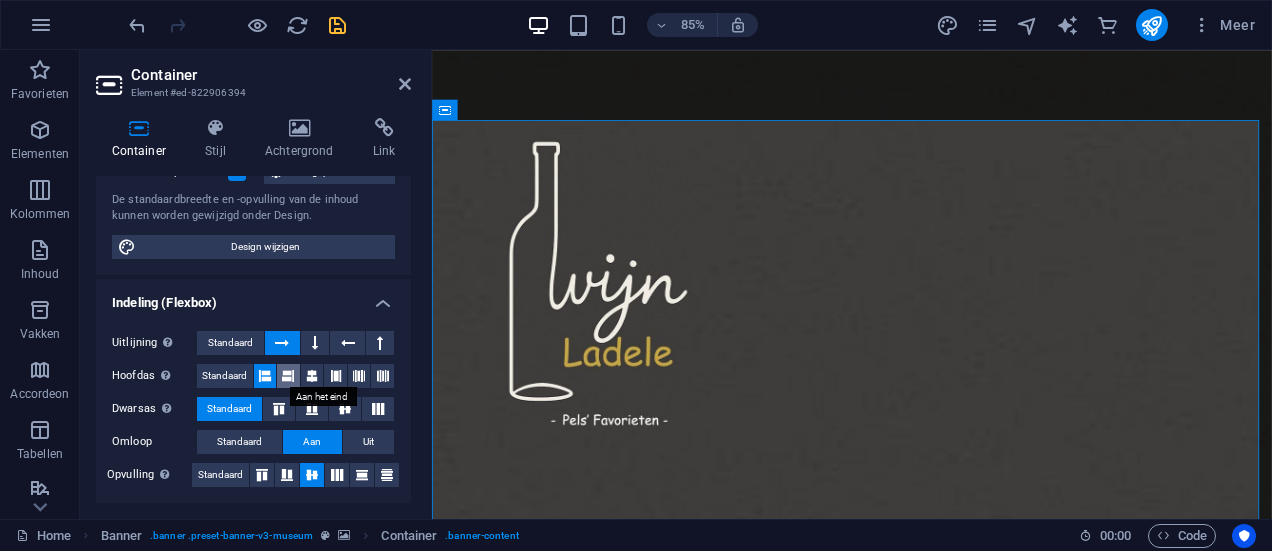 click at bounding box center (288, 376) 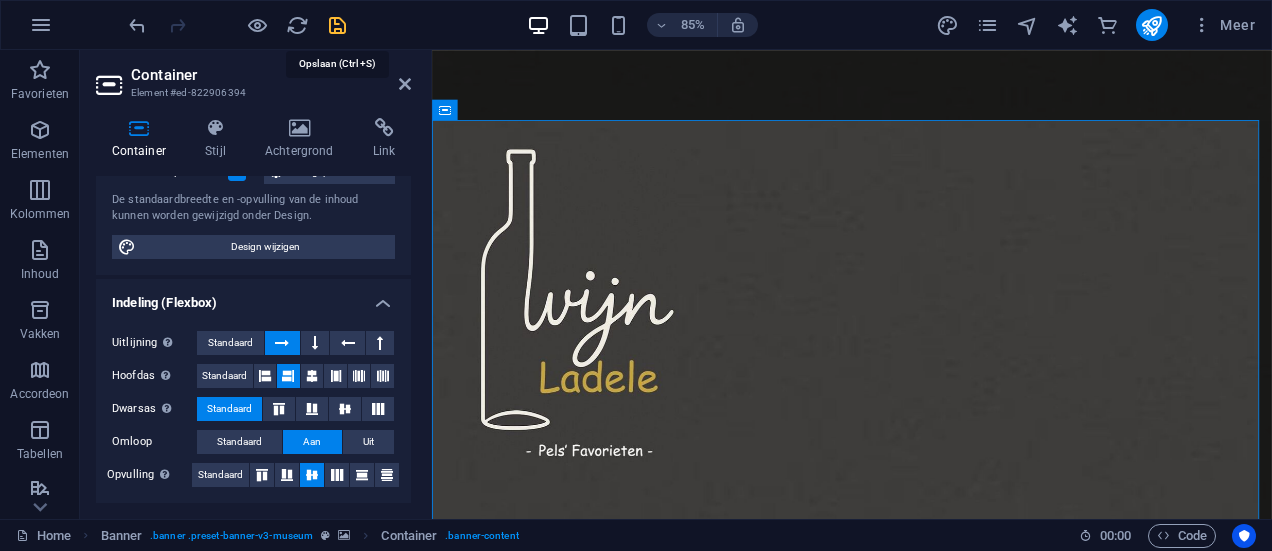 click at bounding box center [337, 25] 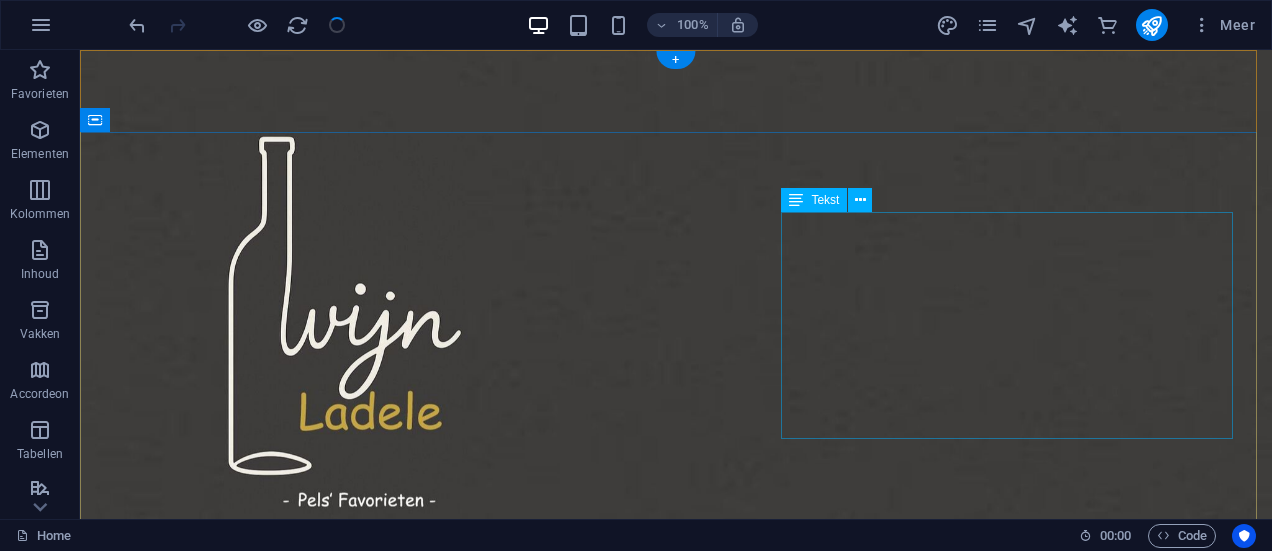 click on "Welkom bij Wijnladele! Wij bieden u een assortiment zeer aansprekende wijnen tegen eerlijke prijzen. Kwaliteit staat bij Wijnladele voorop en ons kenmerkt zich door unieke wijnproducenten die kleinschalig maar kwalitatief top wijnen aanbieden. Wij selecteren op authenticiteit, smaak en niet te vergeten op persoonlijke ervaring met de wijnboeren." at bounding box center [676, 912] 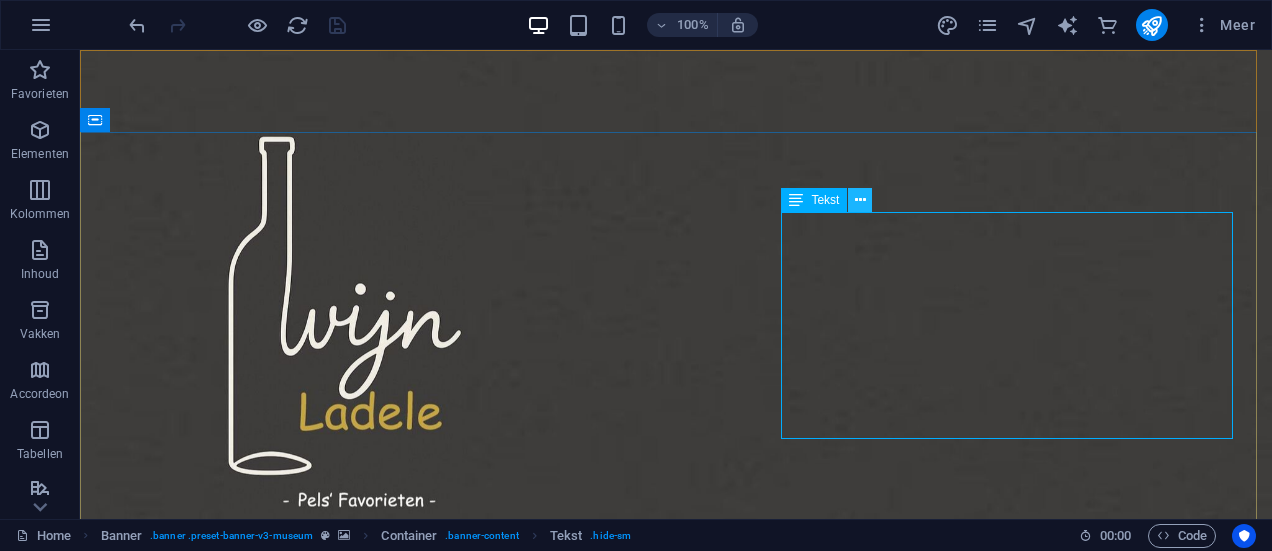 click at bounding box center [860, 200] 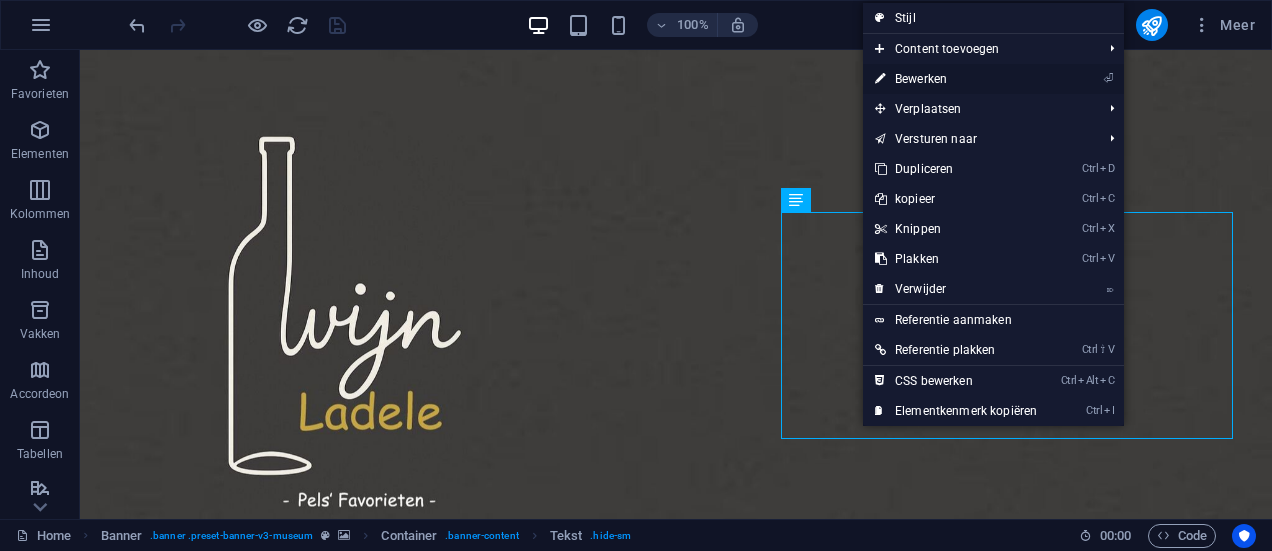 click on "⏎  Bewerken" at bounding box center [956, 79] 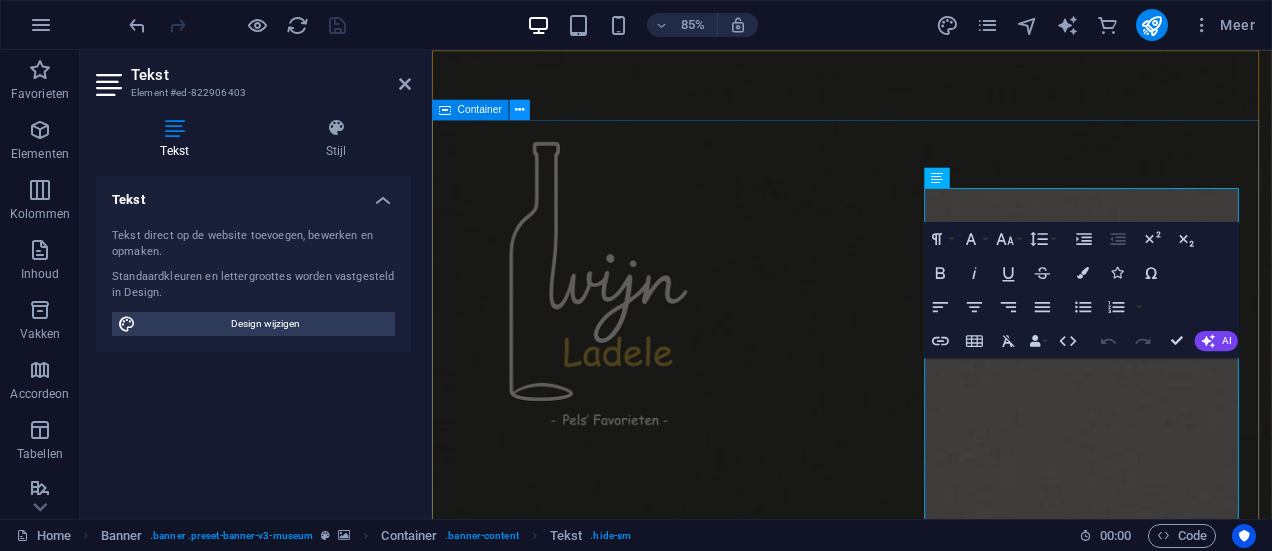 click at bounding box center (519, 110) 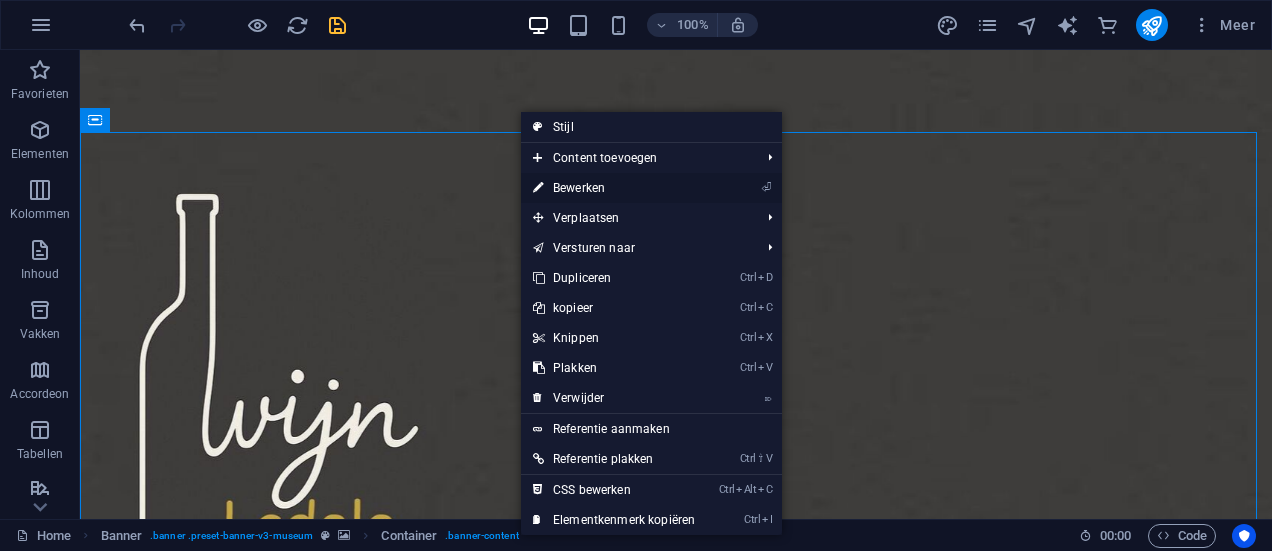 click on "⏎  Bewerken" at bounding box center (614, 188) 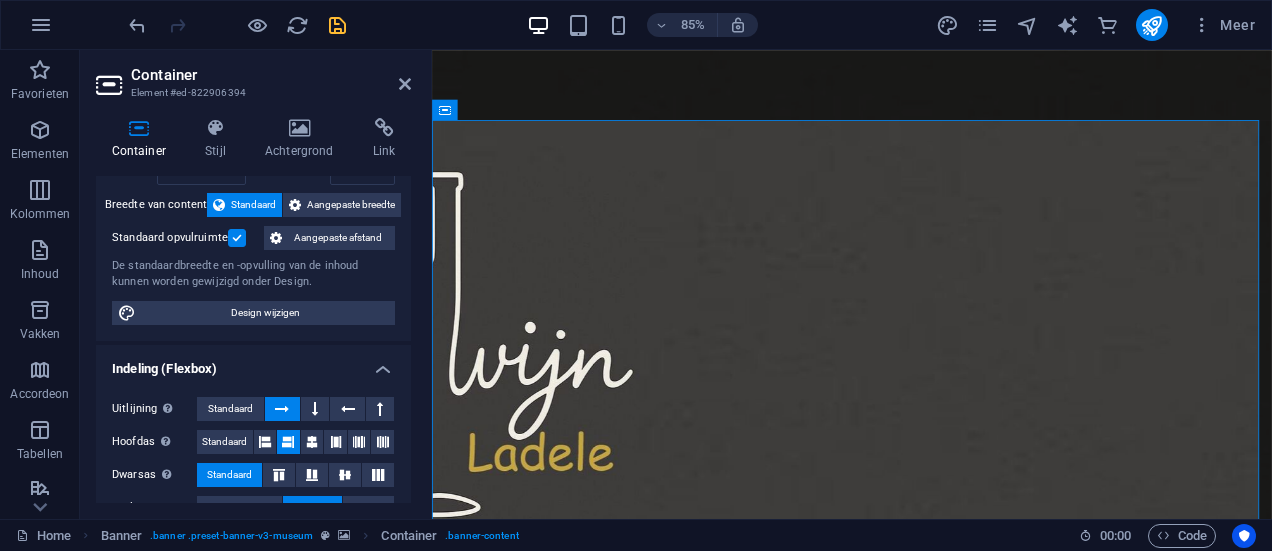 scroll, scrollTop: 133, scrollLeft: 0, axis: vertical 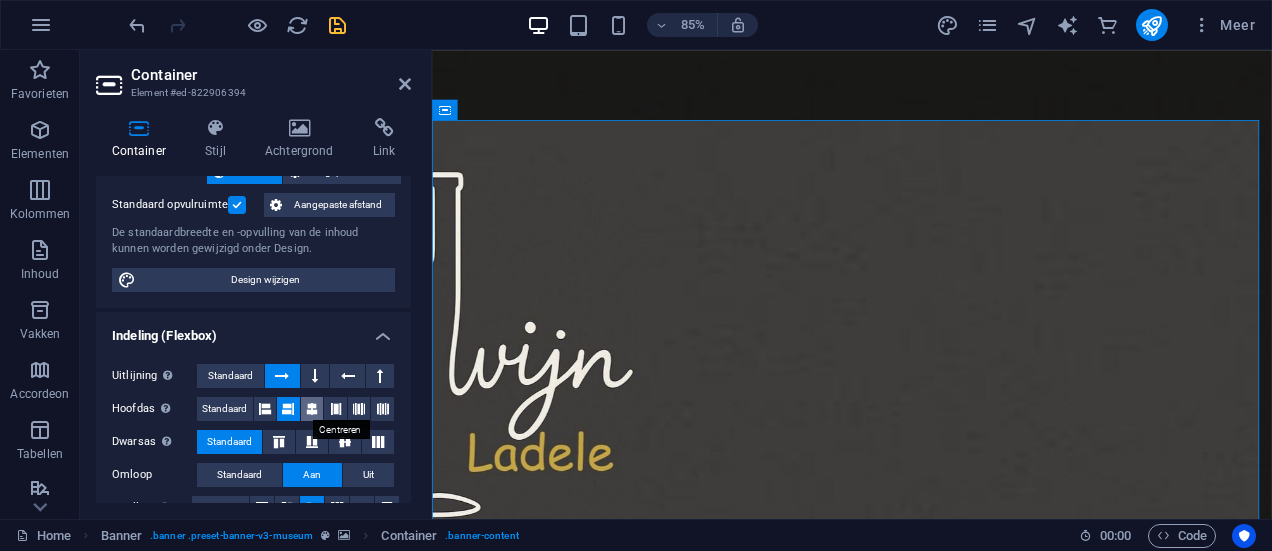 click at bounding box center (312, 409) 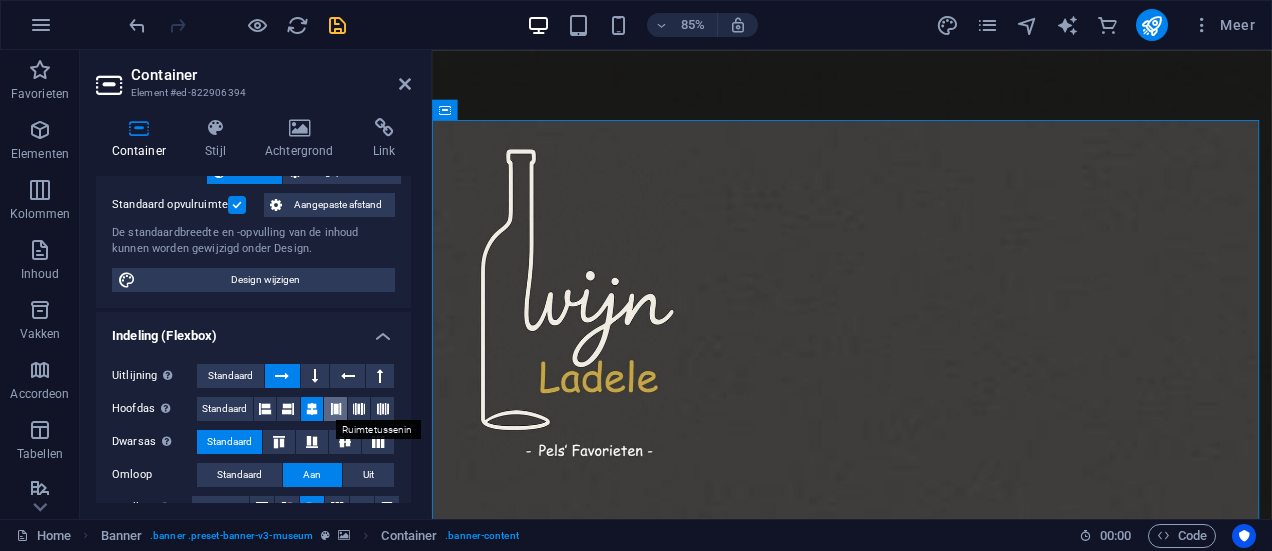click at bounding box center [336, 409] 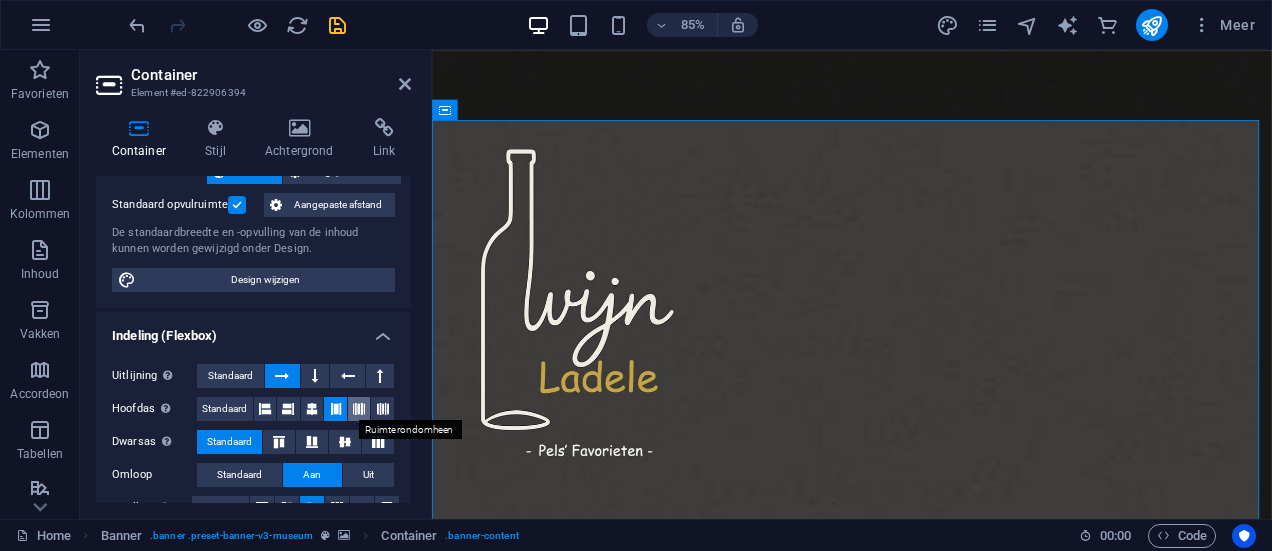 click at bounding box center [359, 409] 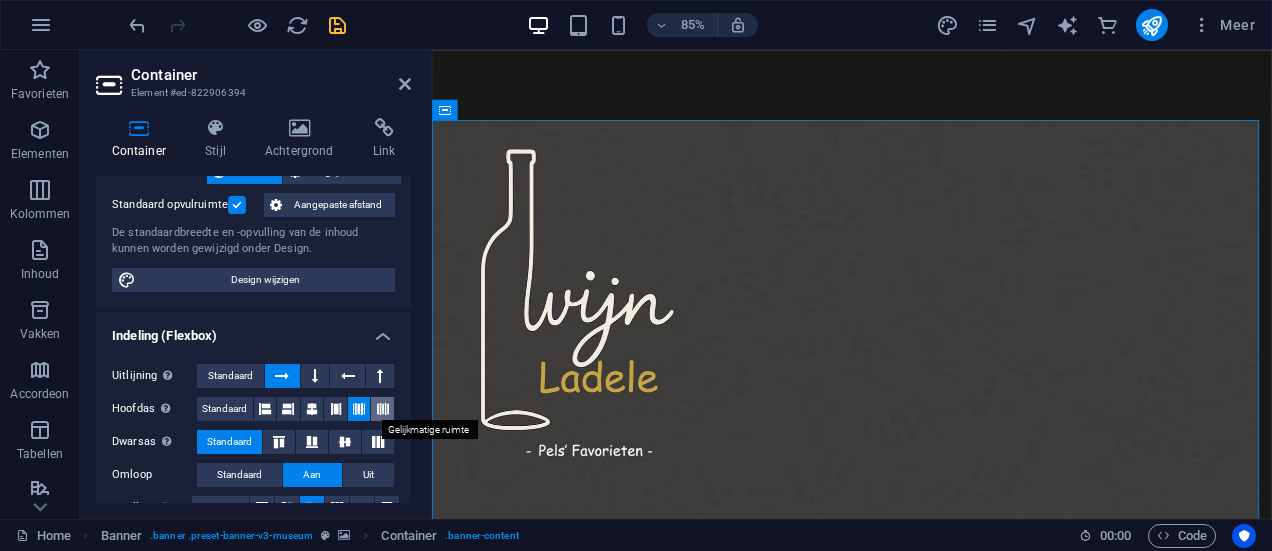 click at bounding box center (383, 409) 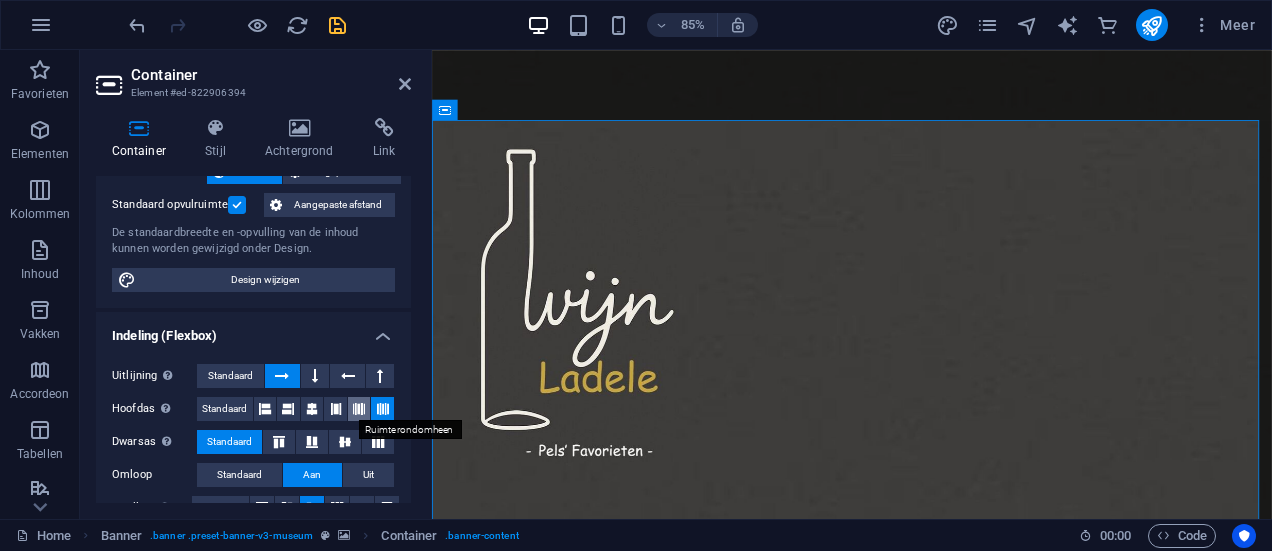 click at bounding box center [359, 409] 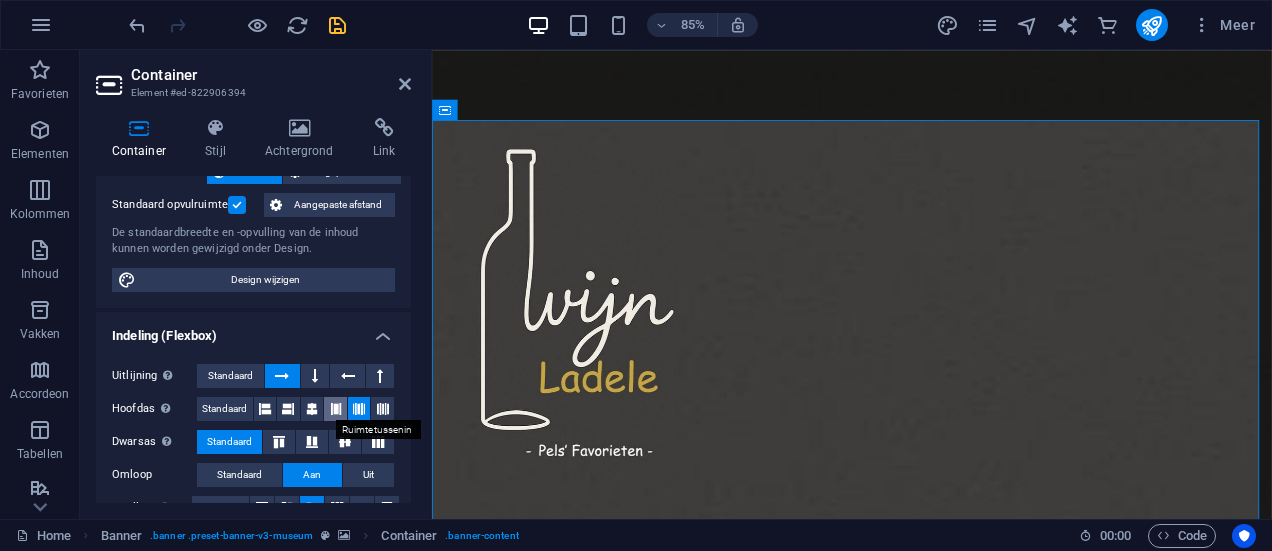 click at bounding box center [336, 409] 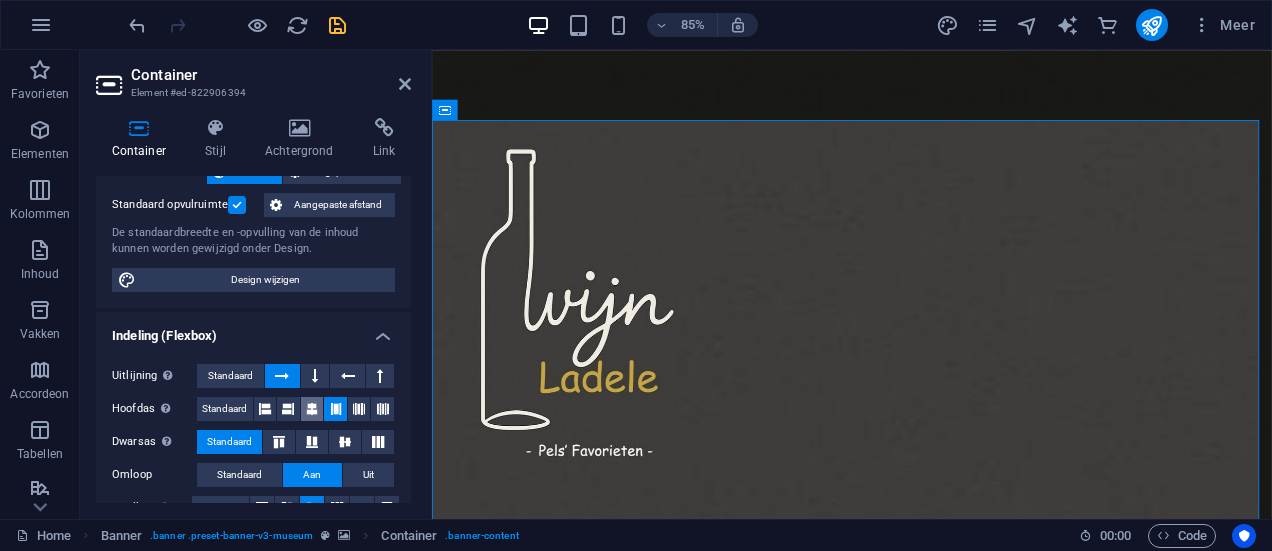 click at bounding box center (312, 409) 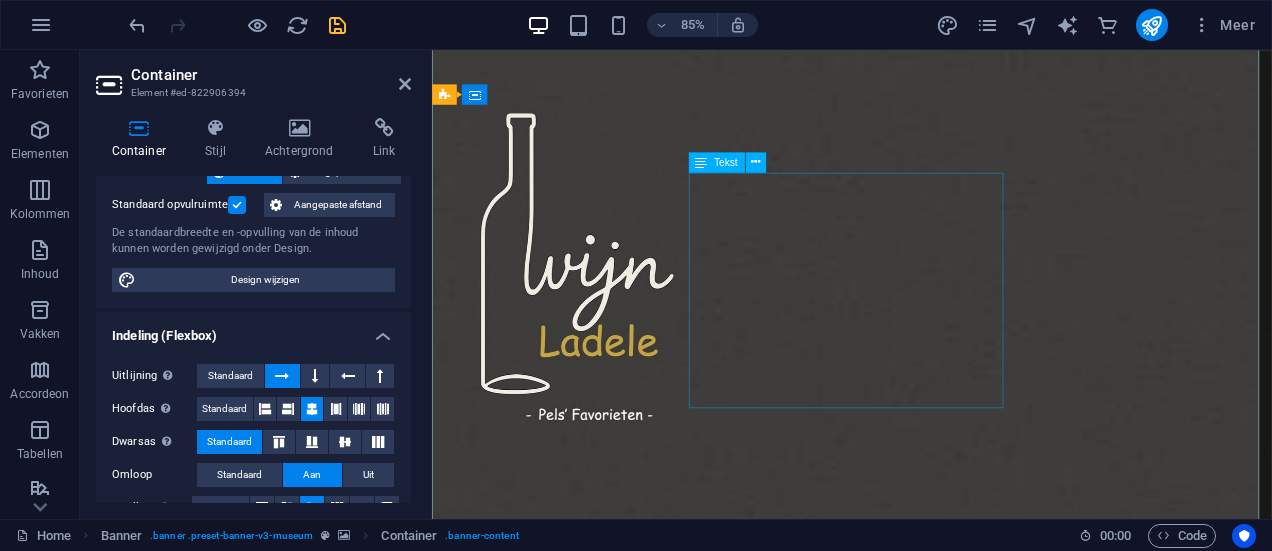 scroll, scrollTop: 0, scrollLeft: 0, axis: both 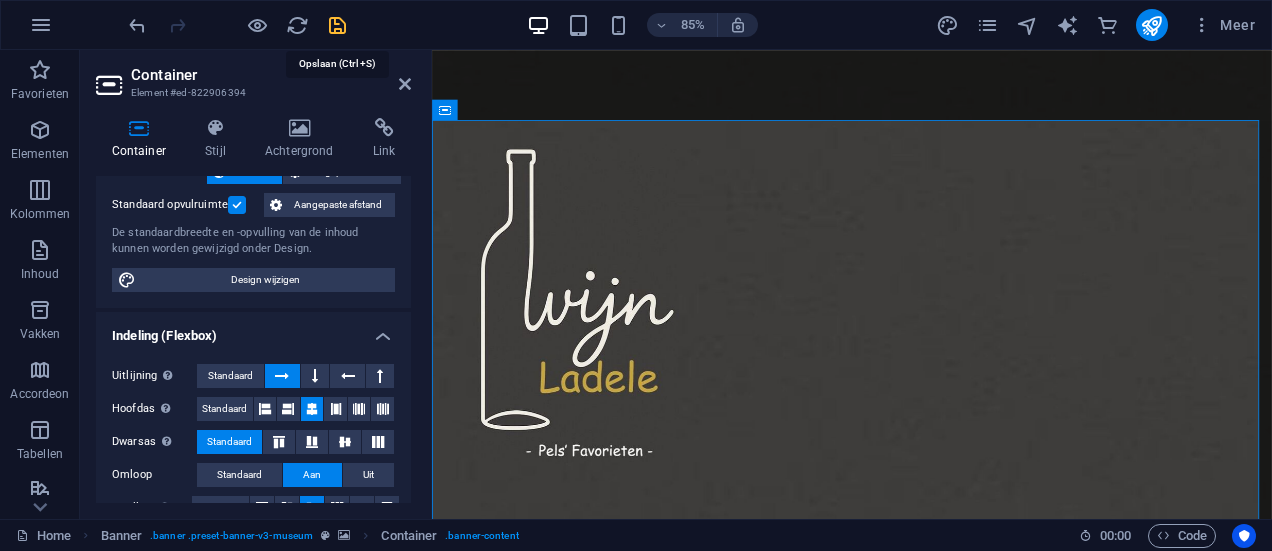 click at bounding box center [337, 25] 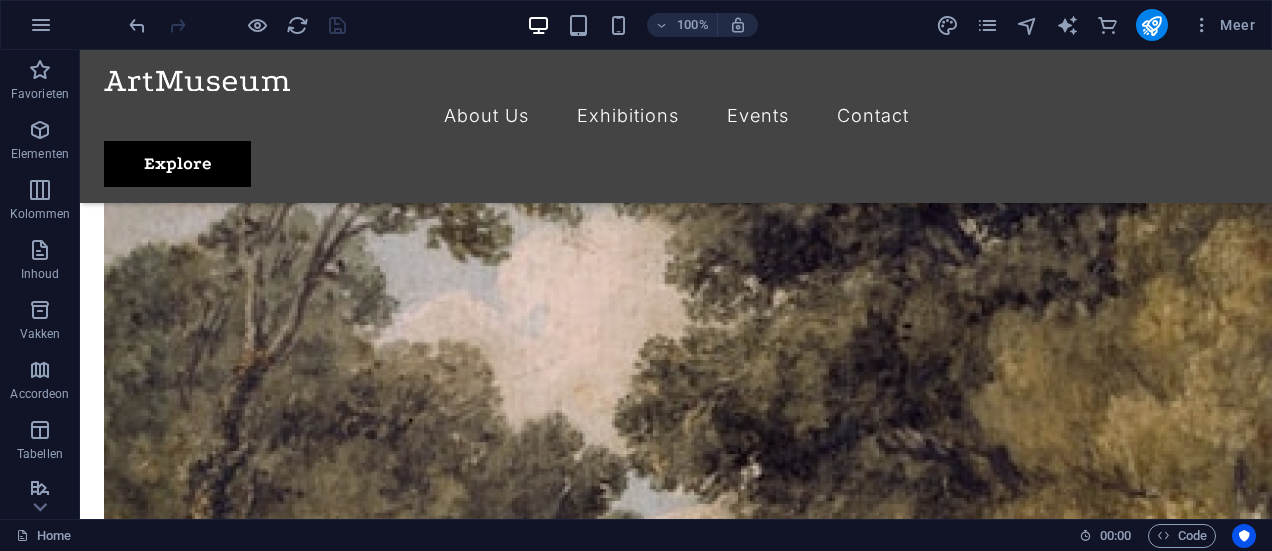 scroll, scrollTop: 4229, scrollLeft: 0, axis: vertical 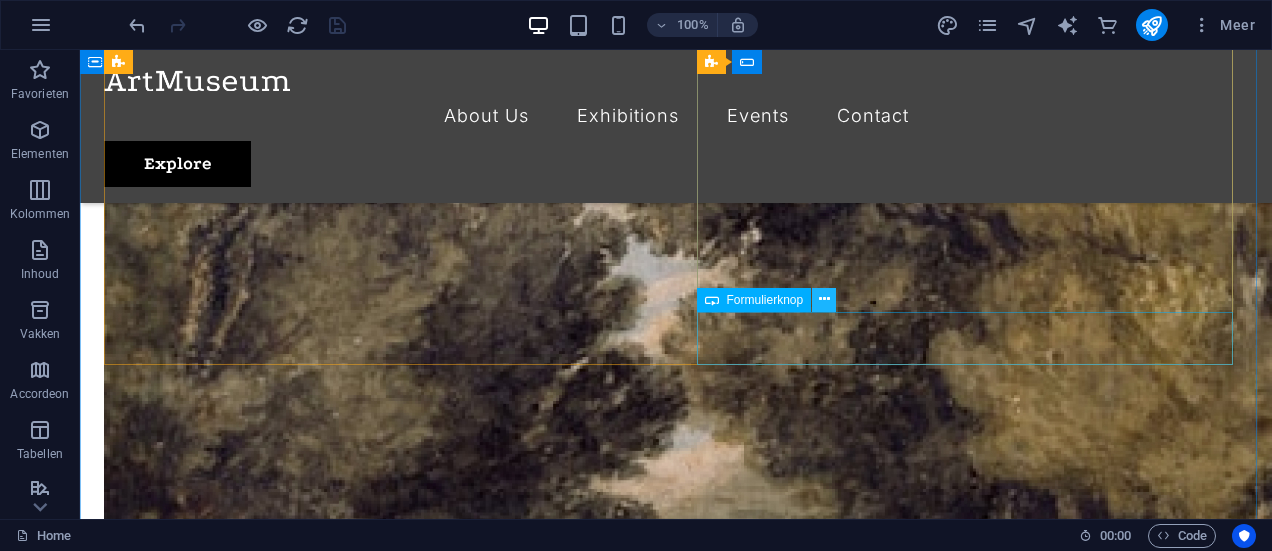 click at bounding box center (824, 299) 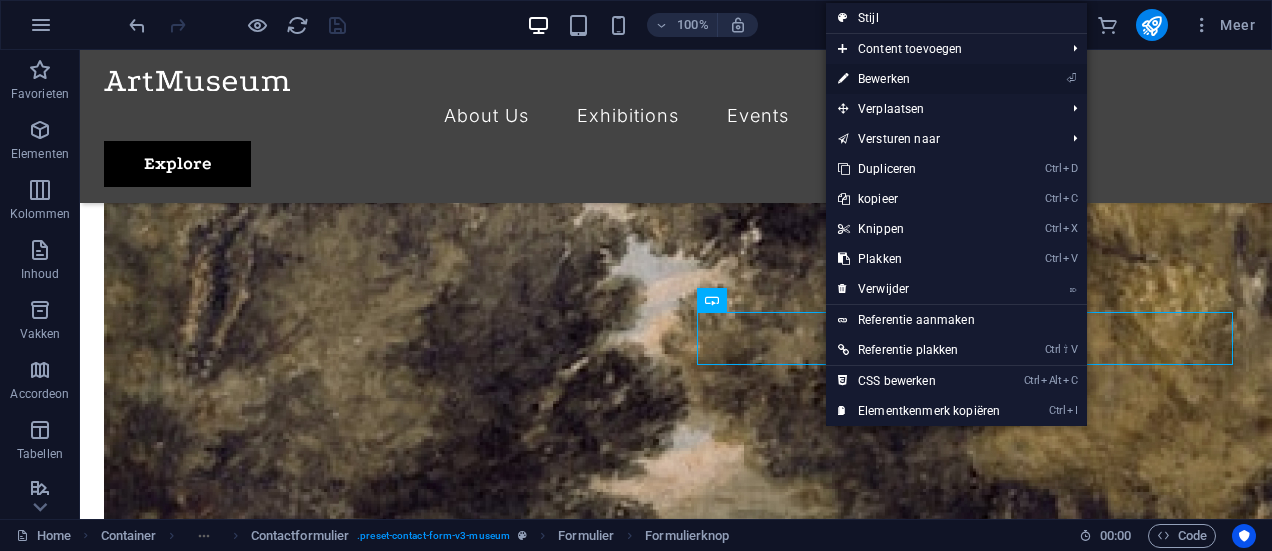 click on "⏎  Bewerken" at bounding box center (919, 79) 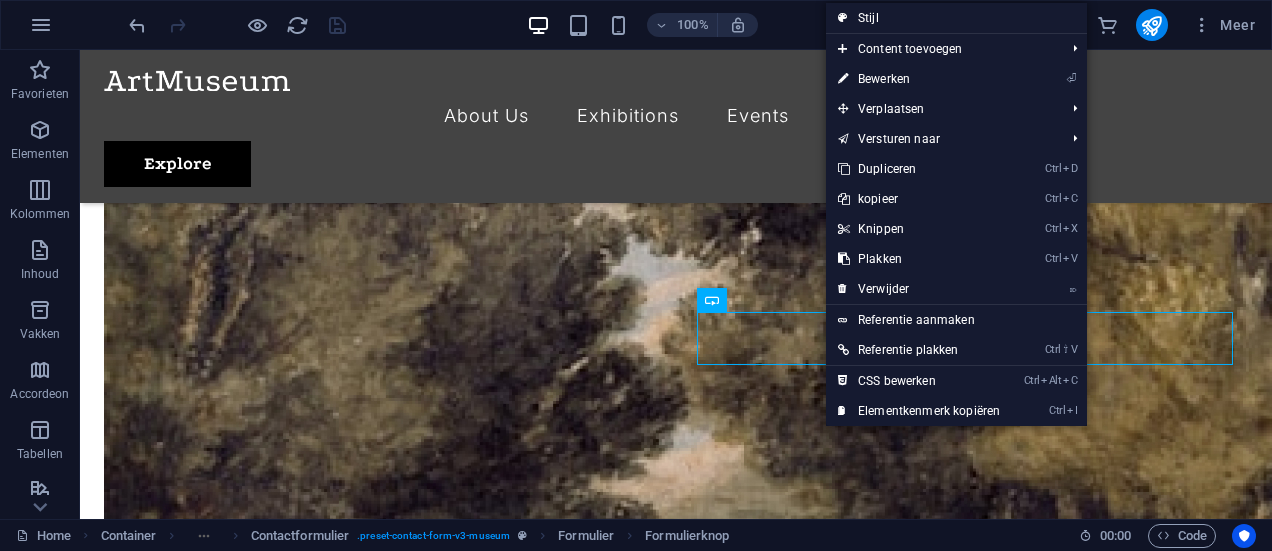 select on "px" 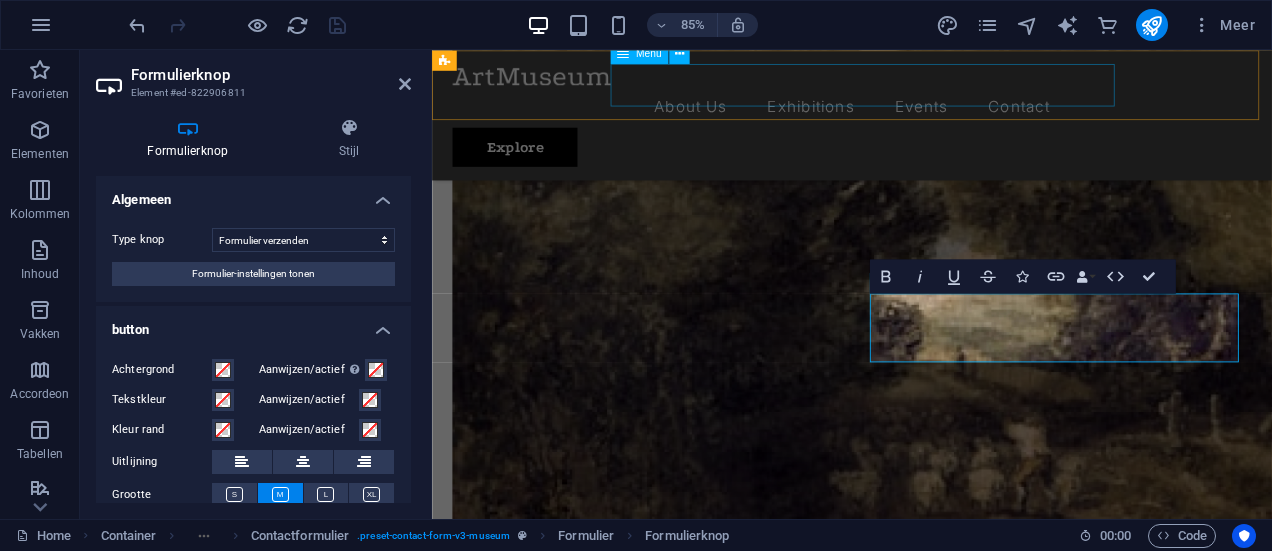 scroll, scrollTop: 4853, scrollLeft: 0, axis: vertical 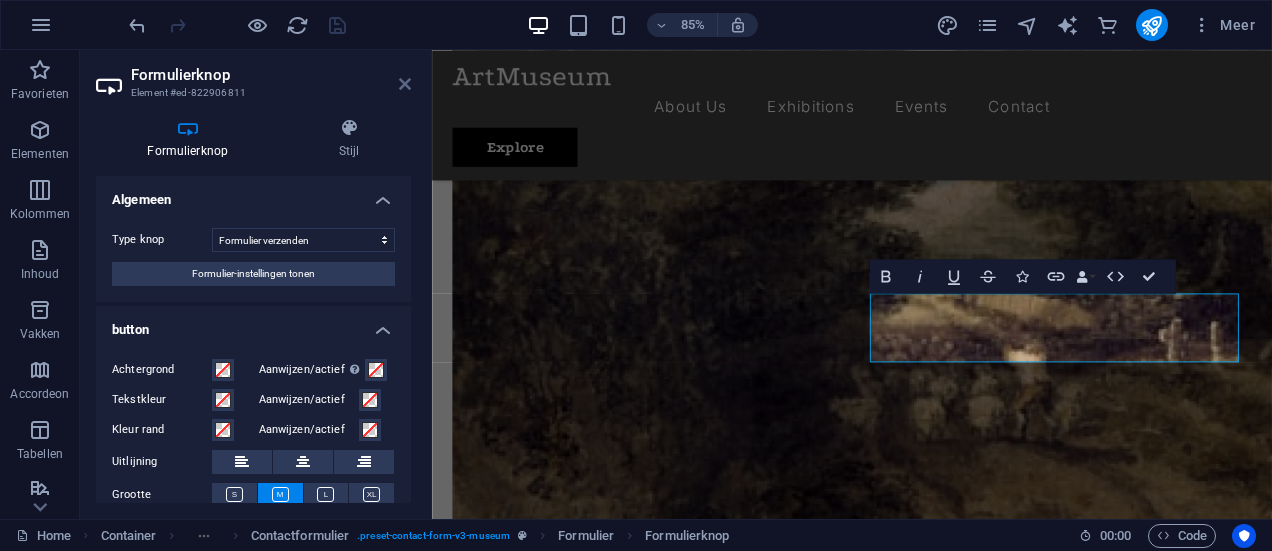 click at bounding box center [405, 84] 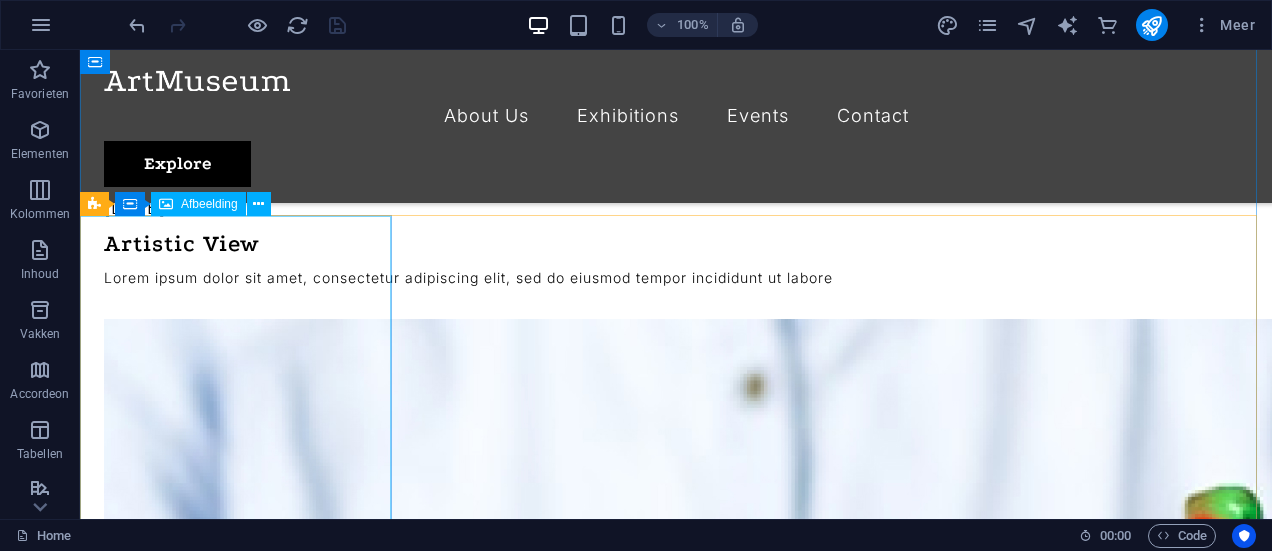scroll, scrollTop: 2201, scrollLeft: 0, axis: vertical 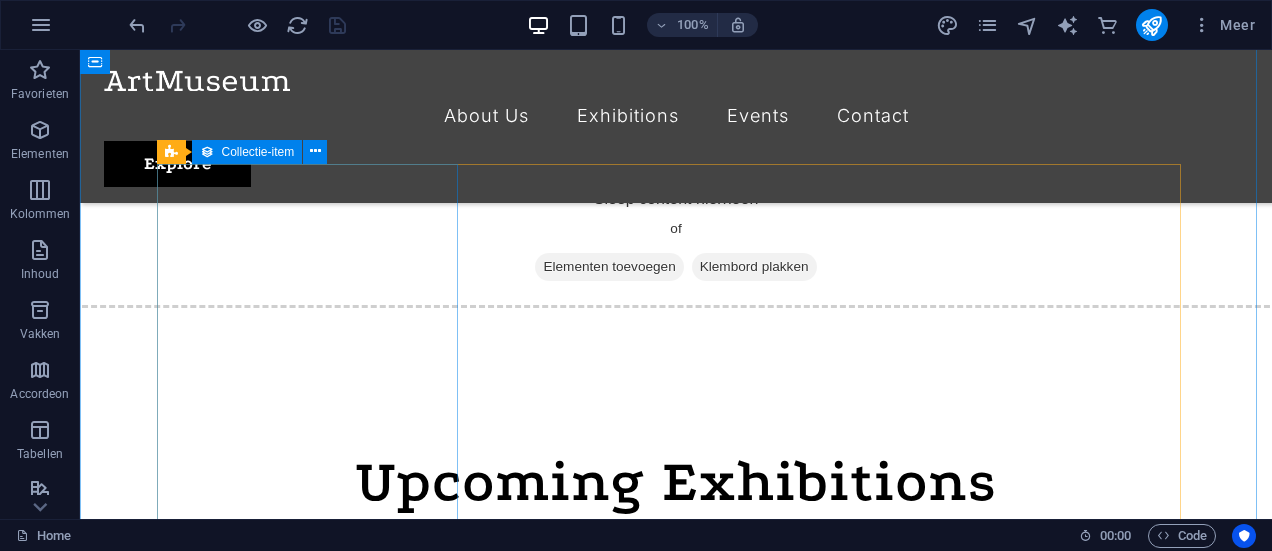 click on "Collectie-item" at bounding box center [258, 152] 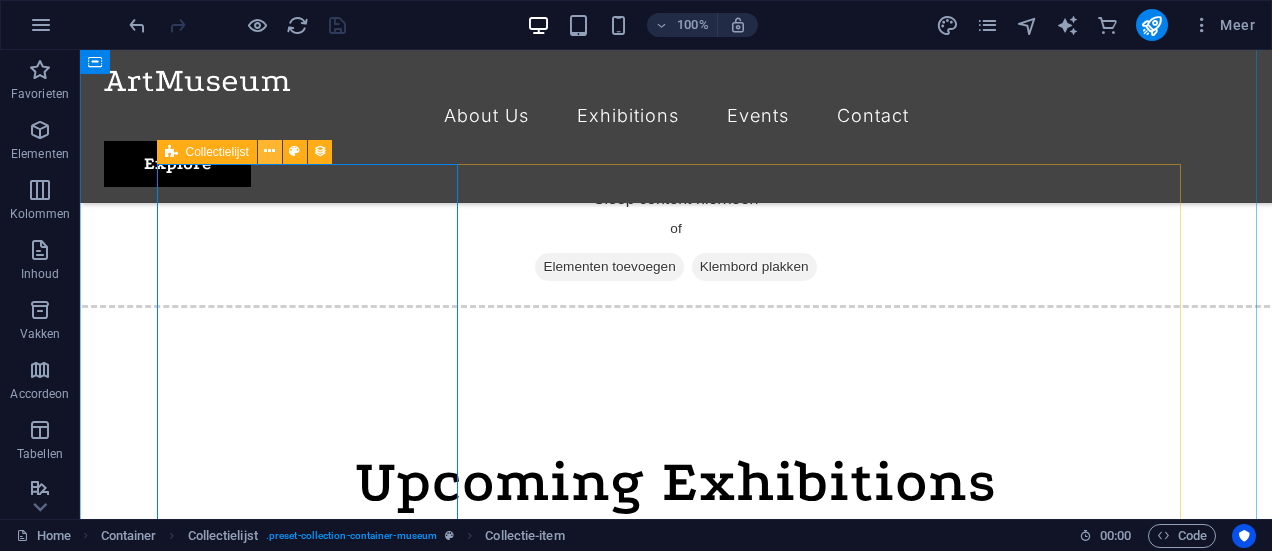 click at bounding box center (269, 151) 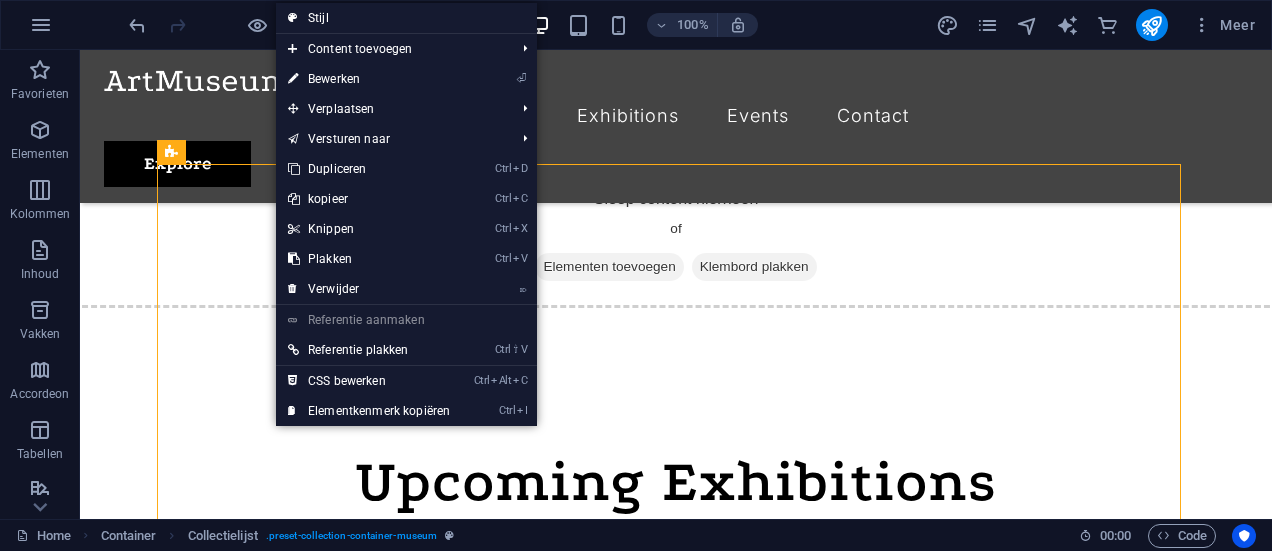 click on "⏎  Bewerken" at bounding box center [369, 79] 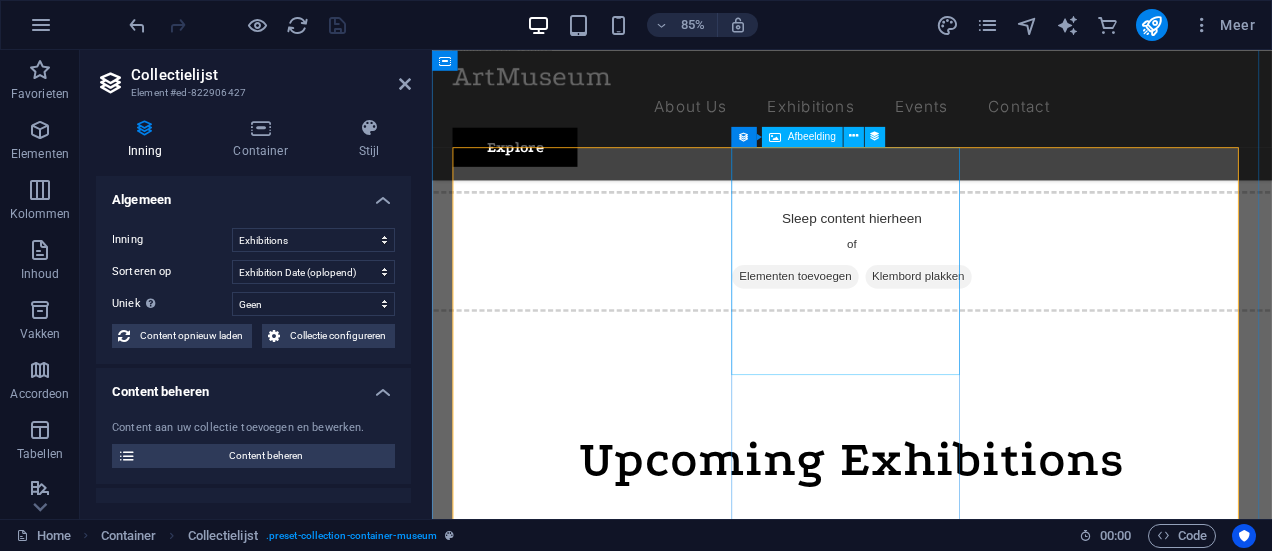 scroll, scrollTop: 950, scrollLeft: 0, axis: vertical 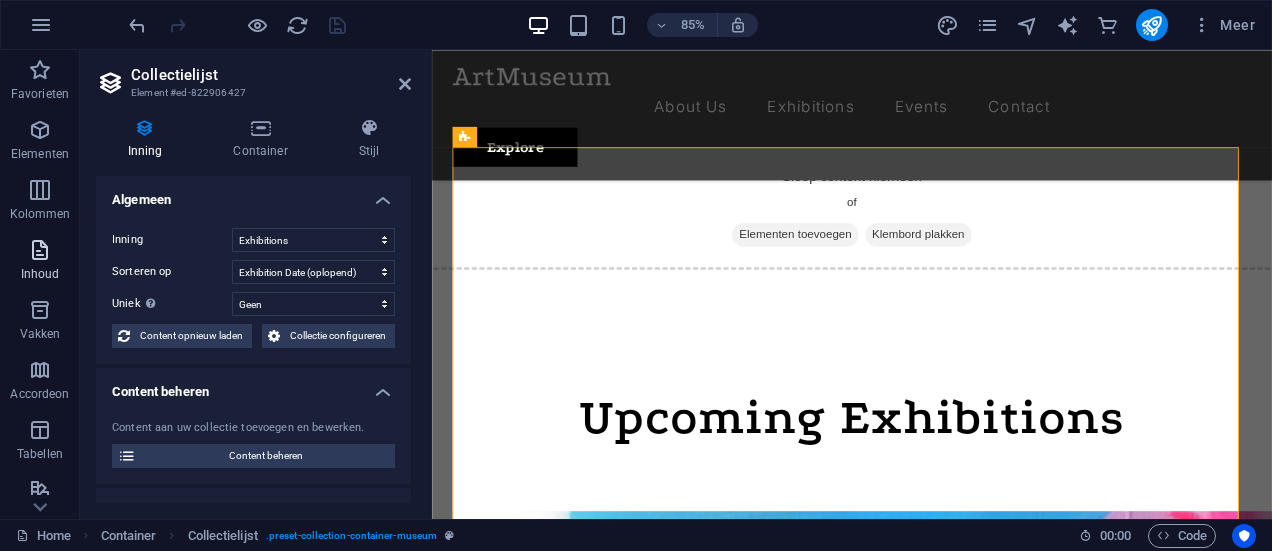 click at bounding box center (40, 250) 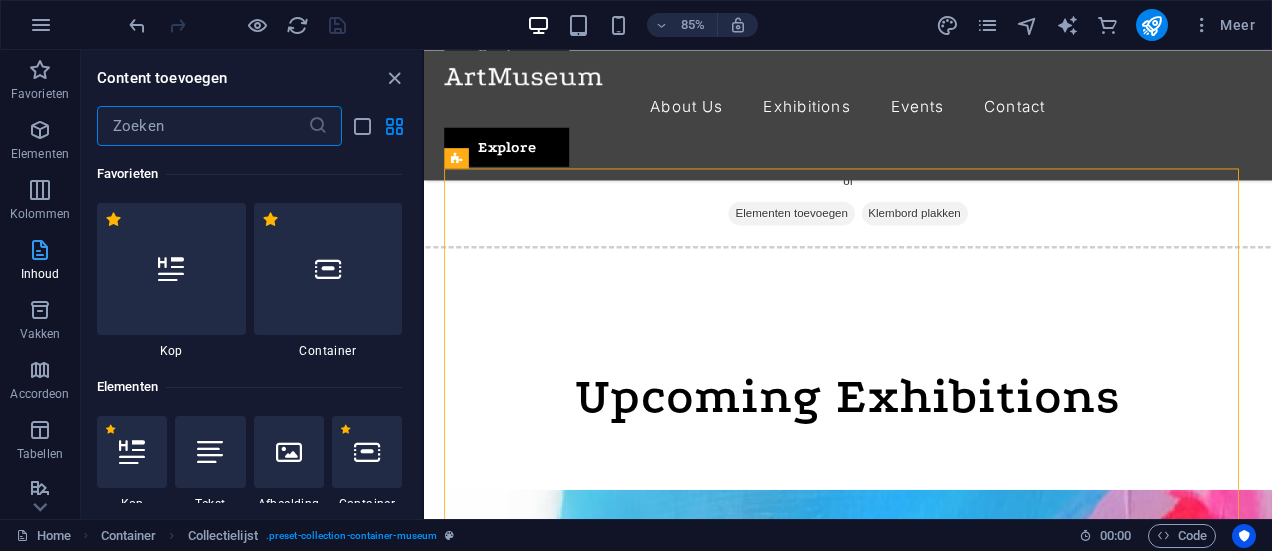 scroll, scrollTop: 900, scrollLeft: 0, axis: vertical 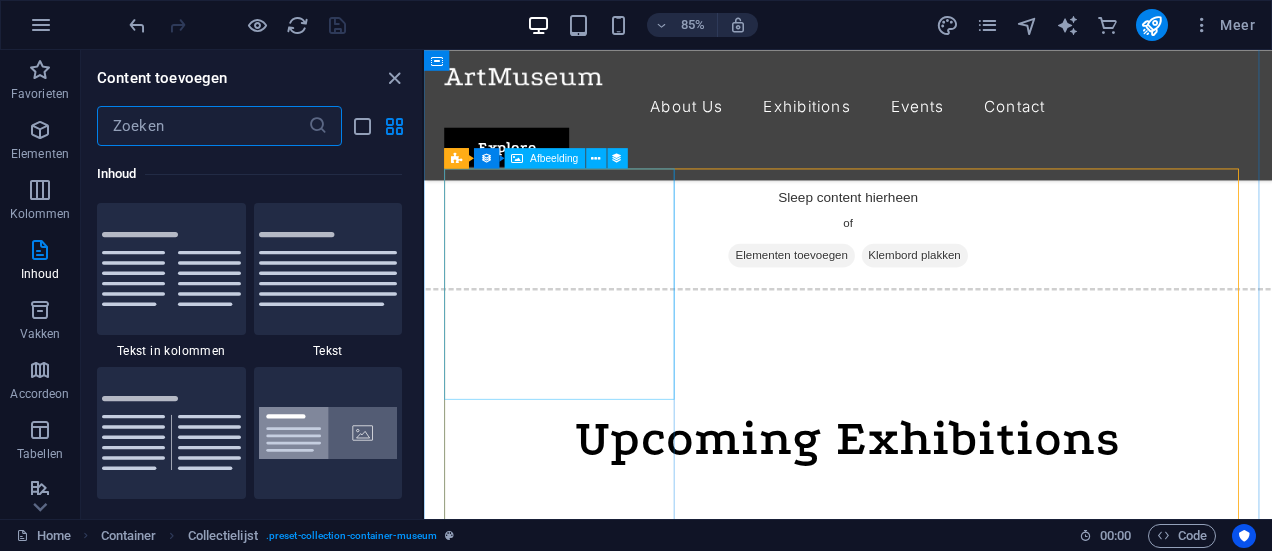 click at bounding box center [923, 1116] 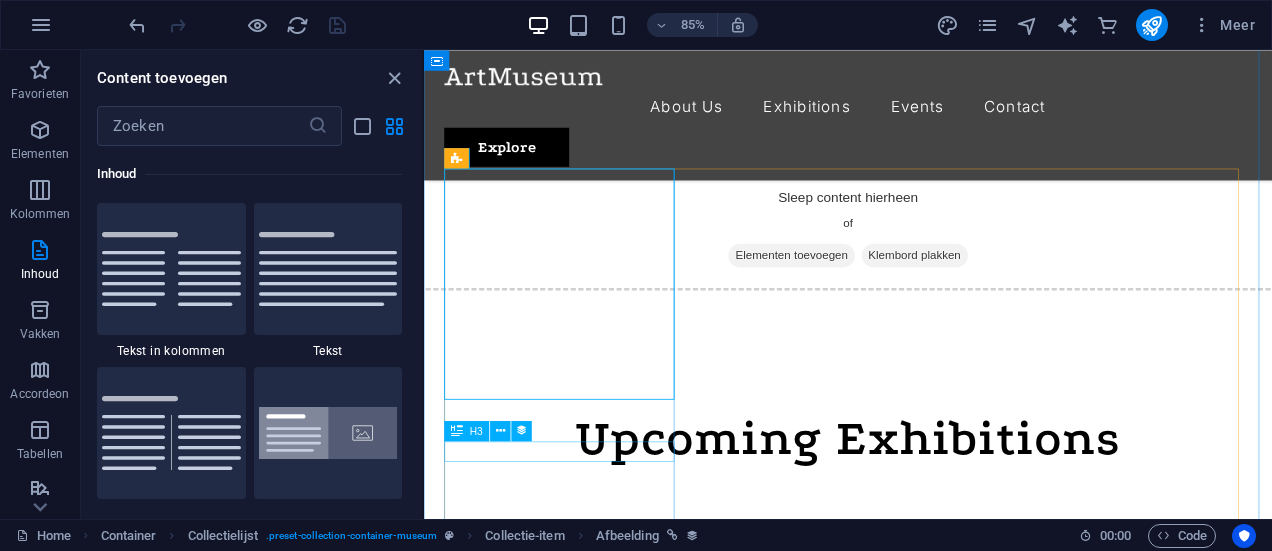 click on "Artistic View" at bounding box center (923, 1676) 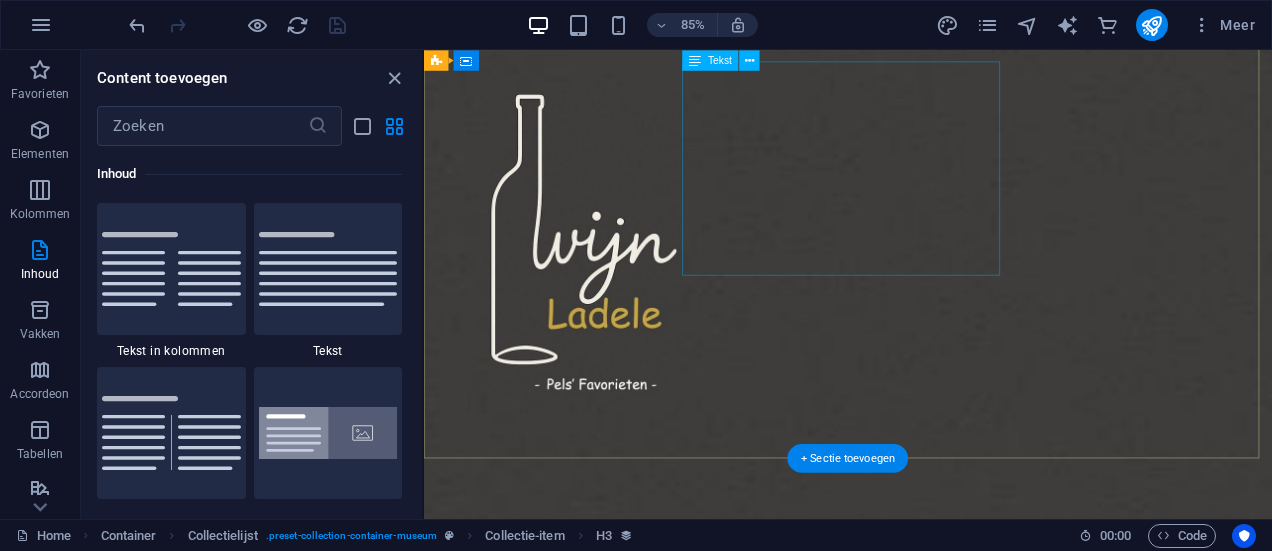 scroll, scrollTop: 0, scrollLeft: 0, axis: both 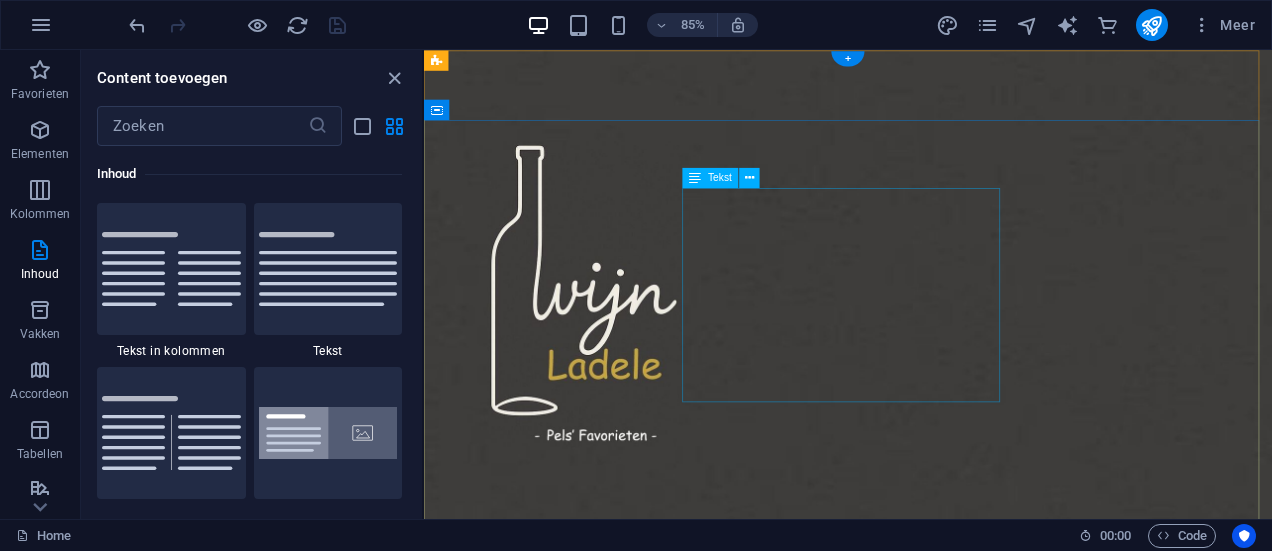 click on "Welkom bij Wijnladele! Wij bieden u een assortiment zeer aansprekende wijnen tegen eerlijke prijzen. Kwaliteit staat bij Wijnladele voorop en ons kenmerkt zich door unieke wijnproducenten die kleinschalig maar kwalitatief top wijnen aanbieden. Wij selecteren op authenticiteit, smaak en niet te vergeten op persoonlijke ervaring met de wijnboeren." at bounding box center [923, 937] 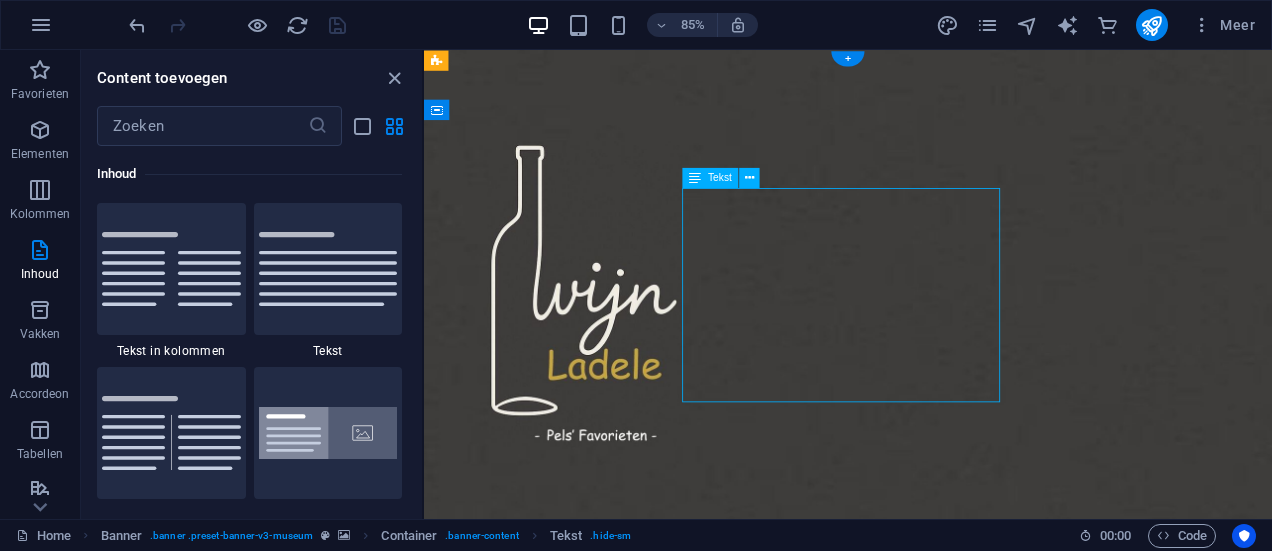 click on "Welkom bij Wijnladele! Wij bieden u een assortiment zeer aansprekende wijnen tegen eerlijke prijzen. Kwaliteit staat bij Wijnladele voorop en ons kenmerkt zich door unieke wijnproducenten die kleinschalig maar kwalitatief top wijnen aanbieden. Wij selecteren op authenticiteit, smaak en niet te vergeten op persoonlijke ervaring met de wijnboeren." at bounding box center (923, 937) 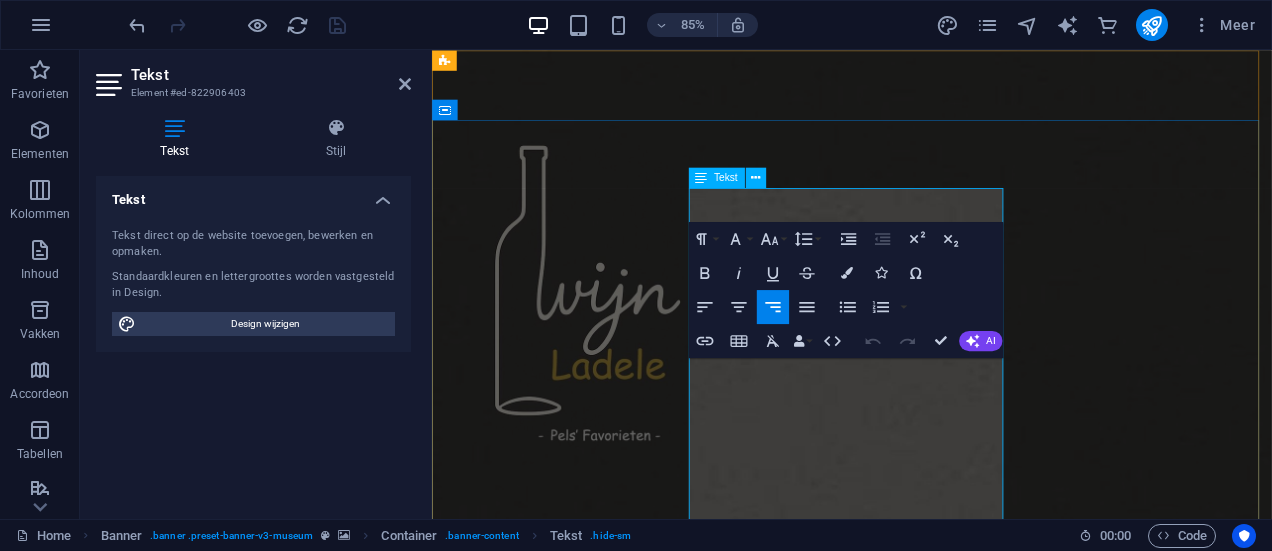 click on "Wij bieden u een assortiment zeer aansprekende wijnen tegen eerlijke prijzen. Kwaliteit staat bij Wijnladele voorop en ons kenmerkt zich door unieke wijnproducenten die kleinschalig maar kwalitatief top wijnen aanbieden. Wij selecteren op authenticiteit, smaak en niet te vergeten op persoonlijke ervaring met de wijnboeren." at bounding box center [1343, 1149] 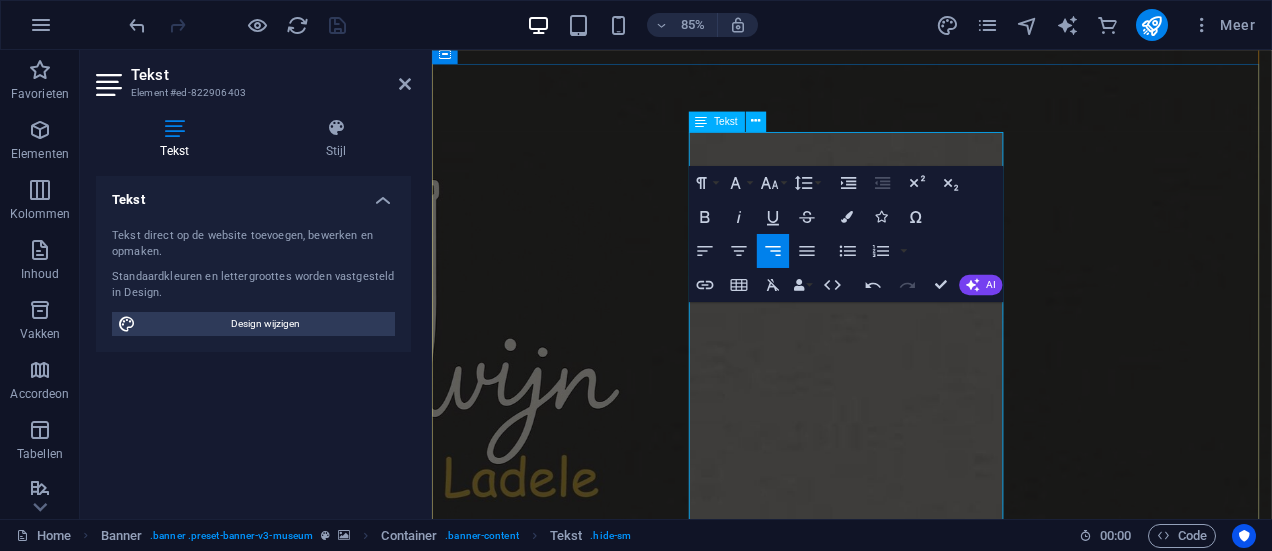 scroll, scrollTop: 66, scrollLeft: 0, axis: vertical 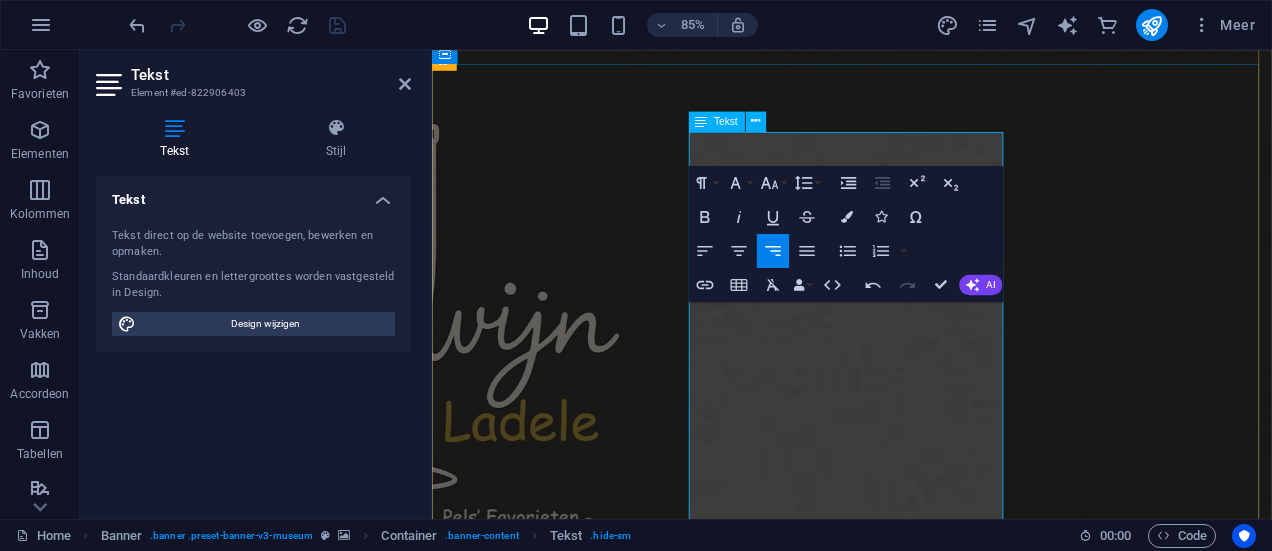 click on "Wij bieden u een assortiment zeer aansprekende wijnen tegen eerlijke prijzen. Kwaliteit staat bij Wijnladele voorop en ons kenmerkt zich door unieke wijnproducenten die kleinschalig producern  maar kwalitatief top wijnen aanbieden. Wij selecteren op authenticiteit, smaak en niet te vergeten op persoonlijke ervaring met de wijnboeren." at bounding box center [937, 1321] 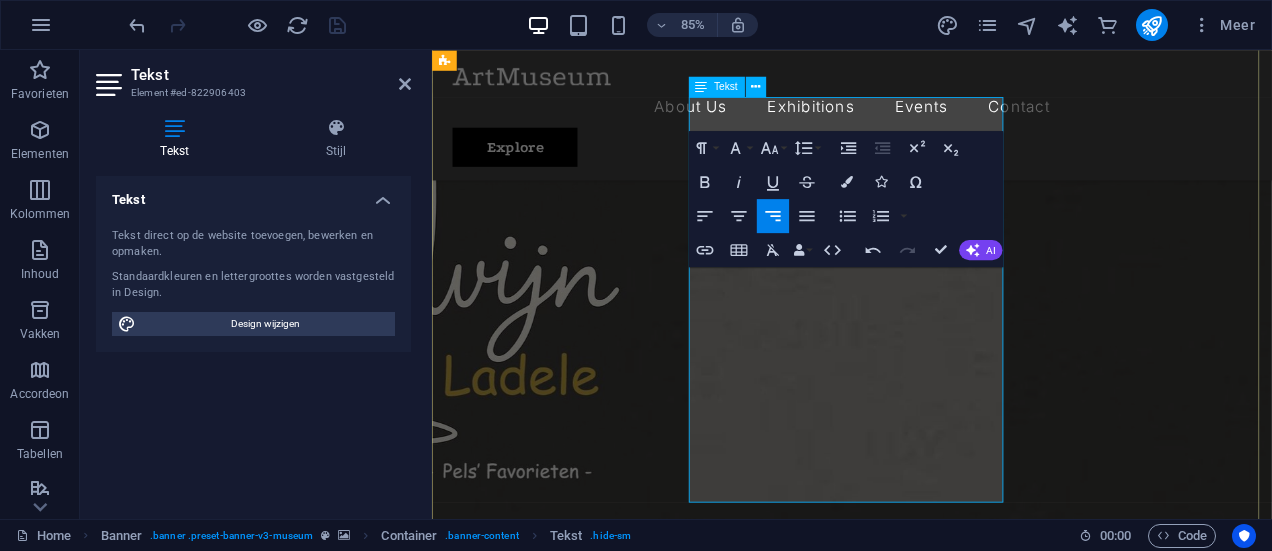 scroll, scrollTop: 133, scrollLeft: 0, axis: vertical 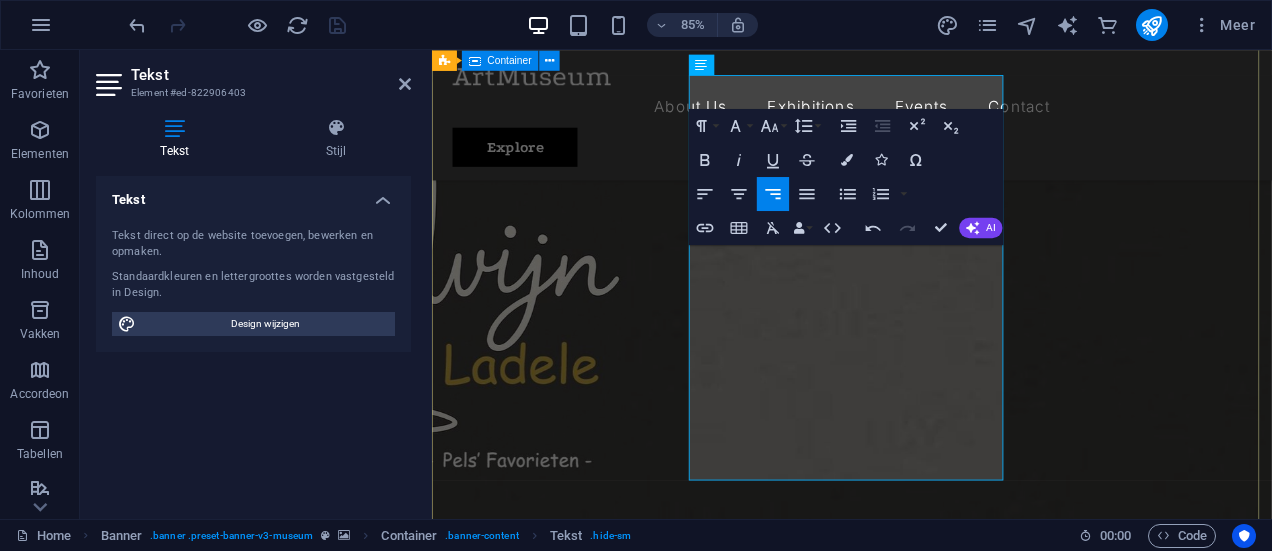 click on "Welkom bij Wijnladele! Wij bieden u een assortiment zeer aansprekende wijnen tegen eerlijke prijzen. Kwaliteit staat bij Wijnladele voorop en ons kenmerkt zich door unieke wijnproducenten die kleinschalig producern maar kwalitatief top wijnen leveren. Wij selecteren op authenticiteit, smaak en niet te vergeten op persoonlijke ervaring met de wijnboeren.    Explore" at bounding box center [926, 1122] 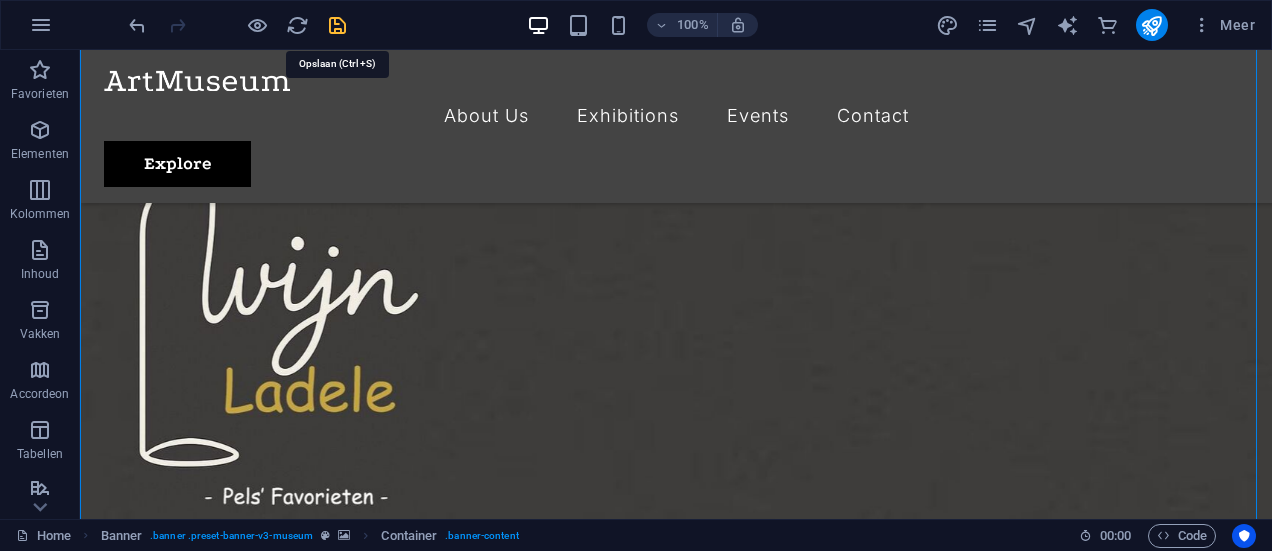 click at bounding box center (337, 25) 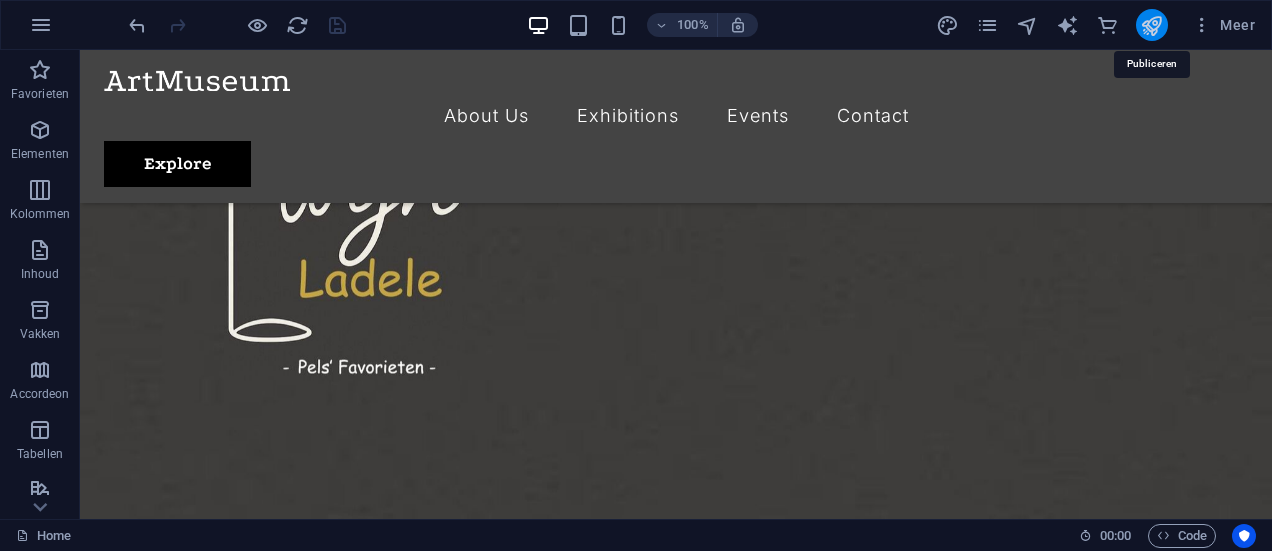 click at bounding box center (1151, 25) 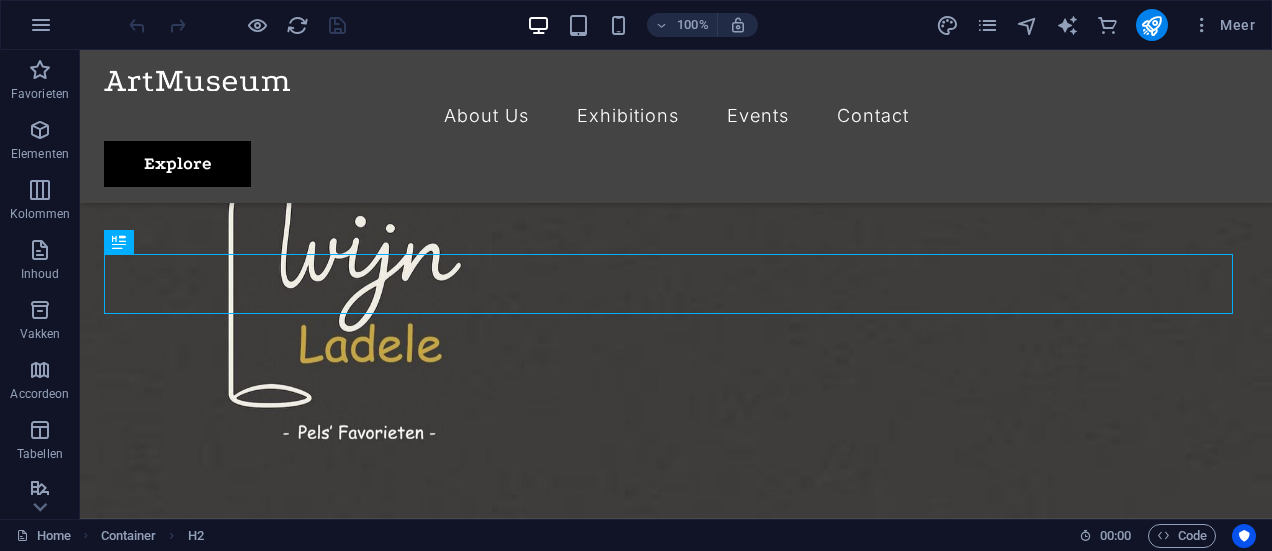scroll, scrollTop: 669, scrollLeft: 0, axis: vertical 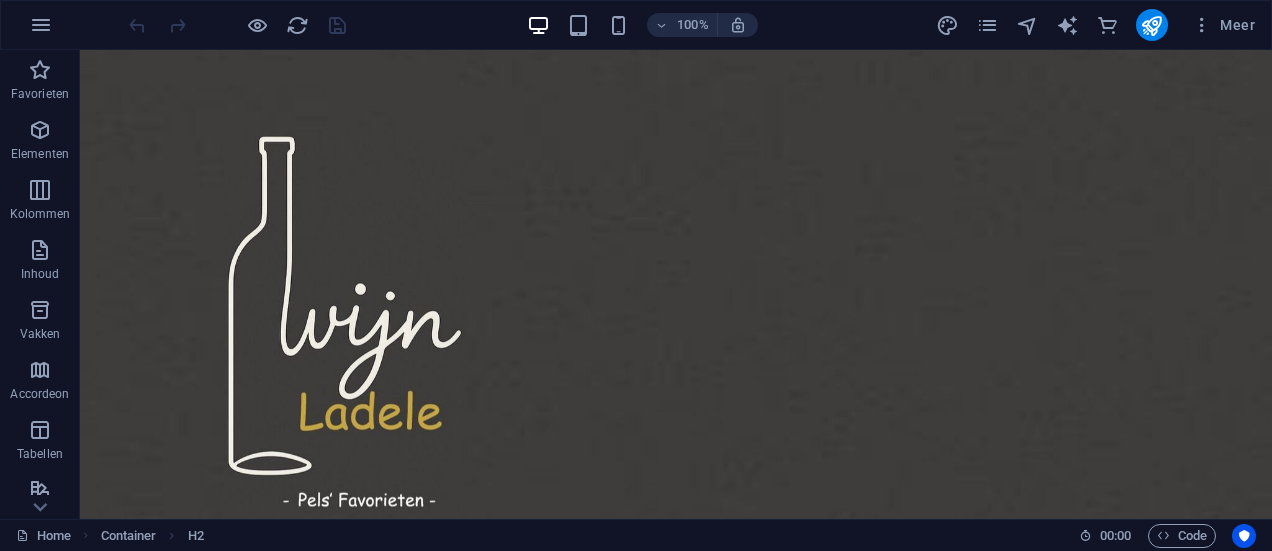 drag, startPoint x: 1262, startPoint y: 136, endPoint x: 1253, endPoint y: 92, distance: 44.911022 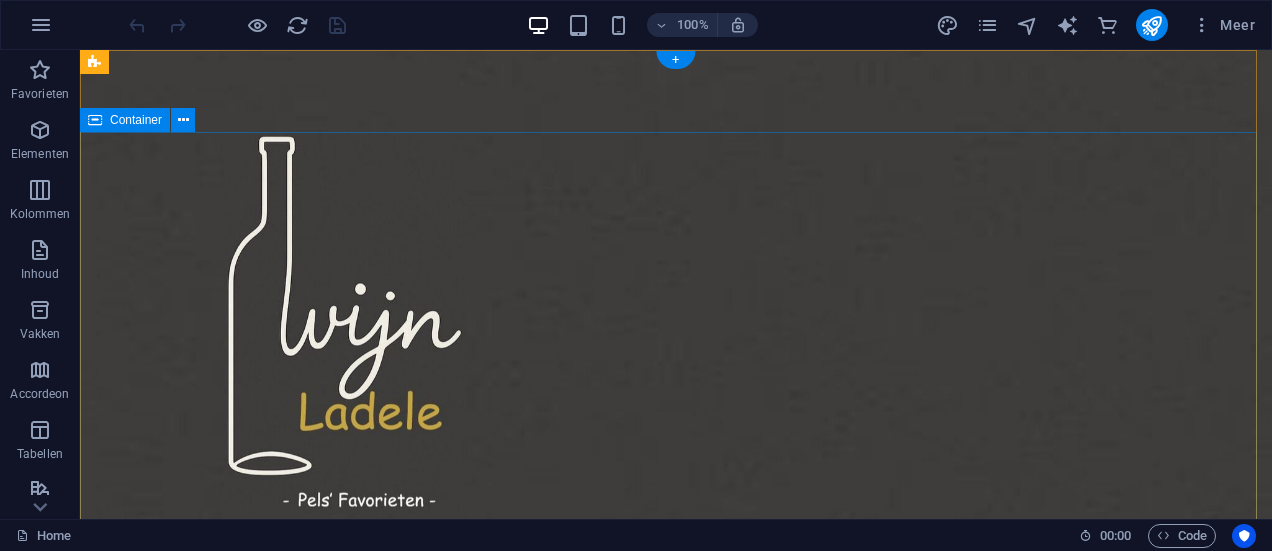 click on "Welkom bij Wijnladele! Wij bieden u een assortiment zeer aansprekende wijnen tegen eerlijke prijzen. Kwaliteit staat bij Wijnladele voorop en ons kenmerkt zich door unieke wijnproducenten die kleinschalig producern maar kwalitatief top wijnen leveren. Wij selecteren op authenticiteit, smaak en niet te vergeten op persoonlijke ervaring met de wijnboeren.    Explore" at bounding box center [676, 1005] 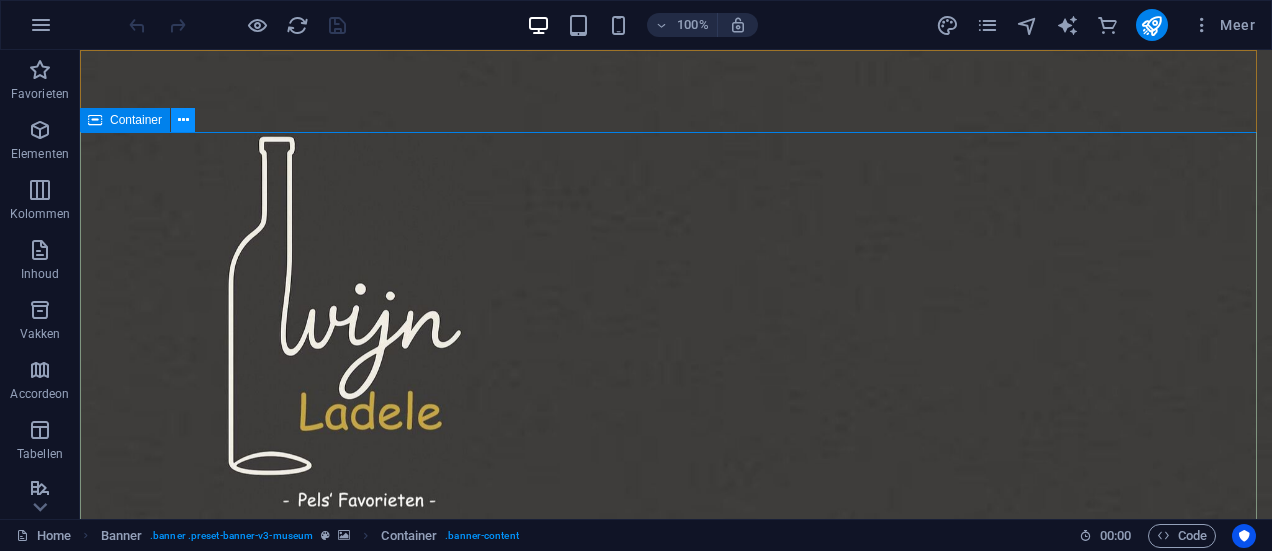 click at bounding box center (183, 120) 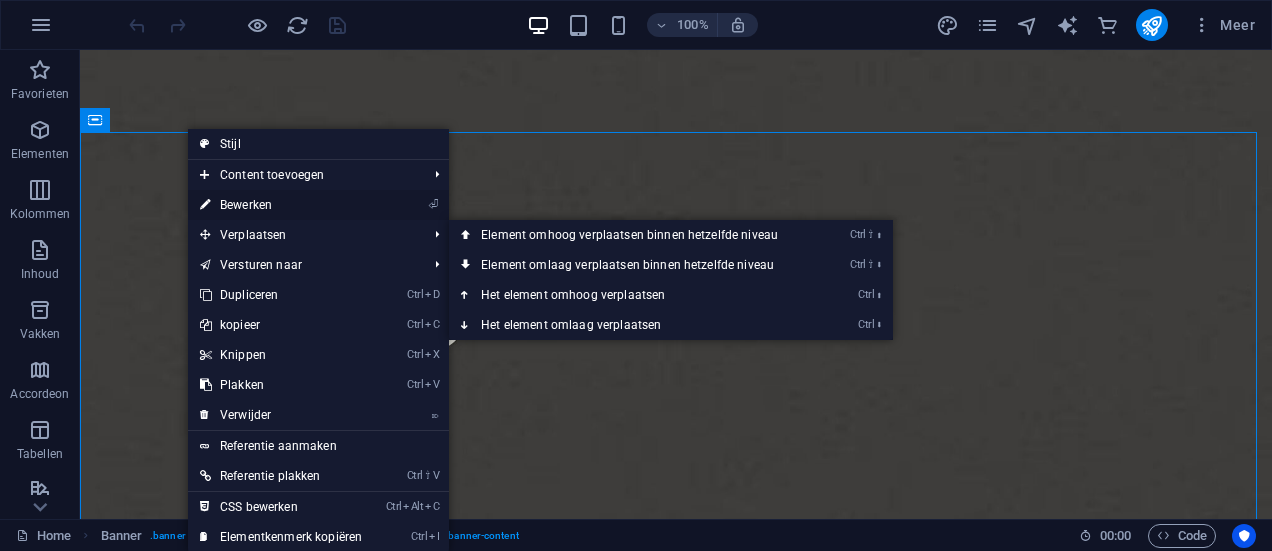 click on "⏎  Bewerken" at bounding box center (281, 205) 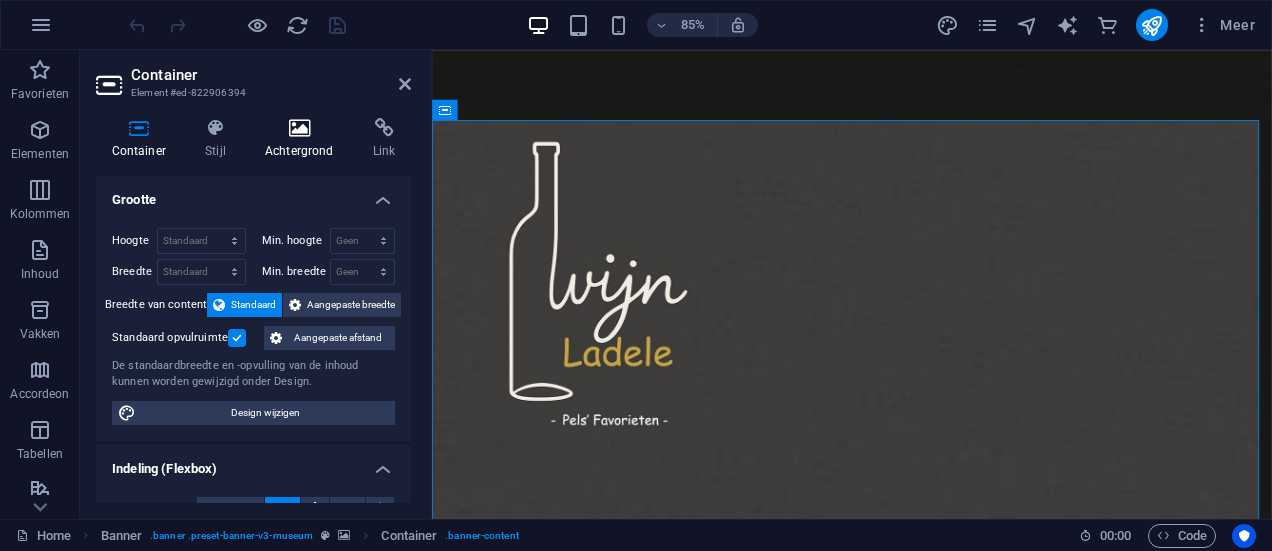 click at bounding box center (299, 128) 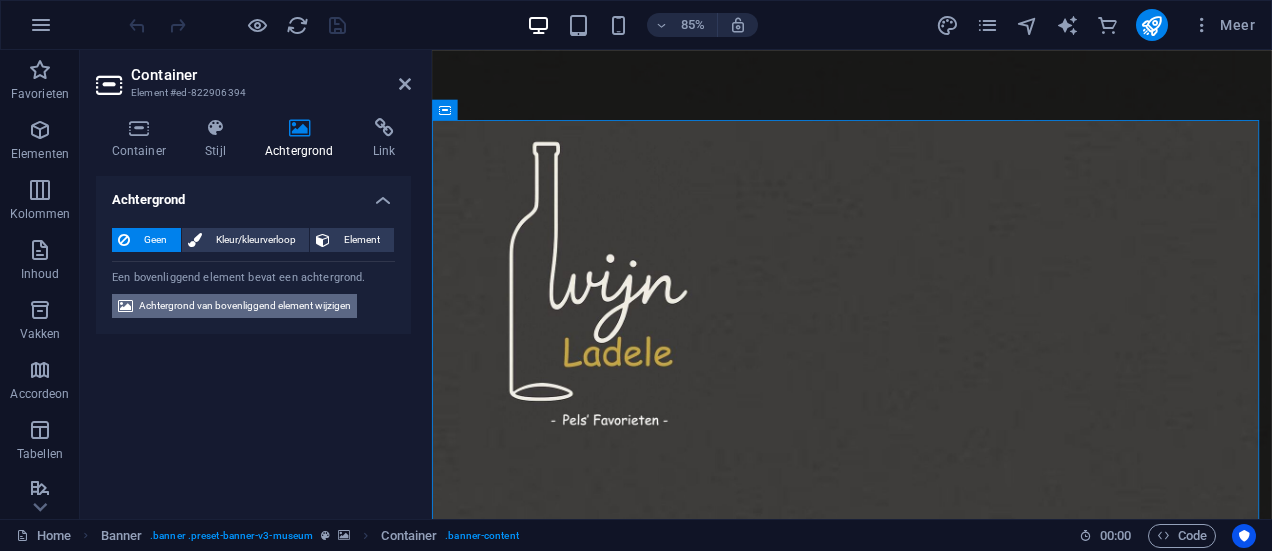 click on "Achtergrond van bovenliggend element wijzigen" at bounding box center (245, 306) 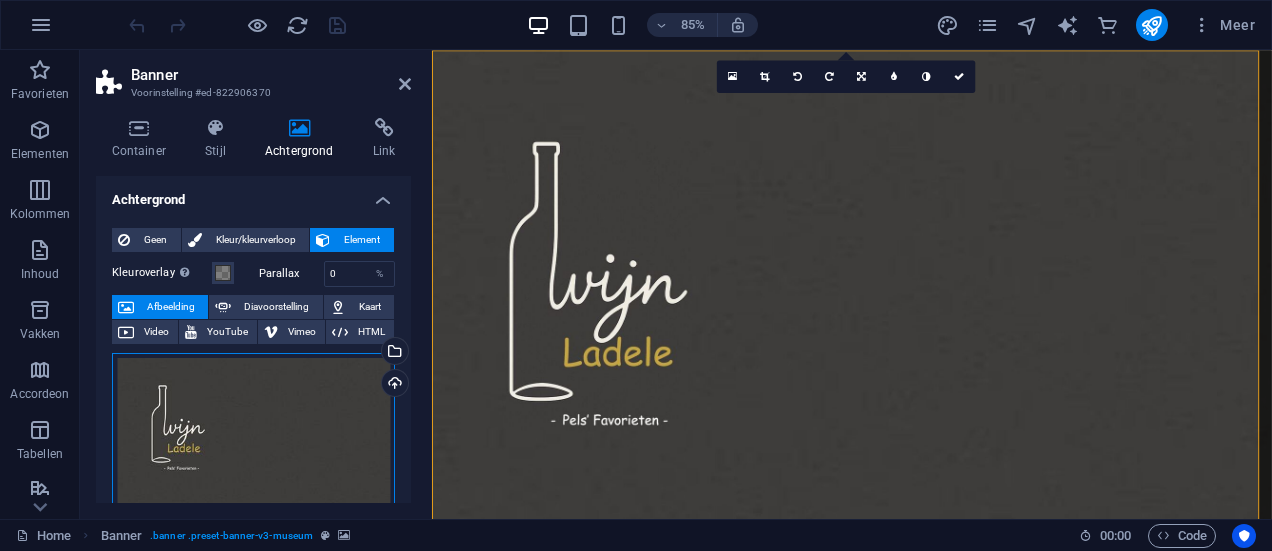 click on "Sleep bestanden hierheen, klik om bestanden te kiezen of  selecteer bestanden uit Bestanden of gebruik onze gratis stockfoto's en video's" at bounding box center [253, 435] 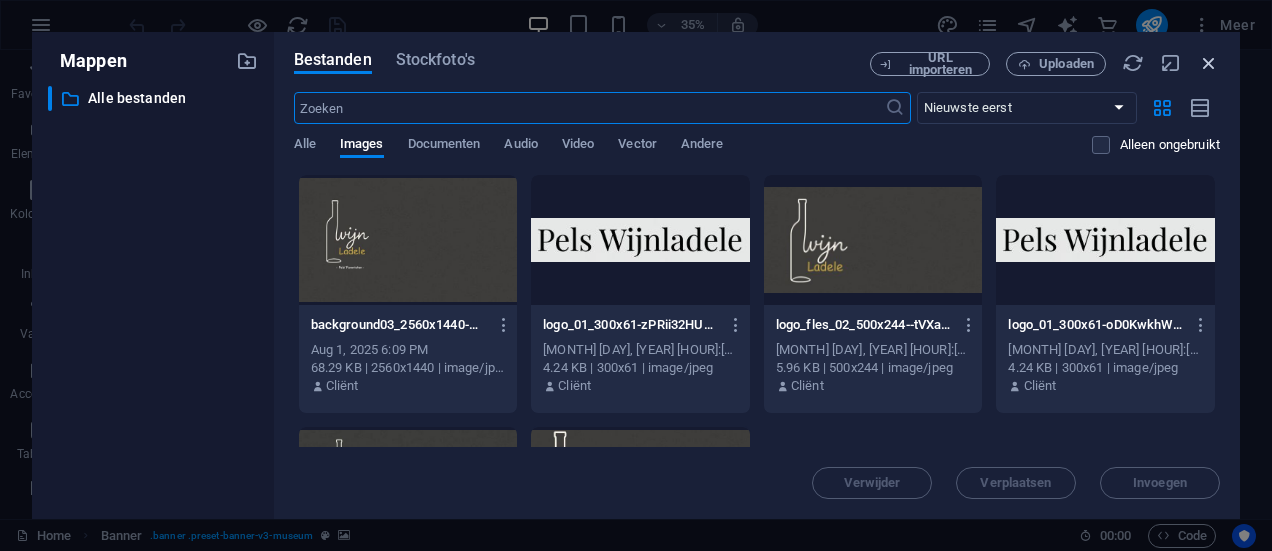 click at bounding box center [1209, 63] 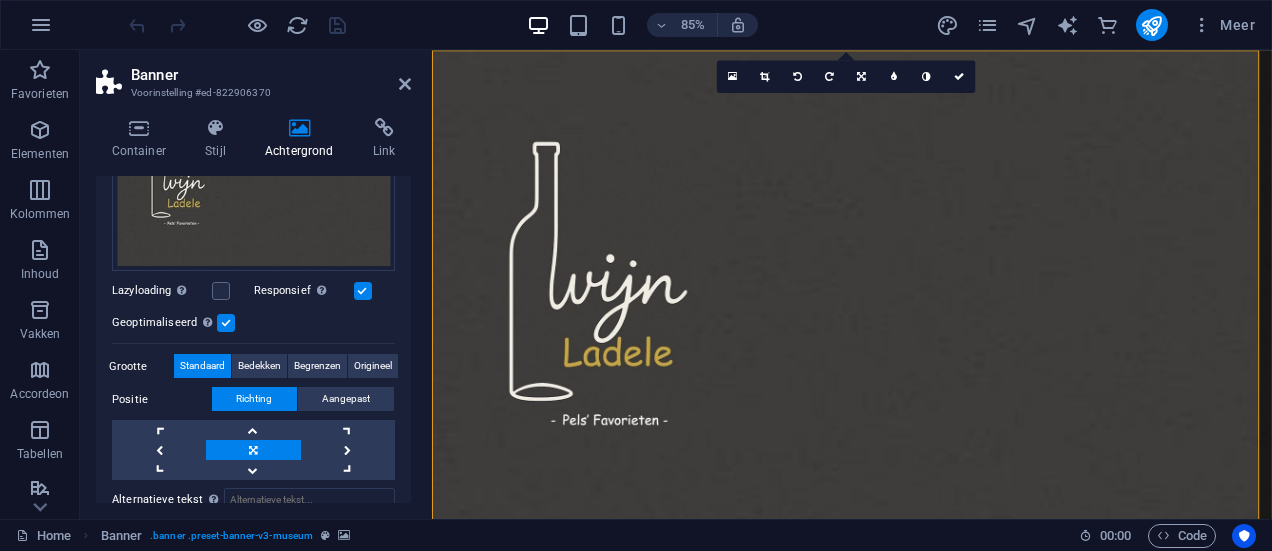 scroll, scrollTop: 300, scrollLeft: 0, axis: vertical 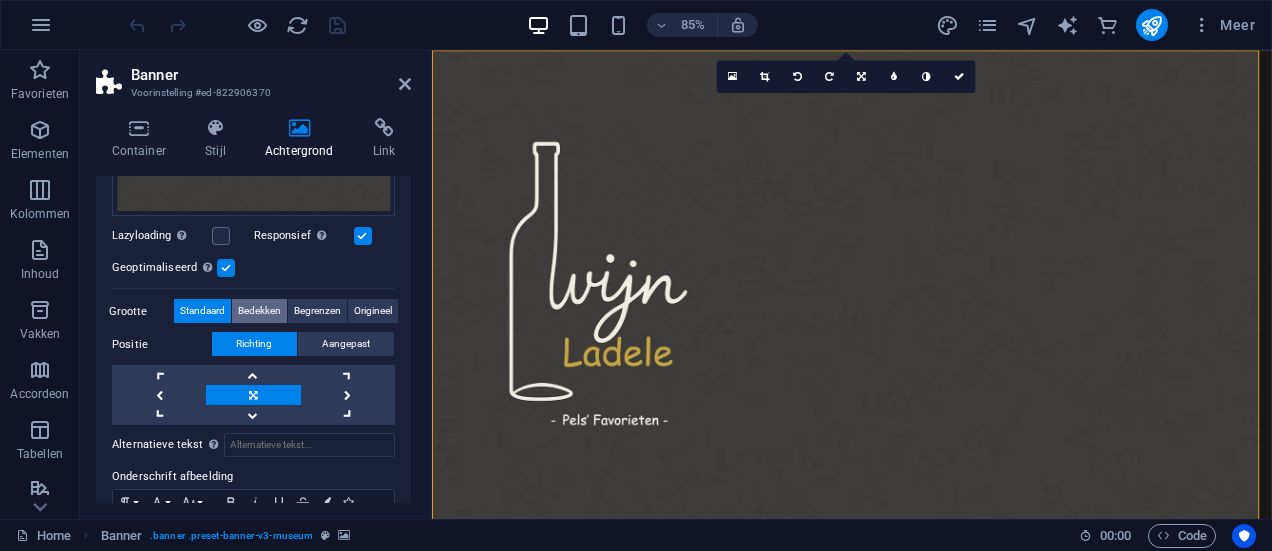 click on "Bedekken" at bounding box center [259, 311] 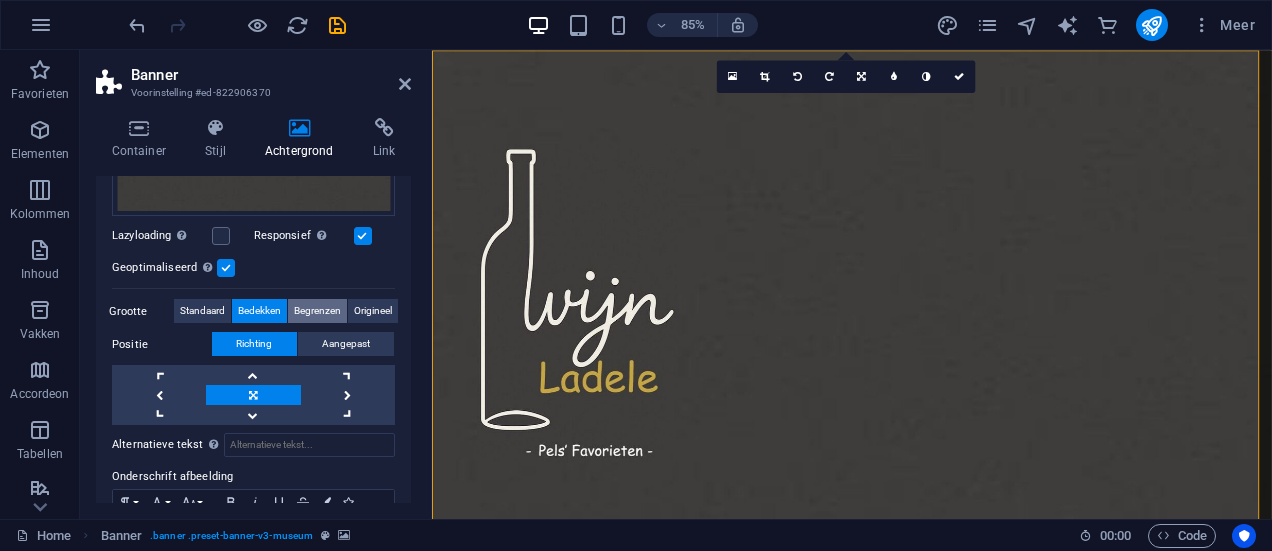 click on "Begrenzen" at bounding box center [317, 311] 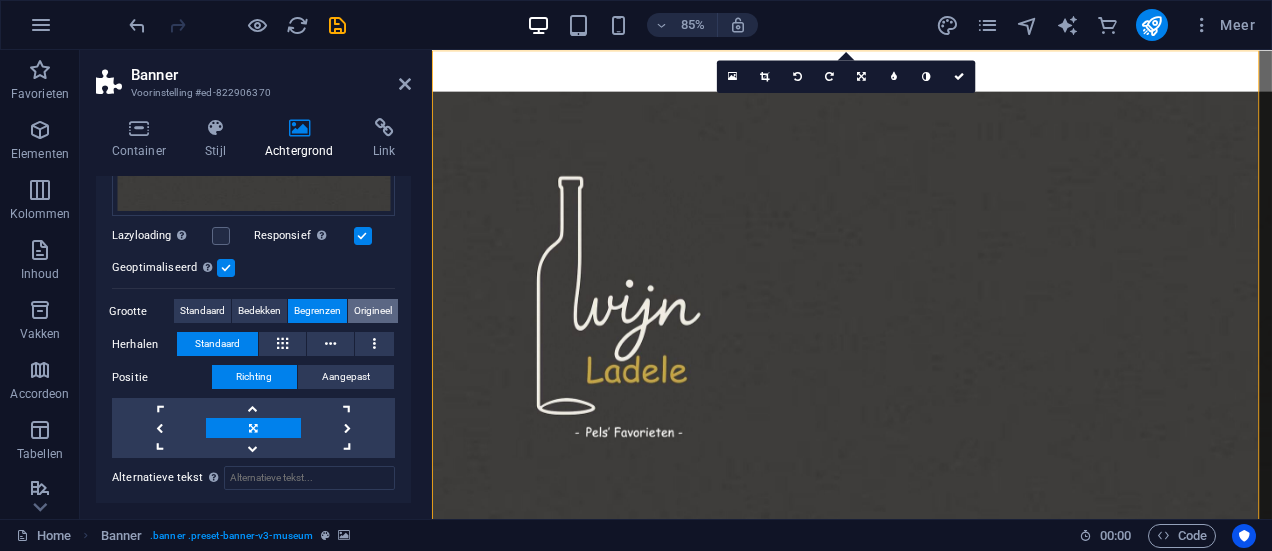 click on "Origineel" at bounding box center (373, 311) 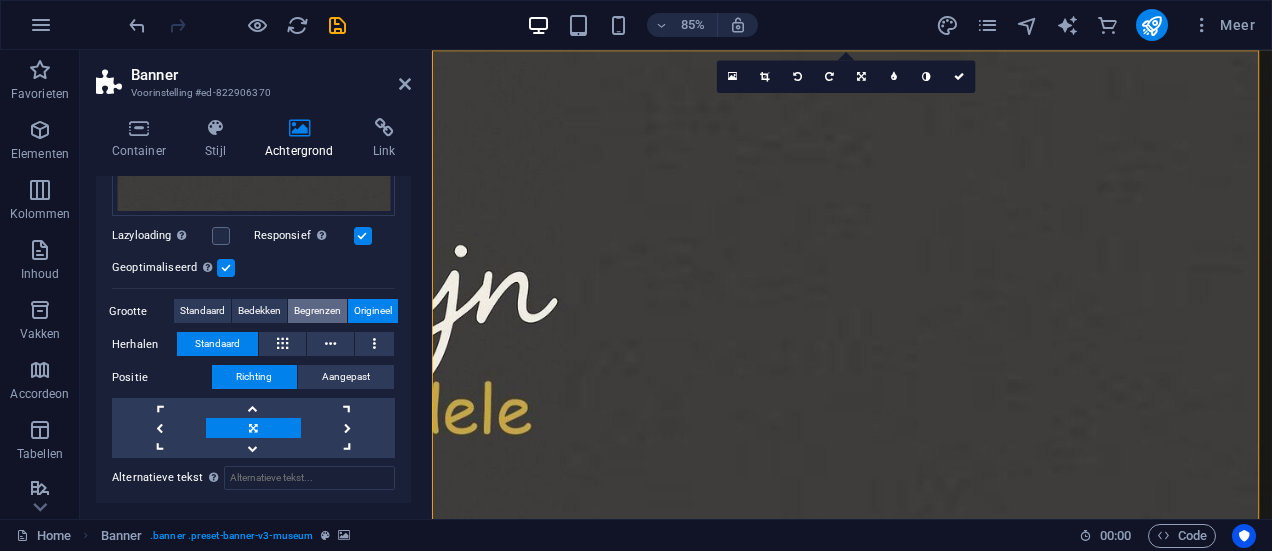 click on "Begrenzen" at bounding box center [317, 311] 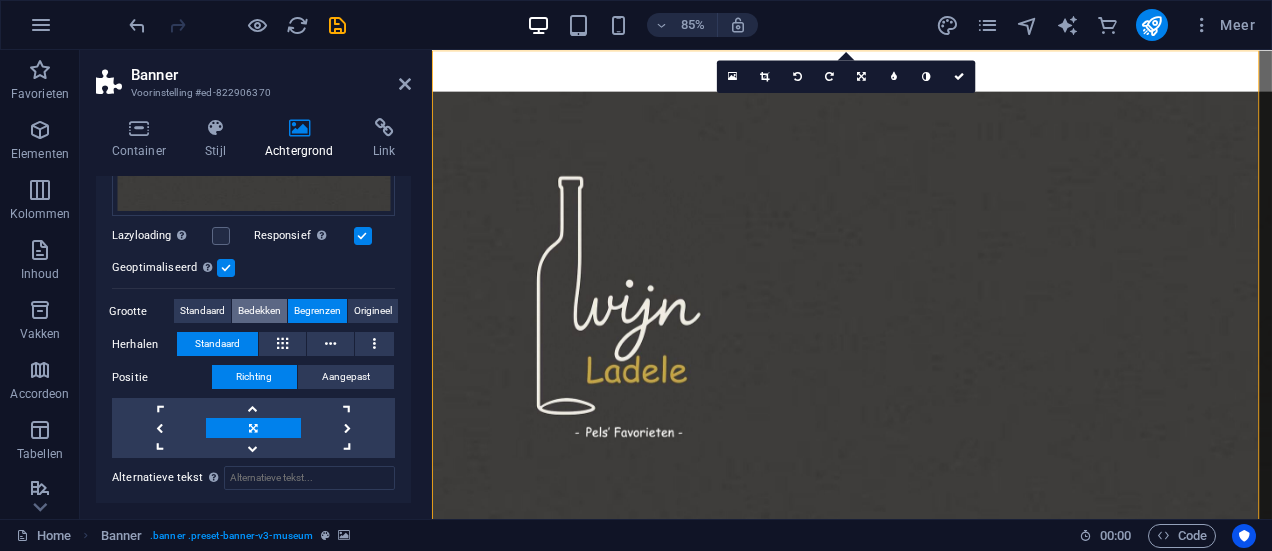 click on "Bedekken" at bounding box center [259, 311] 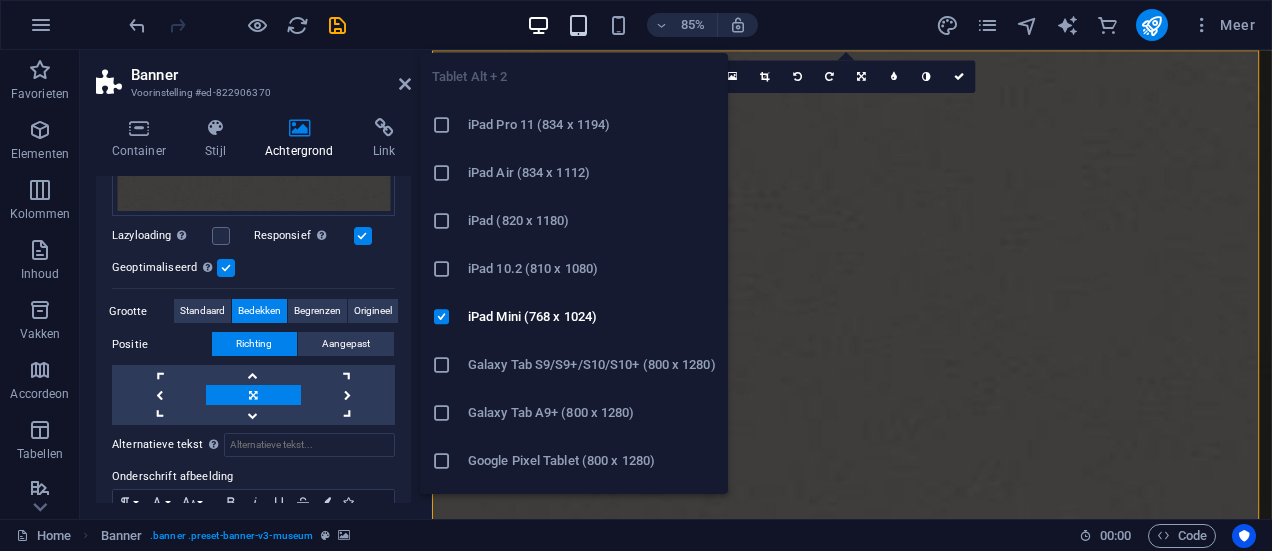 click at bounding box center (578, 25) 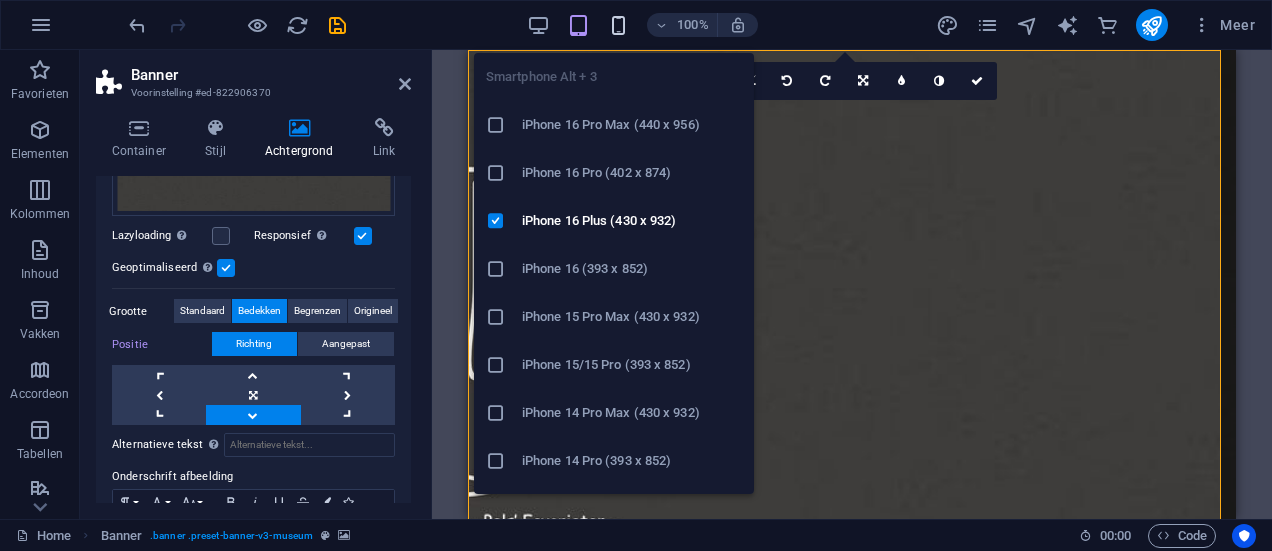 click at bounding box center [618, 25] 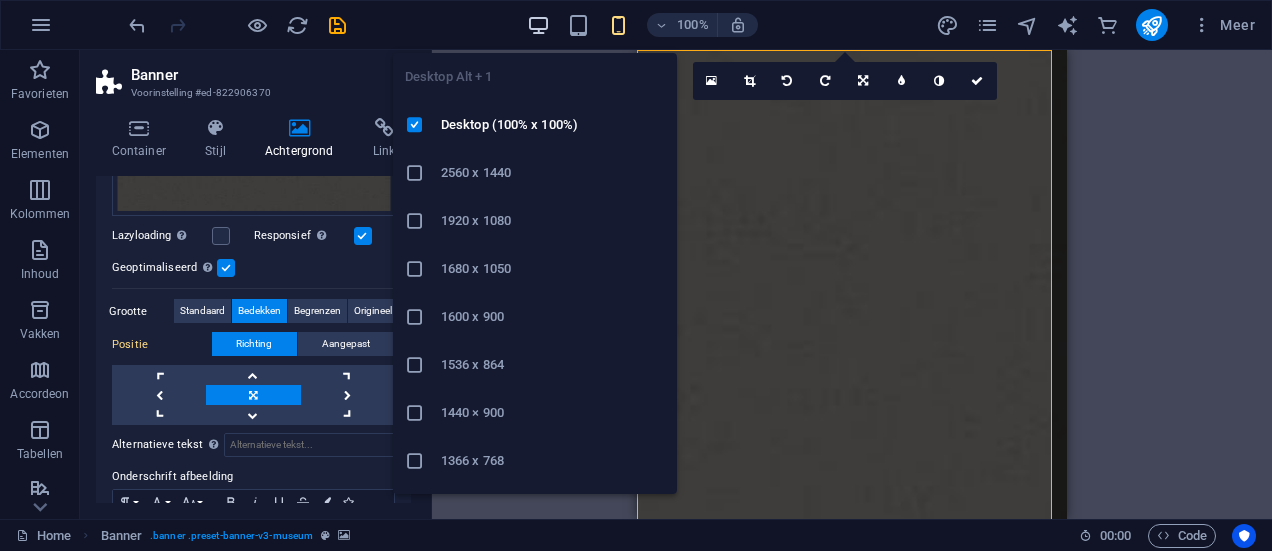 click at bounding box center [538, 25] 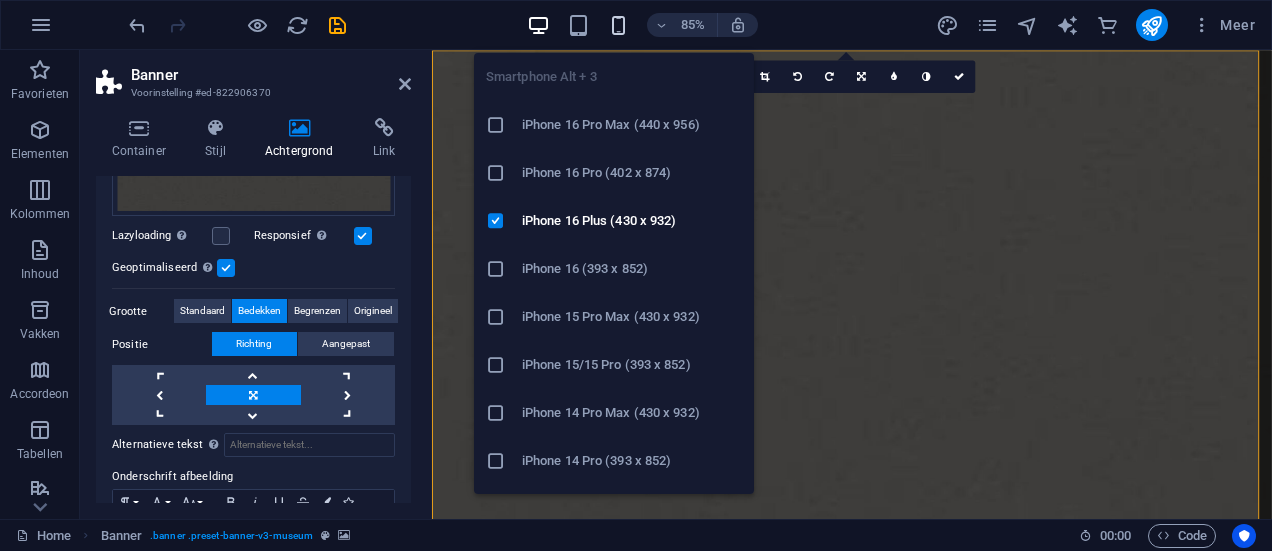 click at bounding box center (618, 25) 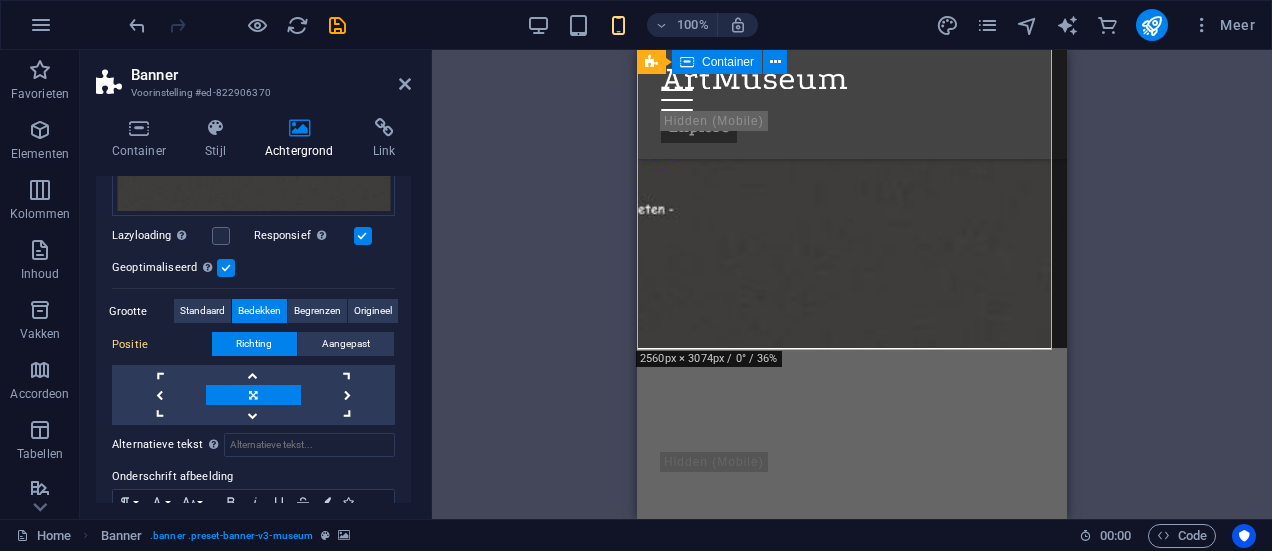 scroll, scrollTop: 0, scrollLeft: 0, axis: both 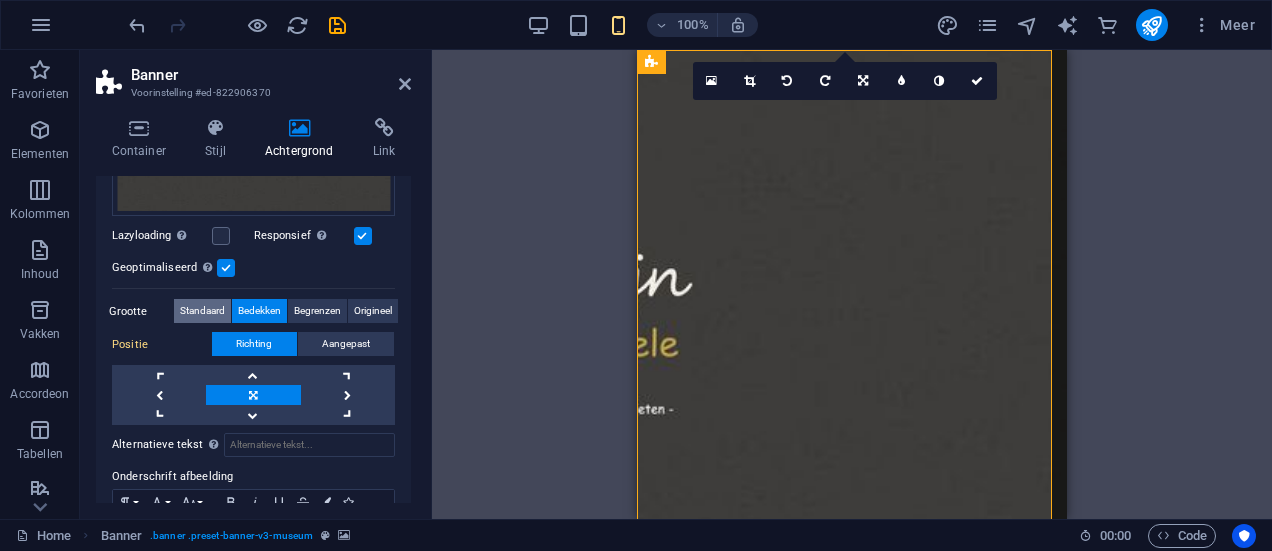 click on "Standaard" at bounding box center (202, 311) 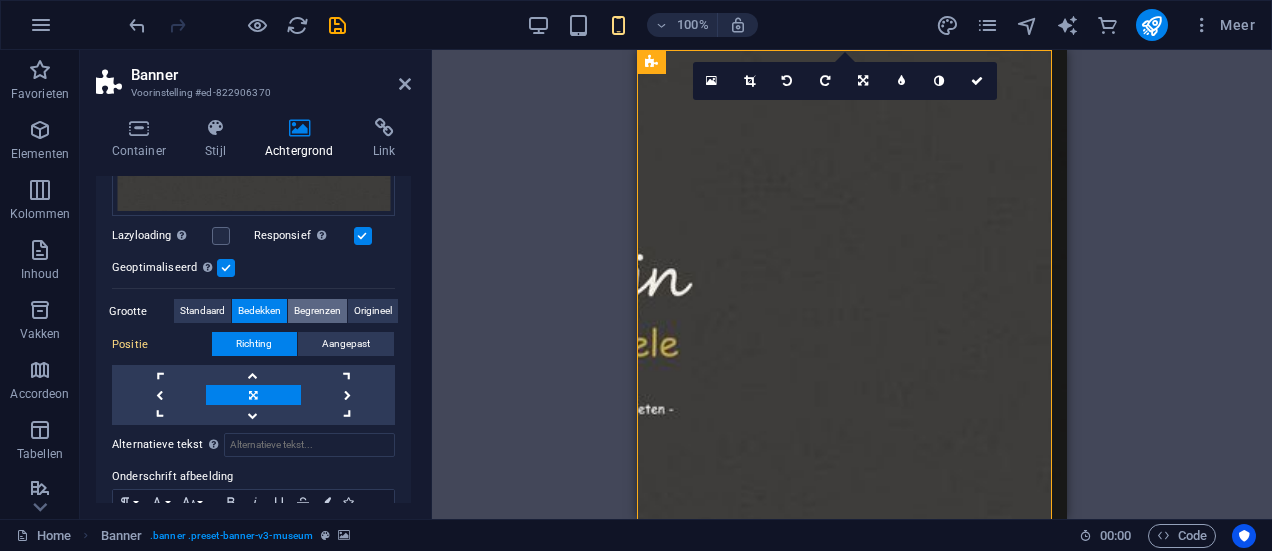 click on "Begrenzen" at bounding box center (317, 311) 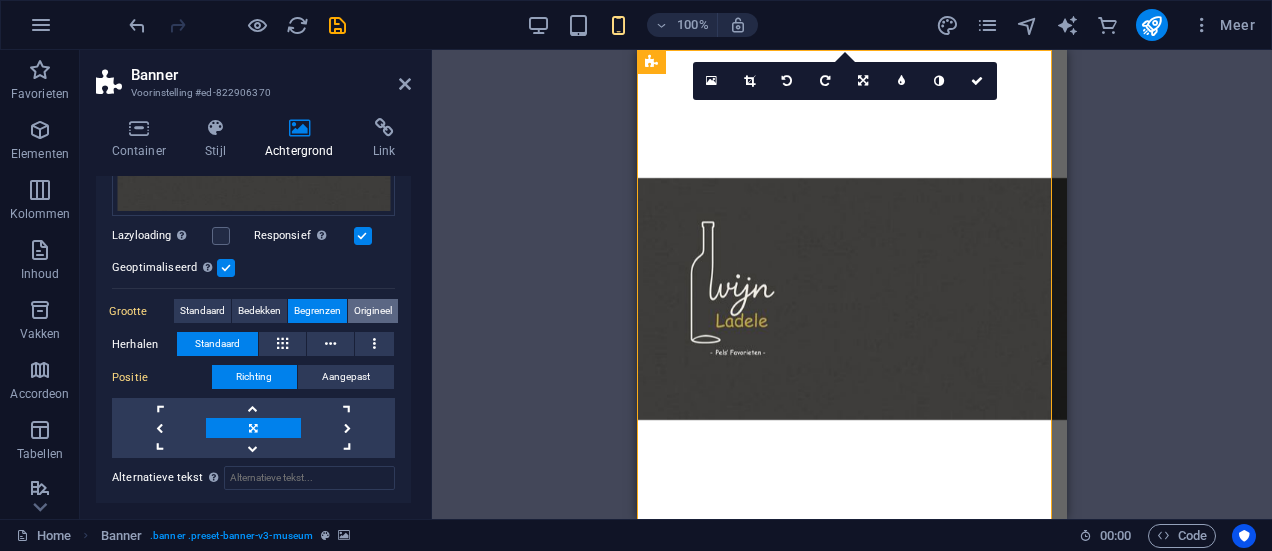 click on "Origineel" at bounding box center [373, 311] 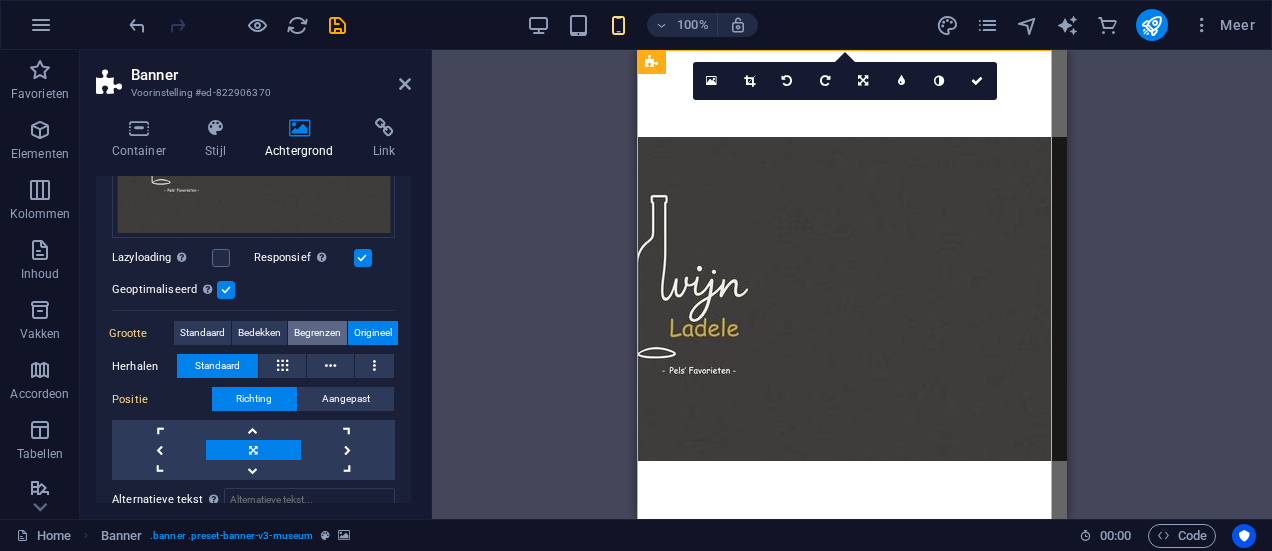 scroll, scrollTop: 300, scrollLeft: 0, axis: vertical 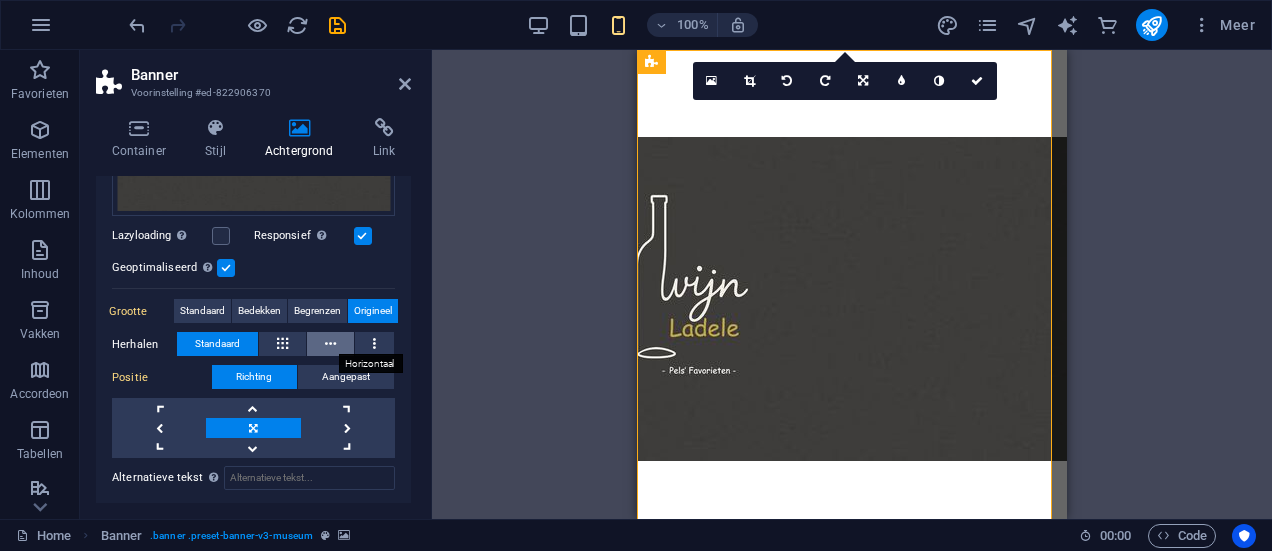 click at bounding box center [330, 344] 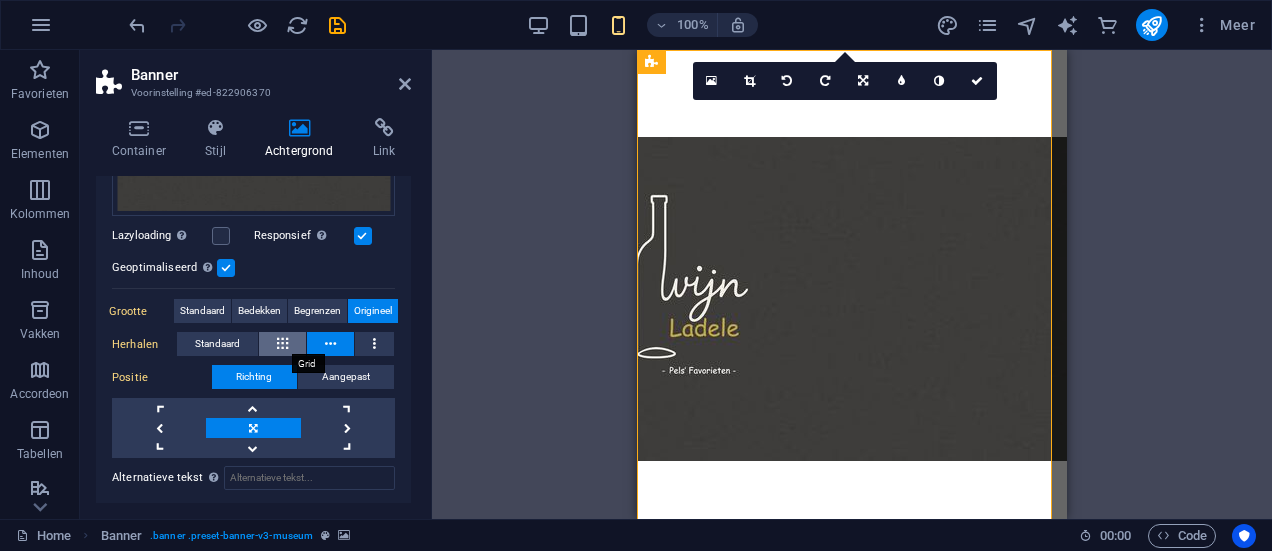 click at bounding box center (282, 344) 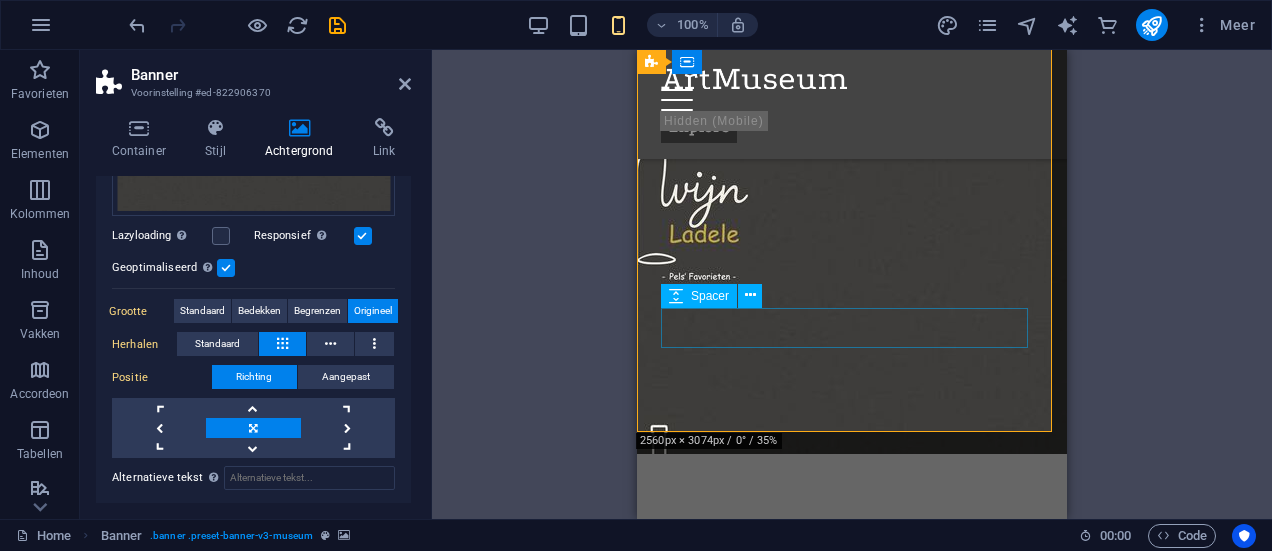 scroll, scrollTop: 0, scrollLeft: 0, axis: both 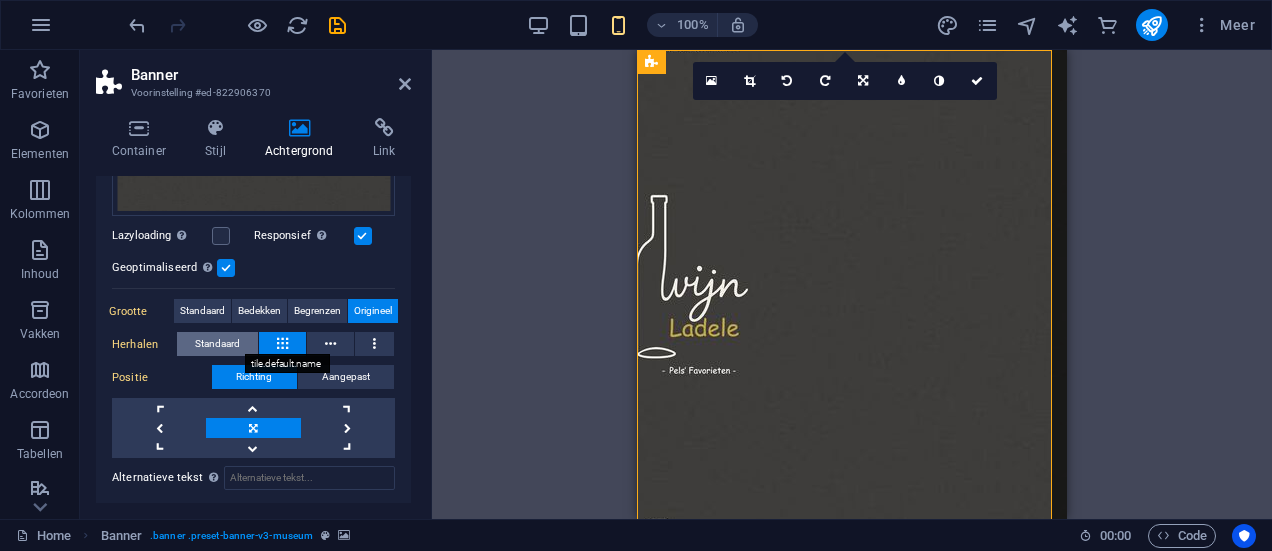 click on "Standaard" at bounding box center [217, 344] 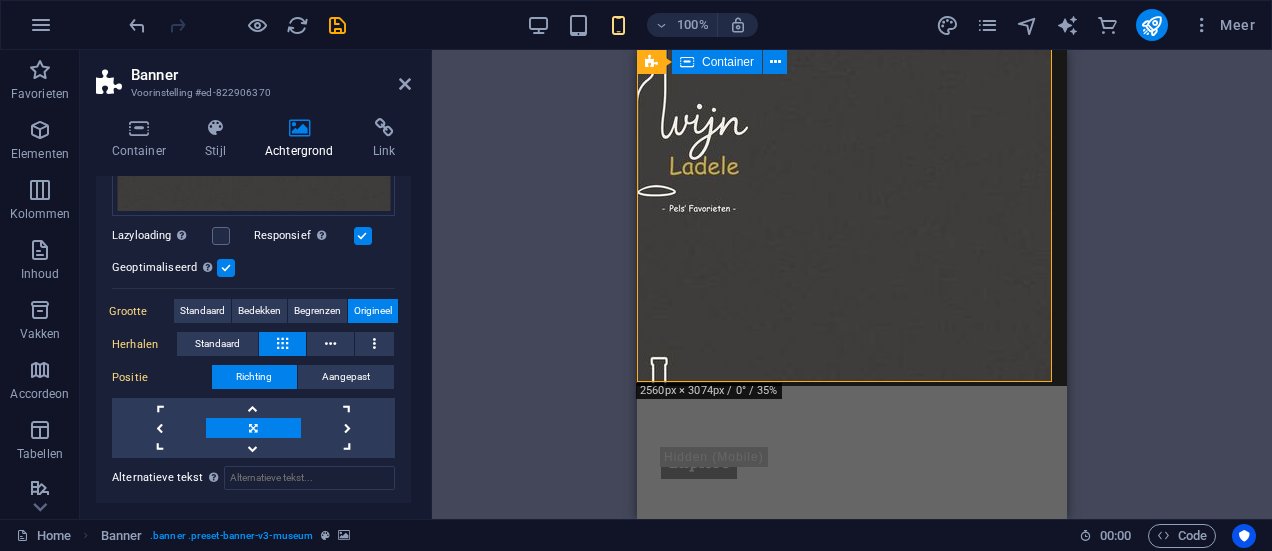 scroll, scrollTop: 166, scrollLeft: 0, axis: vertical 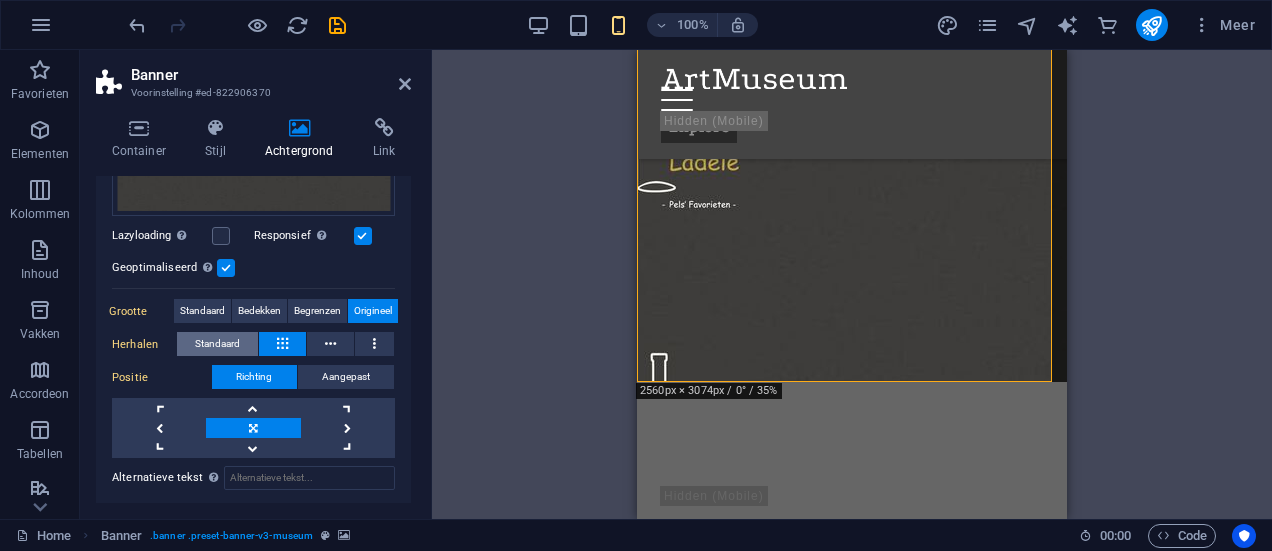 click on "Standaard" at bounding box center [217, 344] 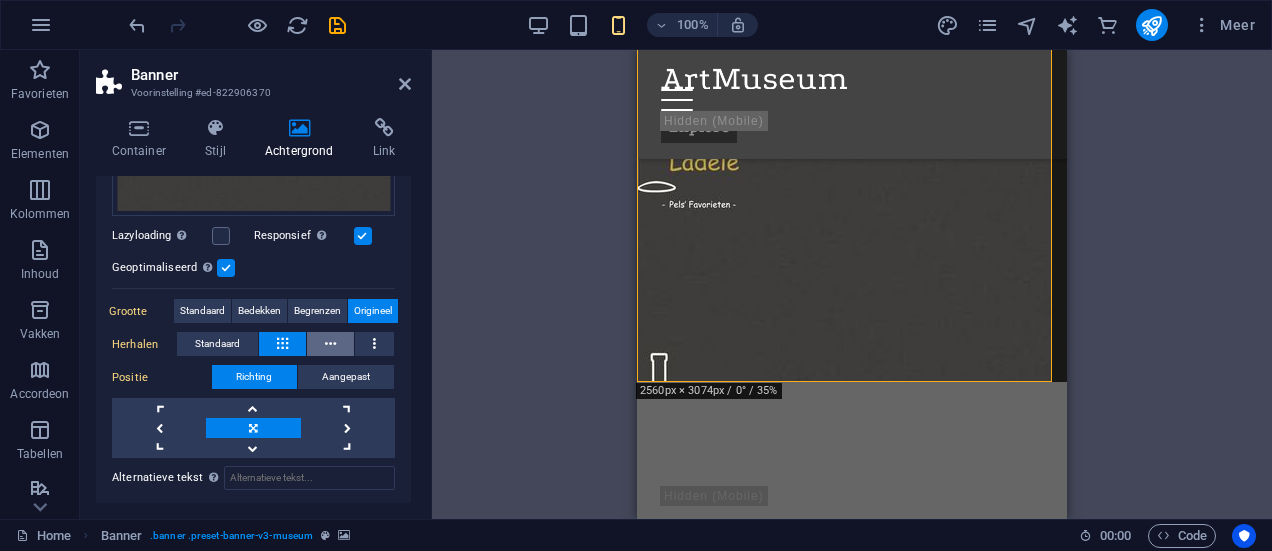 click at bounding box center [330, 344] 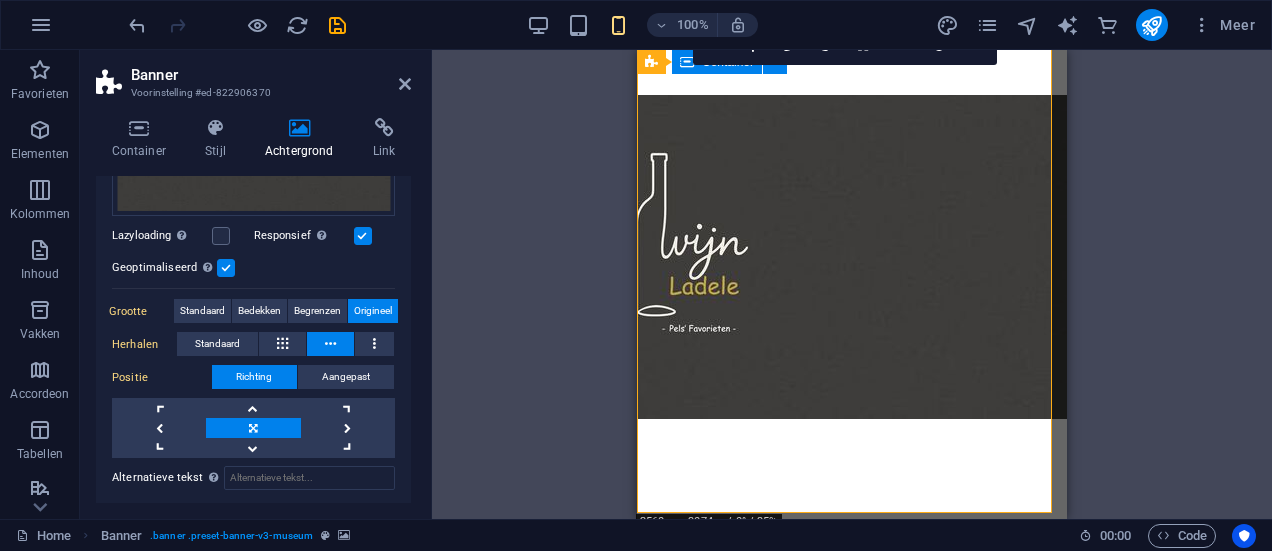 scroll, scrollTop: 33, scrollLeft: 0, axis: vertical 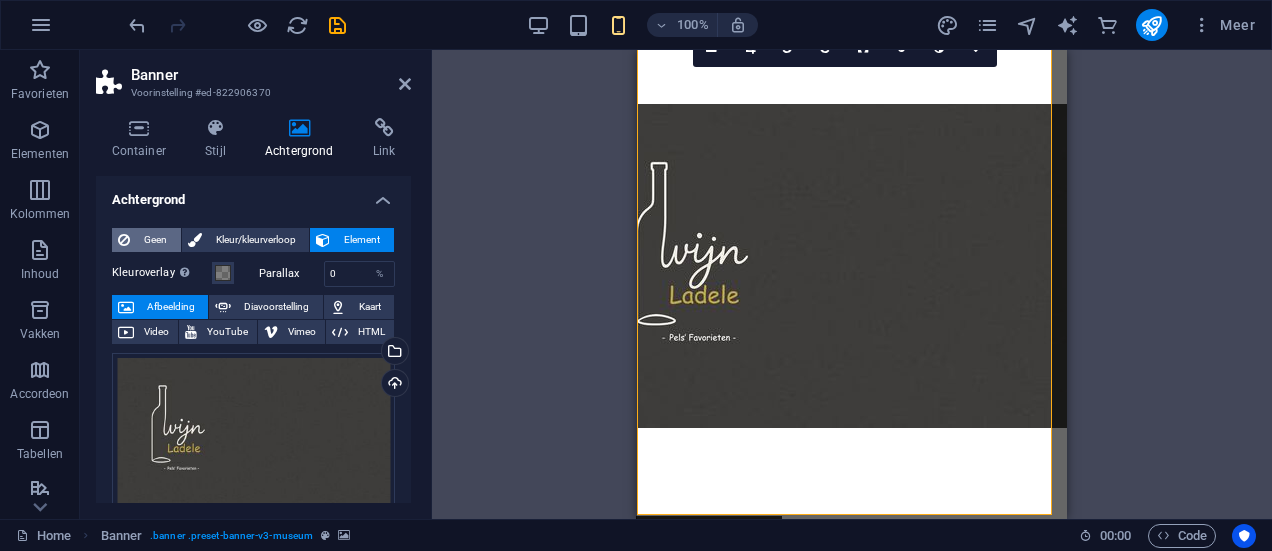 click on "Geen" at bounding box center (155, 240) 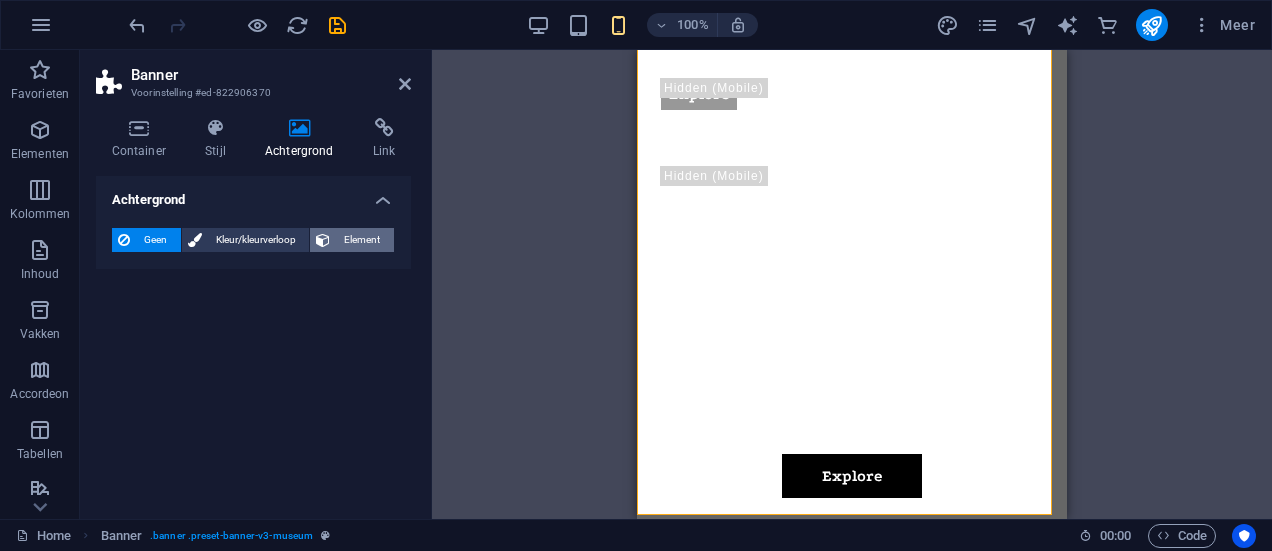 click at bounding box center (323, 240) 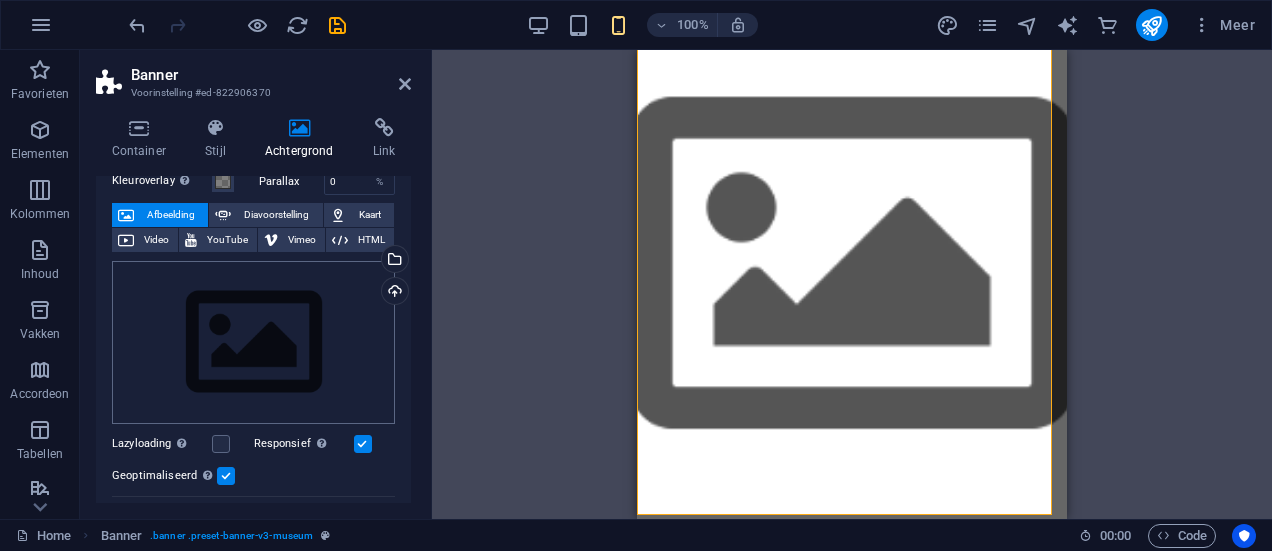 scroll, scrollTop: 100, scrollLeft: 0, axis: vertical 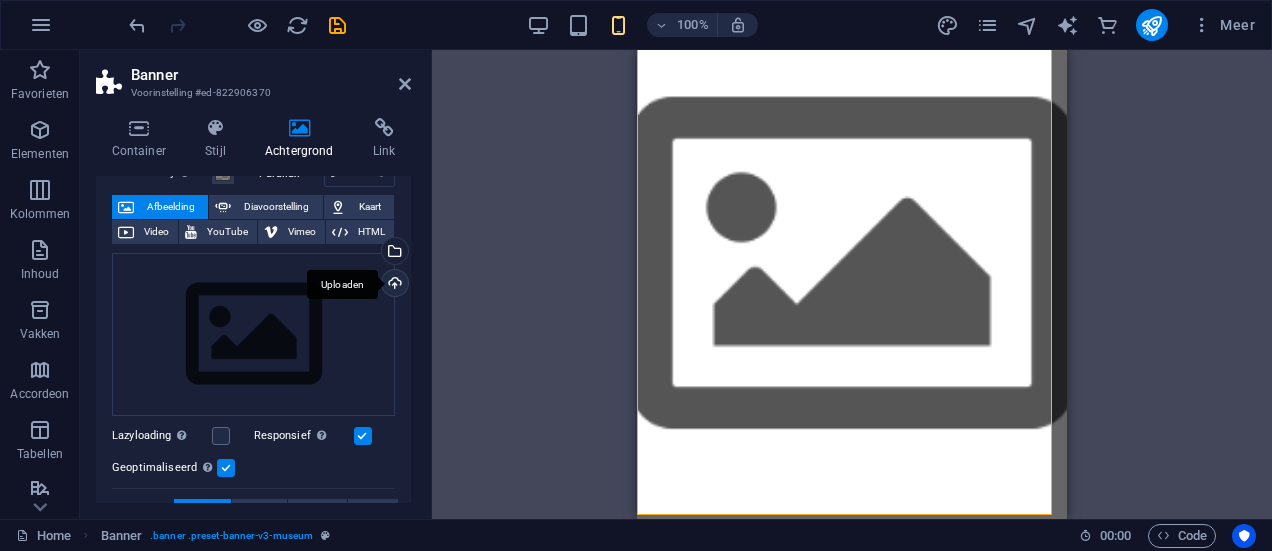 click on "Uploaden" at bounding box center [393, 285] 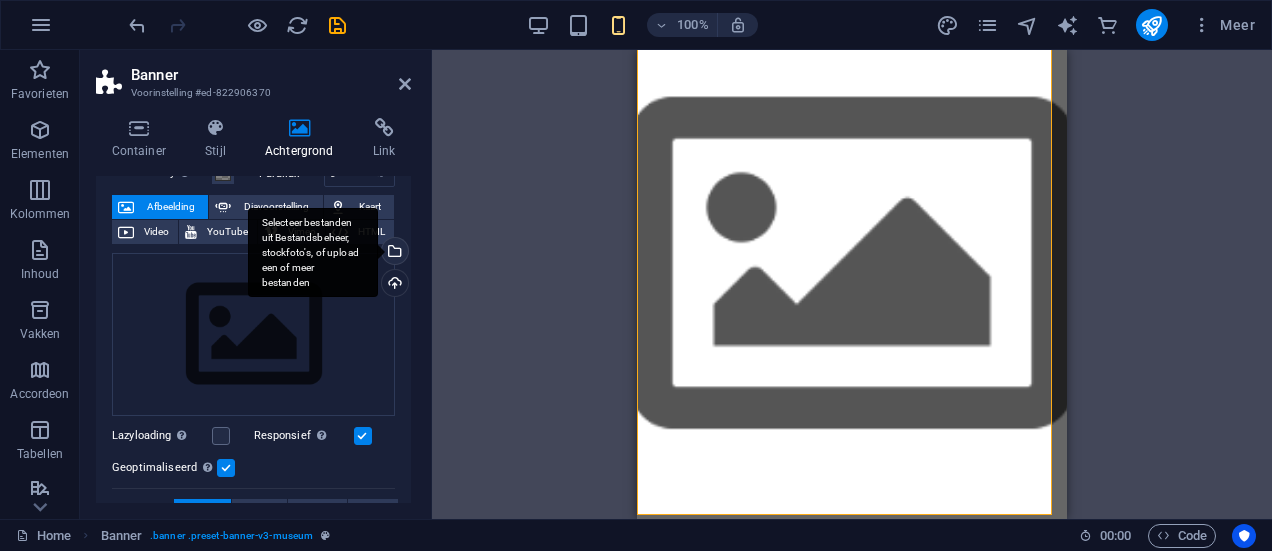 click on "Selecteer bestanden uit Bestandsbeheer, stockfoto's, of upload een of meer bestanden" at bounding box center [313, 253] 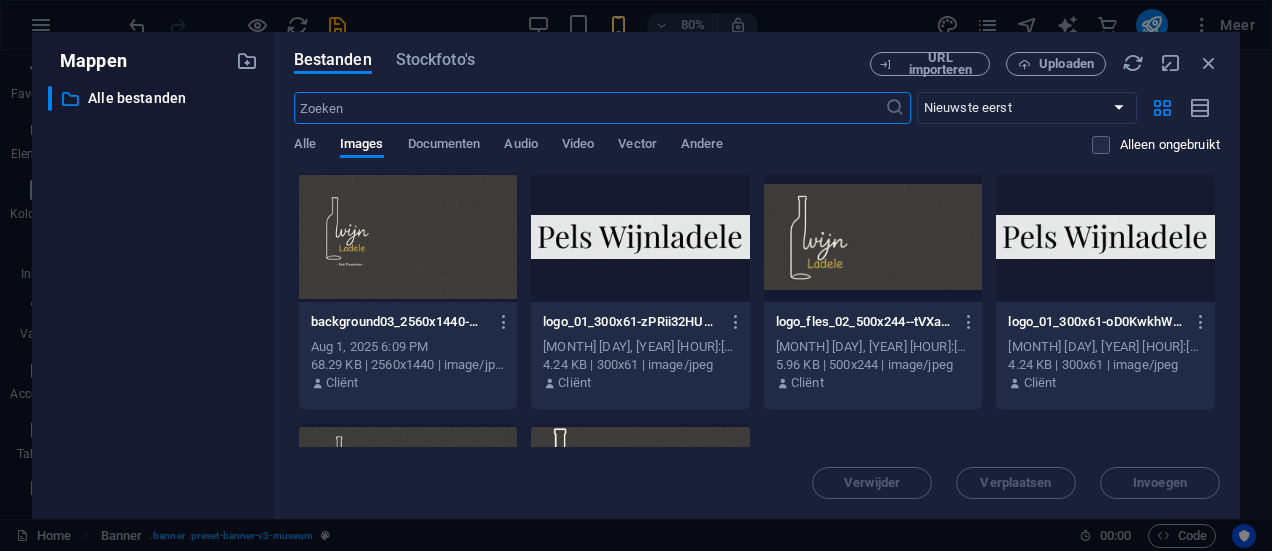scroll, scrollTop: 0, scrollLeft: 0, axis: both 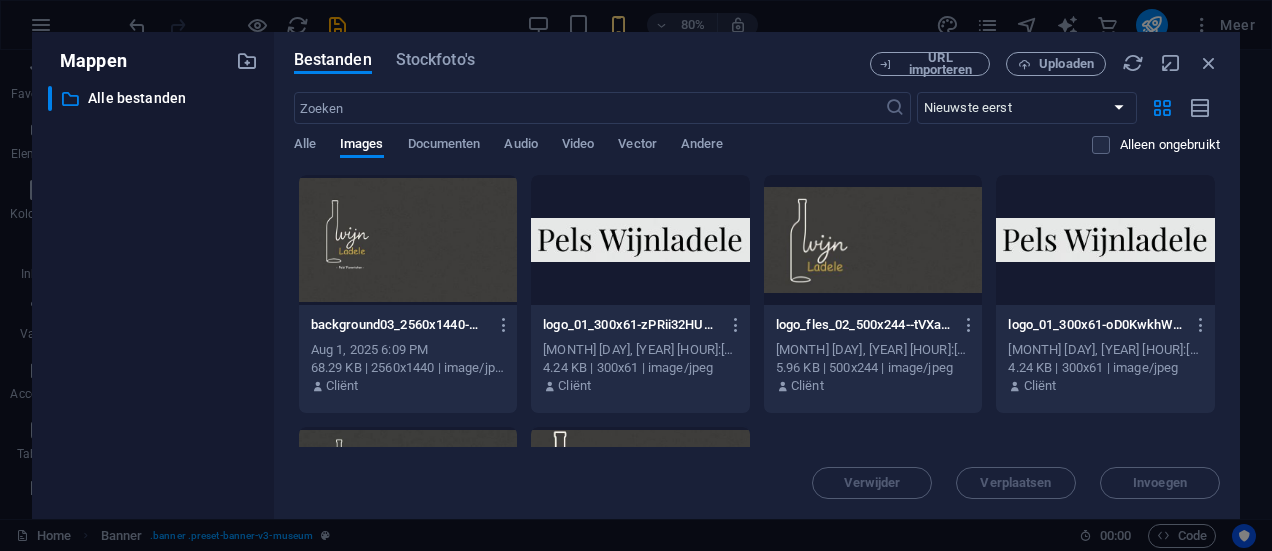 click at bounding box center [873, 240] 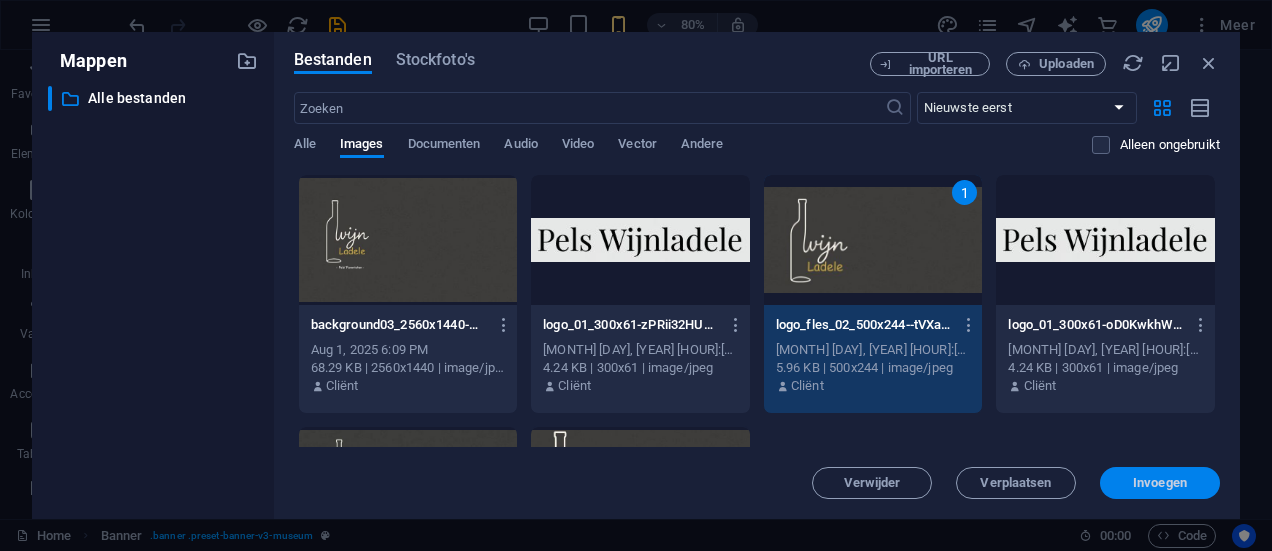 click on "Invoegen" at bounding box center [1160, 483] 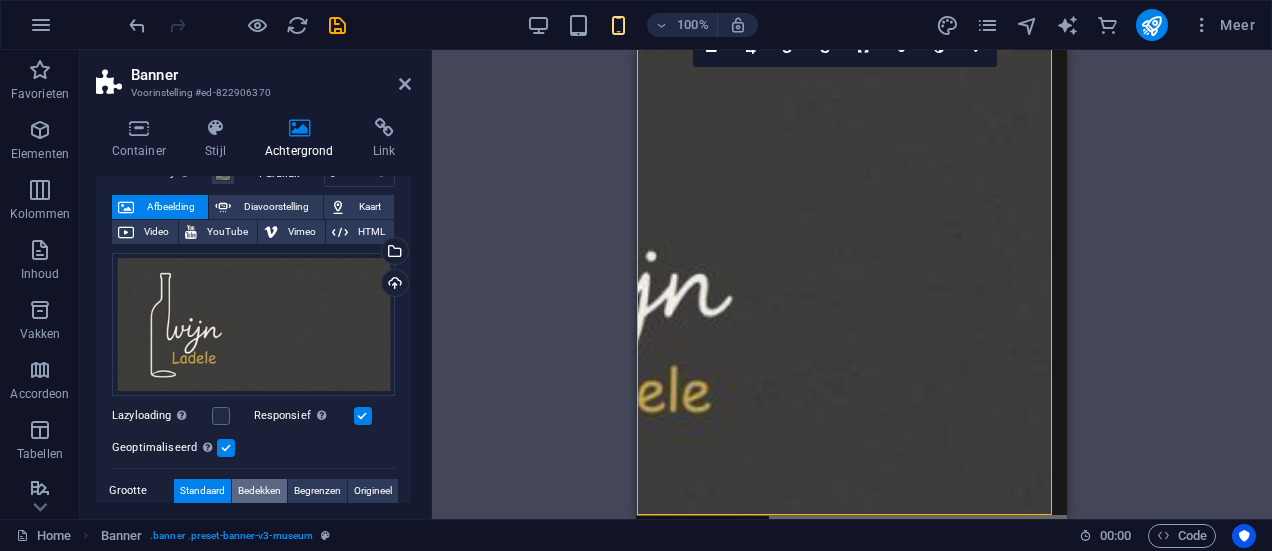 click on "Bedekken" at bounding box center (259, 491) 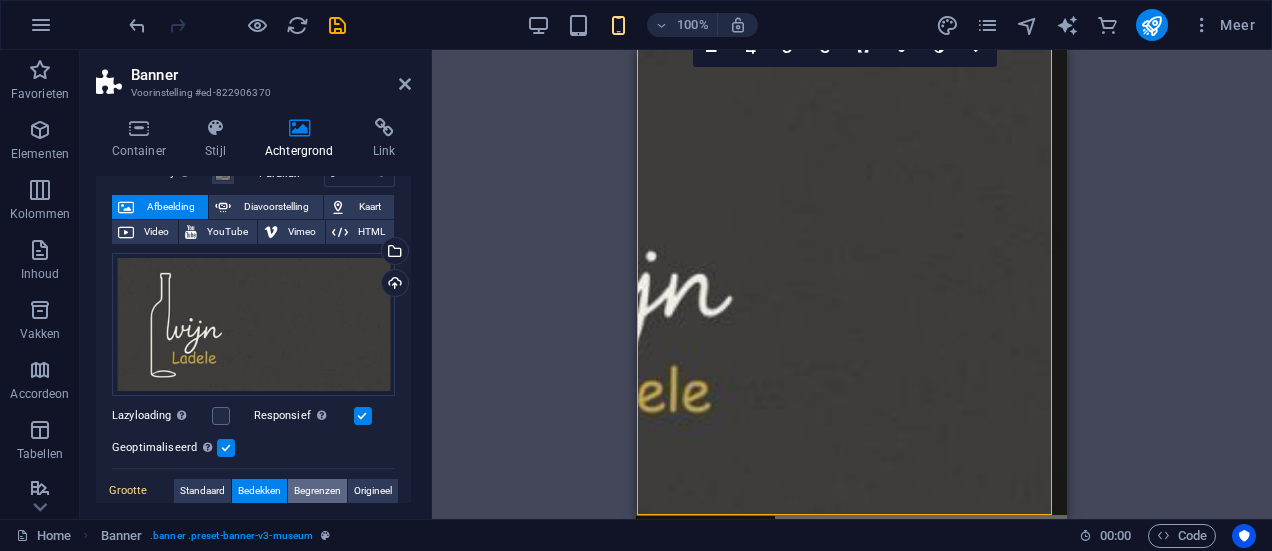 click on "Begrenzen" at bounding box center [317, 491] 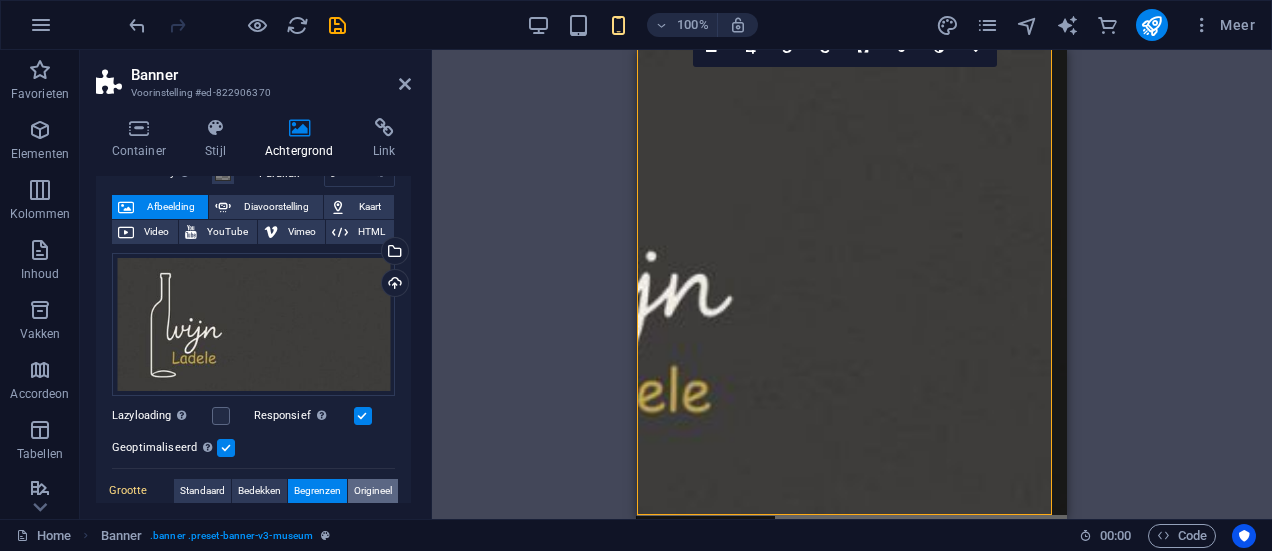 click on "Origineel" at bounding box center (373, 491) 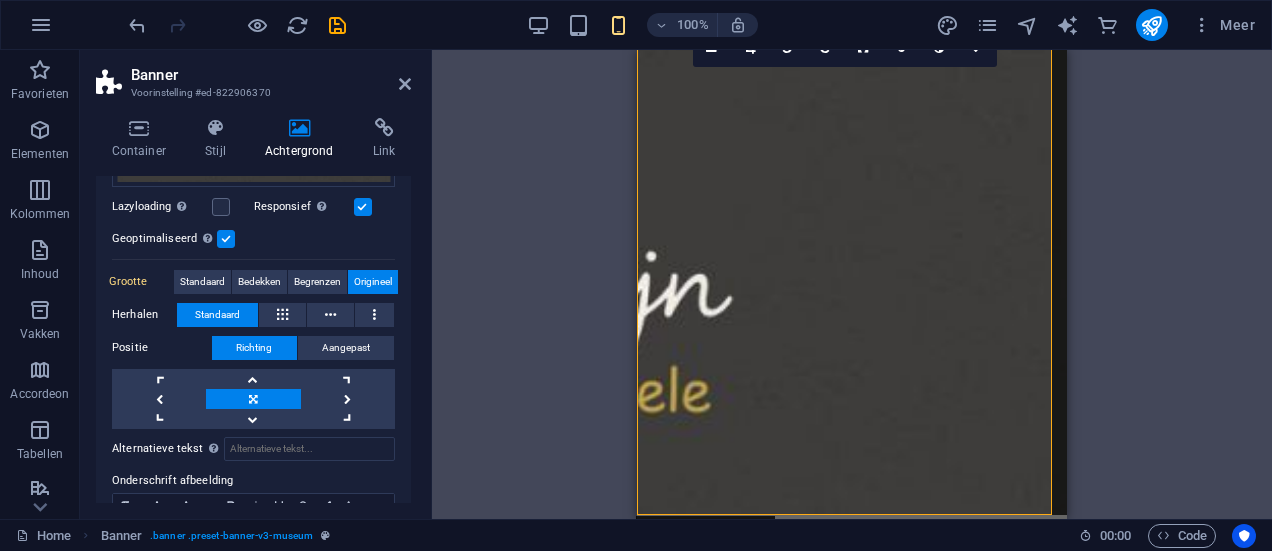 scroll, scrollTop: 333, scrollLeft: 0, axis: vertical 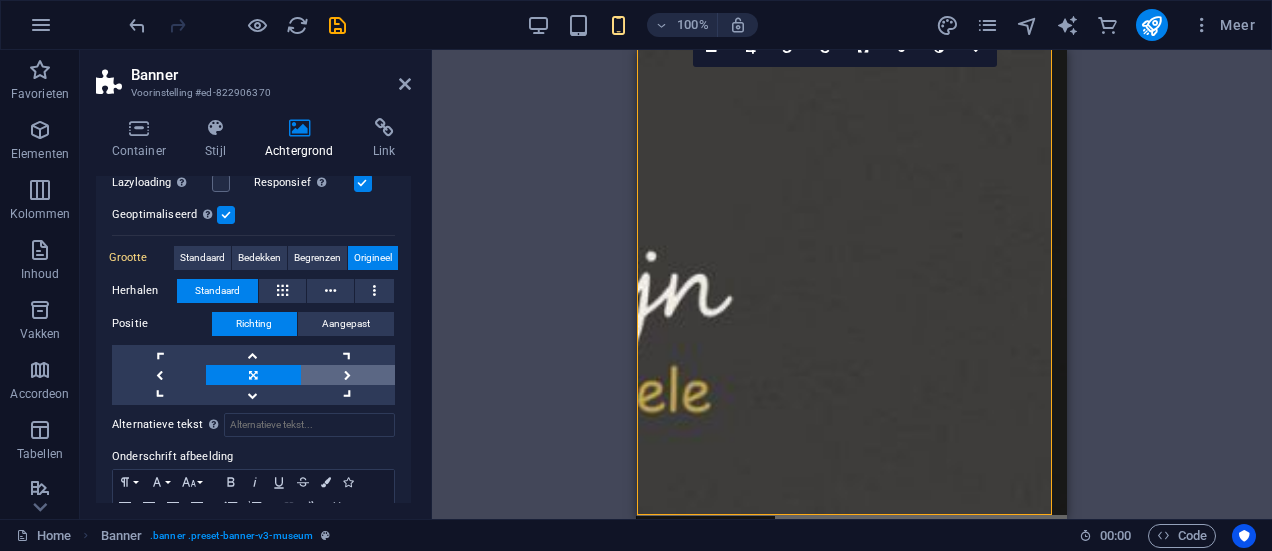 click at bounding box center (348, 375) 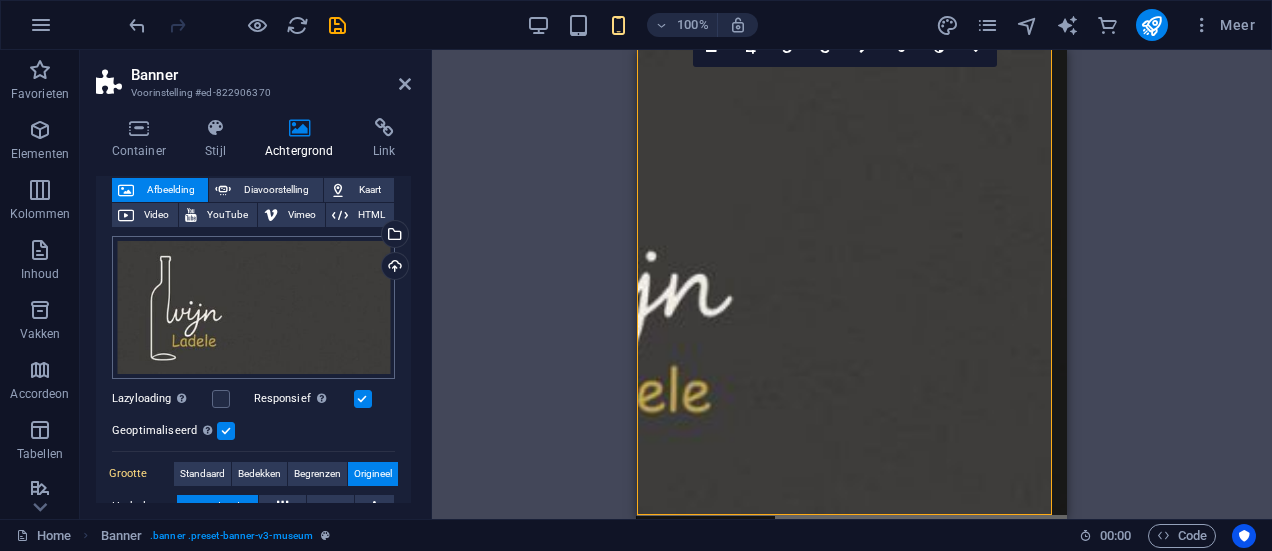 scroll, scrollTop: 66, scrollLeft: 0, axis: vertical 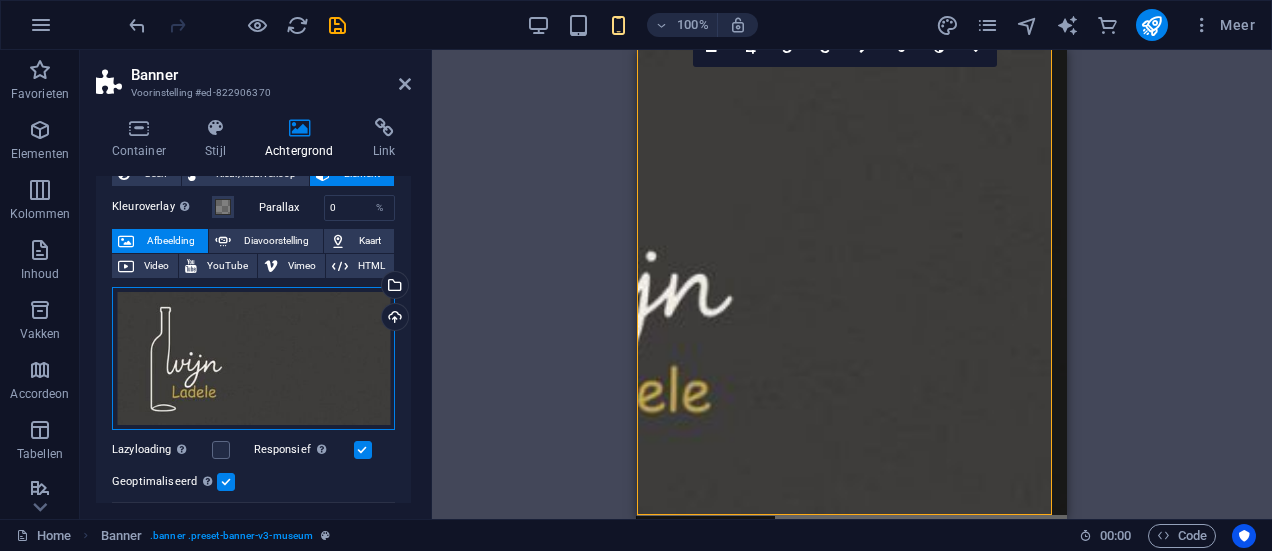 click on "Sleep bestanden hierheen, klik om bestanden te kiezen of  selecteer bestanden uit Bestanden of gebruik onze gratis stockfoto's en video's" at bounding box center [253, 358] 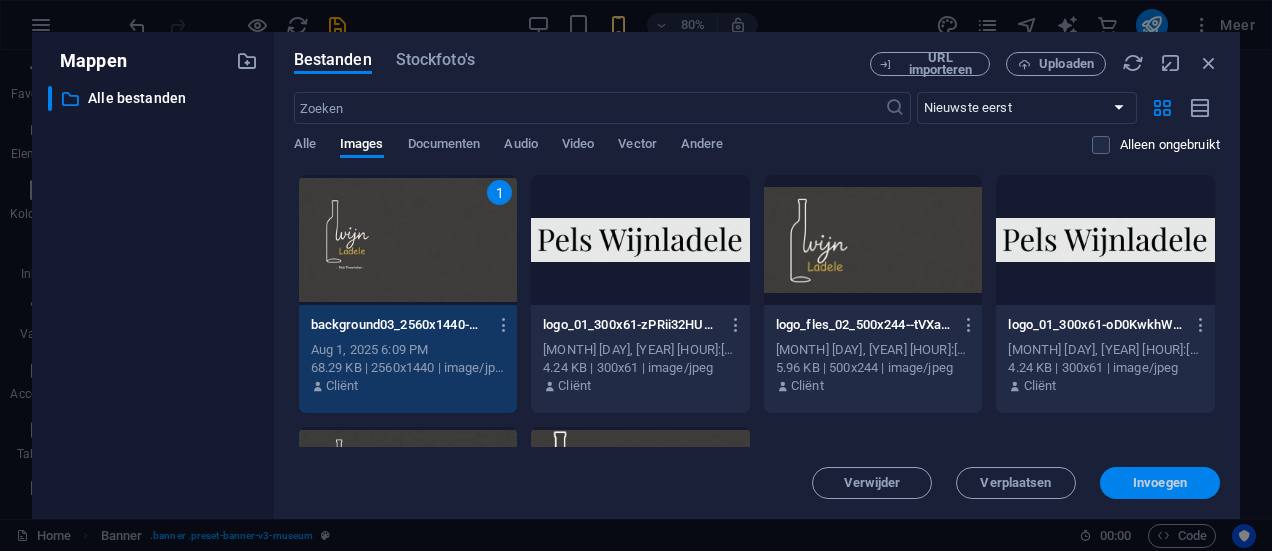 click on "Invoegen" at bounding box center [1160, 483] 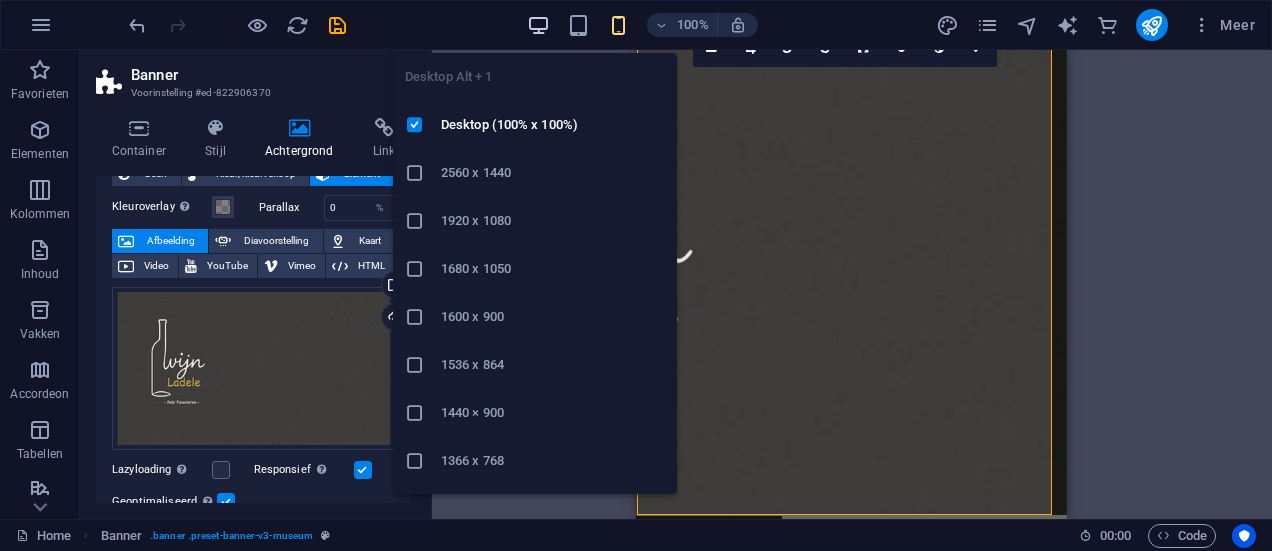 click at bounding box center [538, 25] 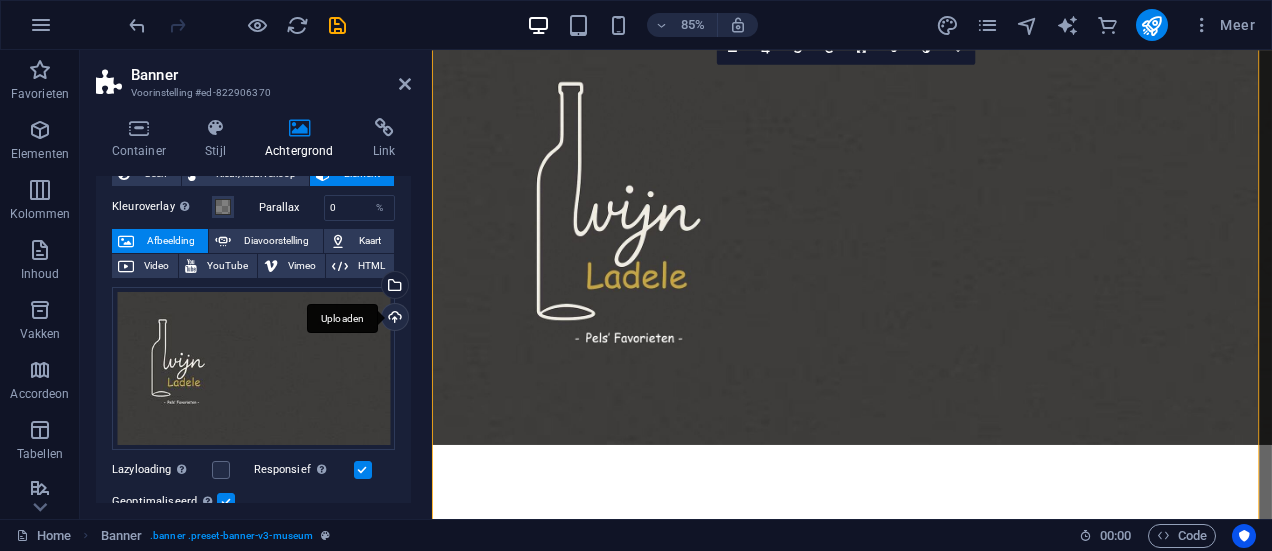 click on "Uploaden" at bounding box center (393, 319) 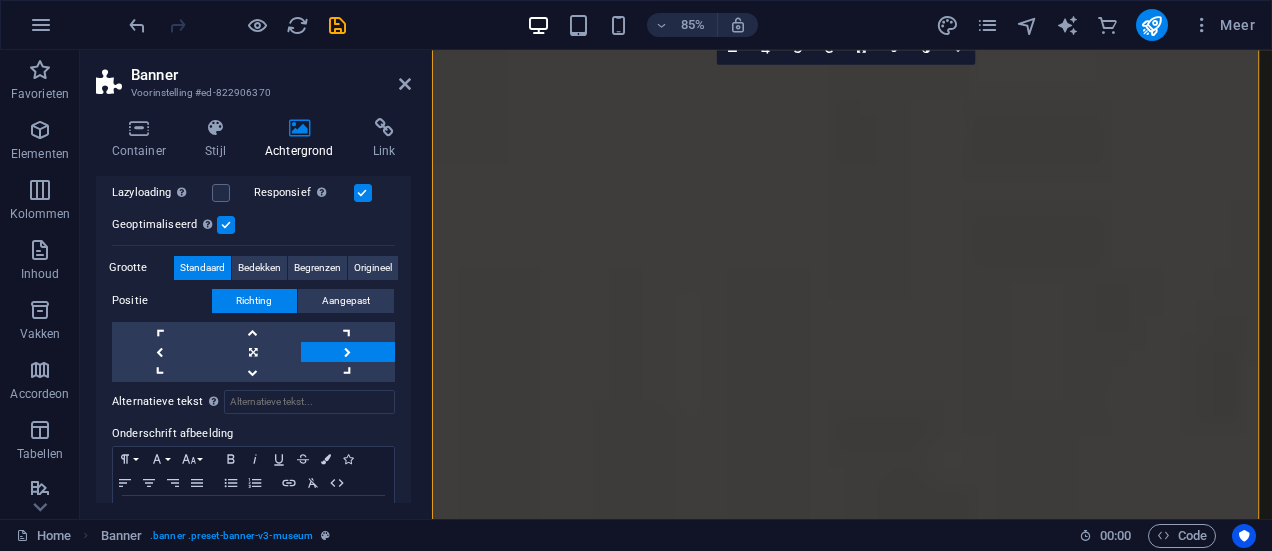 scroll, scrollTop: 466, scrollLeft: 0, axis: vertical 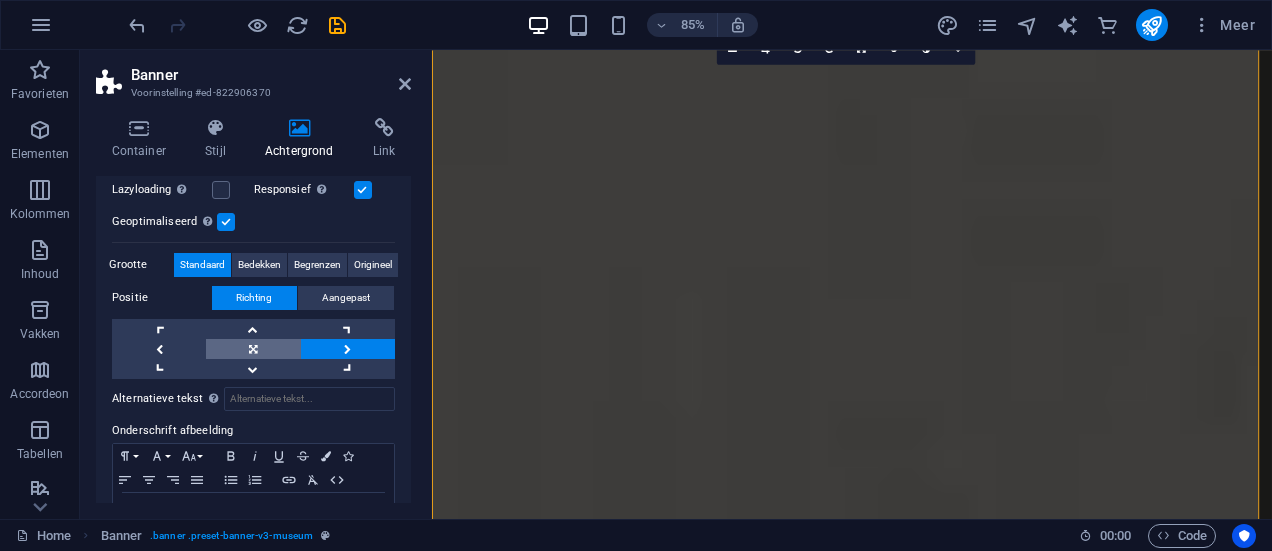 click at bounding box center (253, 349) 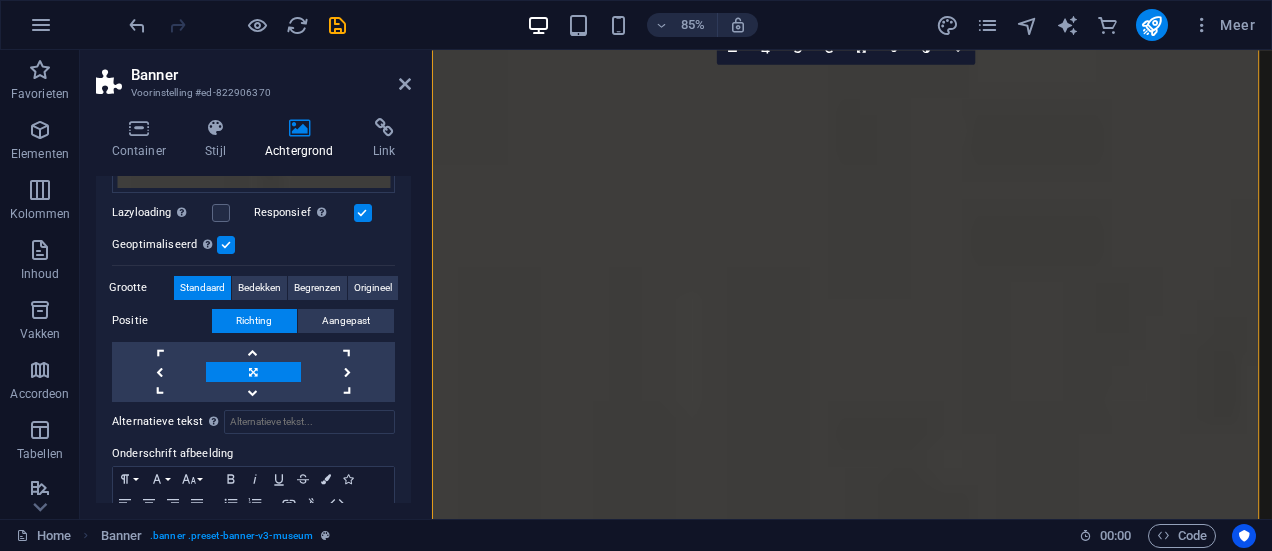 scroll, scrollTop: 433, scrollLeft: 0, axis: vertical 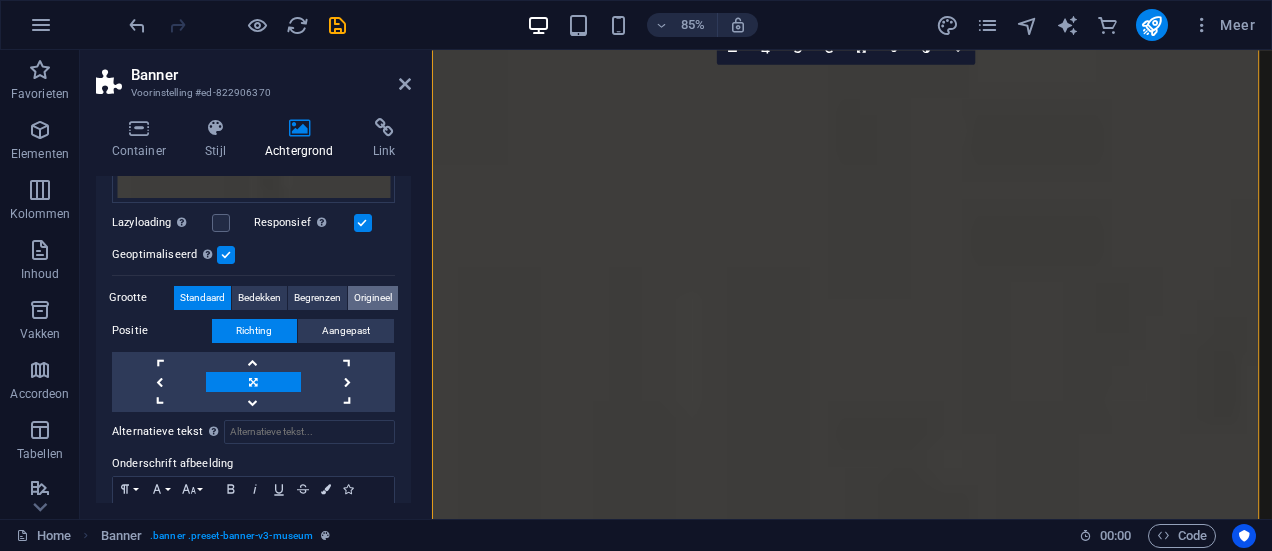 click on "Origineel" at bounding box center (373, 298) 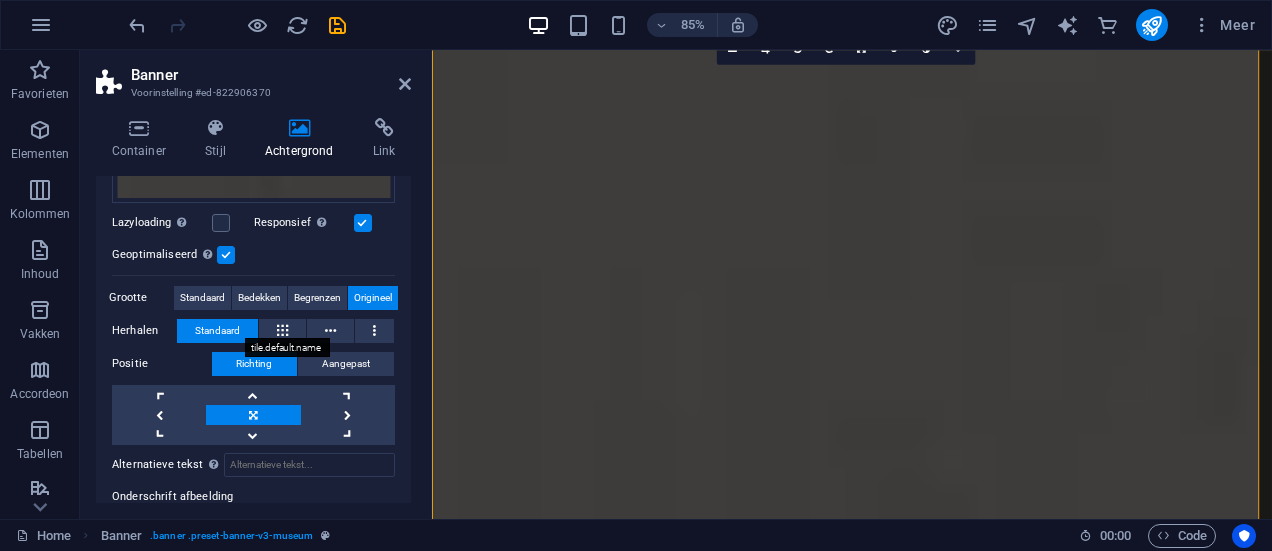 click on "Standaard" at bounding box center (217, 331) 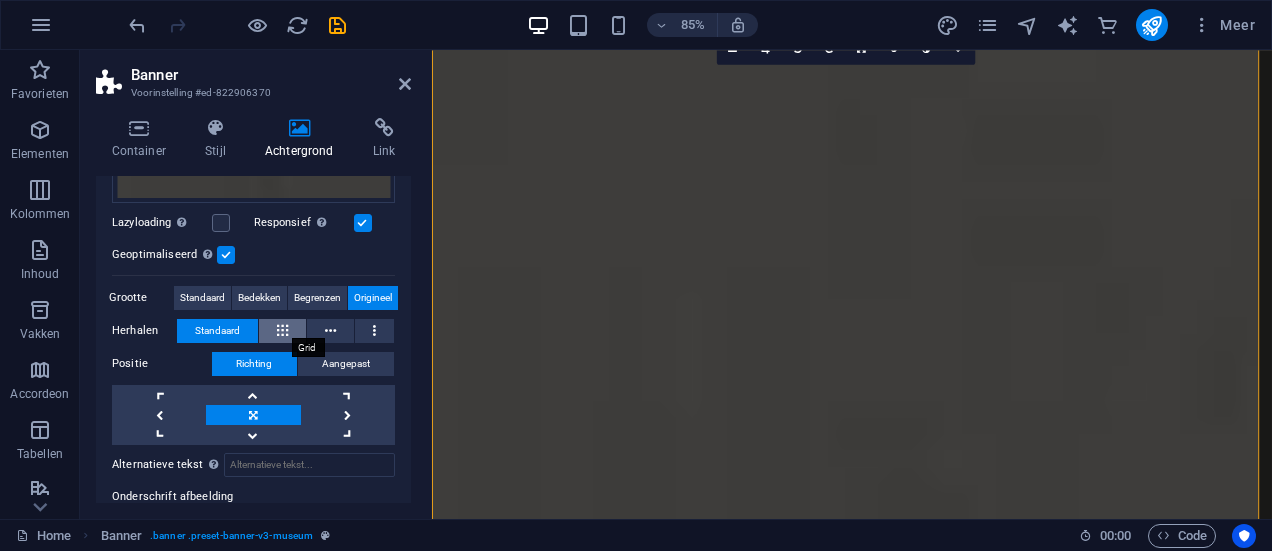 click at bounding box center [282, 331] 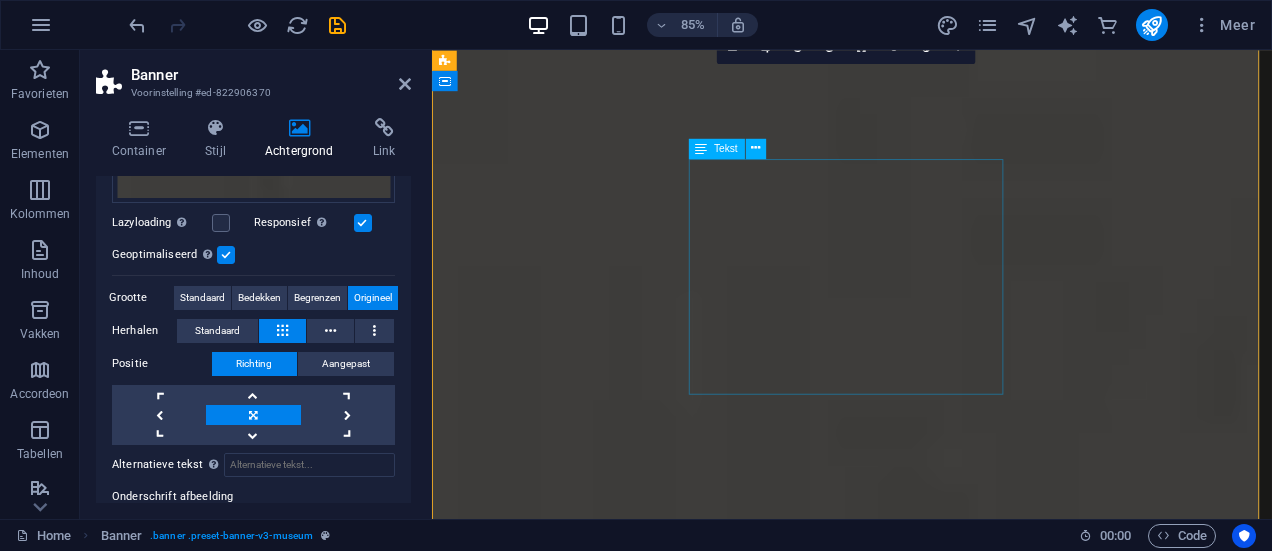 scroll, scrollTop: 0, scrollLeft: 0, axis: both 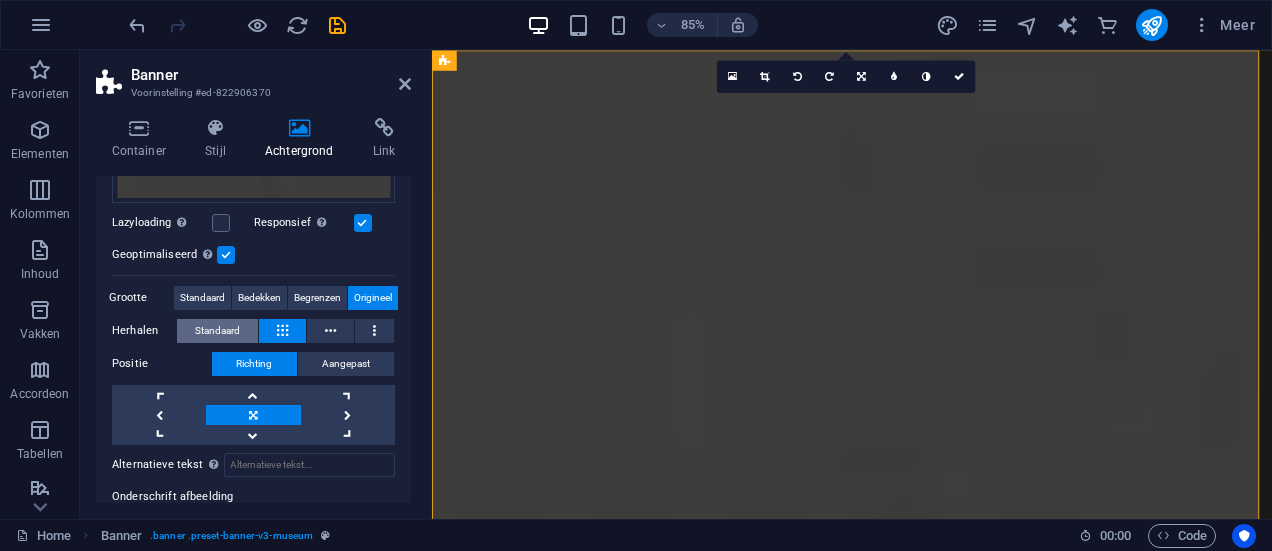click on "Standaard" at bounding box center [217, 331] 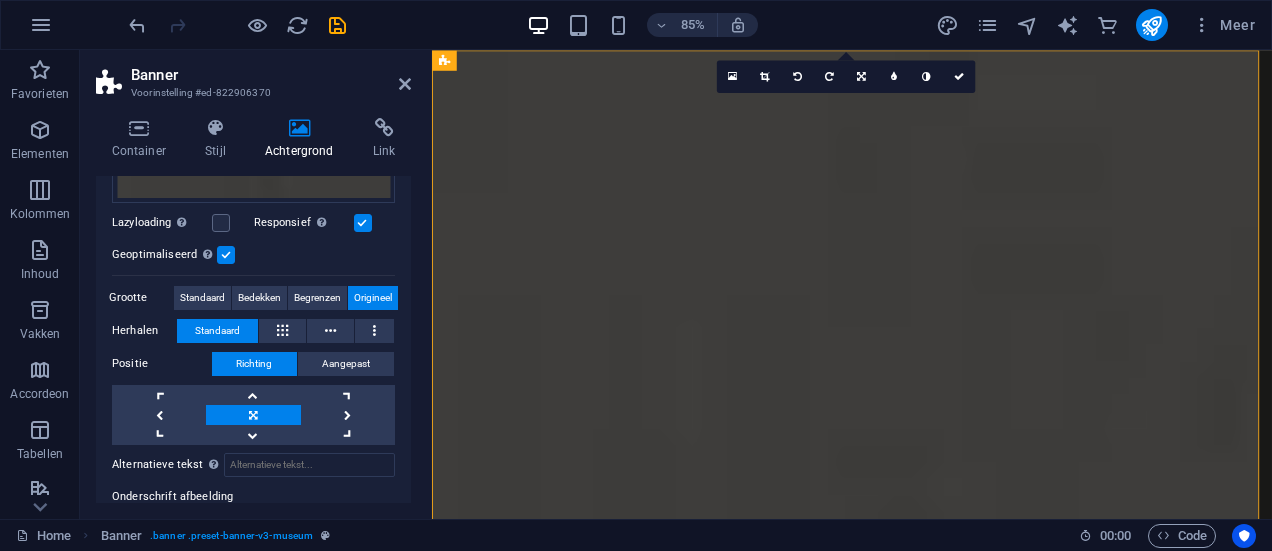 click on "85%" at bounding box center [642, 25] 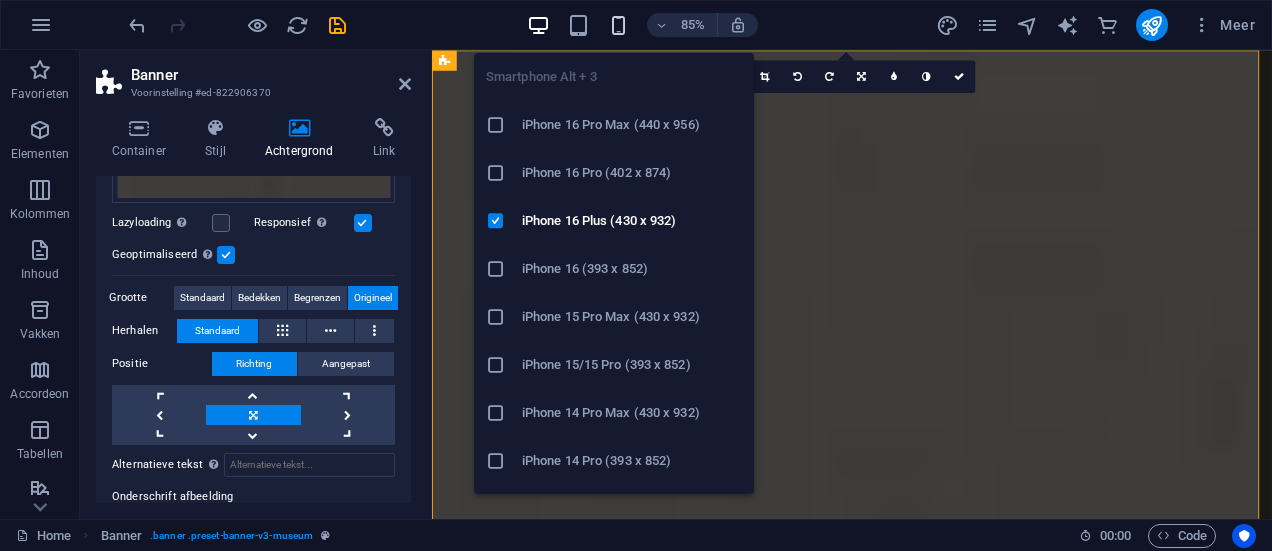 click at bounding box center [618, 25] 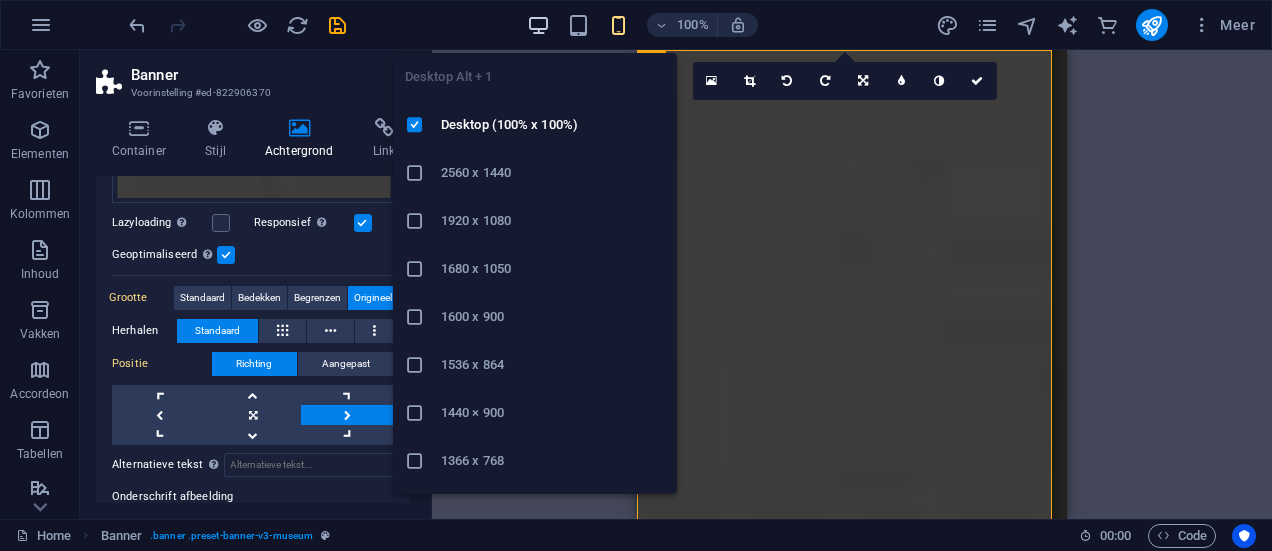 click at bounding box center (538, 25) 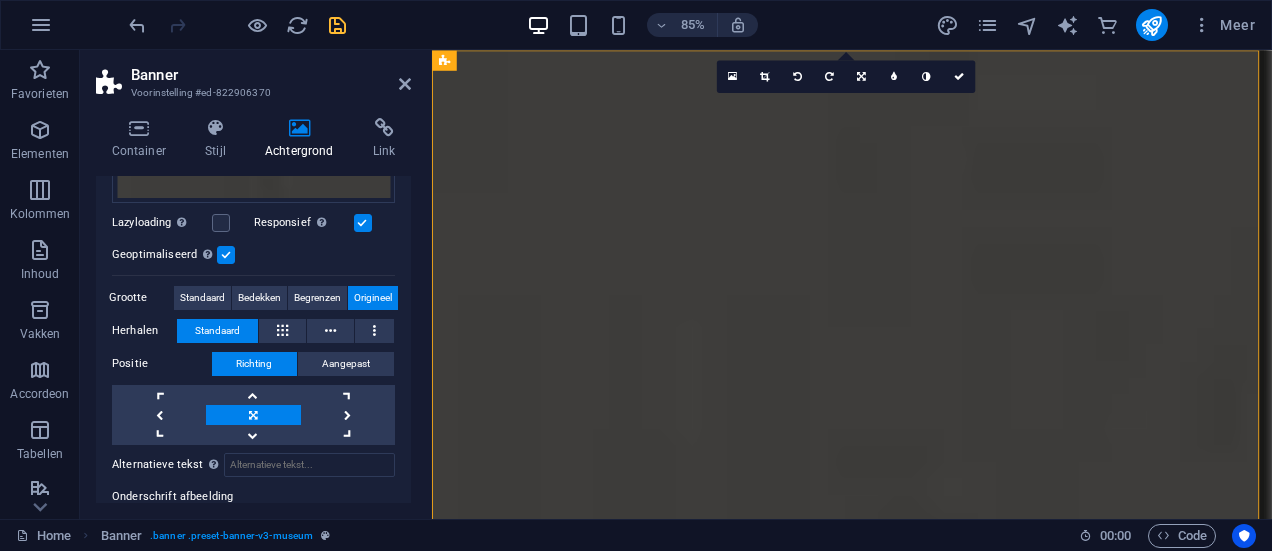click at bounding box center (337, 25) 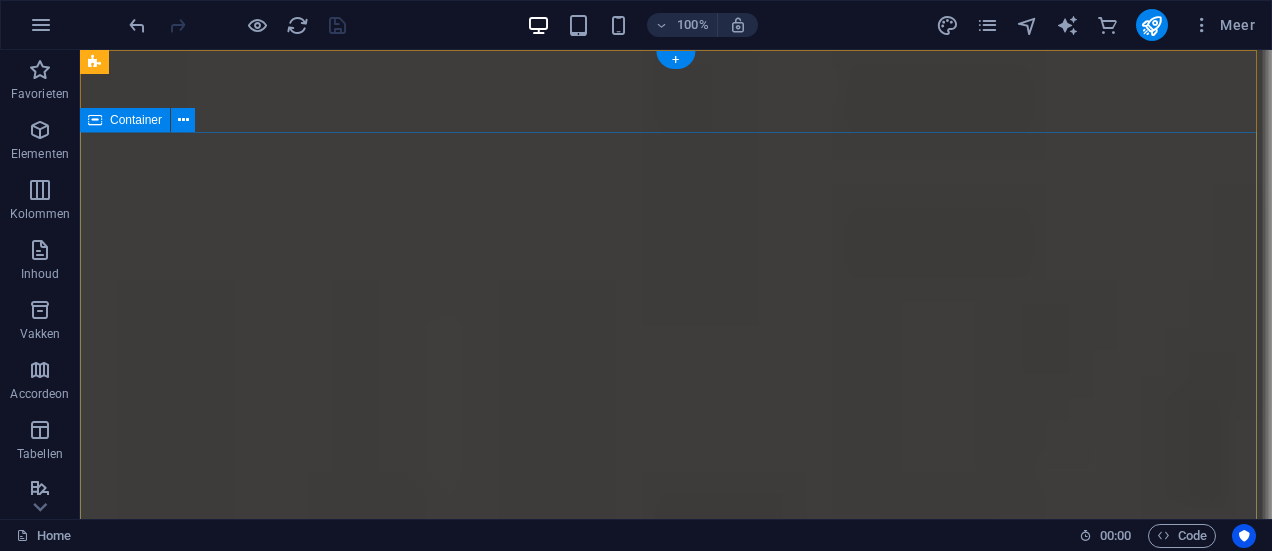scroll, scrollTop: 0, scrollLeft: 0, axis: both 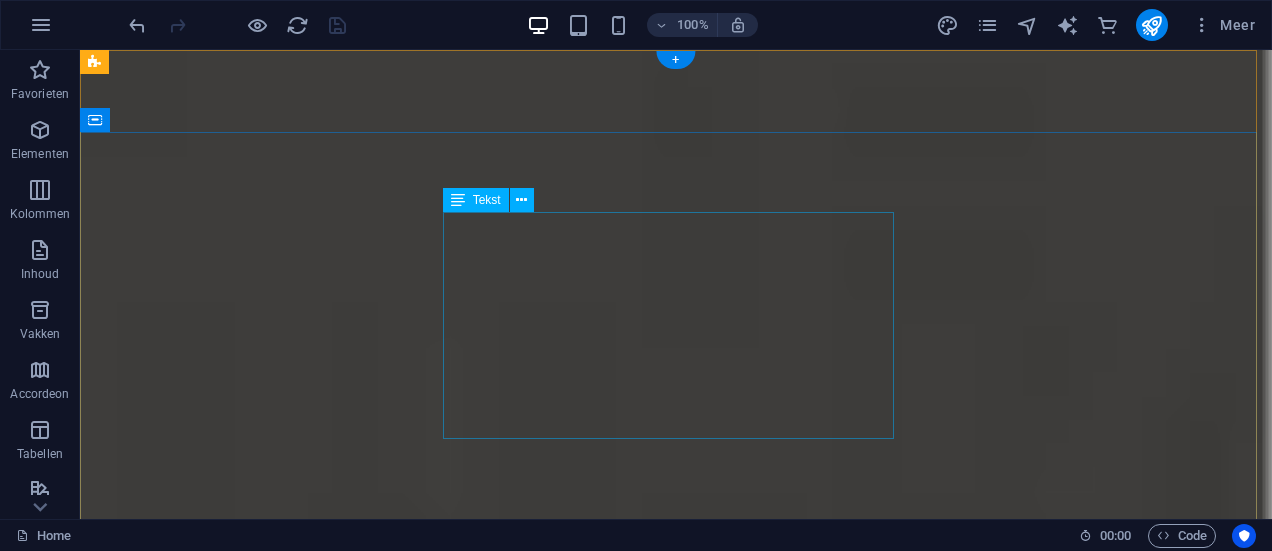 click on "Welkom bij Wijnladele! Wij bieden u een assortiment zeer aansprekende wijnen tegen eerlijke prijzen. Kwaliteit staat bij Wijnladele voorop en ons kenmerkt zich door unieke wijnproducenten die kleinschalig producern maar kwalitatief top wijnen leveren. Wij selecteren op authenticiteit, smaak en niet te vergeten op persoonlijke ervaring met de wijnboeren." at bounding box center [676, 937] 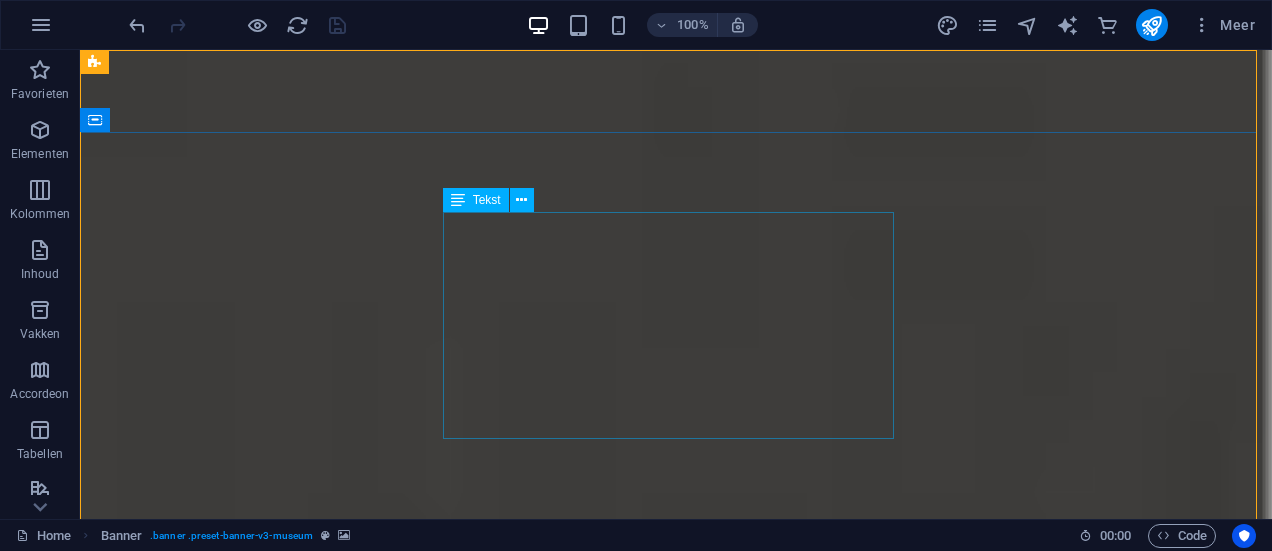 click on "Tekst" at bounding box center (487, 200) 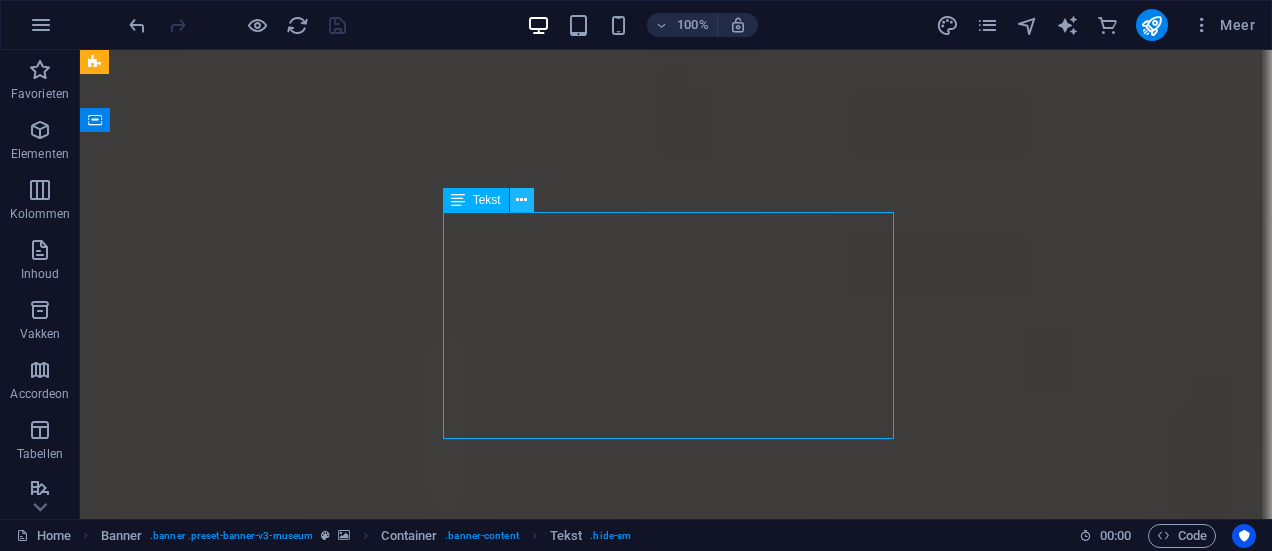 click at bounding box center [521, 200] 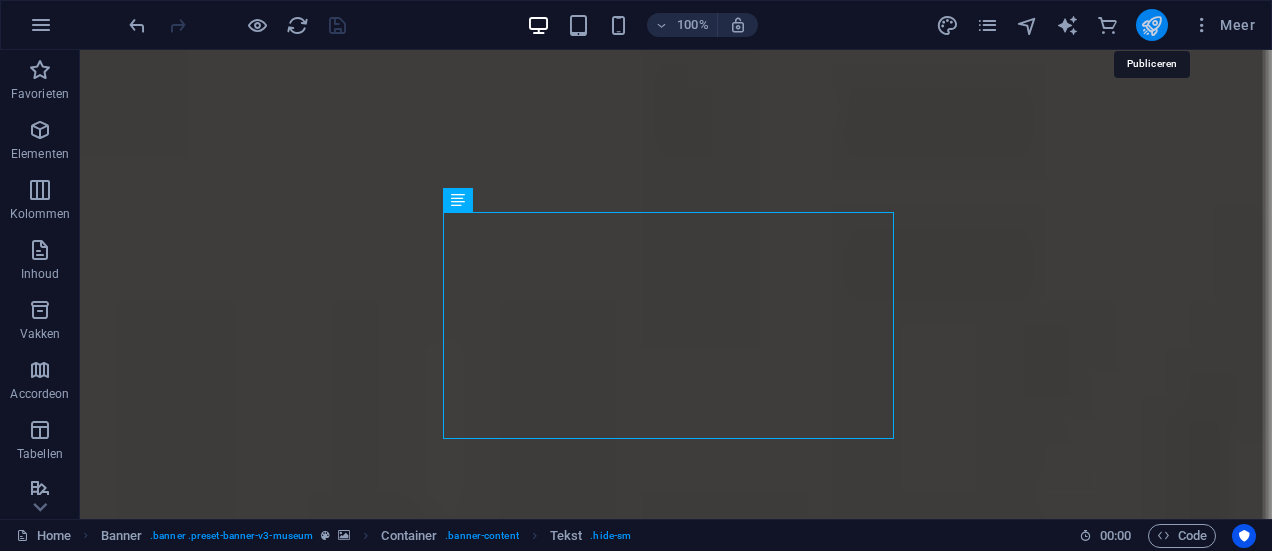click at bounding box center (1151, 25) 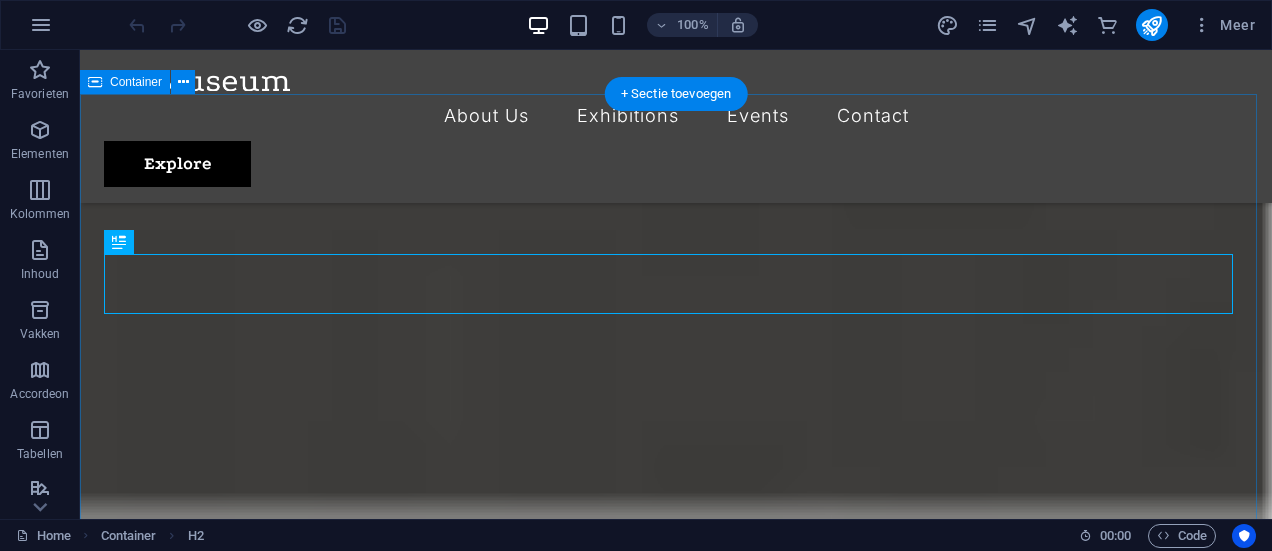 scroll, scrollTop: 669, scrollLeft: 0, axis: vertical 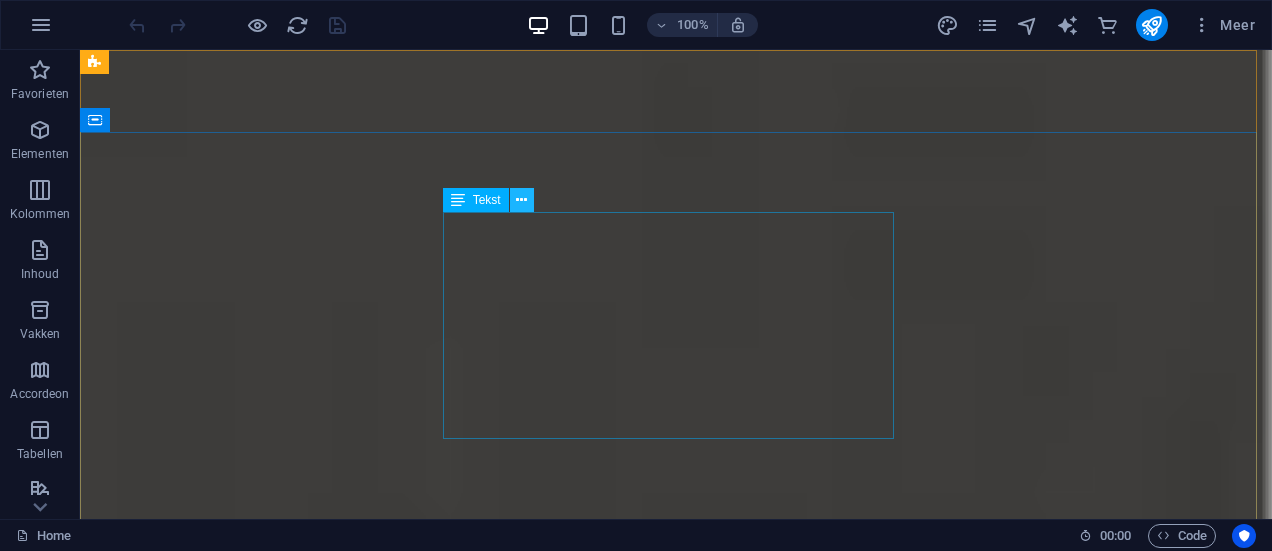 click at bounding box center [521, 200] 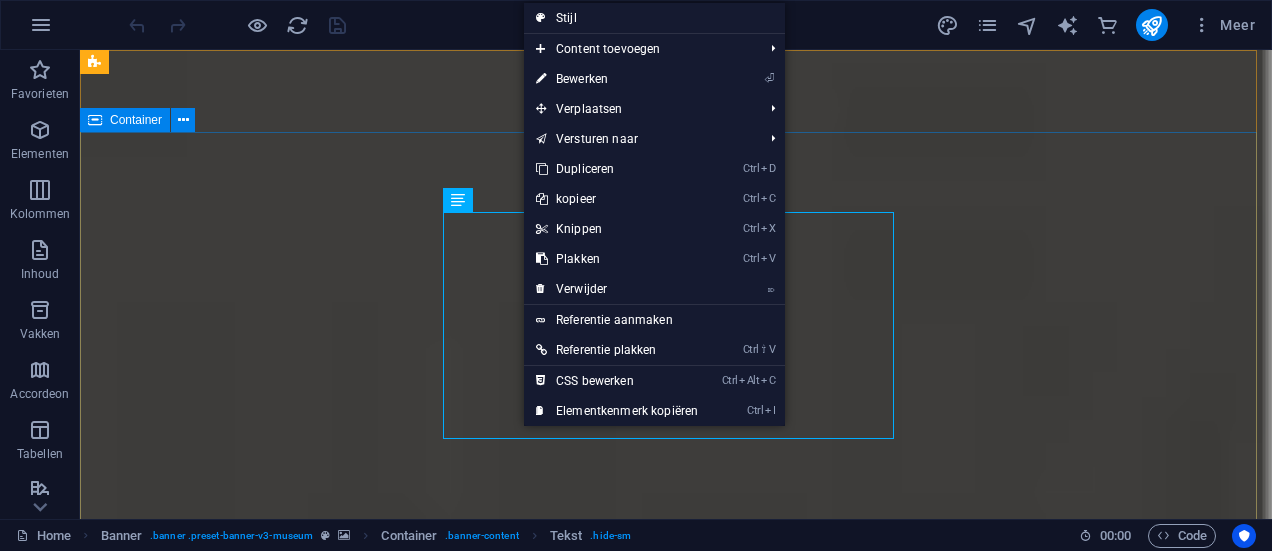 click on "Welkom bij Wijnladele! Wij bieden u een assortiment zeer aansprekende wijnen tegen eerlijke prijzen. Kwaliteit staat bij Wijnladele voorop en ons kenmerkt zich door unieke wijnproducenten die kleinschalig producern maar kwalitatief top wijnen leveren. Wij selecteren op authenticiteit, smaak en niet te vergeten op persoonlijke ervaring met de wijnboeren.    Explore" at bounding box center [676, 1005] 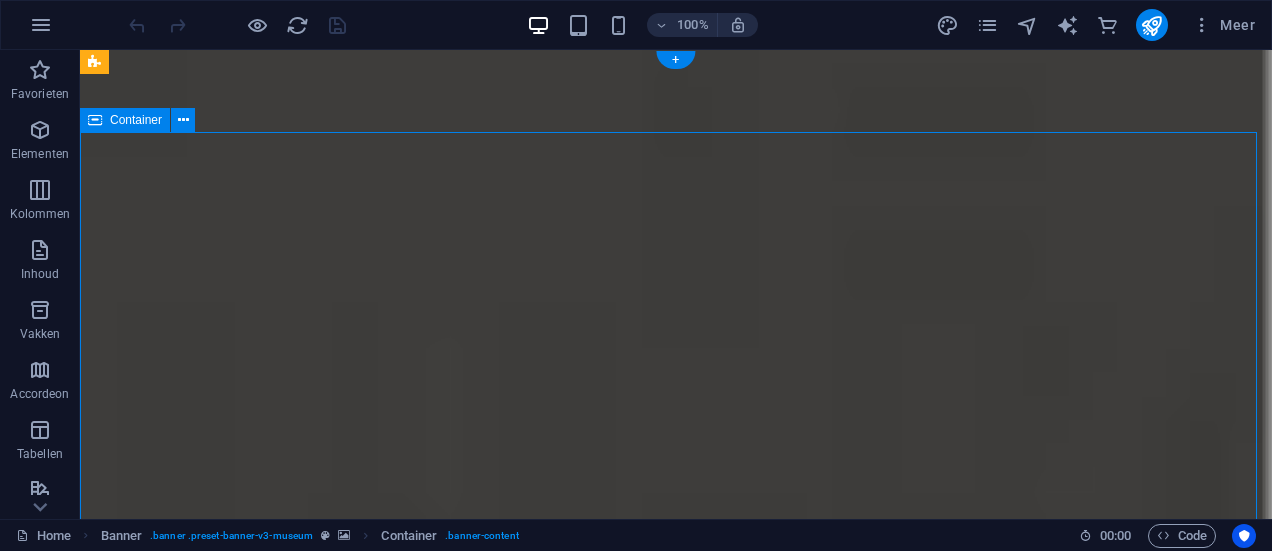 click on "Welkom bij Wijnladele! Wij bieden u een assortiment zeer aansprekende wijnen tegen eerlijke prijzen. Kwaliteit staat bij Wijnladele voorop en ons kenmerkt zich door unieke wijnproducenten die kleinschalig producern maar kwalitatief top wijnen leveren. Wij selecteren op authenticiteit, smaak en niet te vergeten op persoonlijke ervaring met de wijnboeren.    Explore" at bounding box center [676, 1005] 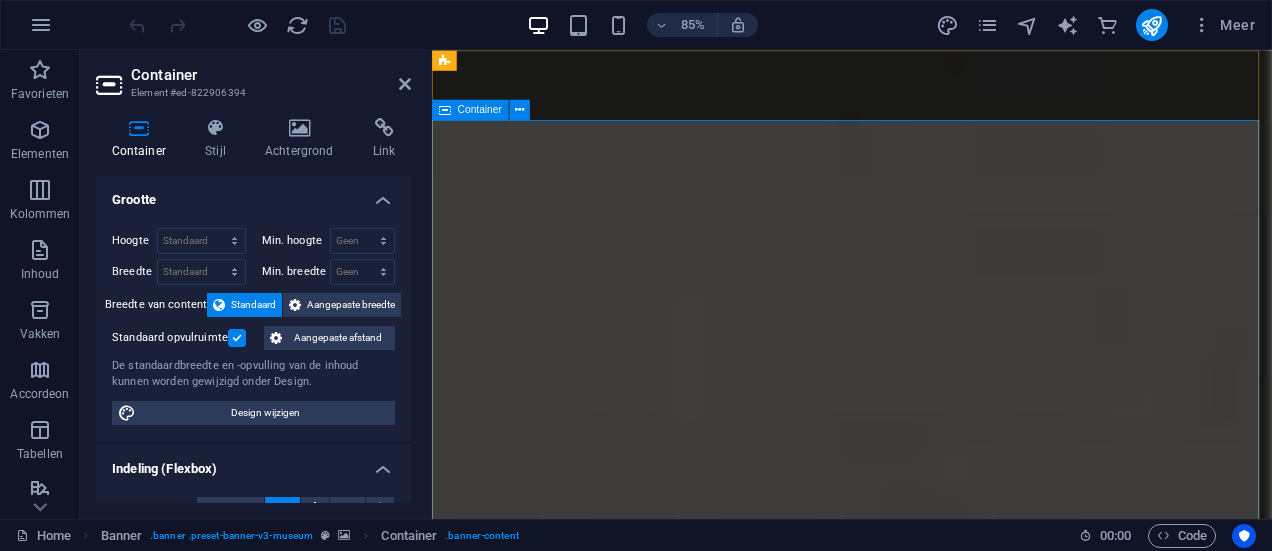 click on "Welkom bij Wijnladele! Wij bieden u een assortiment zeer aansprekende wijnen tegen eerlijke prijzen. Kwaliteit staat bij Wijnladele voorop en ons kenmerkt zich door unieke wijnproducenten die kleinschalig producern maar kwalitatief top wijnen leveren. Wij selecteren op authenticiteit, smaak en niet te vergeten op persoonlijke ervaring met de wijnboeren.    Explore" at bounding box center [926, 1017] 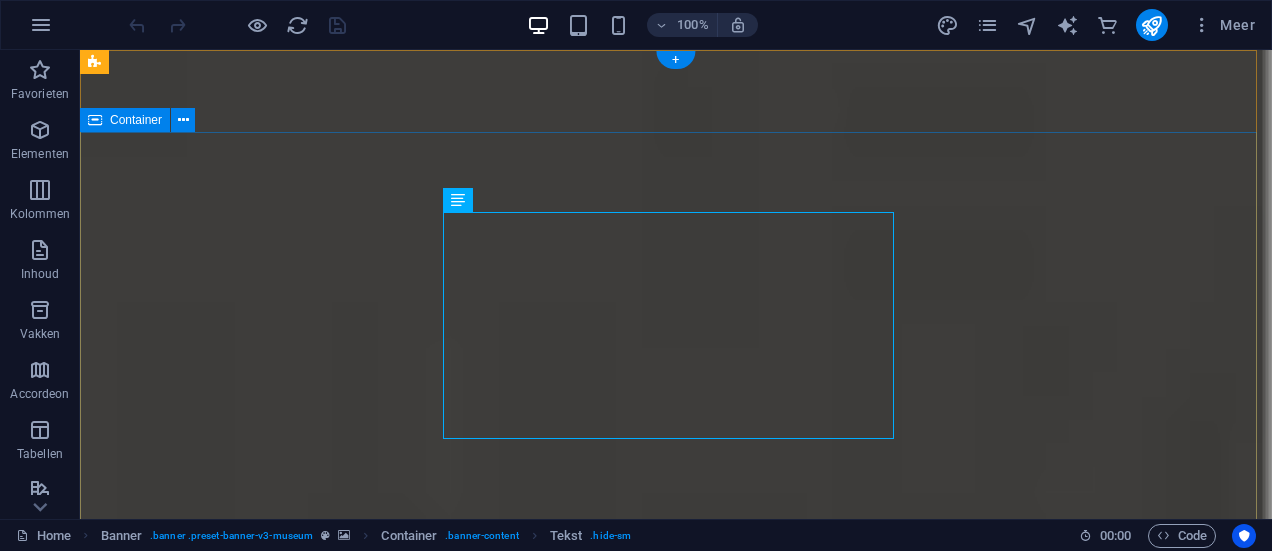 click on "Welkom bij Wijnladele! Wij bieden u een assortiment zeer aansprekende wijnen tegen eerlijke prijzen. Kwaliteit staat bij Wijnladele voorop en ons kenmerkt zich door unieke wijnproducenten die kleinschalig producern maar kwalitatief top wijnen leveren. Wij selecteren op authenticiteit, smaak en niet te vergeten op persoonlijke ervaring met de wijnboeren.    Explore" at bounding box center [676, 1005] 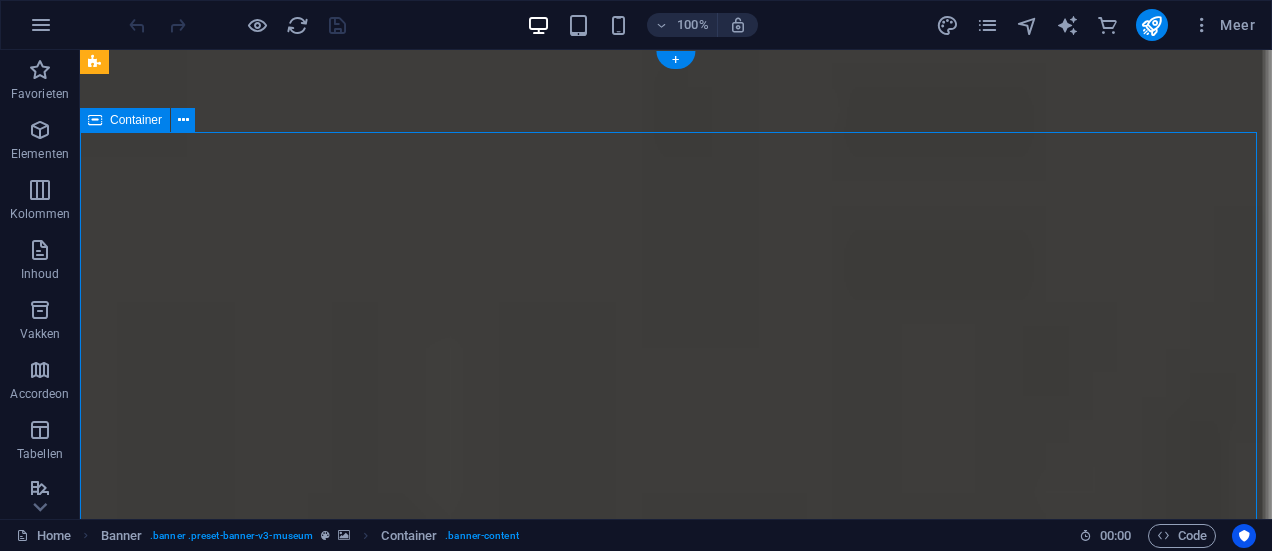 click on "Welkom bij Wijnladele! Wij bieden u een assortiment zeer aansprekende wijnen tegen eerlijke prijzen. Kwaliteit staat bij Wijnladele voorop en ons kenmerkt zich door unieke wijnproducenten die kleinschalig producern maar kwalitatief top wijnen leveren. Wij selecteren op authenticiteit, smaak en niet te vergeten op persoonlijke ervaring met de wijnboeren.    Explore" at bounding box center [676, 1005] 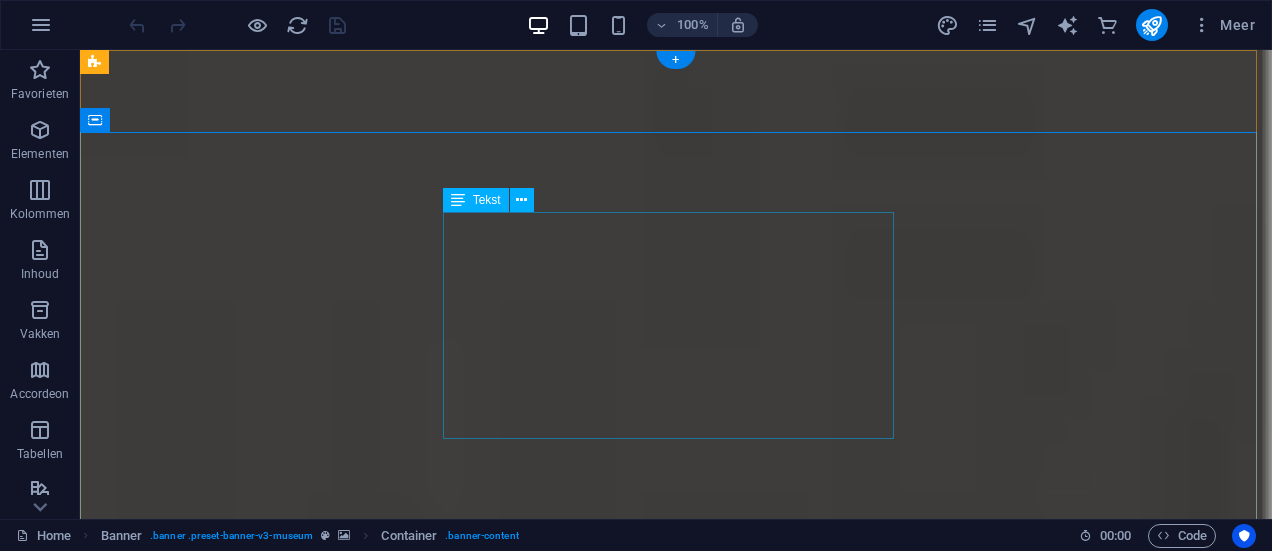 click on "Welkom bij Wijnladele! Wij bieden u een assortiment zeer aansprekende wijnen tegen eerlijke prijzen. Kwaliteit staat bij Wijnladele voorop en ons kenmerkt zich door unieke wijnproducenten die kleinschalig producern maar kwalitatief top wijnen leveren. Wij selecteren op authenticiteit, smaak en niet te vergeten op persoonlijke ervaring met de wijnboeren." at bounding box center [676, 937] 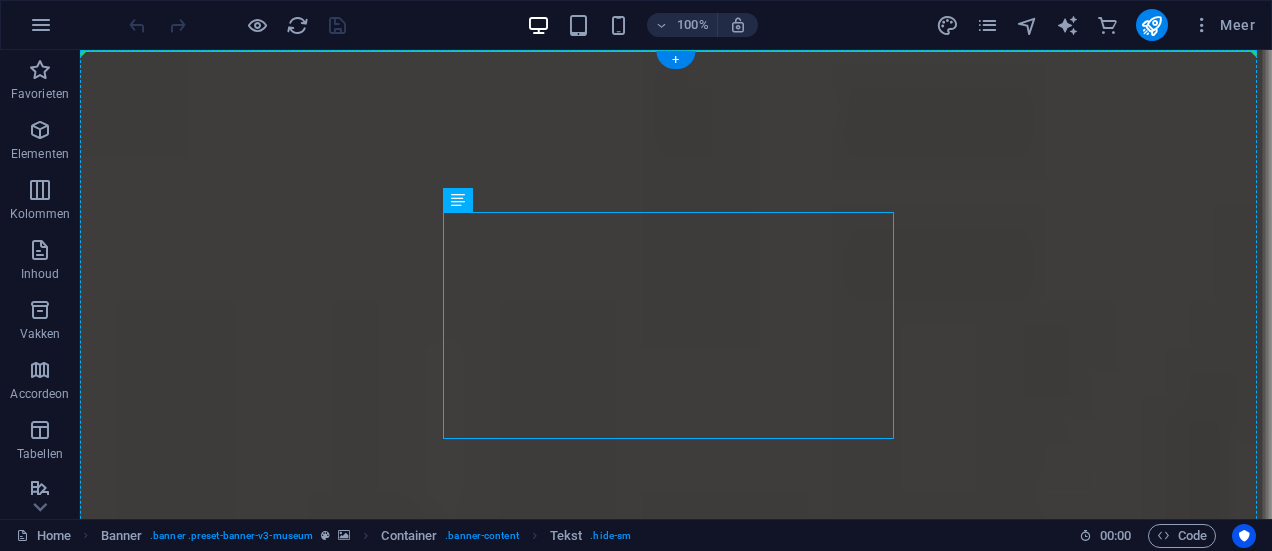 drag, startPoint x: 395, startPoint y: 192, endPoint x: 102, endPoint y: 136, distance: 298.30353 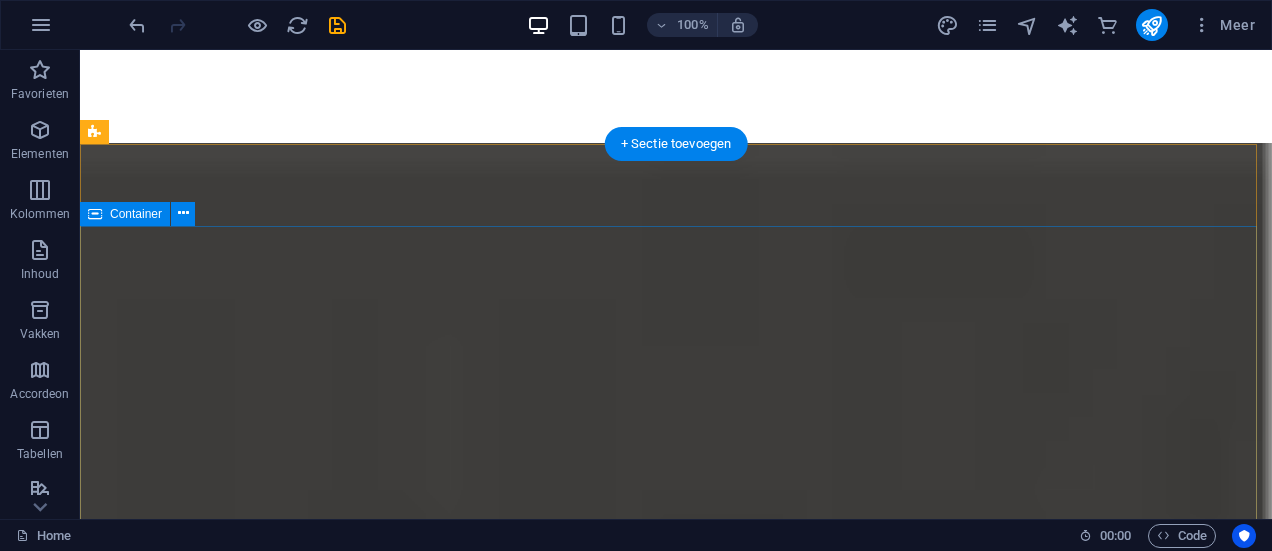 scroll, scrollTop: 0, scrollLeft: 0, axis: both 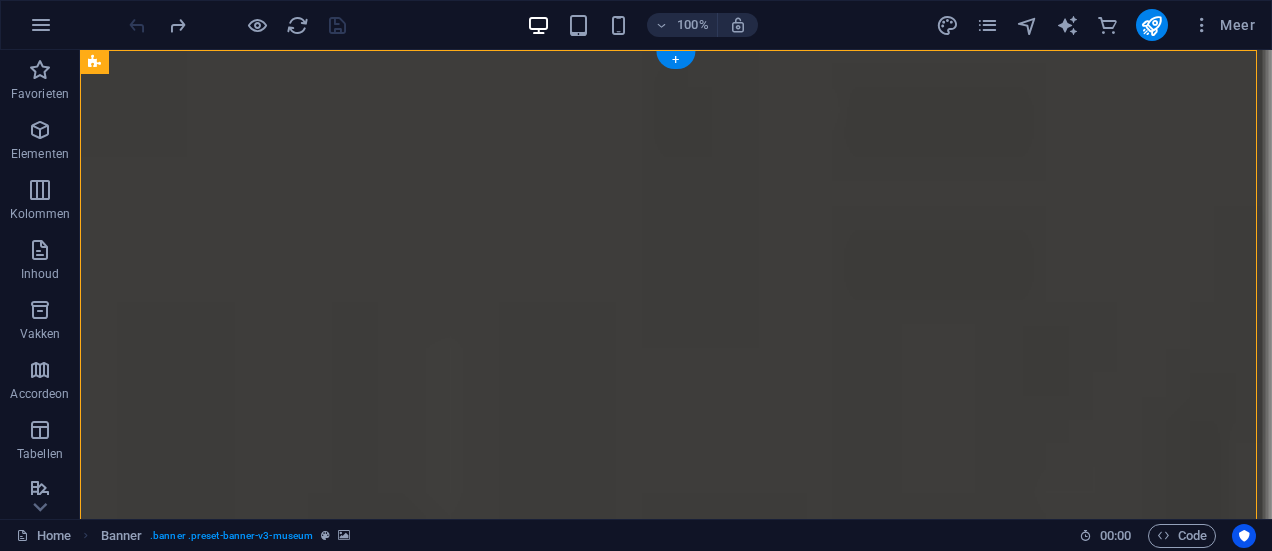 drag, startPoint x: 578, startPoint y: 252, endPoint x: 551, endPoint y: 202, distance: 56.82429 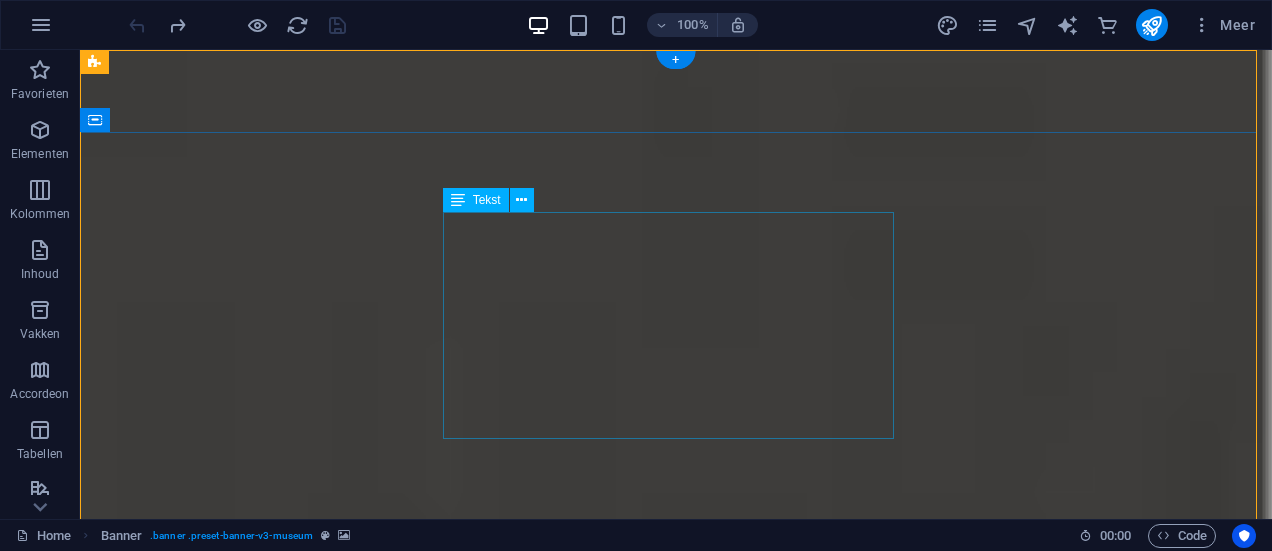 click on "Welkom bij Wijnladele! Wij bieden u een assortiment zeer aansprekende wijnen tegen eerlijke prijzen. Kwaliteit staat bij Wijnladele voorop en ons kenmerkt zich door unieke wijnproducenten die kleinschalig producern maar kwalitatief top wijnen leveren. Wij selecteren op authenticiteit, smaak en niet te vergeten op persoonlijke ervaring met de wijnboeren." at bounding box center [676, 937] 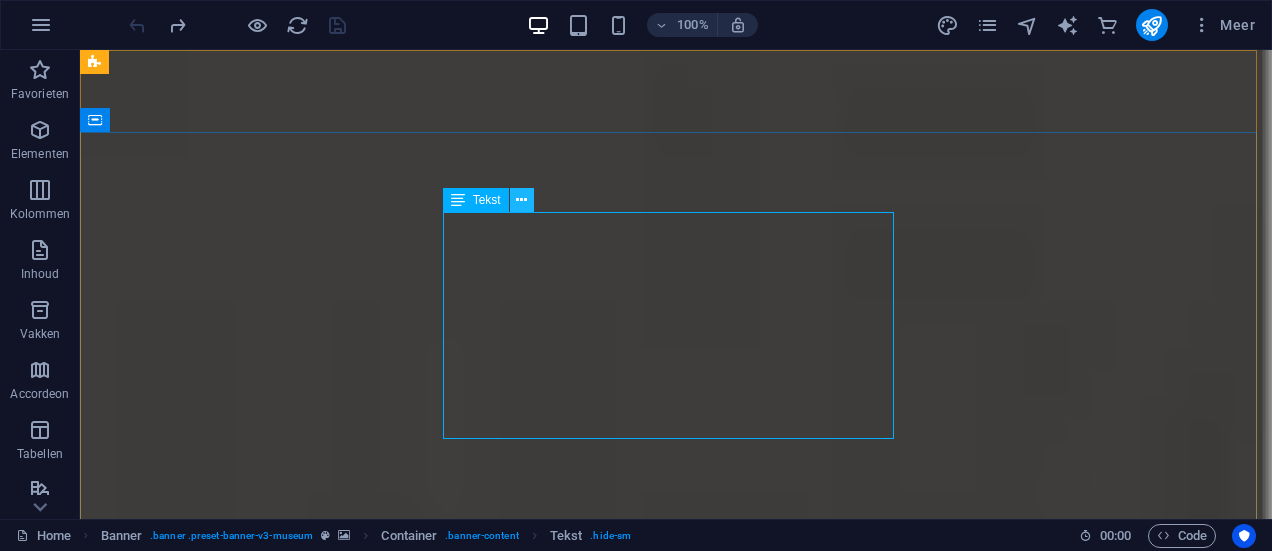 click at bounding box center (522, 200) 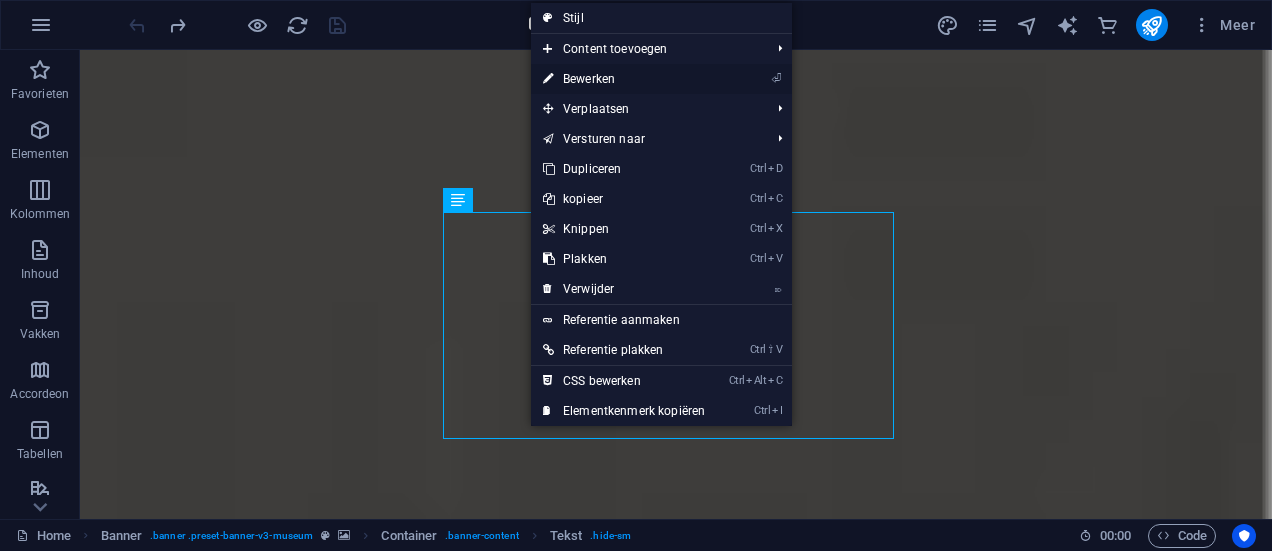 click on "⏎  Bewerken" at bounding box center [624, 79] 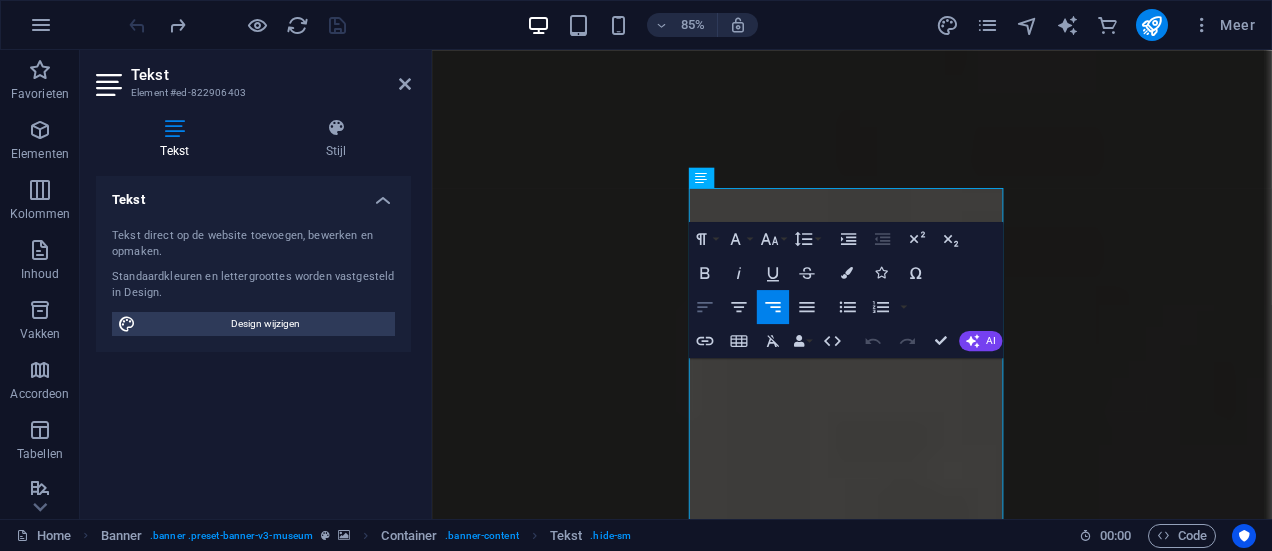 click 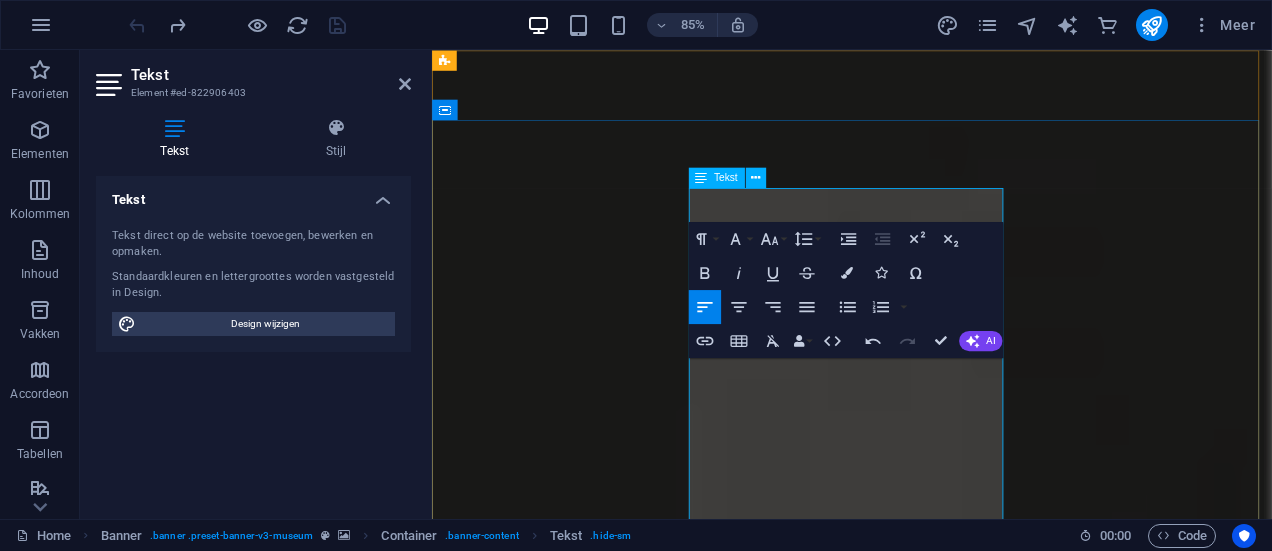 click on "Welkom bij Wijnladele!" at bounding box center (560, 1349) 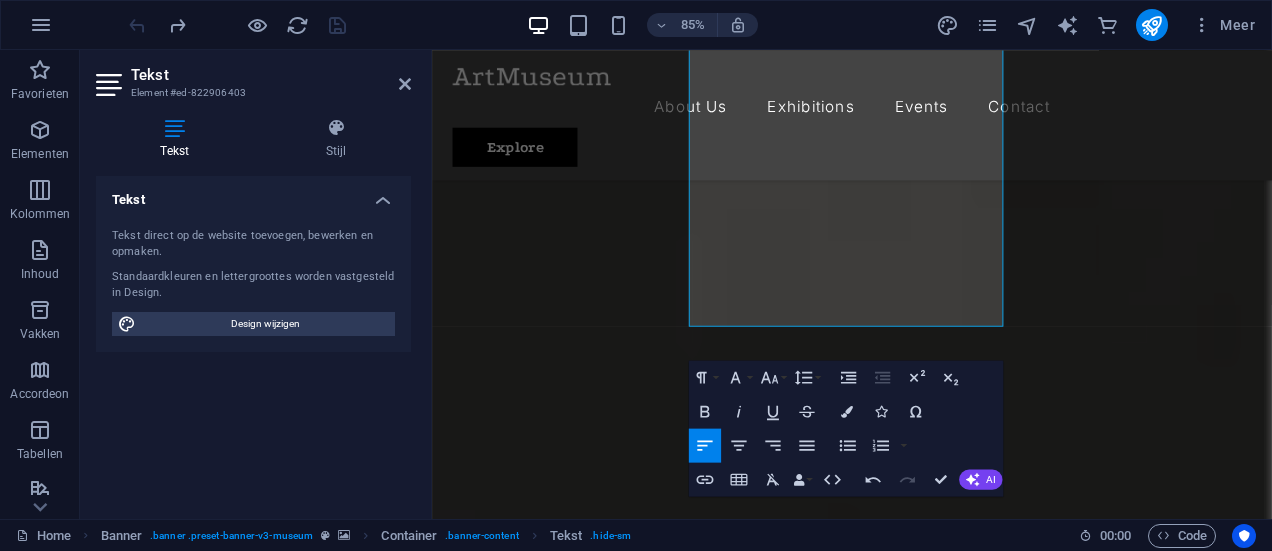 scroll, scrollTop: 316, scrollLeft: 0, axis: vertical 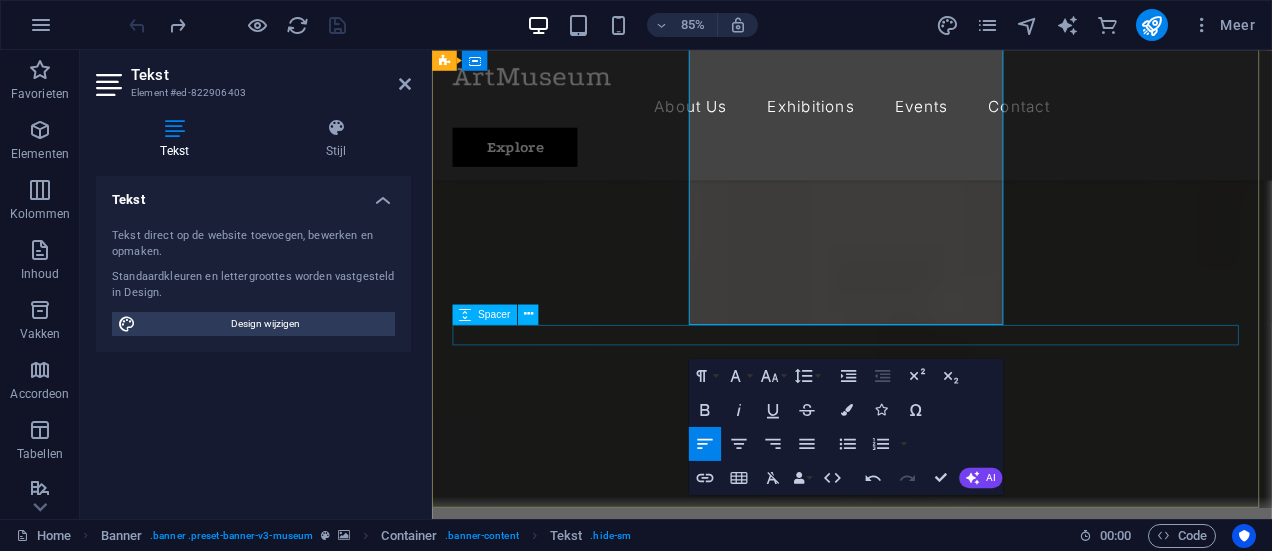 drag, startPoint x: 989, startPoint y: 426, endPoint x: 1089, endPoint y: 323, distance: 143.55835 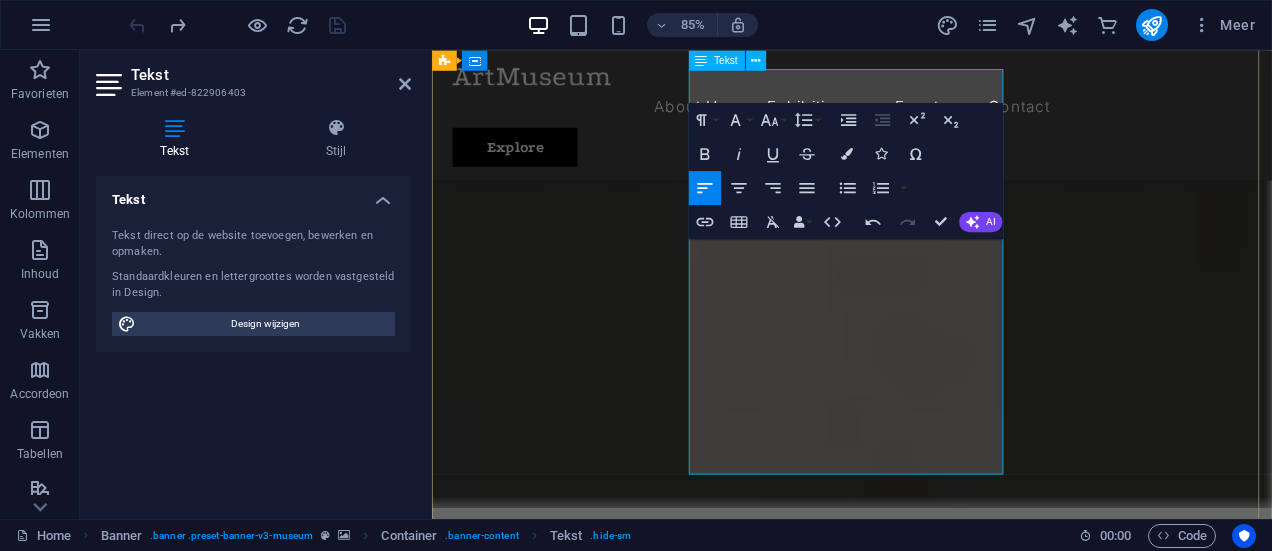 scroll, scrollTop: 83, scrollLeft: 0, axis: vertical 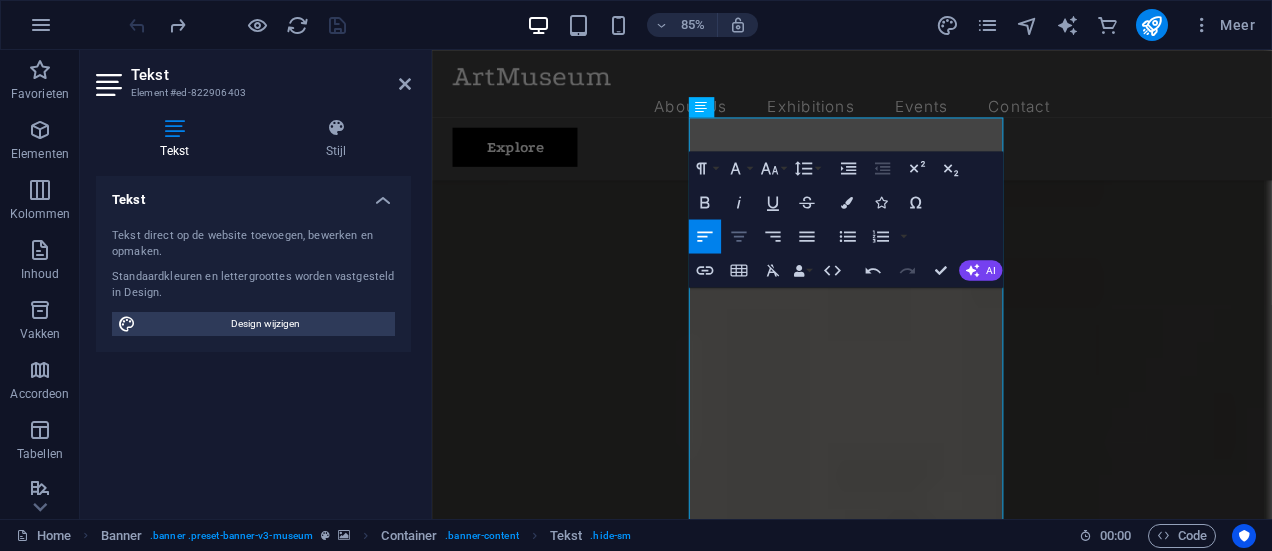 click 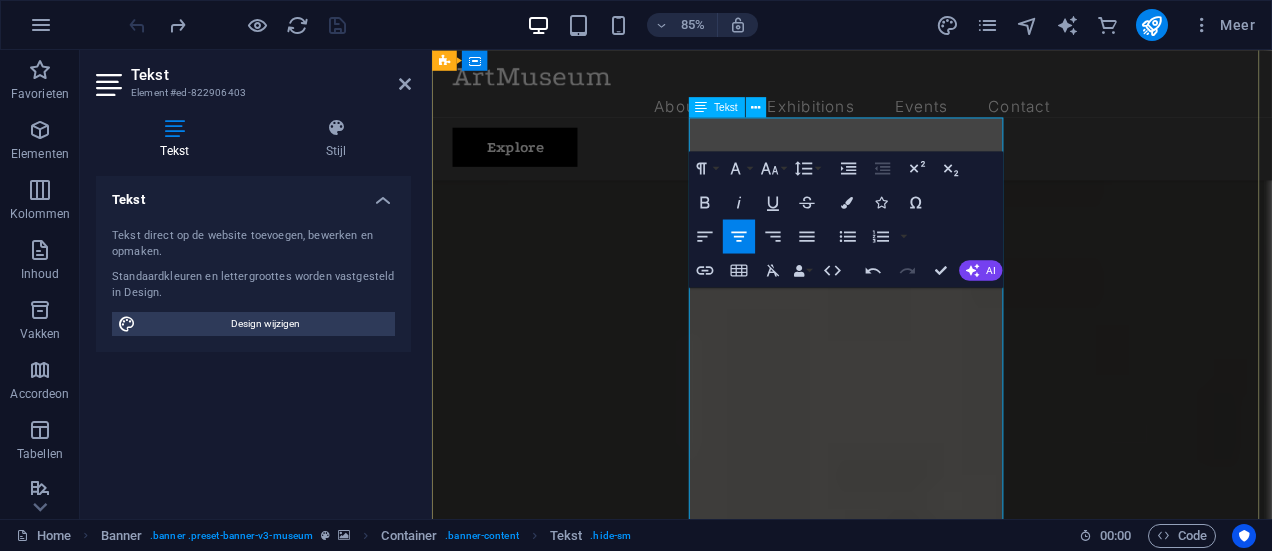 click on "Wij bieden u een assortiment zeer aansprekende wijnen tegen eerlijke prijzen. Kwaliteit staat bij Wijnladele voorop en ons kenmerkt zich door unieke wijnproducenten die kleinschalig producern maar kwalitatief top wijnen leveren. Wij selecteren op authenticiteit, smaak en niet te vergeten op persoonlijke ervaring met de wijnboeren." at bounding box center [926, 1258] 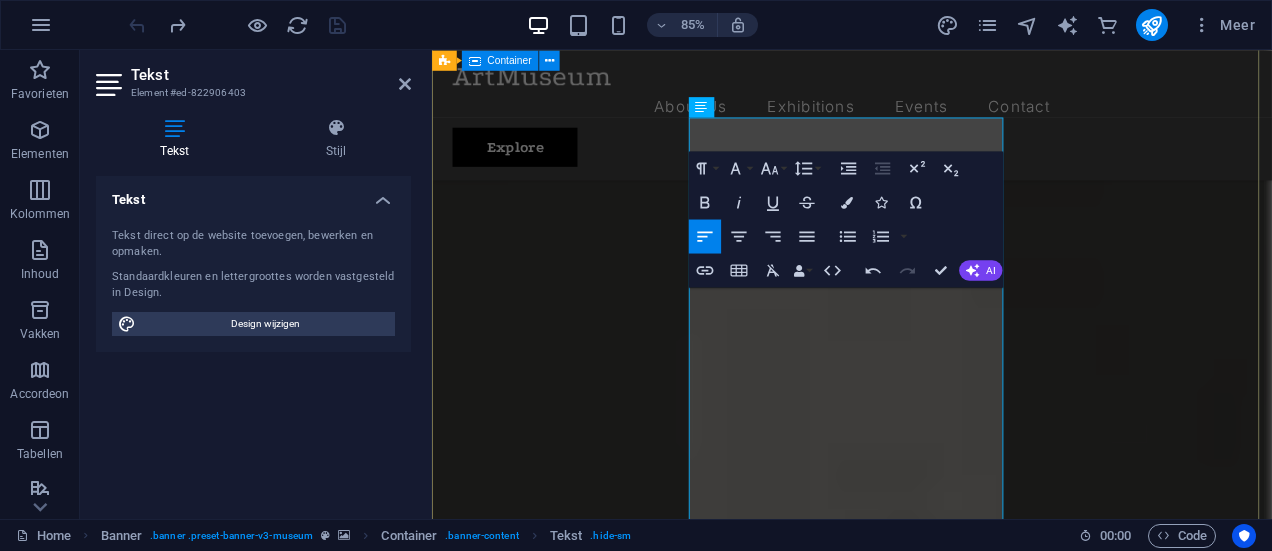 drag, startPoint x: 964, startPoint y: 342, endPoint x: 730, endPoint y: 341, distance: 234.00214 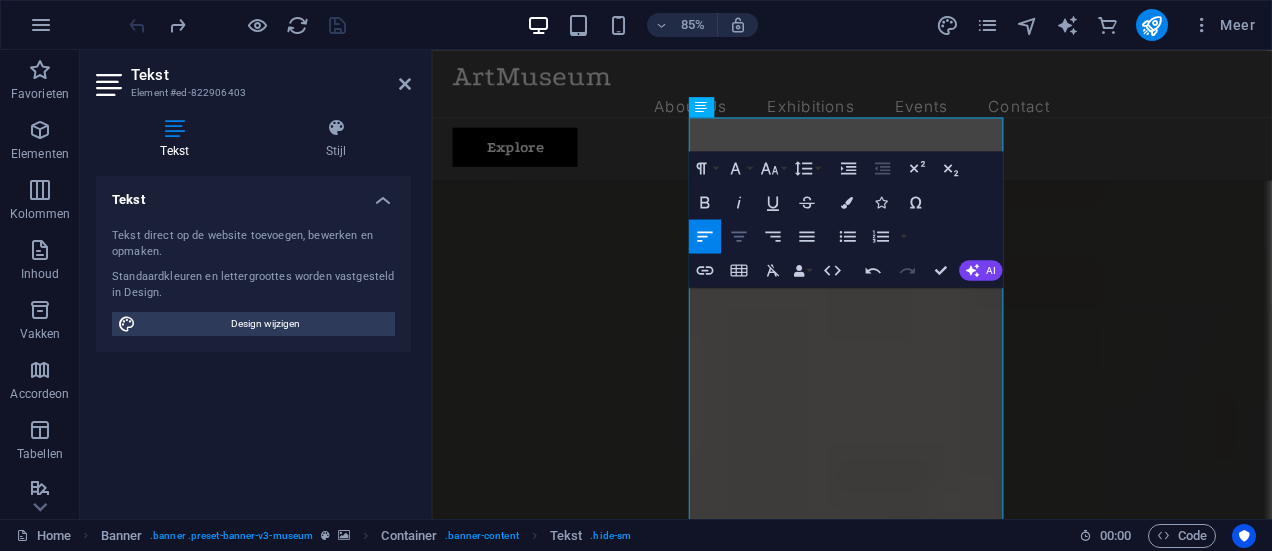 click 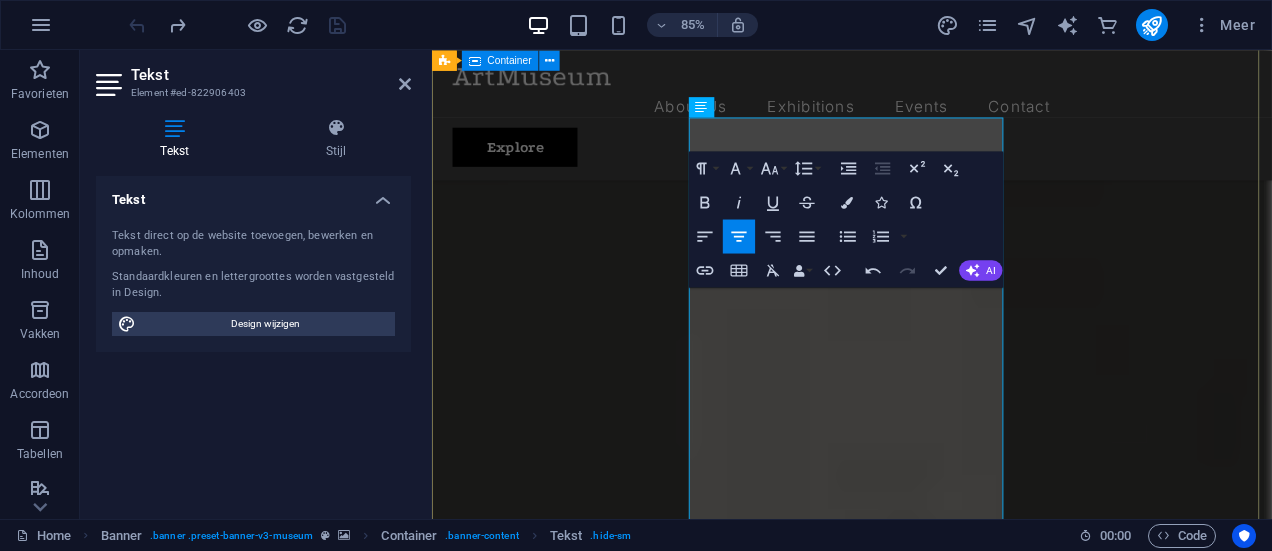 click on "Welkom bij Wijnladele! Wij bieden u een assortiment zeer aansprekende wijnen tegen eerlijke prijzen. Kwaliteit staat bij Wijnladele voorop en ons kenmerkt zich door unieke wijnproducenten die kleinschalig producern maar kwalitatief top wijnen leveren. Wij selecteren op authenticiteit, smaak en niet te vergeten op persoonlijke ervaring met de wijnboeren.    Explore" at bounding box center [926, 1172] 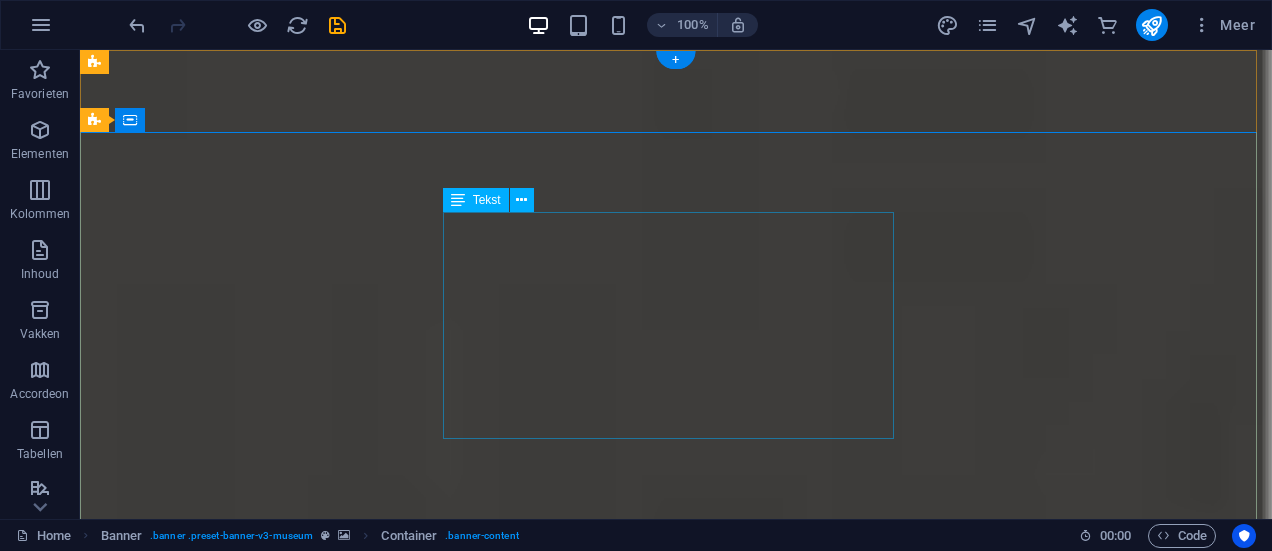 scroll, scrollTop: 0, scrollLeft: 0, axis: both 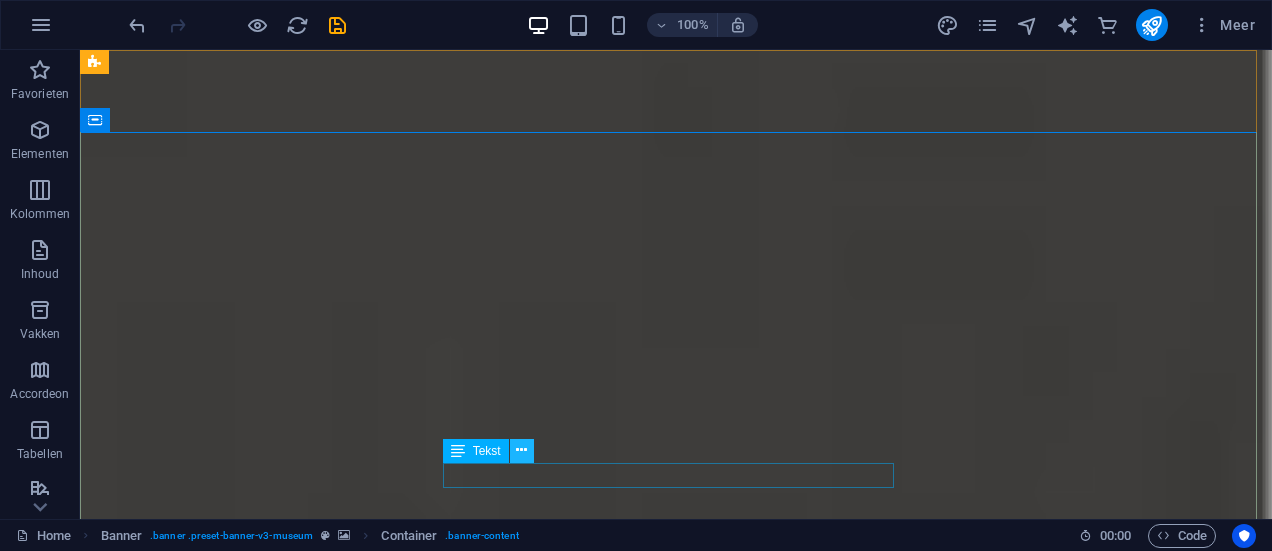 click at bounding box center (521, 450) 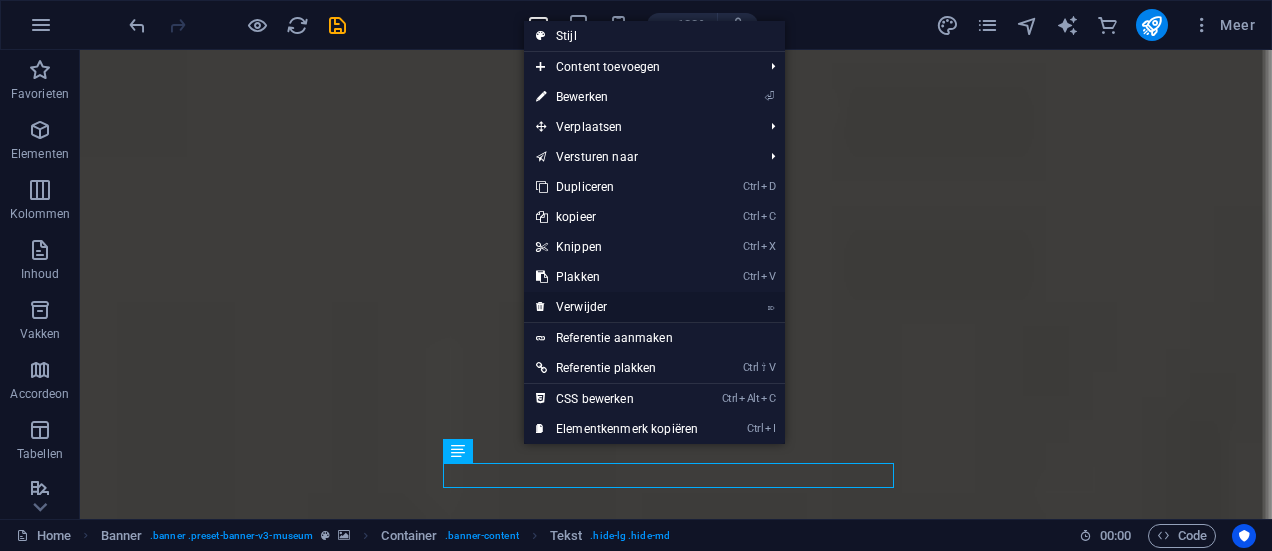 click on "⌦  Verwijder" at bounding box center [617, 307] 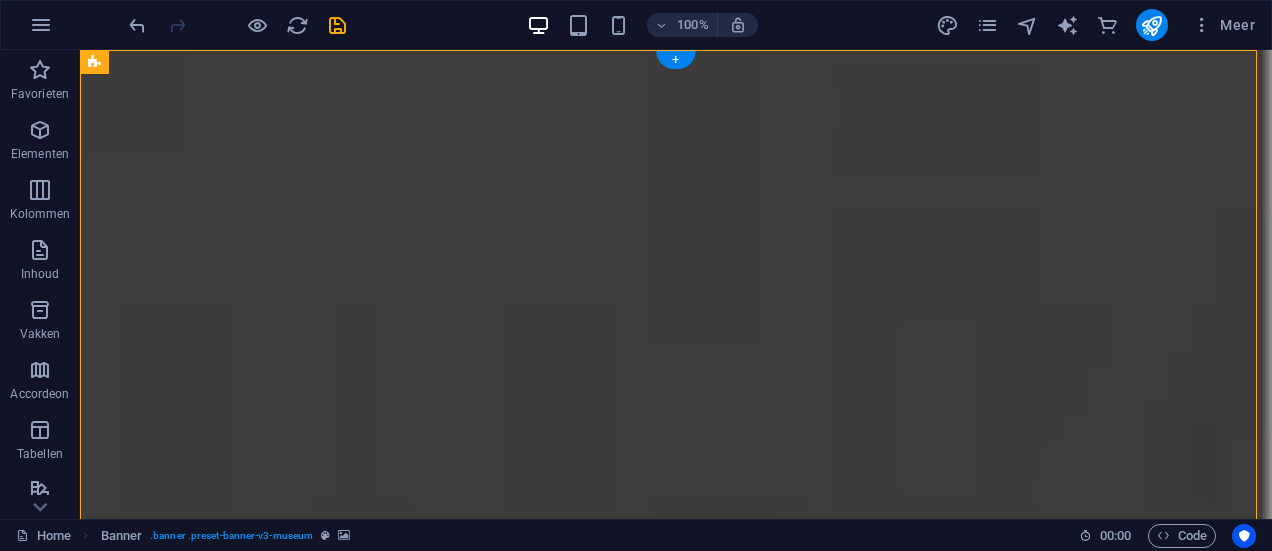 drag, startPoint x: 582, startPoint y: 251, endPoint x: 583, endPoint y: 235, distance: 16.03122 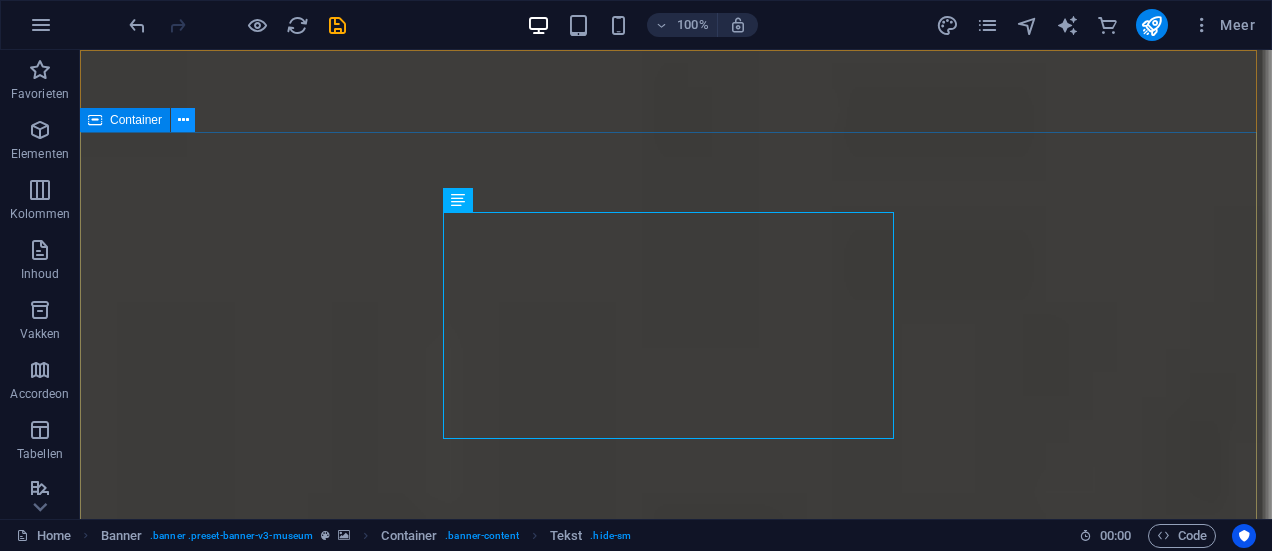 click at bounding box center (183, 120) 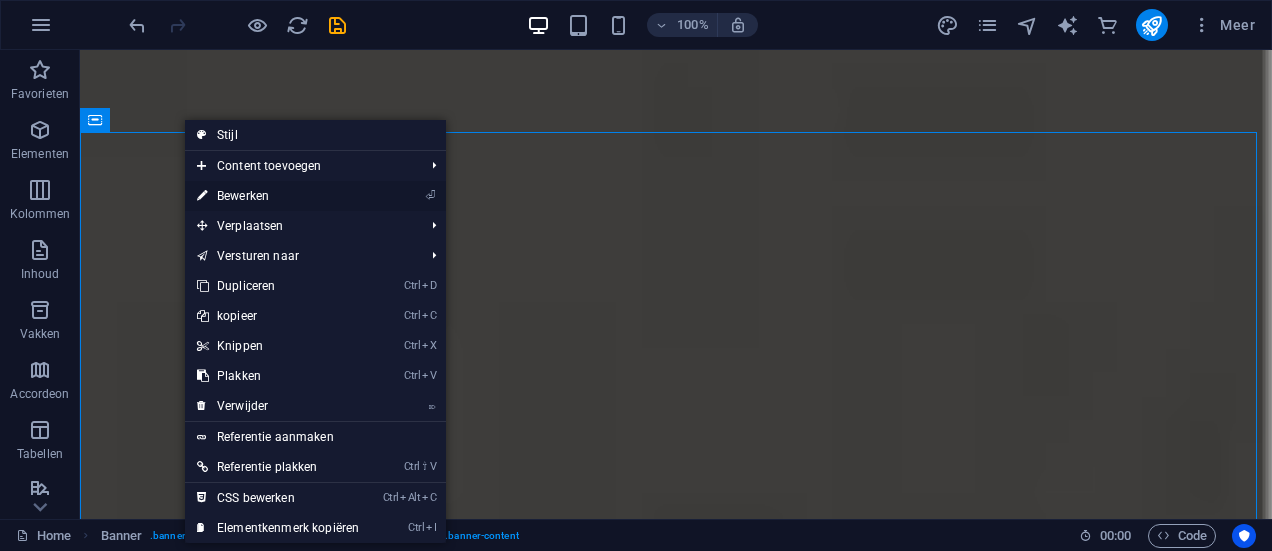 click on "⏎  Bewerken" at bounding box center (278, 196) 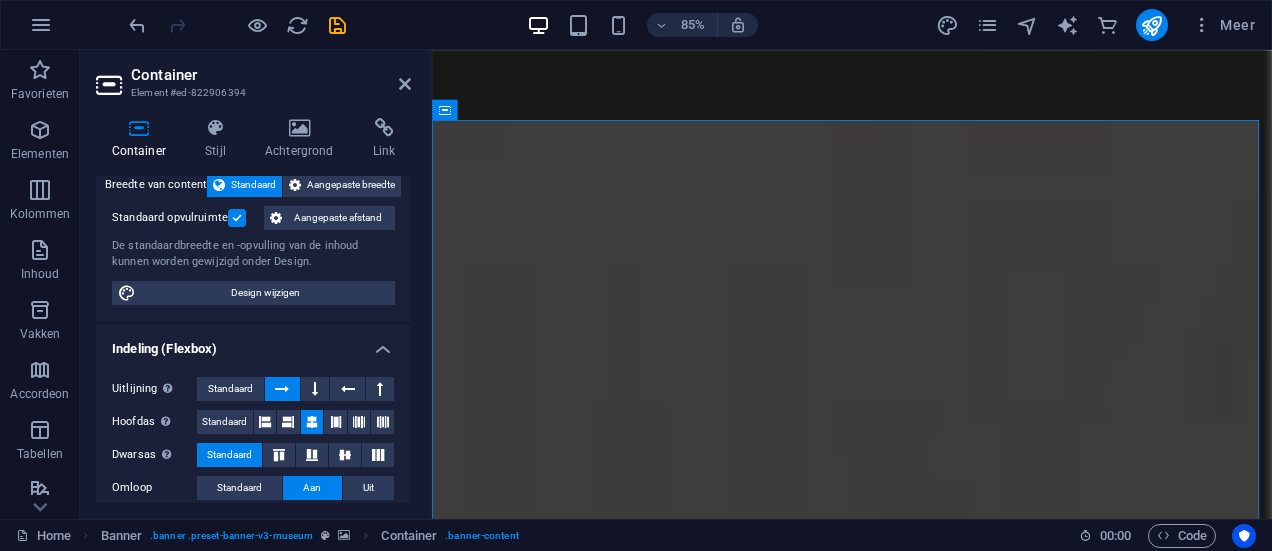 scroll, scrollTop: 233, scrollLeft: 0, axis: vertical 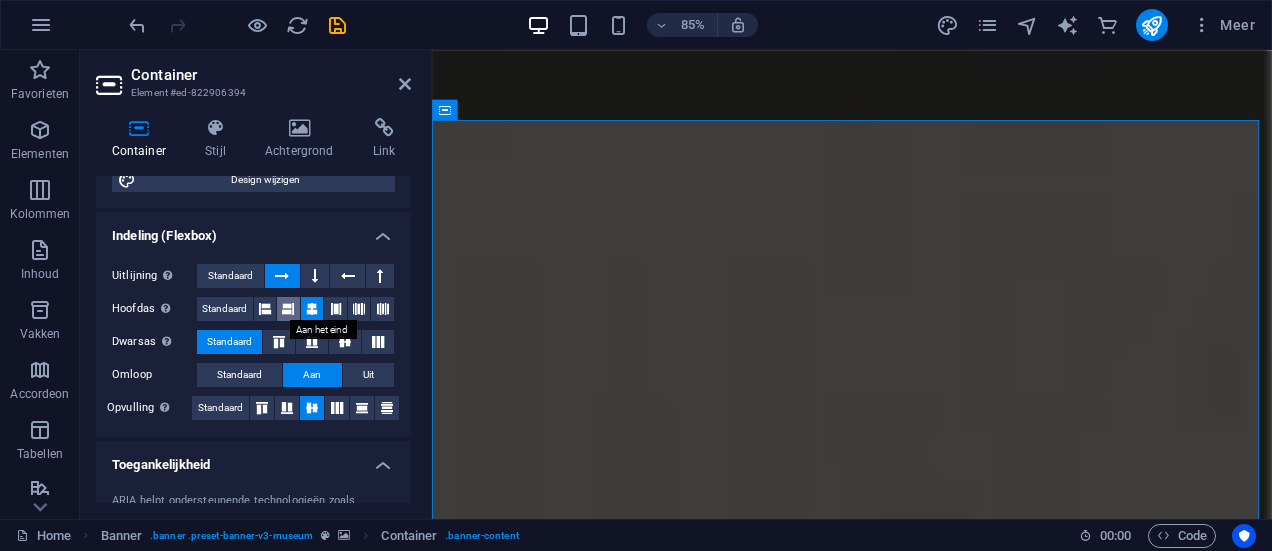 click at bounding box center (288, 309) 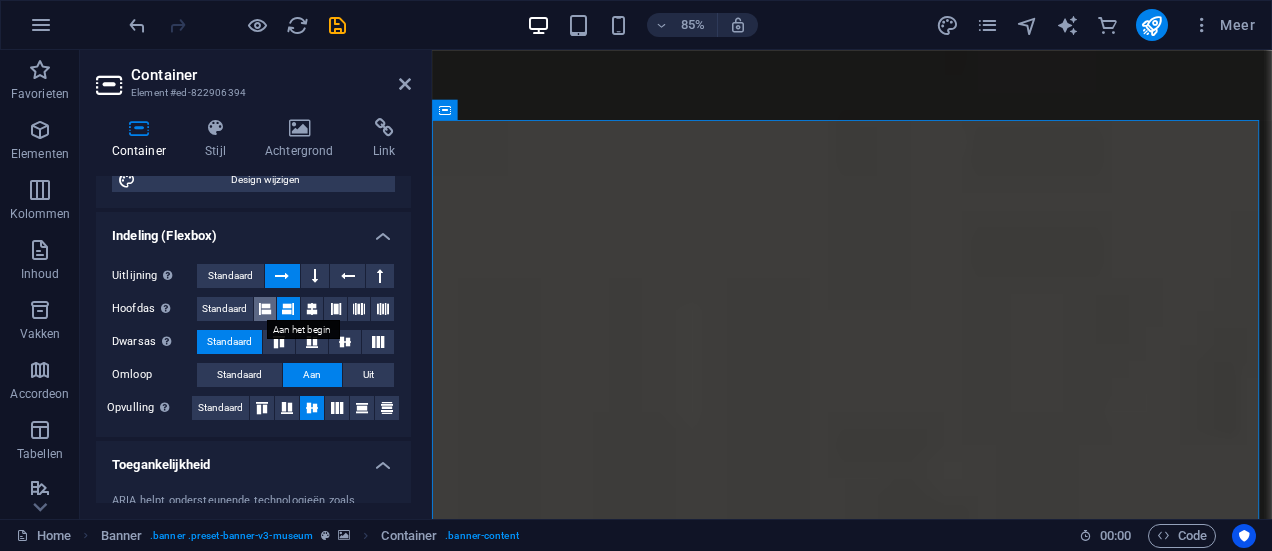 click at bounding box center (265, 309) 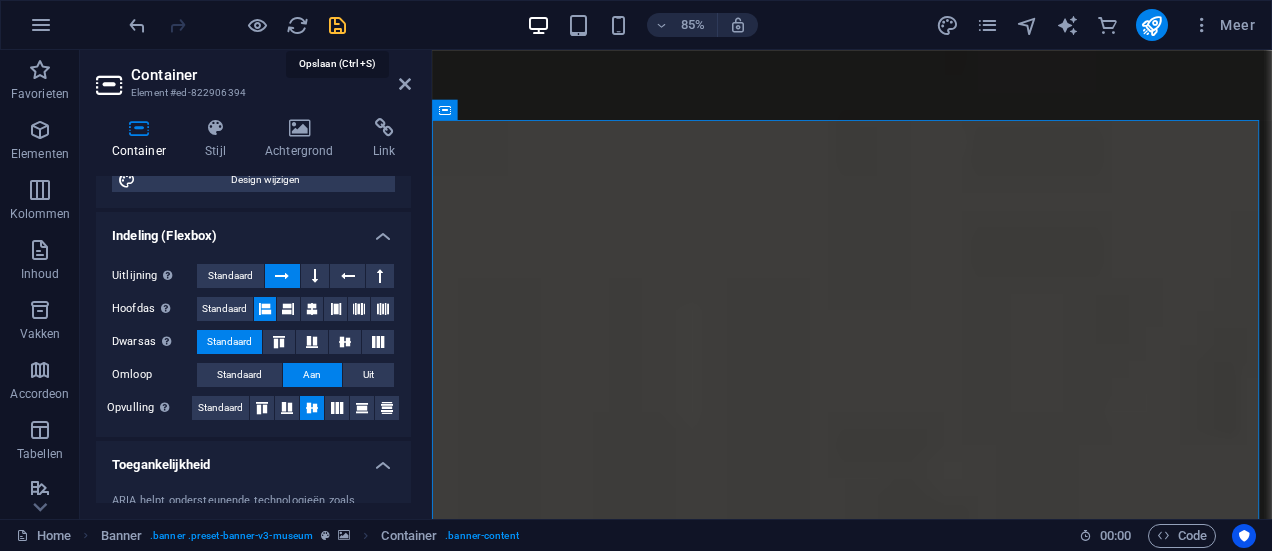 click at bounding box center [337, 25] 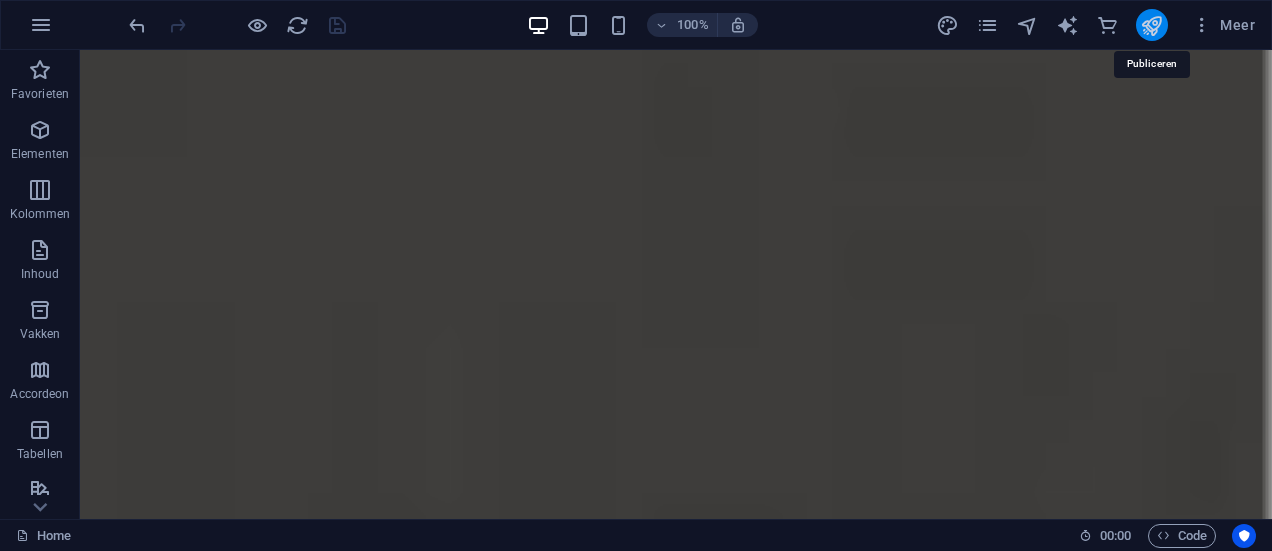 click at bounding box center (1151, 25) 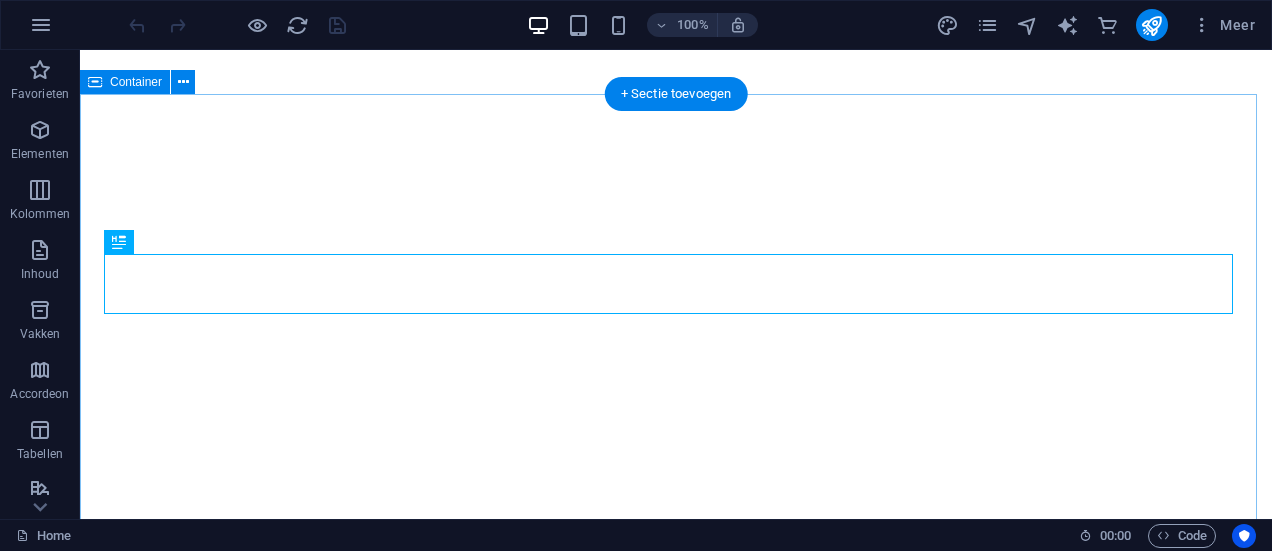 scroll, scrollTop: 0, scrollLeft: 0, axis: both 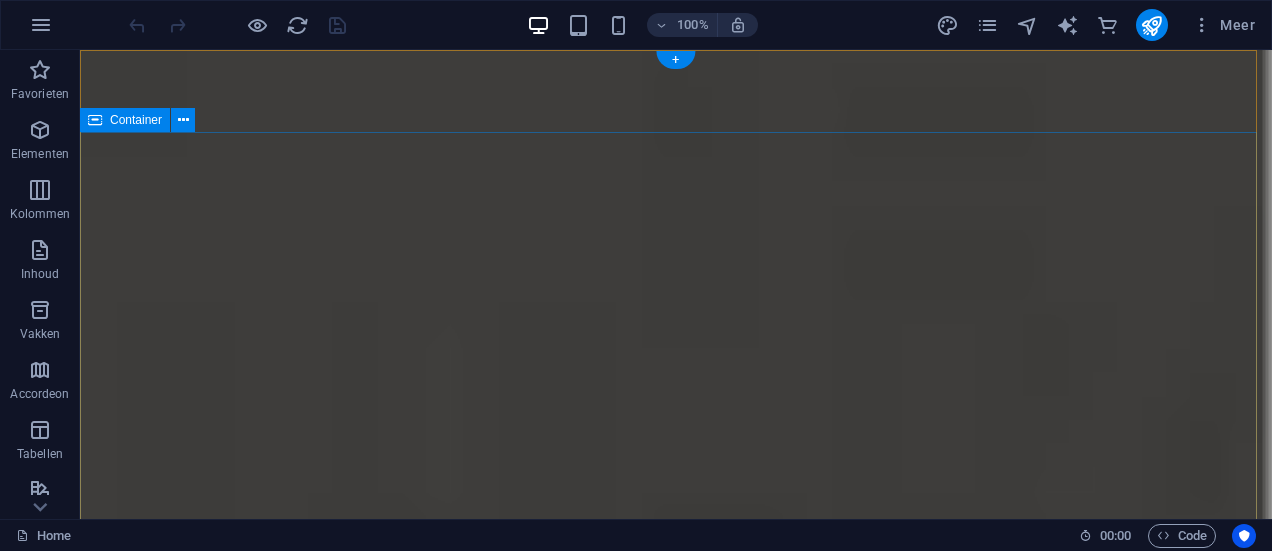 click on "Welkom bij Wijnladele! Wij bieden u een assortiment zeer aansprekende wijnen tegen eerlijke prijzen. Kwaliteit staat bij Wijnladele voorop en ons kenmerkt zich door unieke wijnproducenten die kleinschalig producern maar kwalitatief top wijnen leveren. Wij selecteren op authenticiteit, smaak en niet te vergeten op persoonlijke ervaring met de wijnboeren.  Explore" at bounding box center [676, 967] 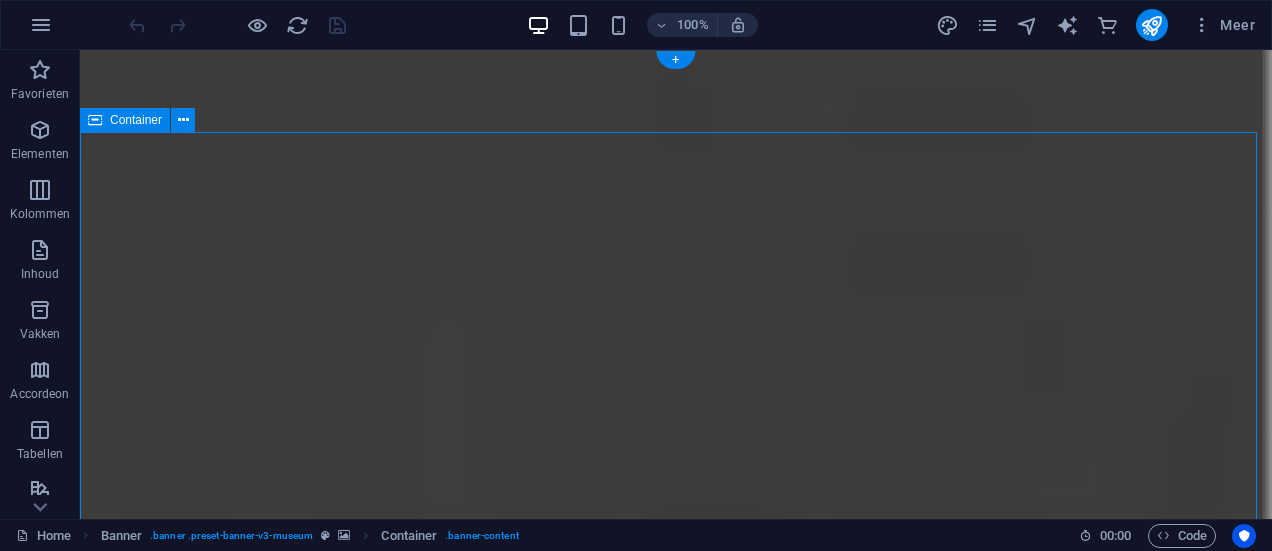 click on "Welkom bij Wijnladele! Wij bieden u een assortiment zeer aansprekende wijnen tegen eerlijke prijzen. Kwaliteit staat bij Wijnladele voorop en ons kenmerkt zich door unieke wijnproducenten die kleinschalig producern maar kwalitatief top wijnen leveren. Wij selecteren op authenticiteit, smaak en niet te vergeten op persoonlijke ervaring met de wijnboeren.  Explore" at bounding box center (676, 967) 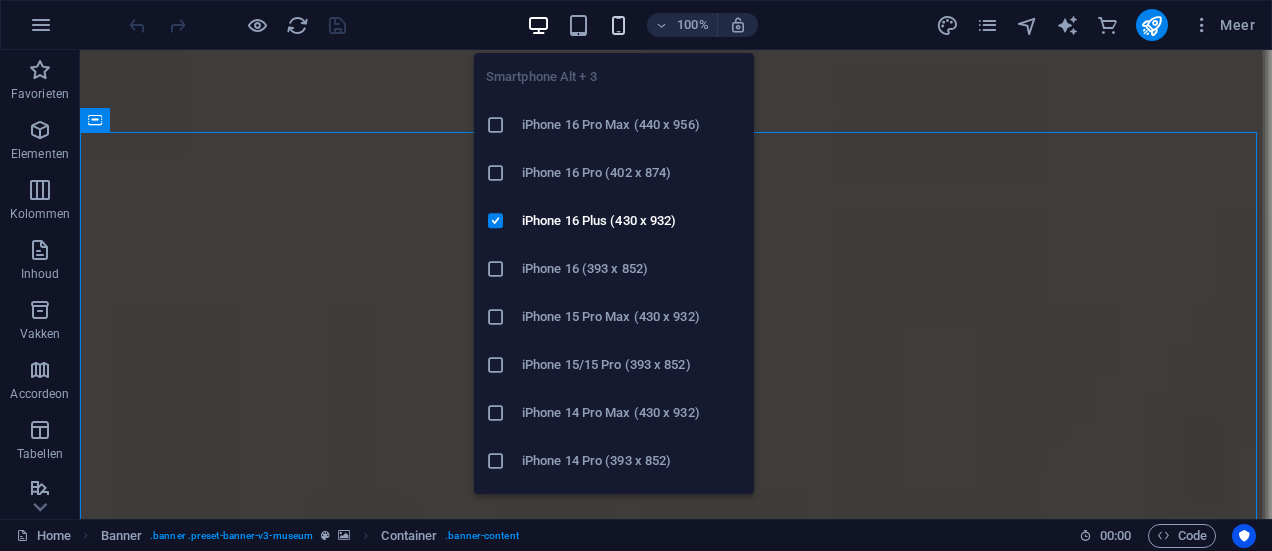 click at bounding box center (618, 25) 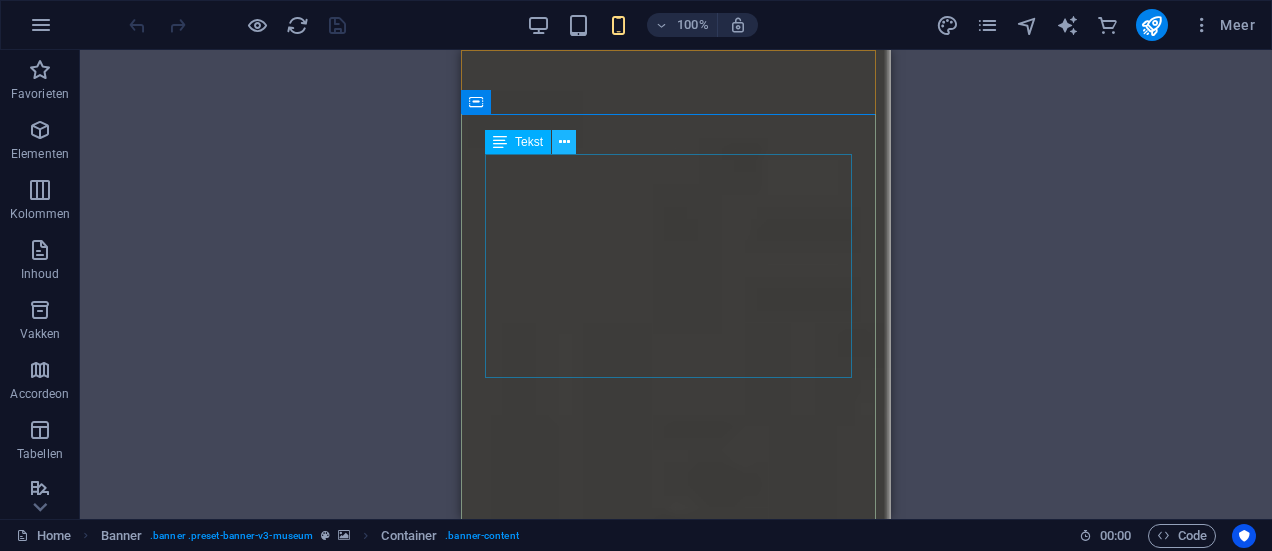 click at bounding box center [564, 142] 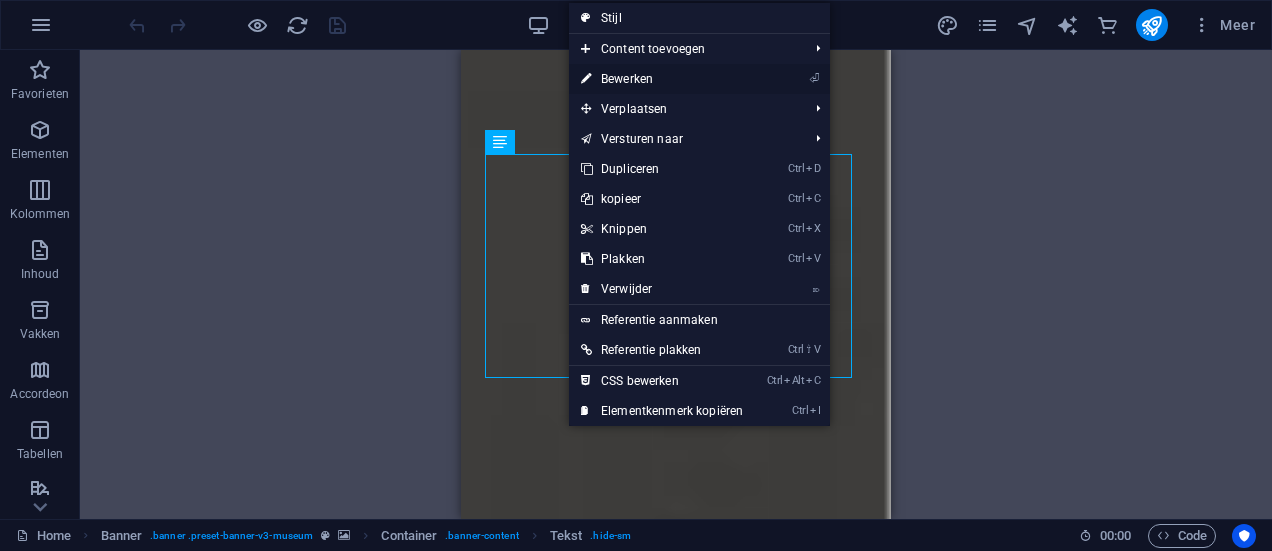 click on "⏎  Bewerken" at bounding box center (662, 79) 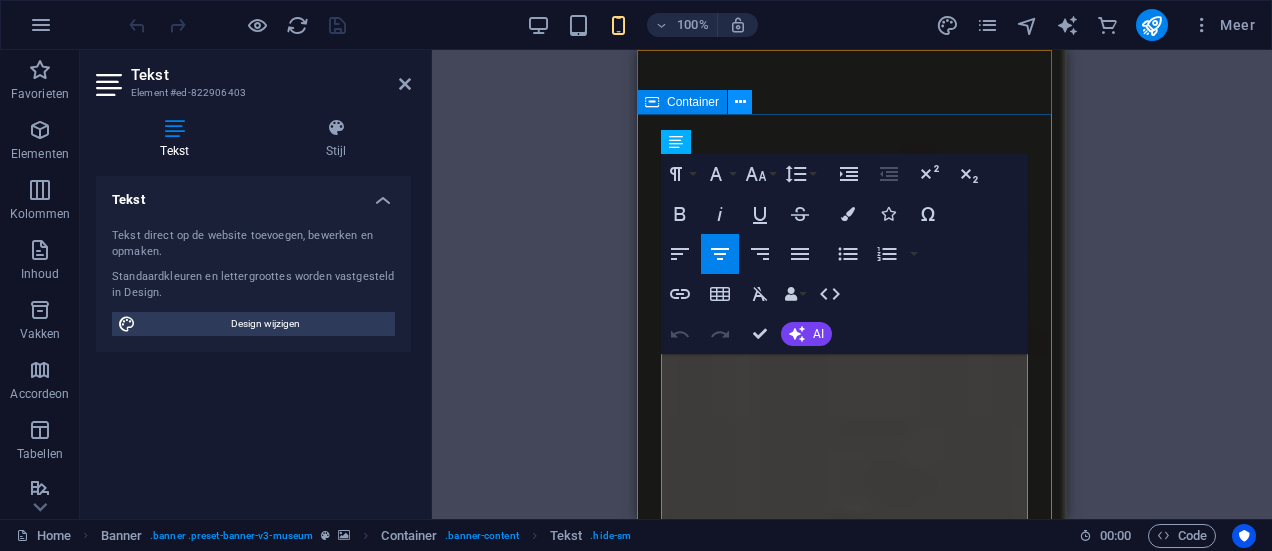 click at bounding box center [740, 102] 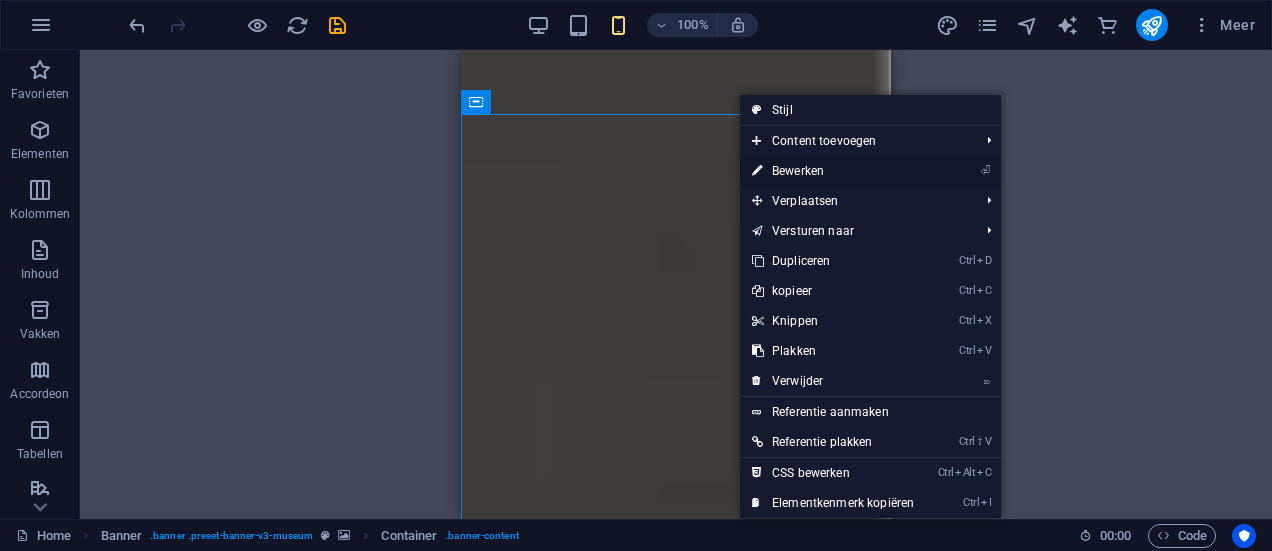 drag, startPoint x: 168, startPoint y: 134, endPoint x: 806, endPoint y: 166, distance: 638.802 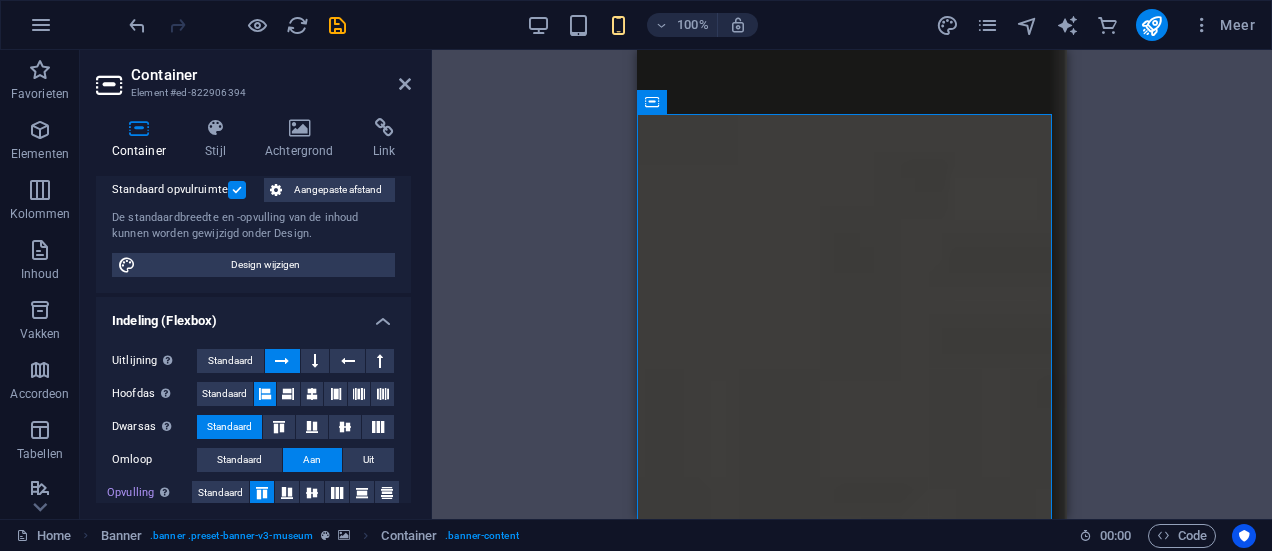 scroll, scrollTop: 81, scrollLeft: 0, axis: vertical 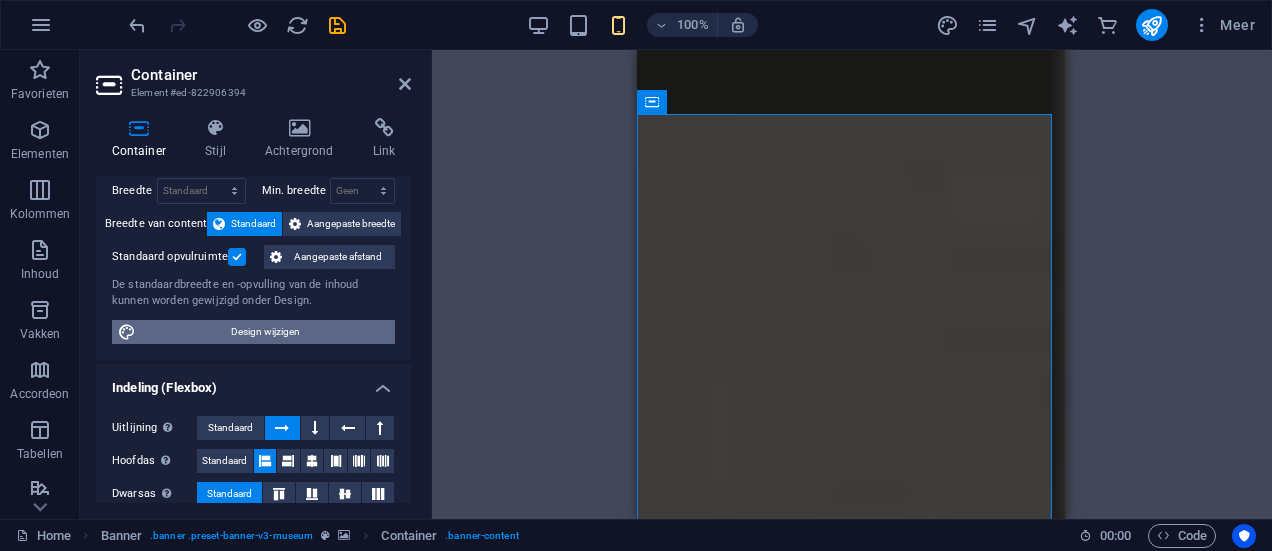 click on "Design wijzigen" at bounding box center (265, 332) 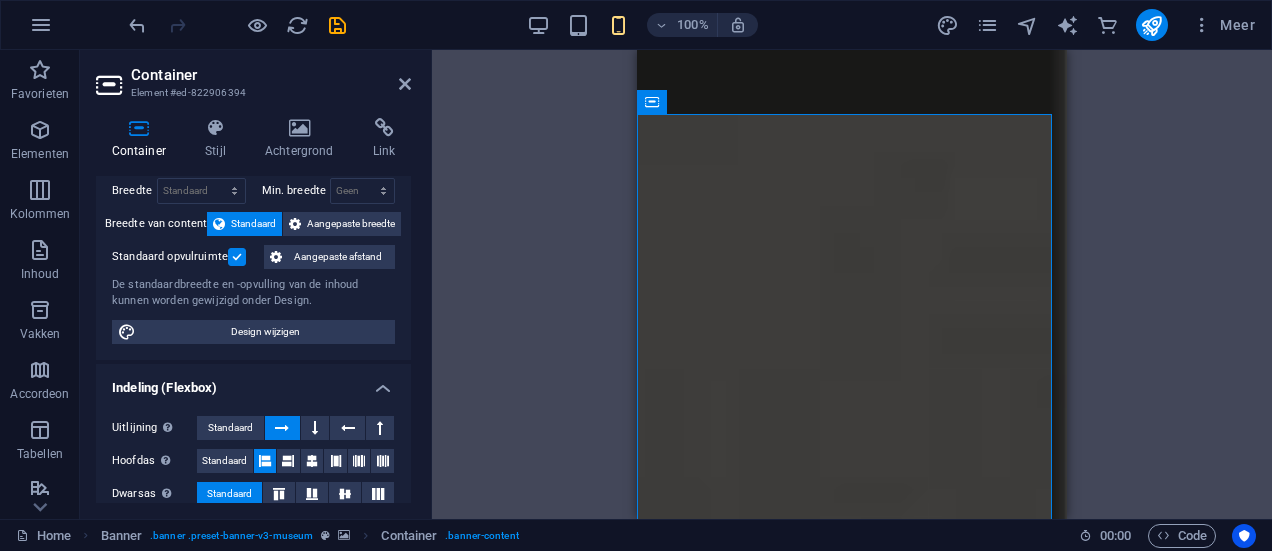 select on "rem" 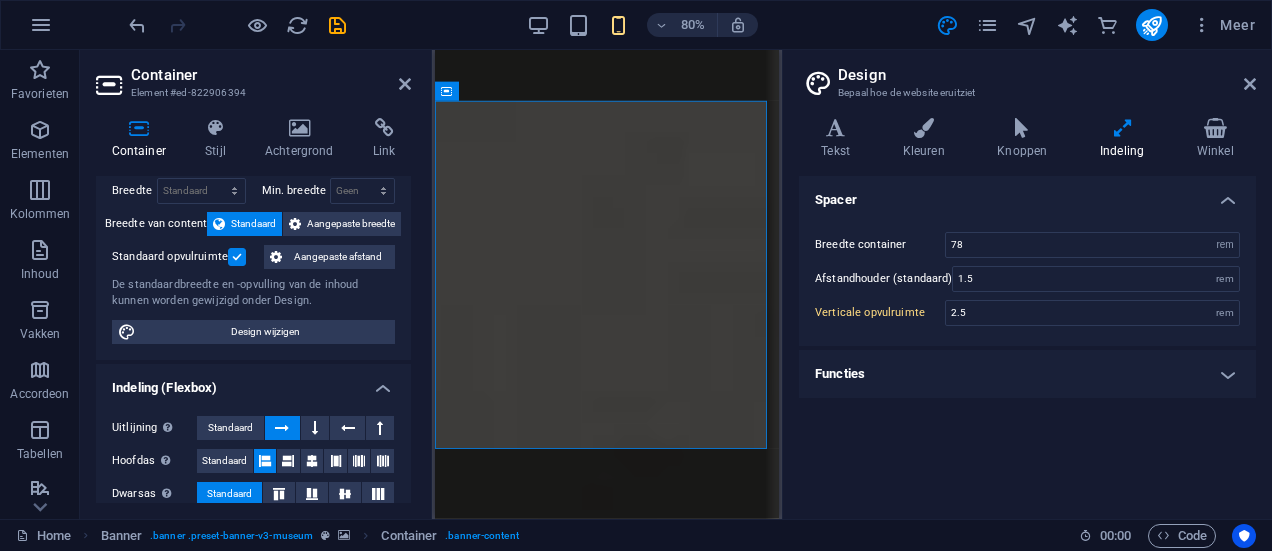 click on "Functies" at bounding box center (1027, 374) 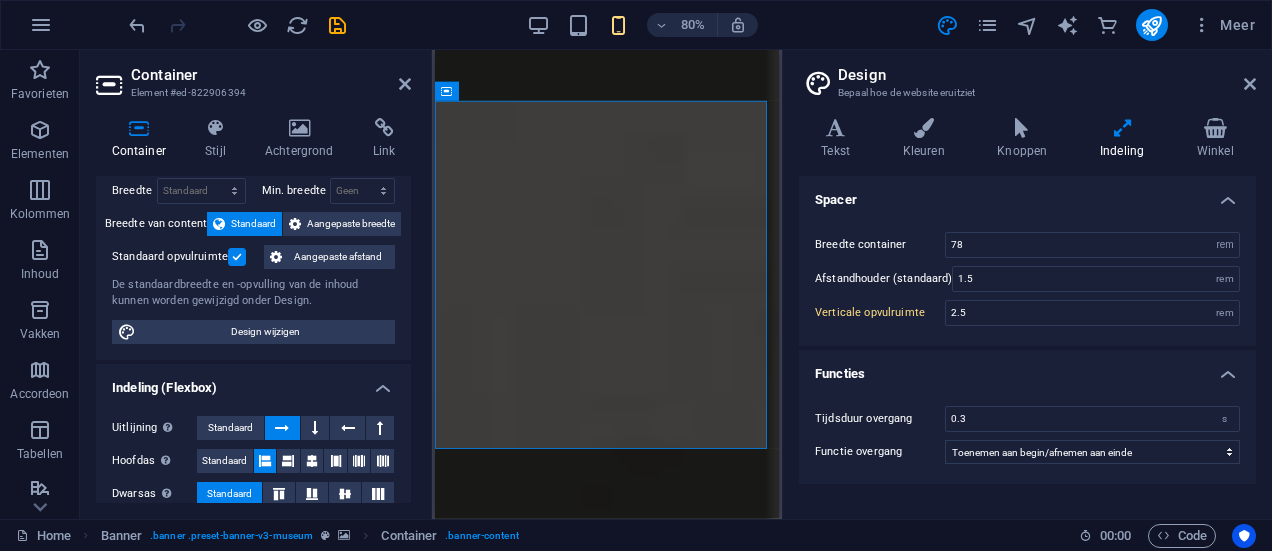 click at bounding box center (111, 85) 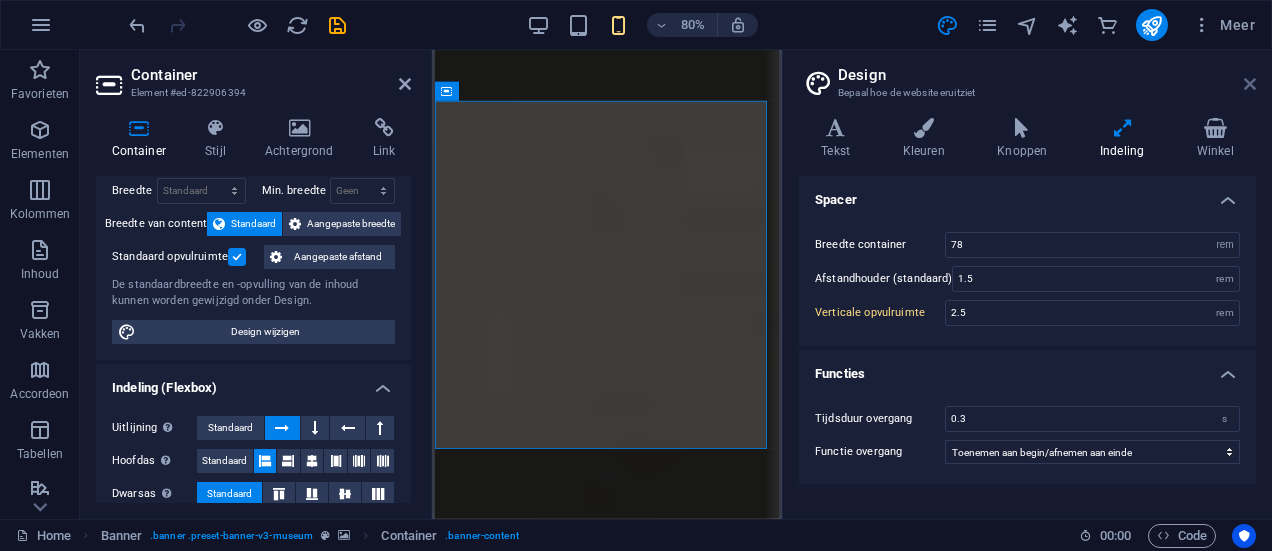 click at bounding box center [1250, 84] 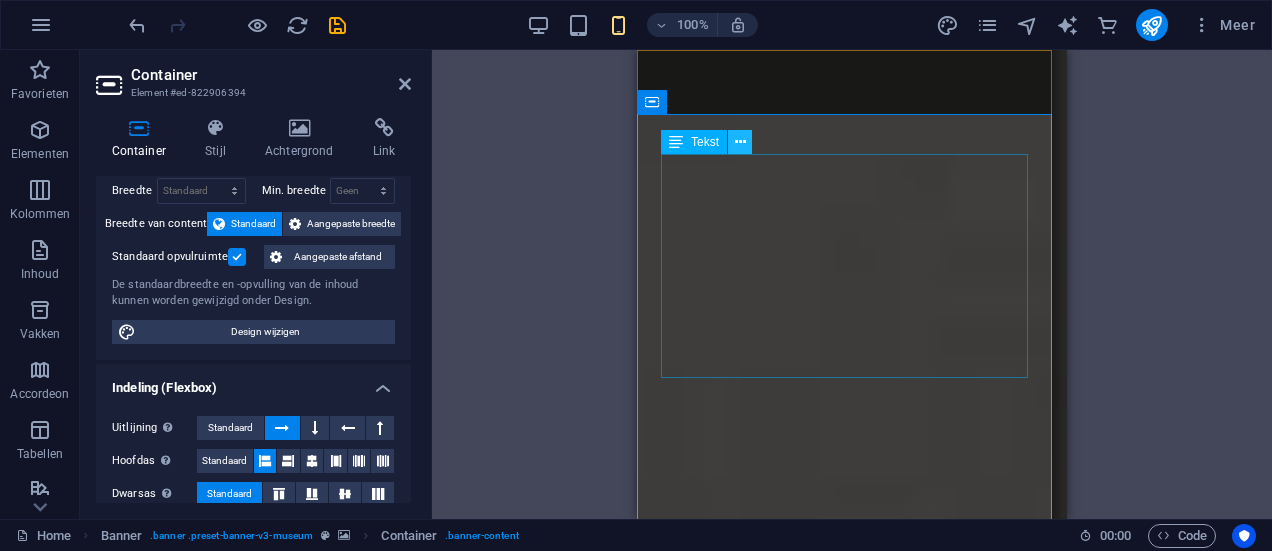 click at bounding box center [740, 142] 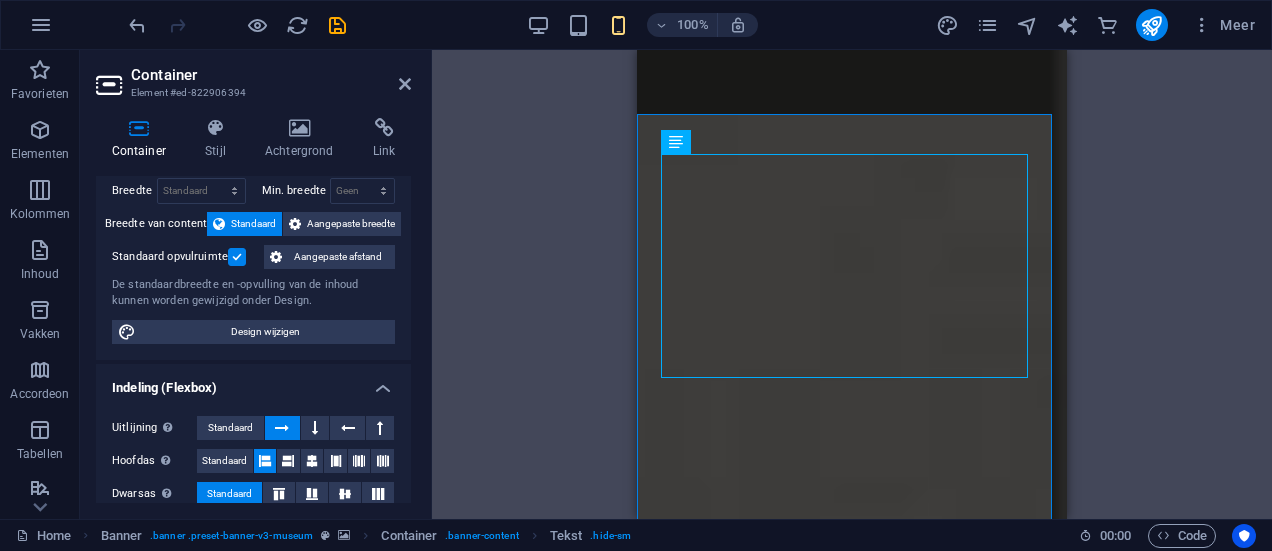 click on "Sleep hierheen om de bestaande content te vervangen. Druk op “Ctrl” als je een nieuw element wilt aanmaken.
H2   Container   Container   Banner   Tijdelijke waarde   Galerie   Spacer   Banner   Menubalk   Menu   Tekst   Banner   Logo   Knop   Spacer   Knop" at bounding box center [852, 284] 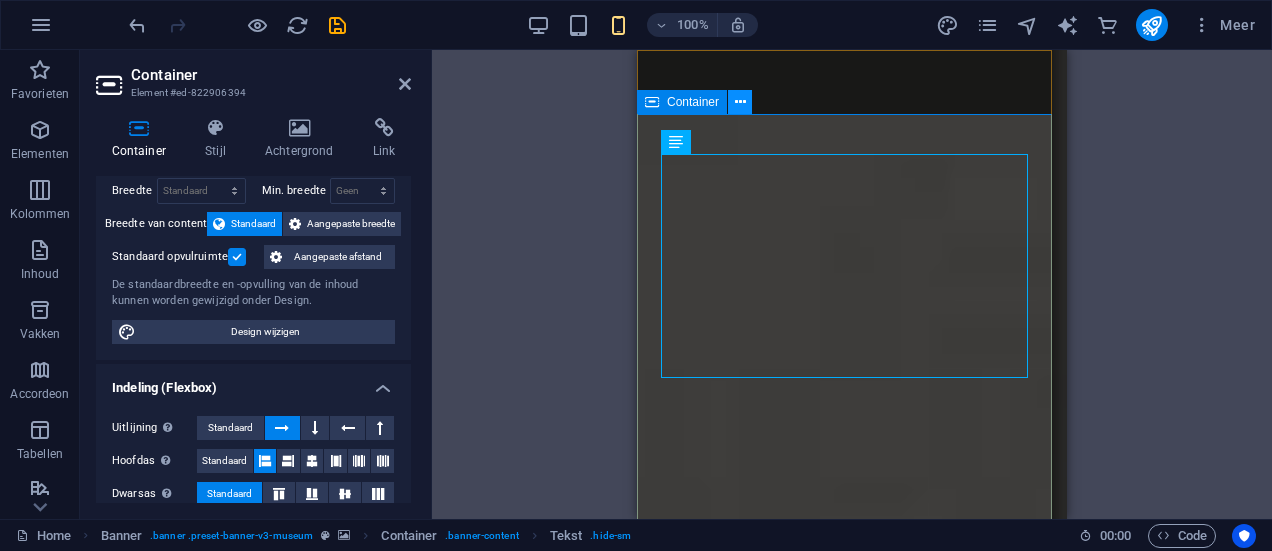 click at bounding box center (740, 102) 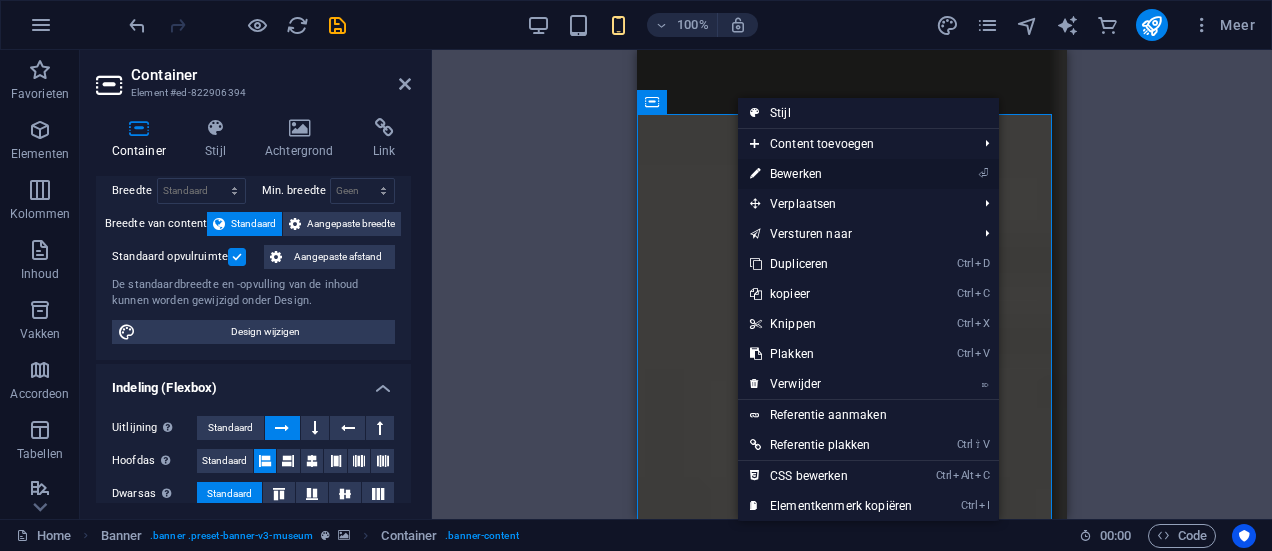 click on "⏎  Bewerken" at bounding box center [831, 174] 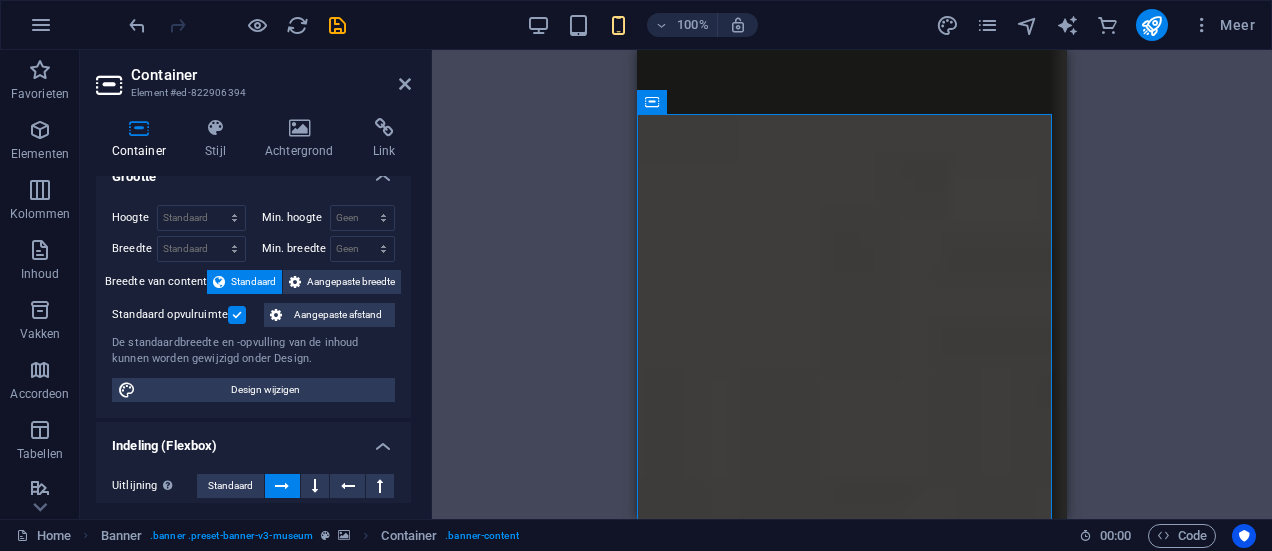 scroll, scrollTop: 0, scrollLeft: 0, axis: both 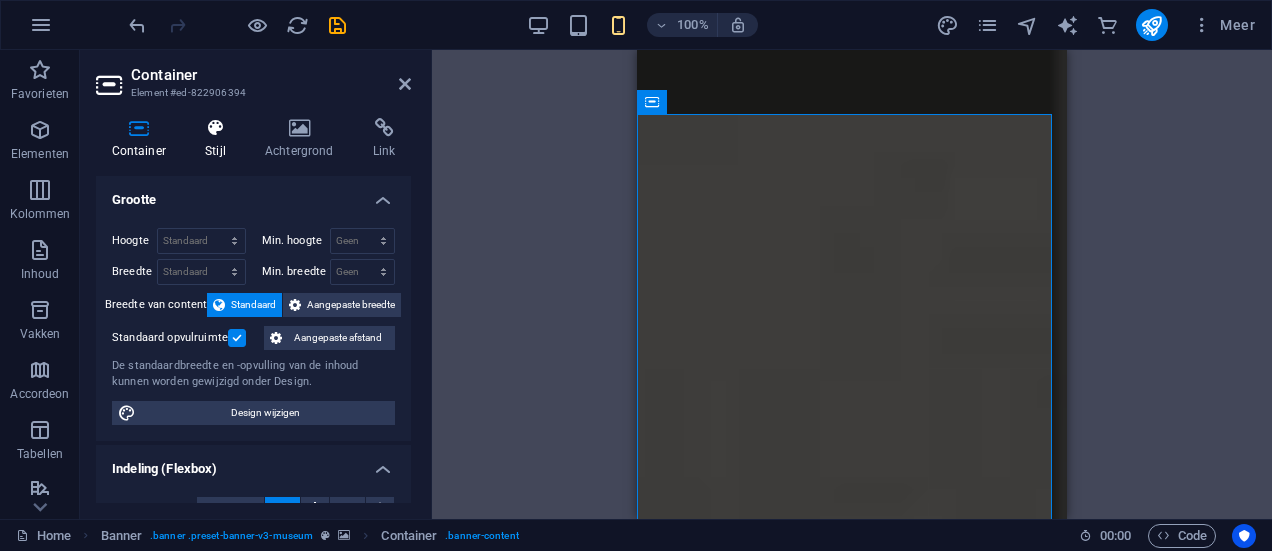 click at bounding box center (216, 128) 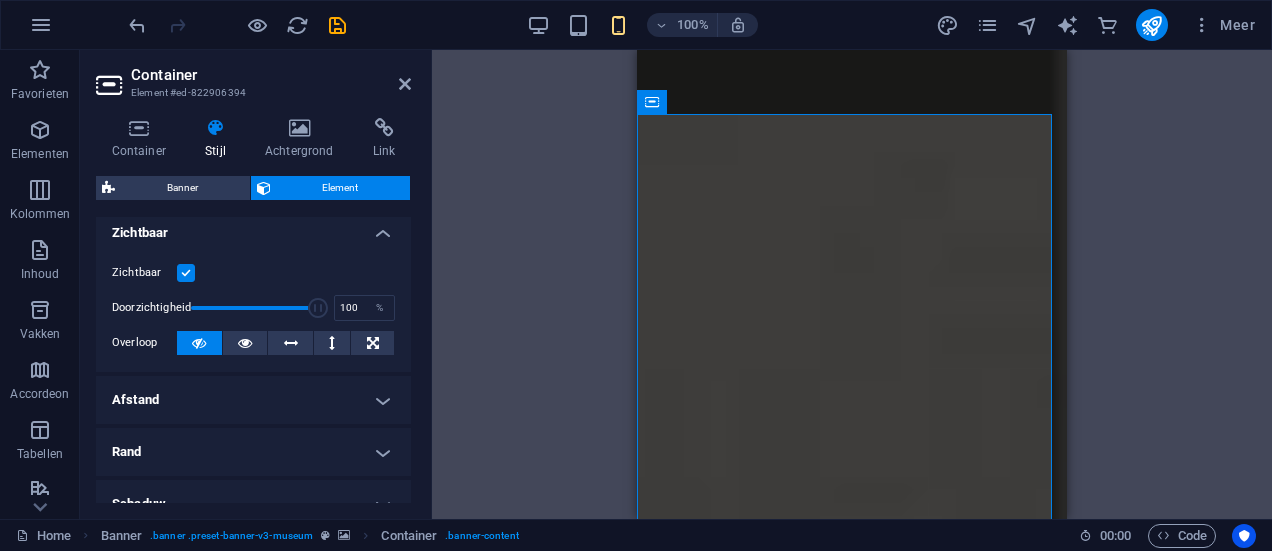 scroll, scrollTop: 333, scrollLeft: 0, axis: vertical 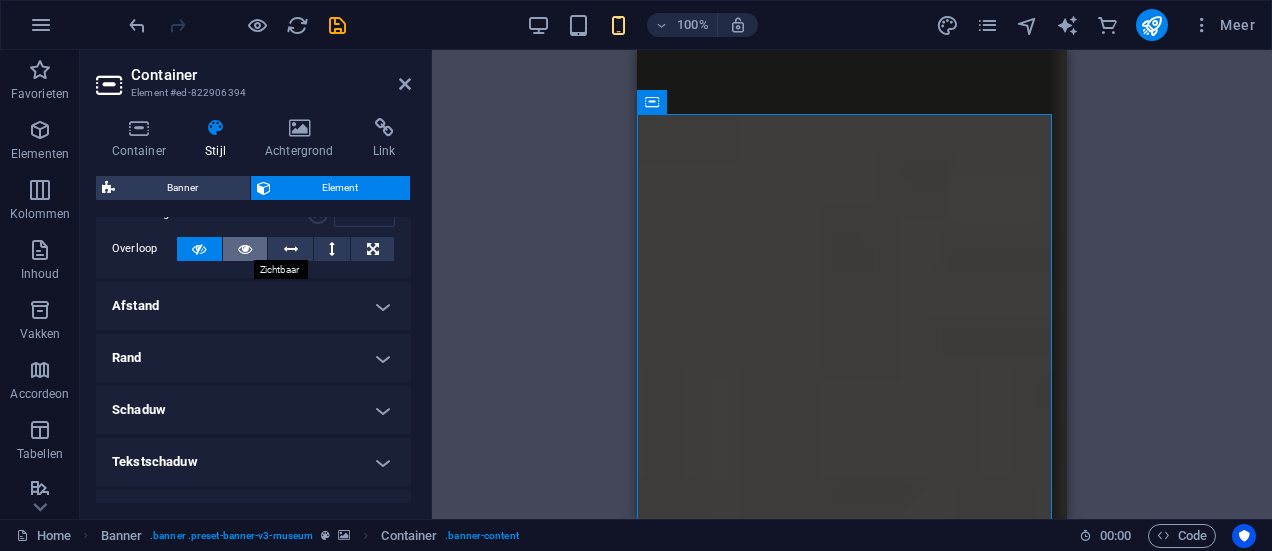 click at bounding box center (245, 249) 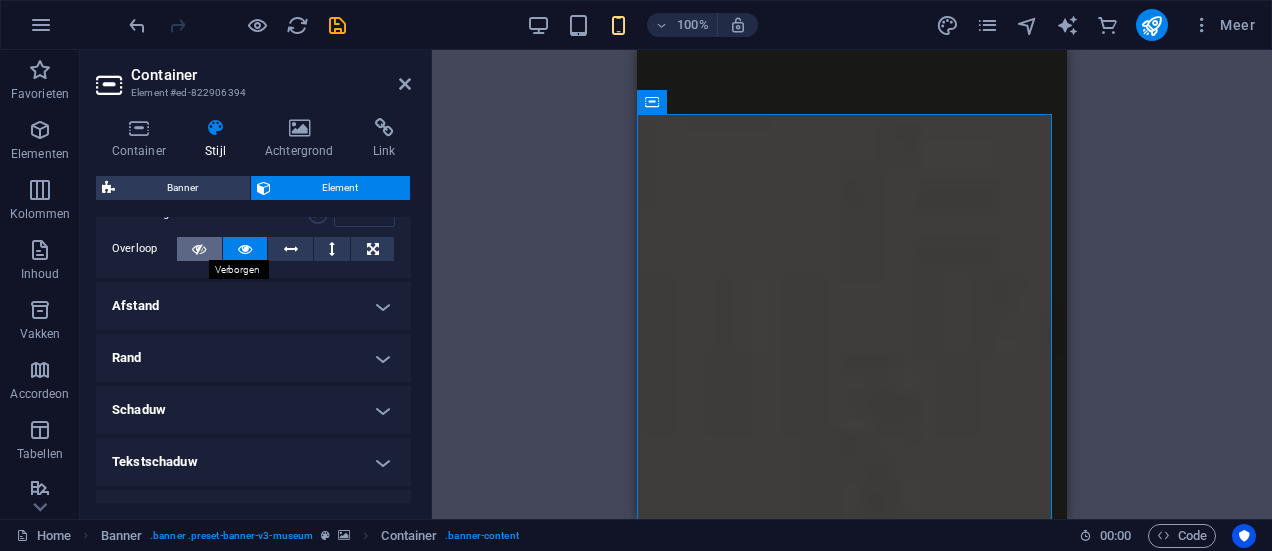 click at bounding box center [199, 249] 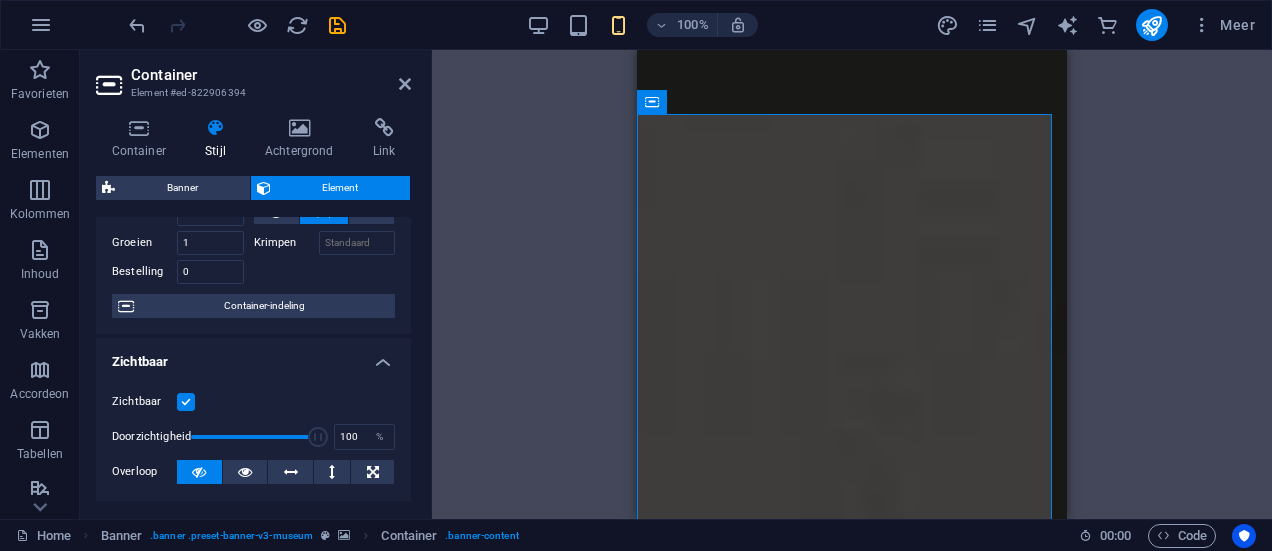 scroll, scrollTop: 100, scrollLeft: 0, axis: vertical 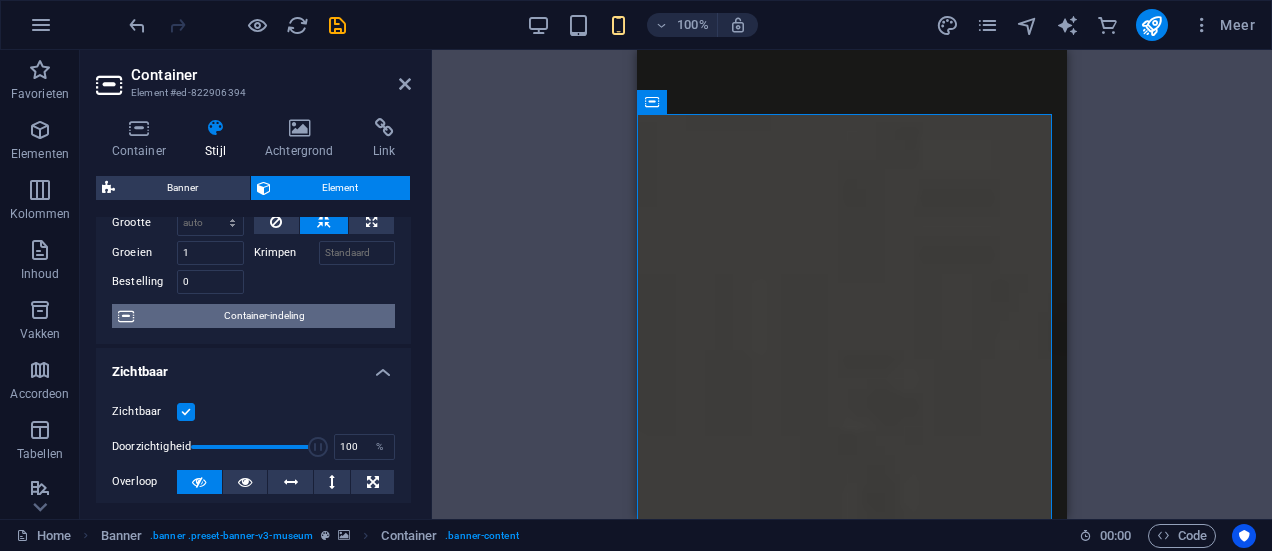 click on "Container-indeling" at bounding box center [264, 316] 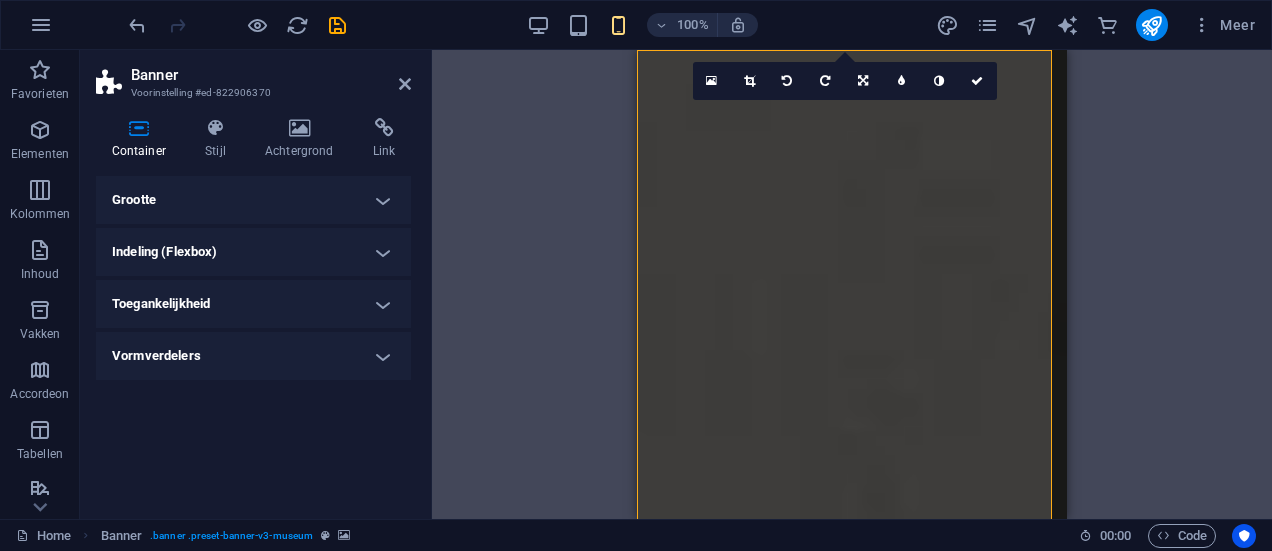 click on "Toegankelijkheid" at bounding box center [253, 304] 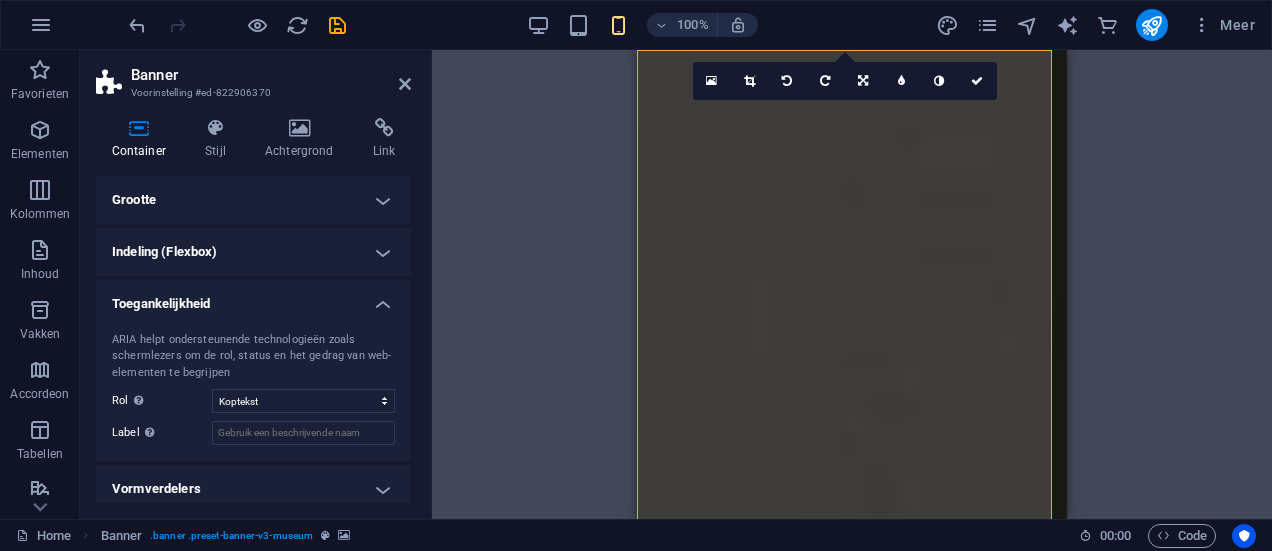 click on "Toegankelijkheid" at bounding box center [253, 298] 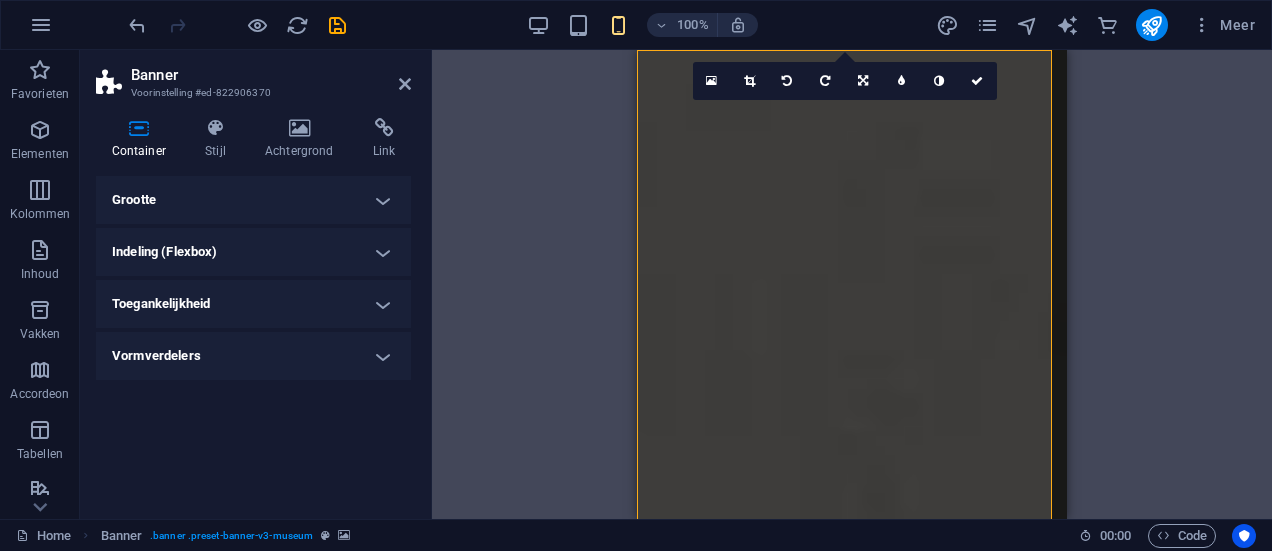 click on "Indeling (Flexbox)" at bounding box center (253, 252) 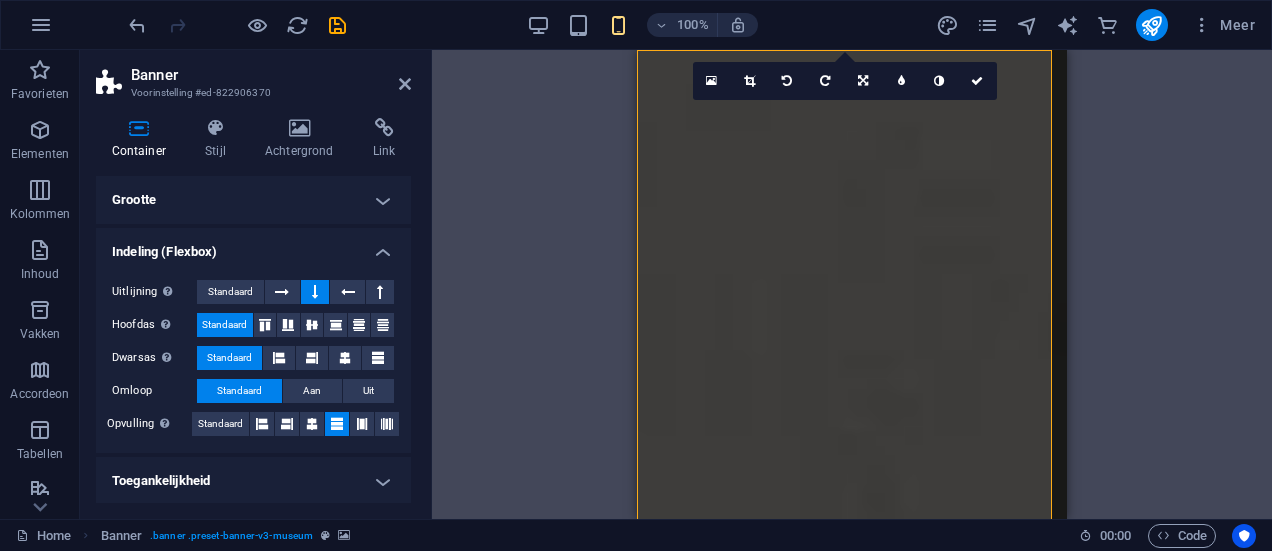 click on "Indeling (Flexbox)" at bounding box center (253, 246) 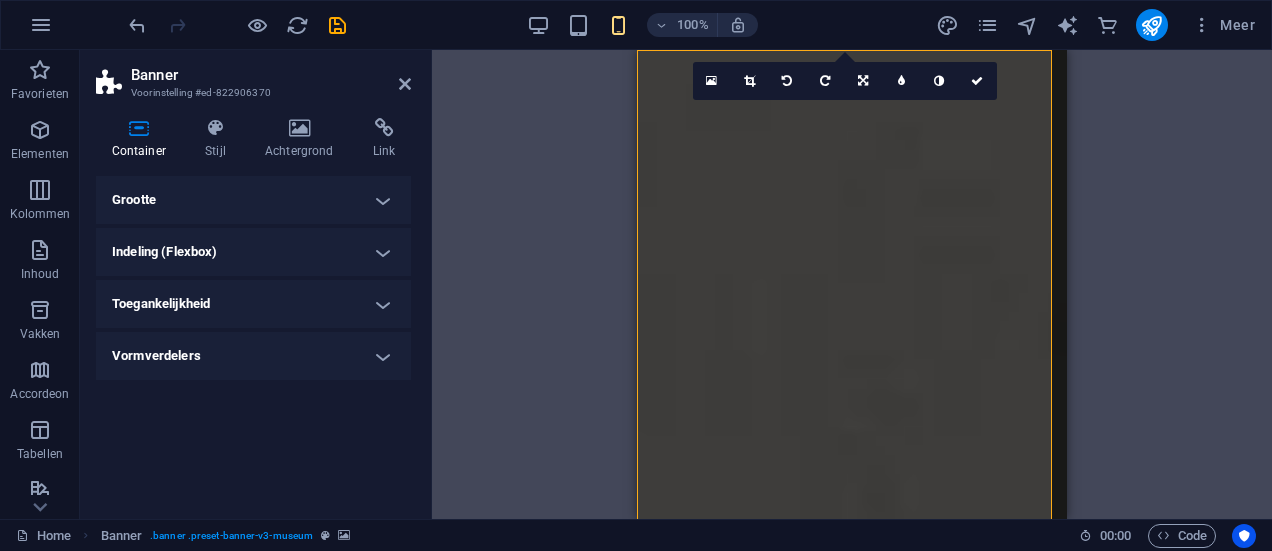 click on "Grootte" at bounding box center (253, 200) 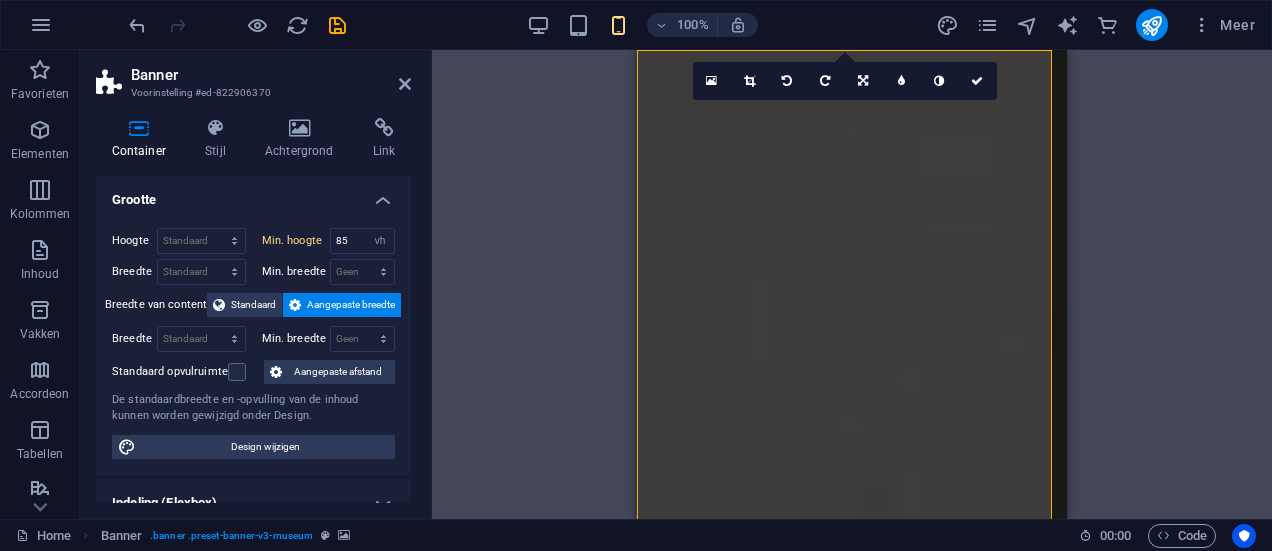 click on "Grootte" at bounding box center [253, 194] 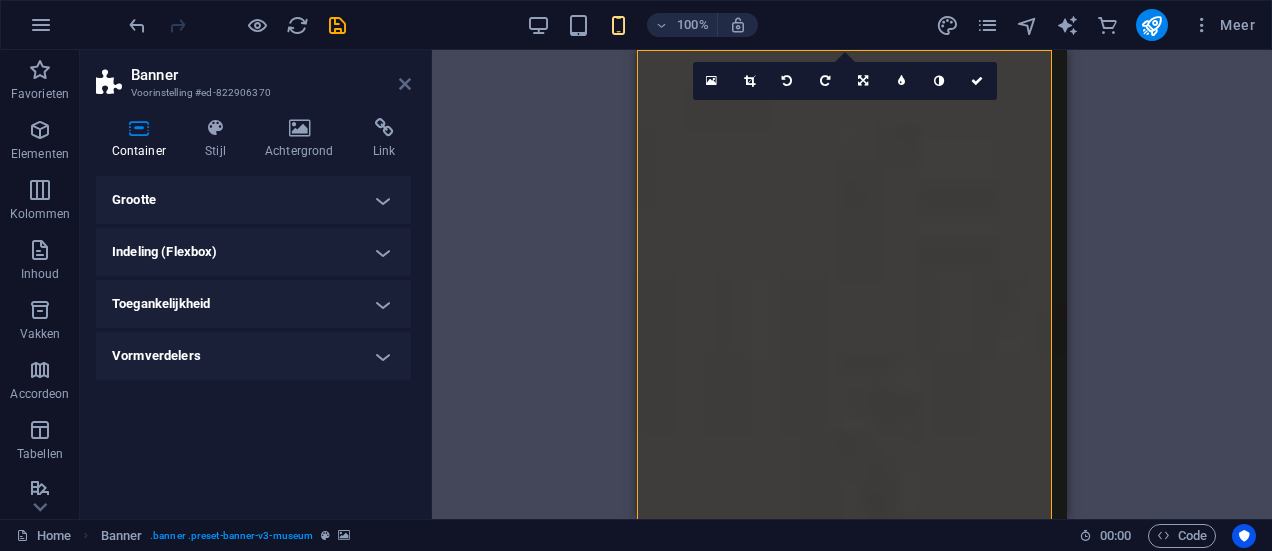 click at bounding box center [405, 84] 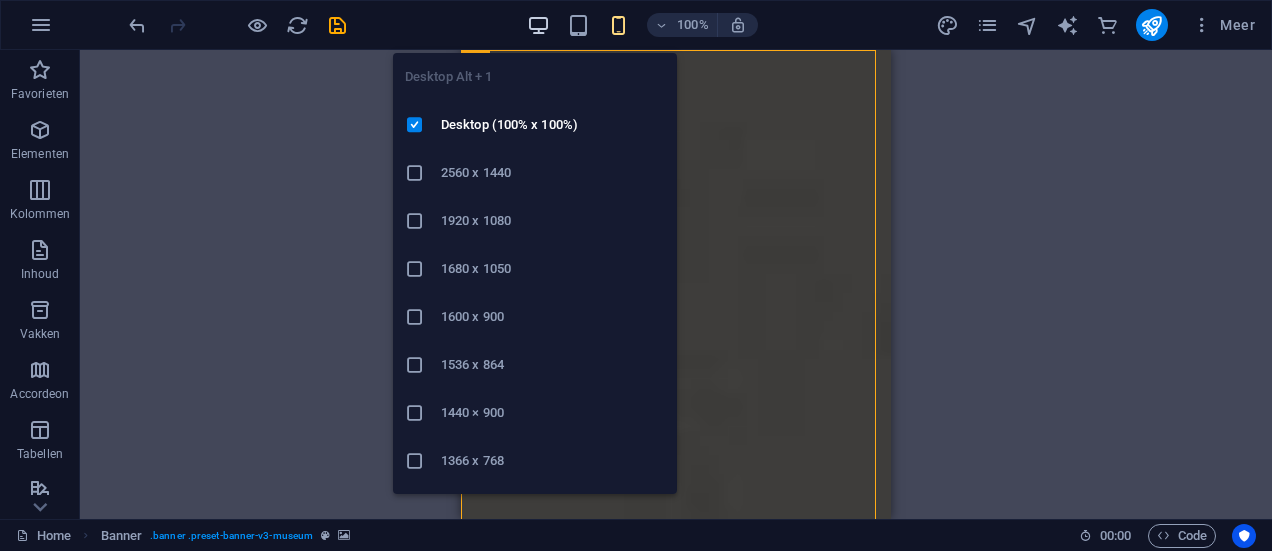 click at bounding box center [538, 25] 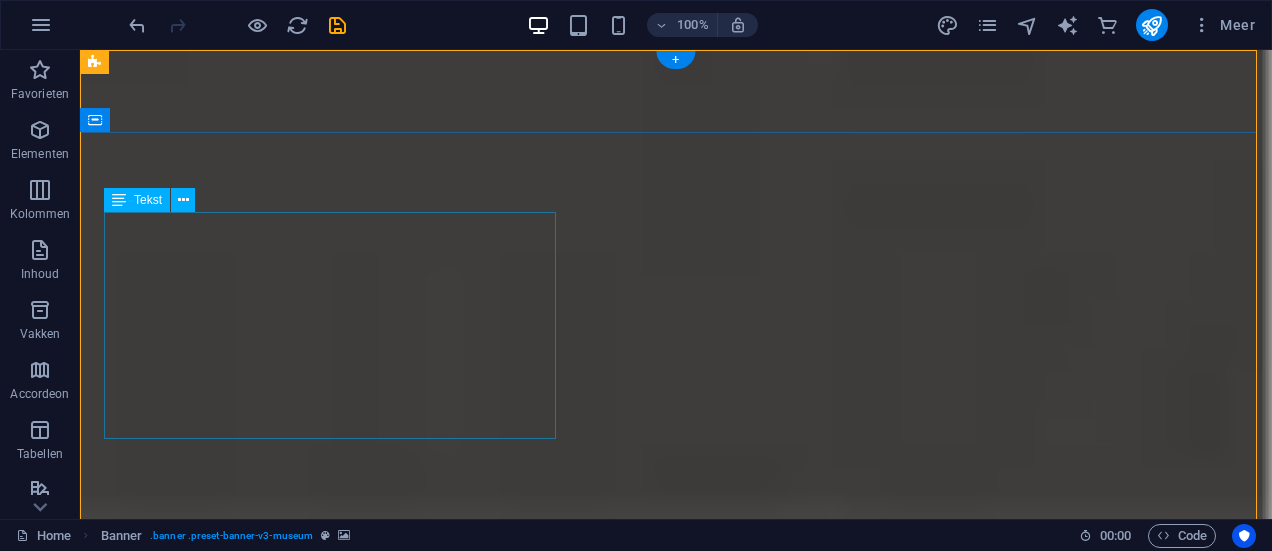 click on "Welkom bij Wijnladele! Wij bieden u een assortiment zeer aansprekende wijnen tegen eerlijke prijzen. Kwaliteit staat bij Wijnladele voorop en ons kenmerkt zich door unieke wijnproducenten die kleinschalig producern maar kwalitatief top wijnen leveren. Wij selecteren op authenticiteit, smaak en niet te vergeten op persoonlijke ervaring met de wijnboeren." at bounding box center (676, 809) 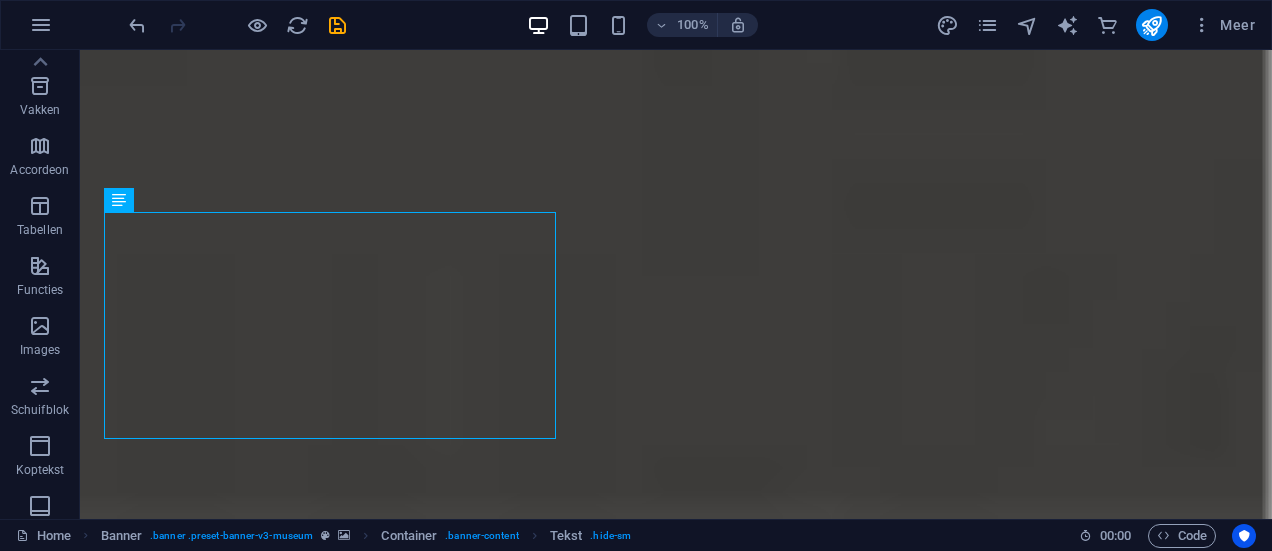 scroll, scrollTop: 0, scrollLeft: 0, axis: both 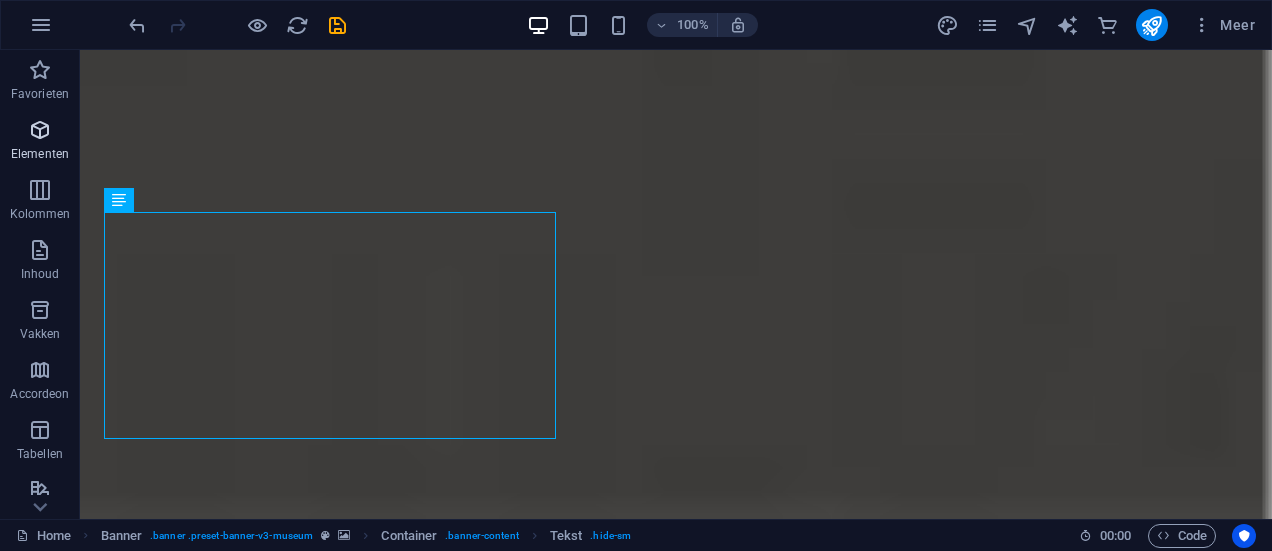 click at bounding box center [40, 130] 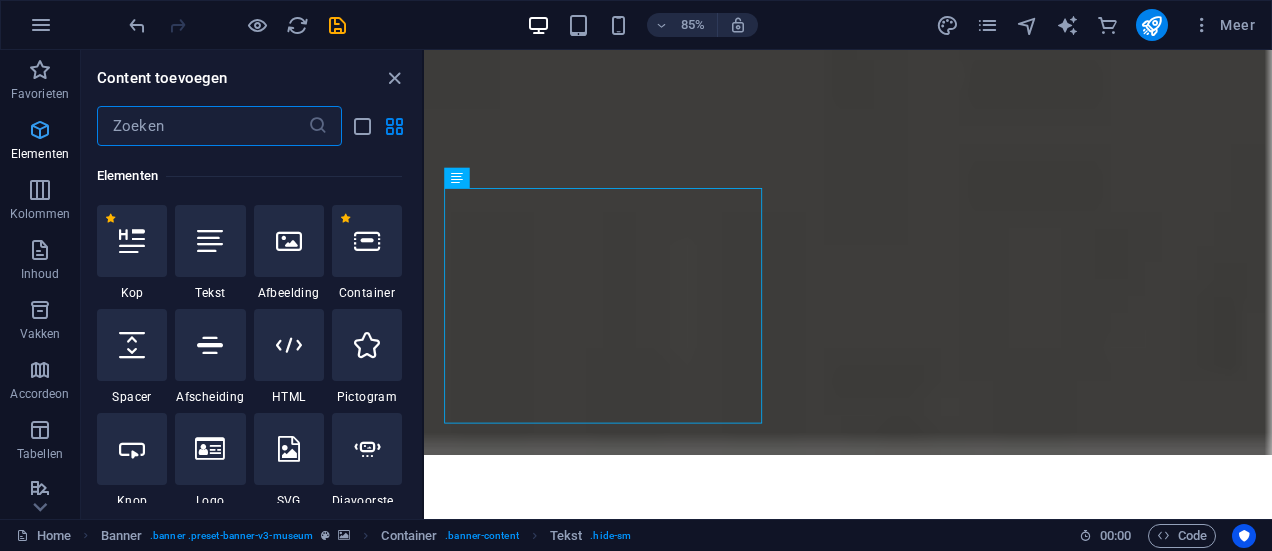 scroll, scrollTop: 213, scrollLeft: 0, axis: vertical 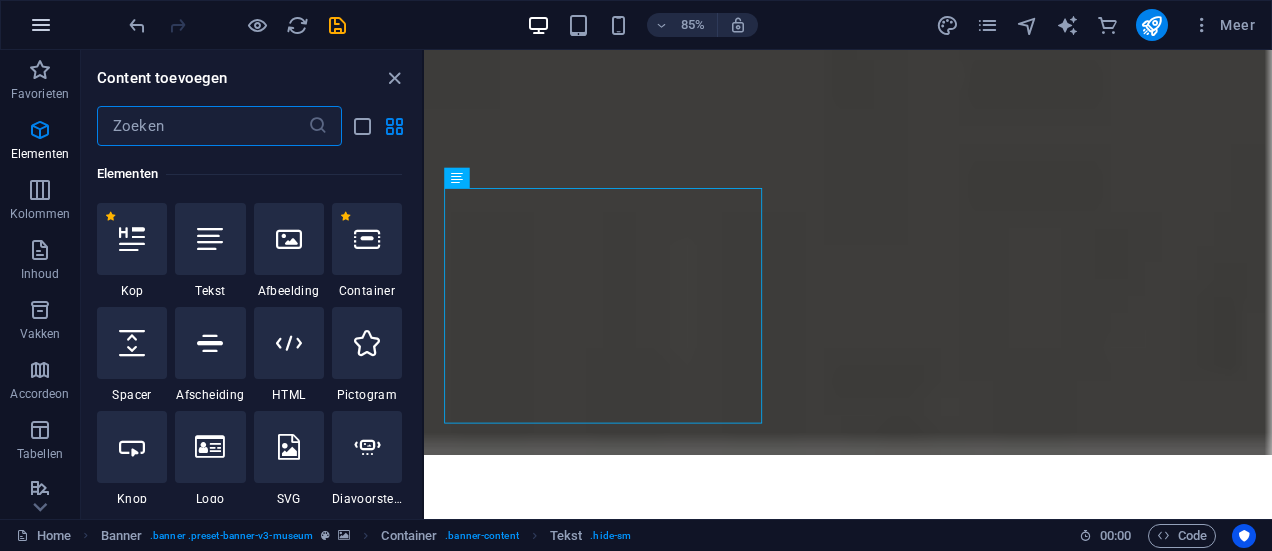 click at bounding box center (41, 25) 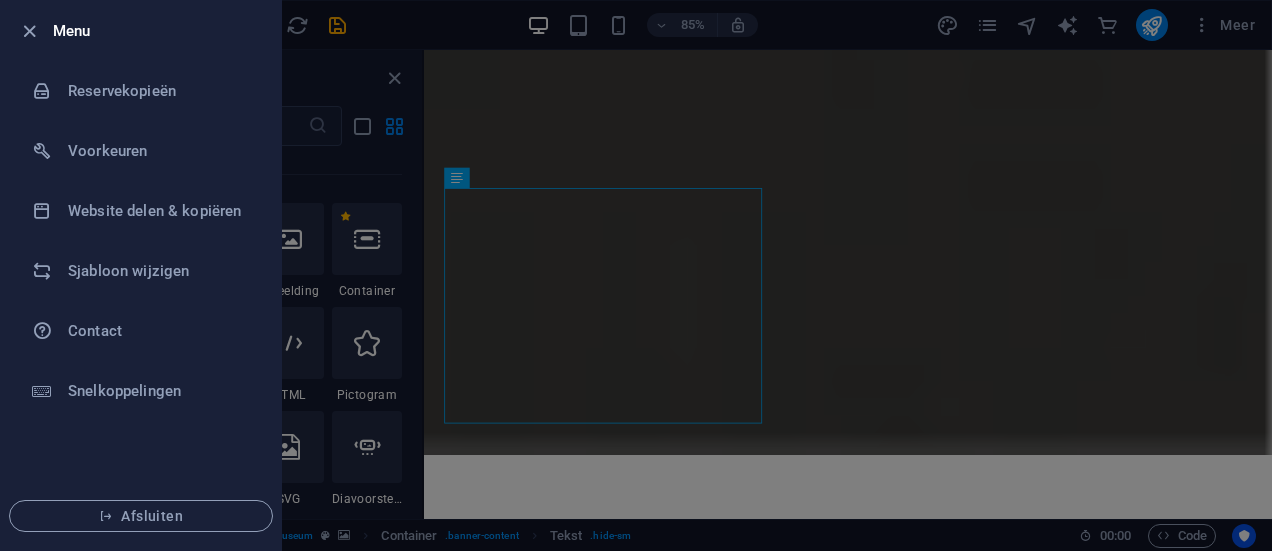 click at bounding box center [636, 275] 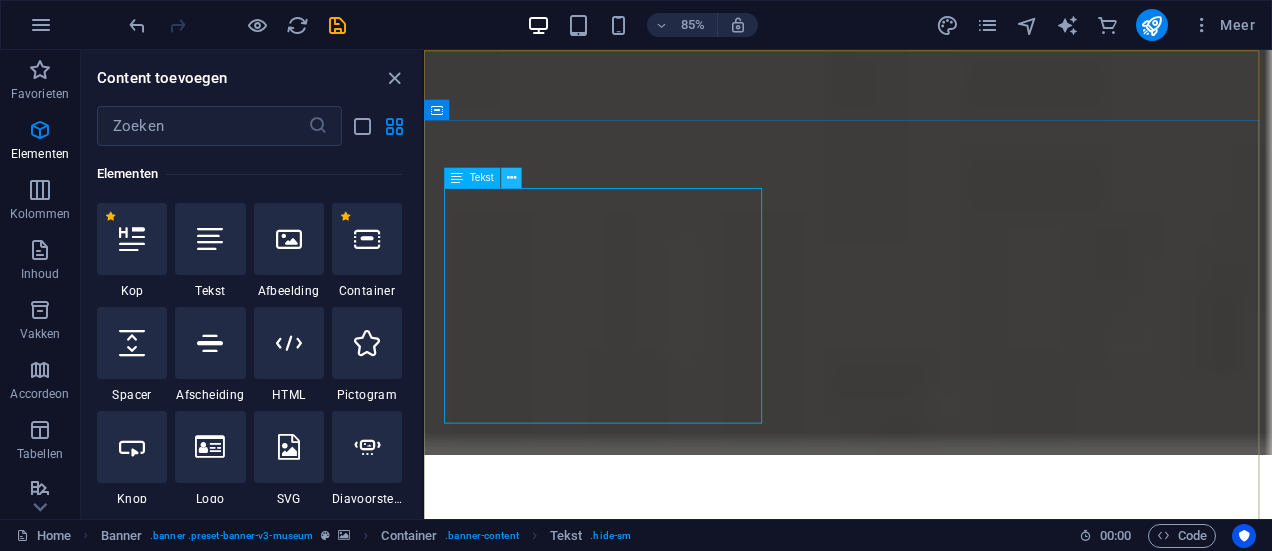 click at bounding box center [511, 178] 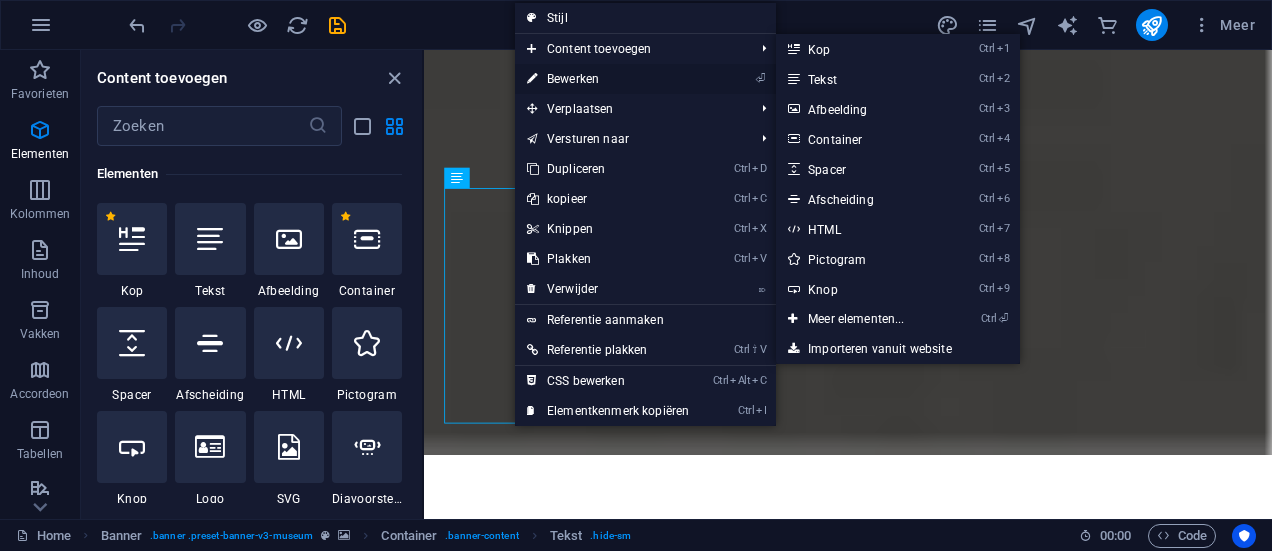 click on "⏎  Bewerken" at bounding box center (608, 79) 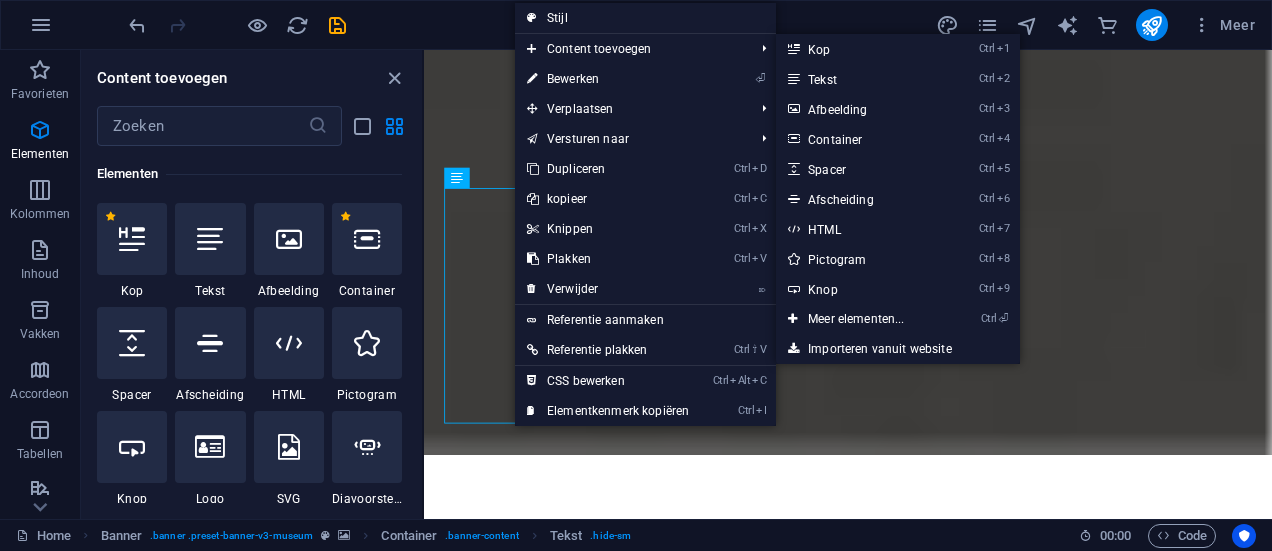 select on "%" 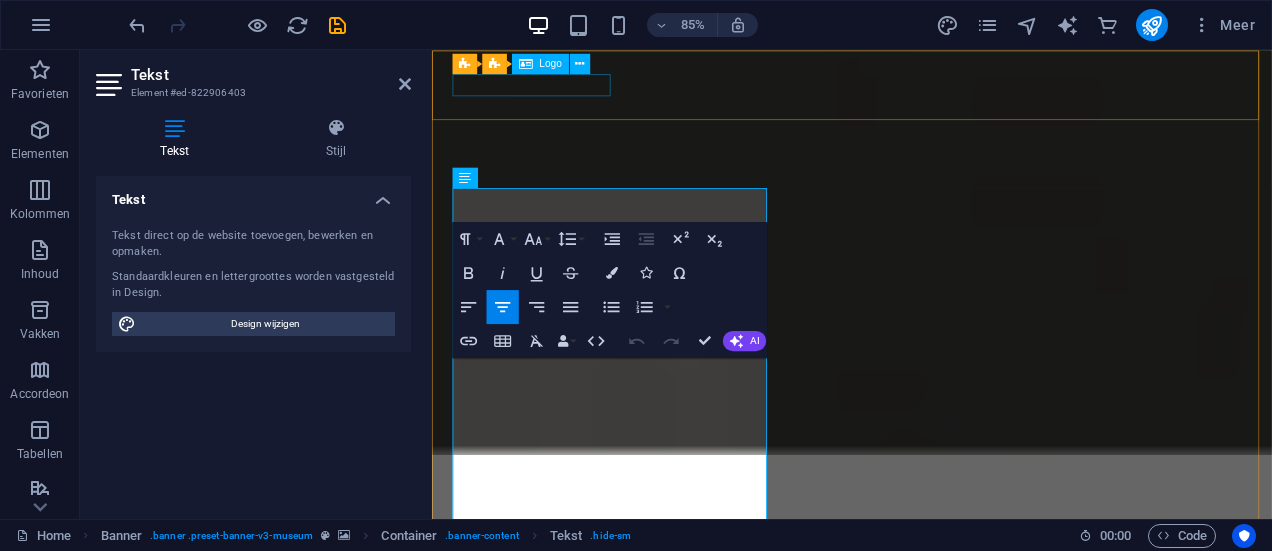 type on "40" 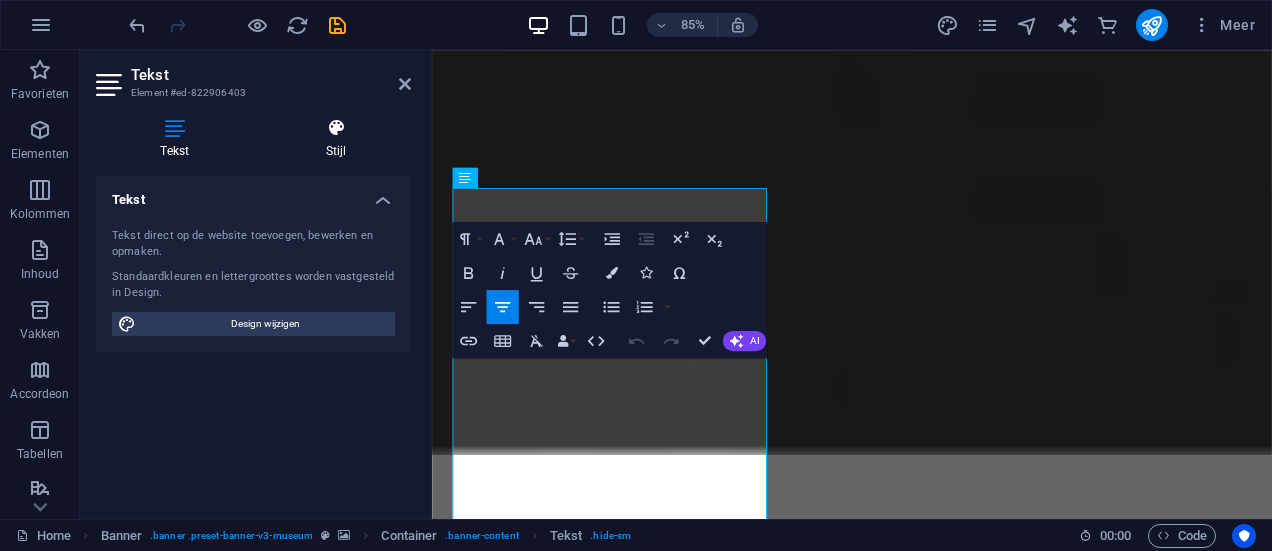 click at bounding box center [337, 128] 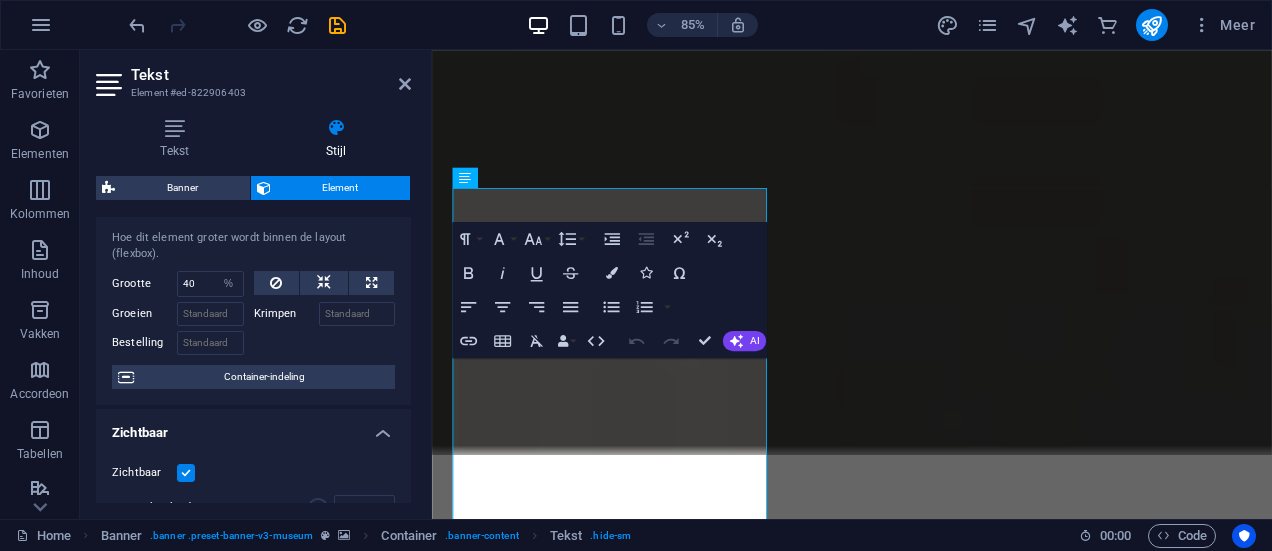 scroll, scrollTop: 100, scrollLeft: 0, axis: vertical 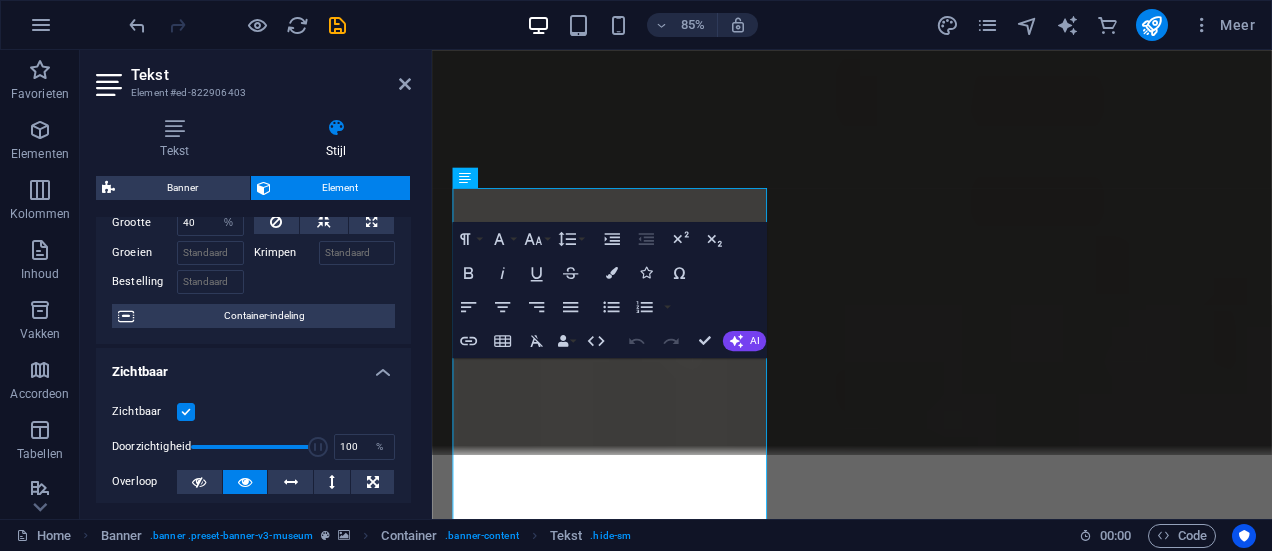 click at bounding box center (186, 412) 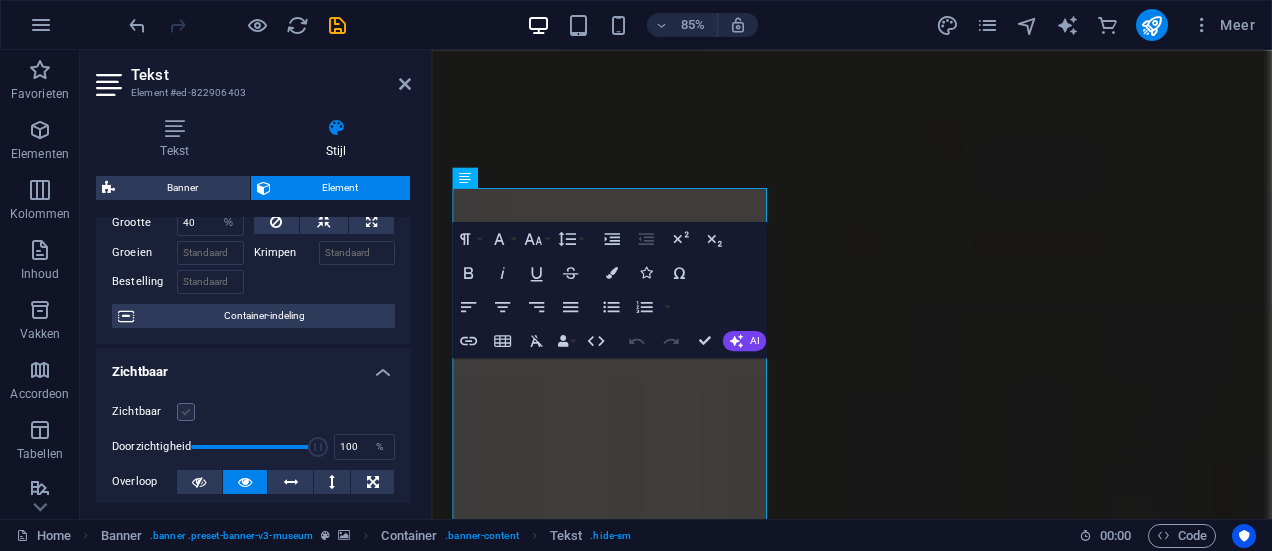 click at bounding box center (186, 412) 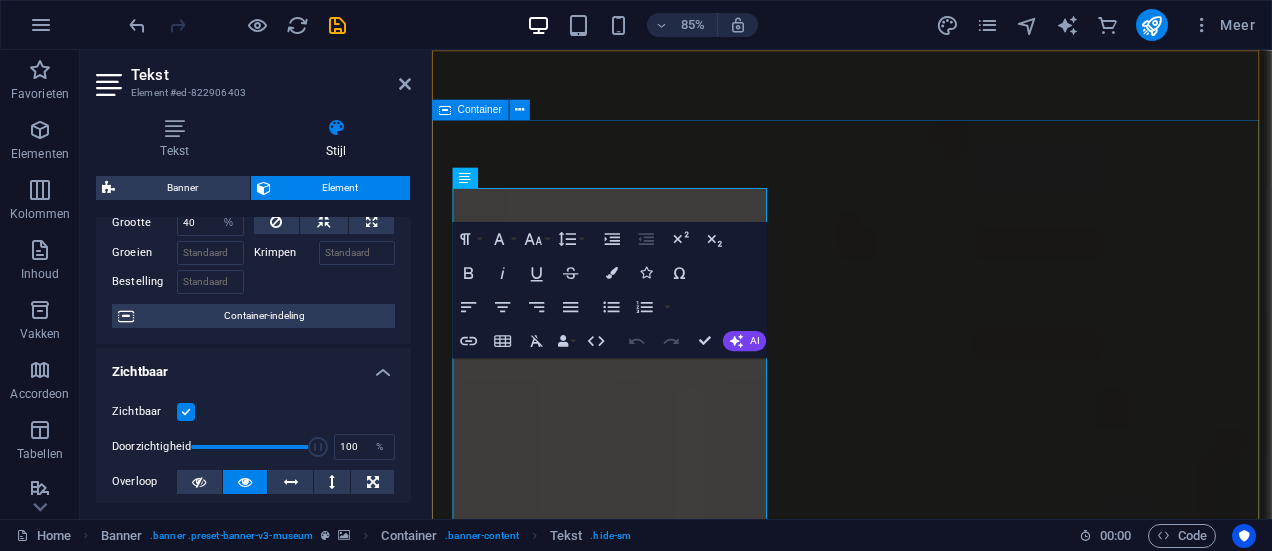 click on "Welkom bij Wijnladele! Wij bieden u een assortiment zeer aansprekende wijnen tegen eerlijke prijzen. Kwaliteit staat bij Wijnladele voorop en ons kenmerkt zich door unieke wijnproducenten die kleinschalig producern maar kwalitatief top wijnen leveren. Wij selecteren op authenticiteit, smaak en niet te vergeten op persoonlijke ervaring met de wijnboeren.  Explore" at bounding box center [926, 1330] 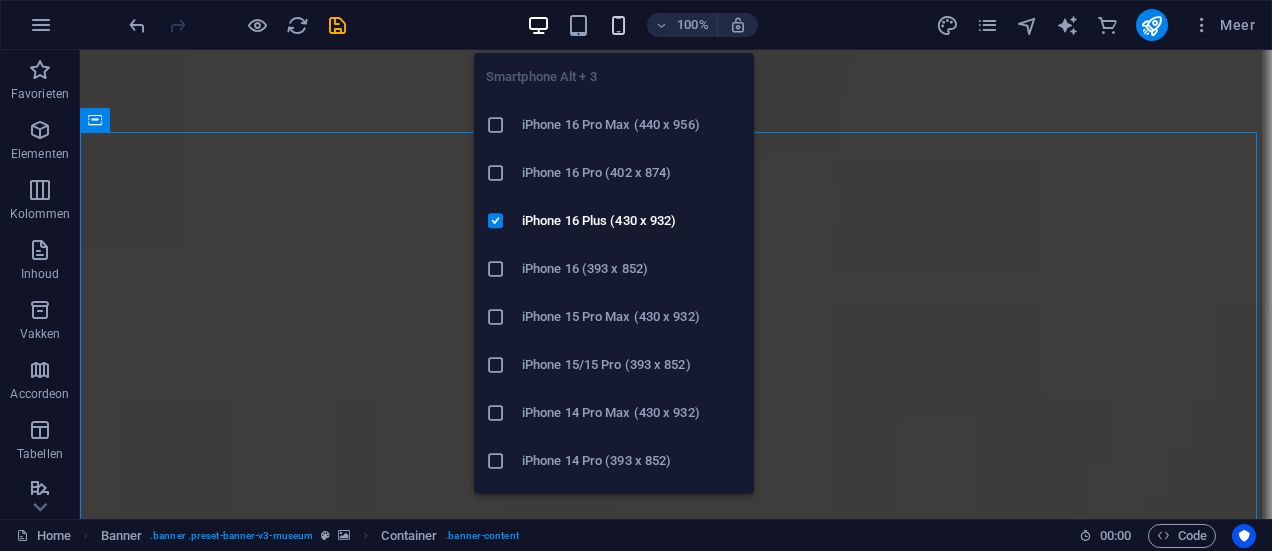 click at bounding box center (618, 25) 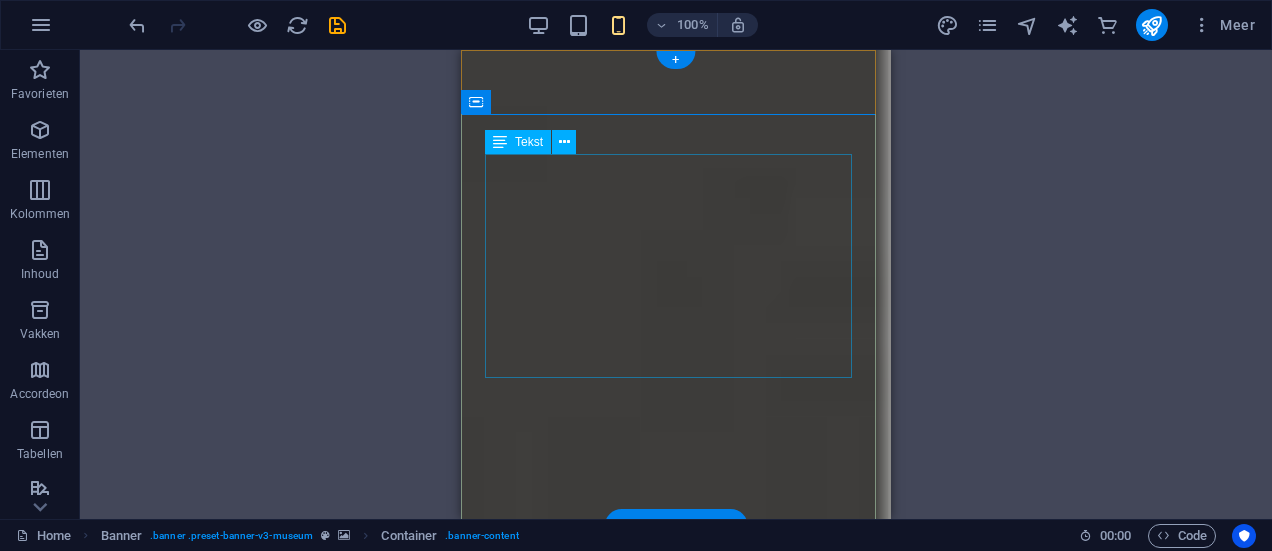 click on "Welkom bij Wijnladele! Wij bieden u een assortiment zeer aansprekende wijnen tegen eerlijke prijzen. Kwaliteit staat bij Wijnladele voorop en ons kenmerkt zich door unieke wijnproducenten die kleinschalig producern maar kwalitatief top wijnen leveren. Wij selecteren op authenticiteit, smaak en niet te vergeten op persoonlijke ervaring met de wijnboeren." at bounding box center [676, 1079] 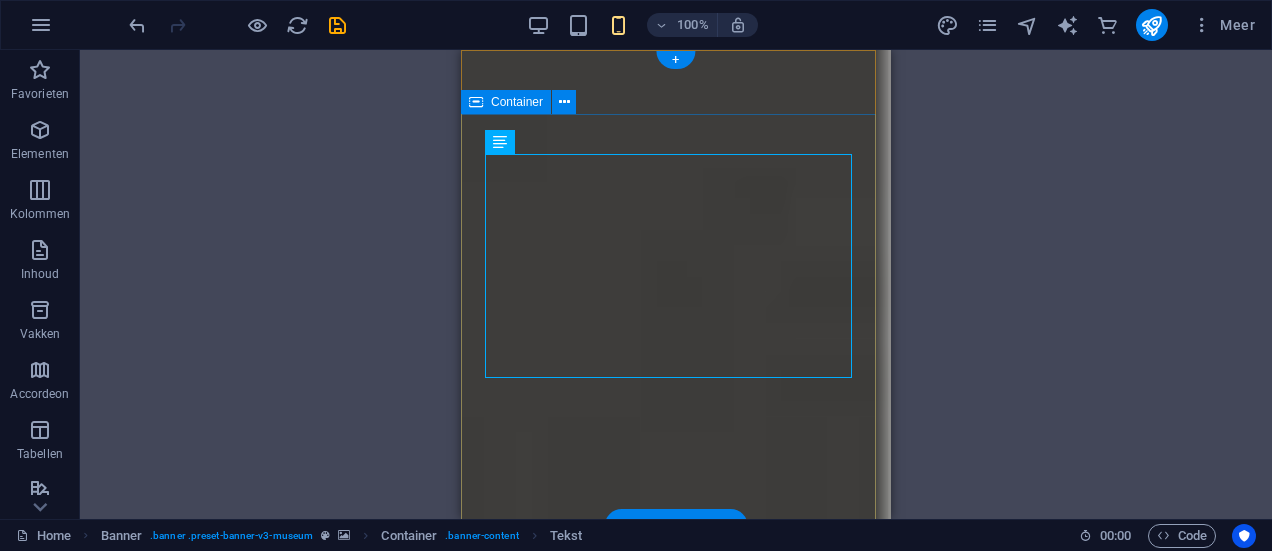 click on "Welkom bij Wijnladele! Wij bieden u een assortiment zeer aansprekende wijnen tegen eerlijke prijzen. Kwaliteit staat bij Wijnladele voorop en ons kenmerkt zich door unieke wijnproducenten die kleinschalig producern maar kwalitatief top wijnen leveren. Wij selecteren op authenticiteit, smaak en niet te vergeten op persoonlijke ervaring met de wijnboeren.  Explore" at bounding box center [676, 1133] 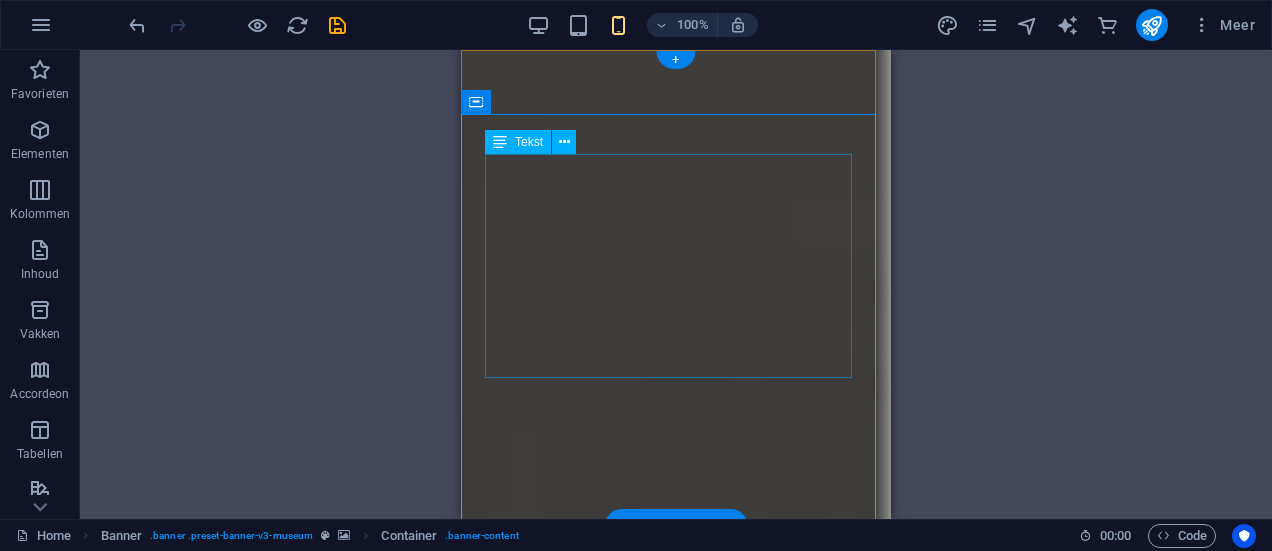 drag, startPoint x: 640, startPoint y: 241, endPoint x: 625, endPoint y: 224, distance: 22.671568 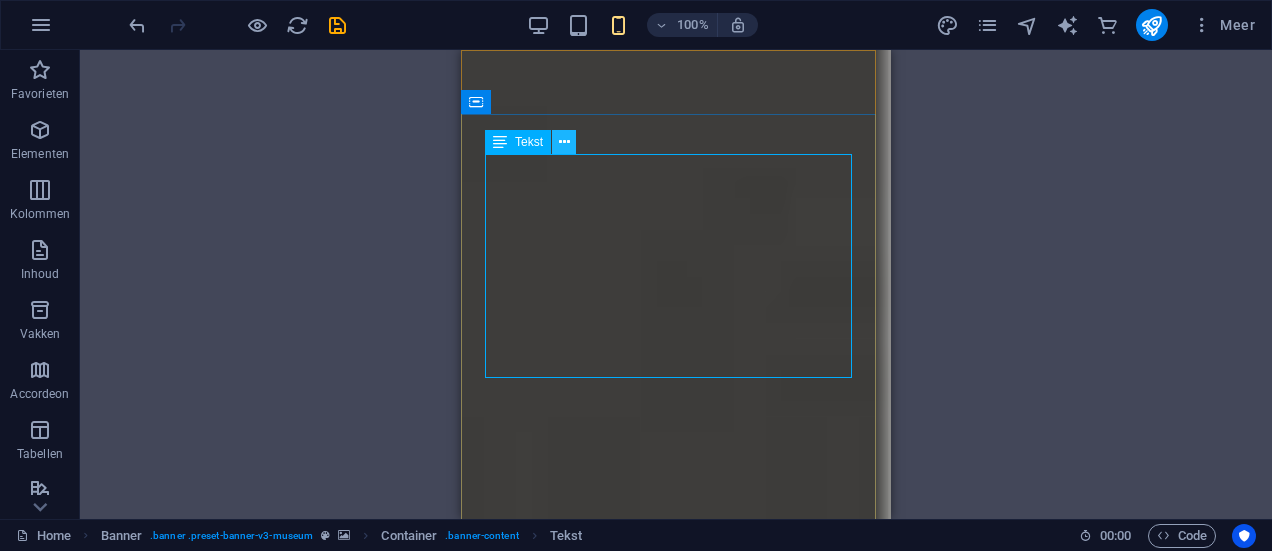 click at bounding box center (564, 142) 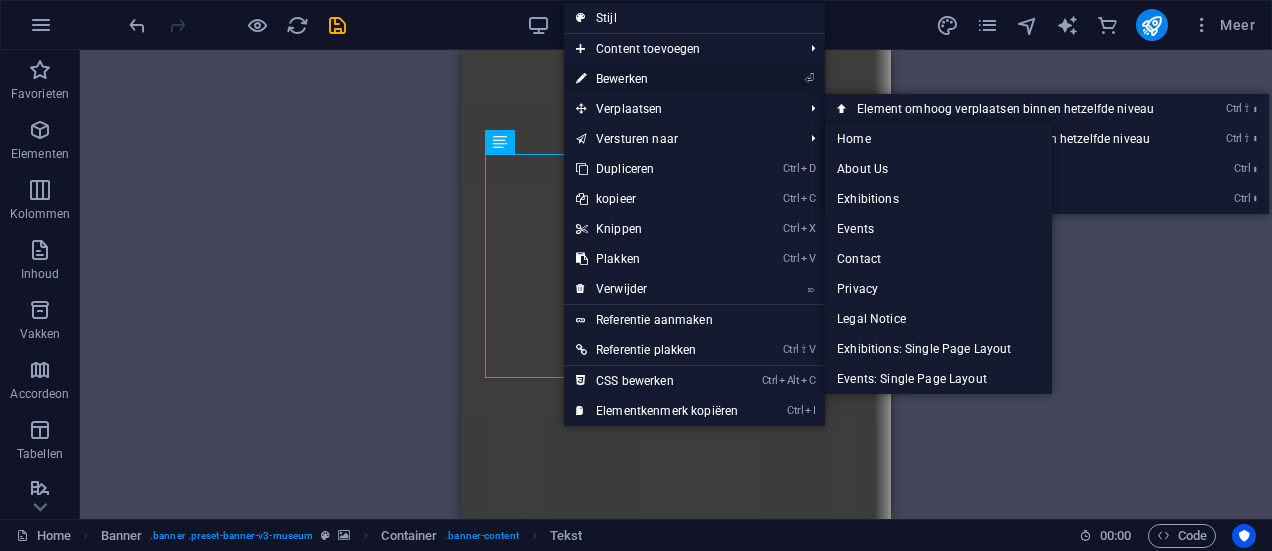 click on "⏎  Bewerken" at bounding box center (657, 79) 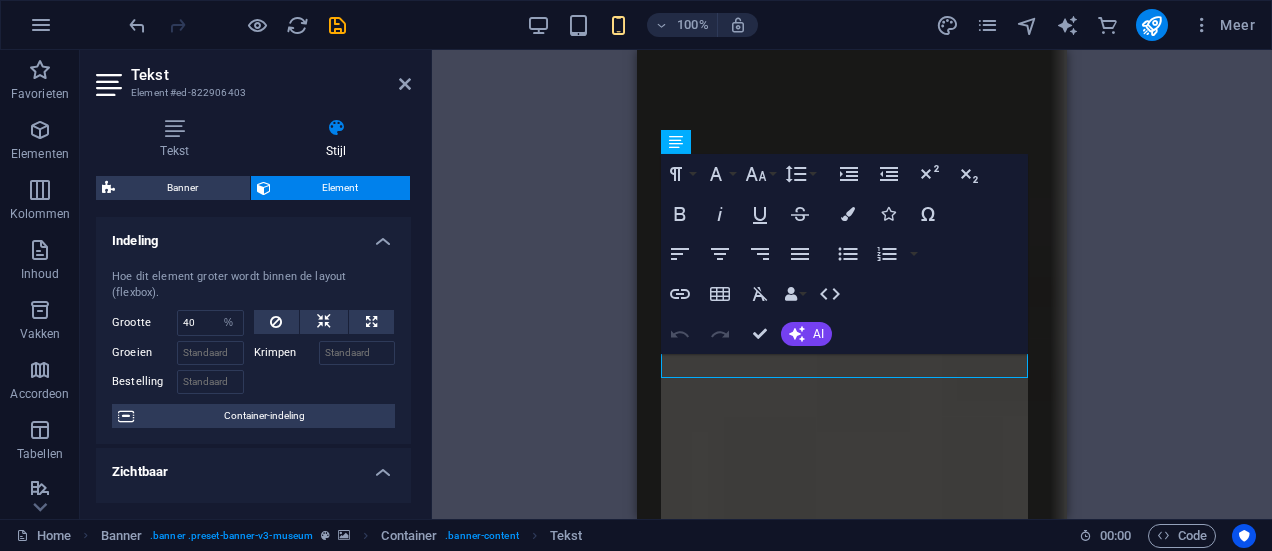 type on "100" 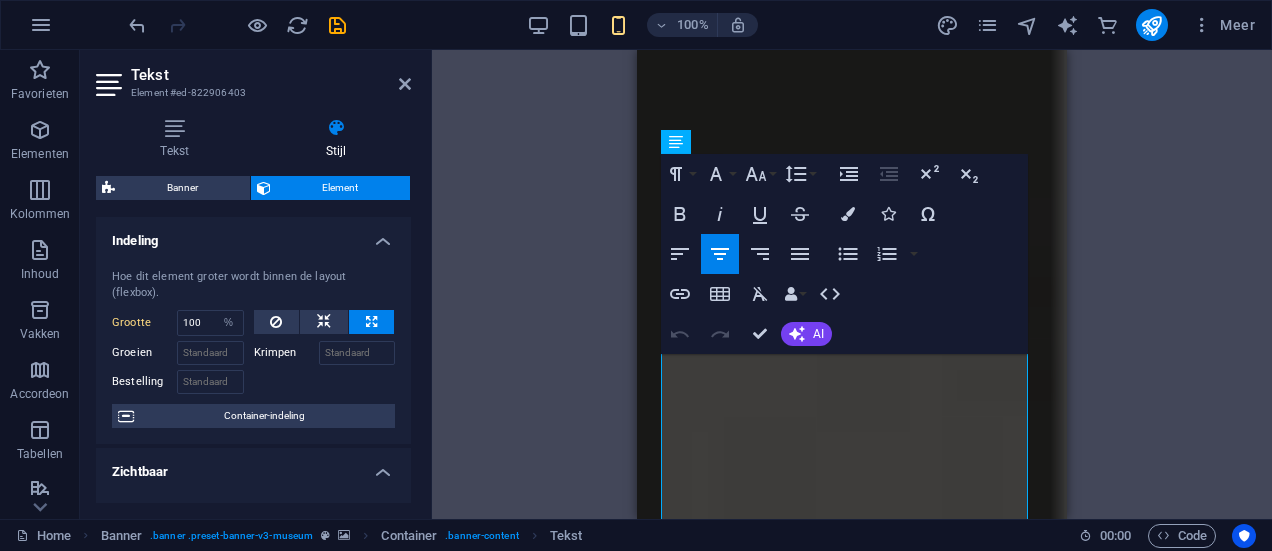click on "Stijl" at bounding box center (337, 139) 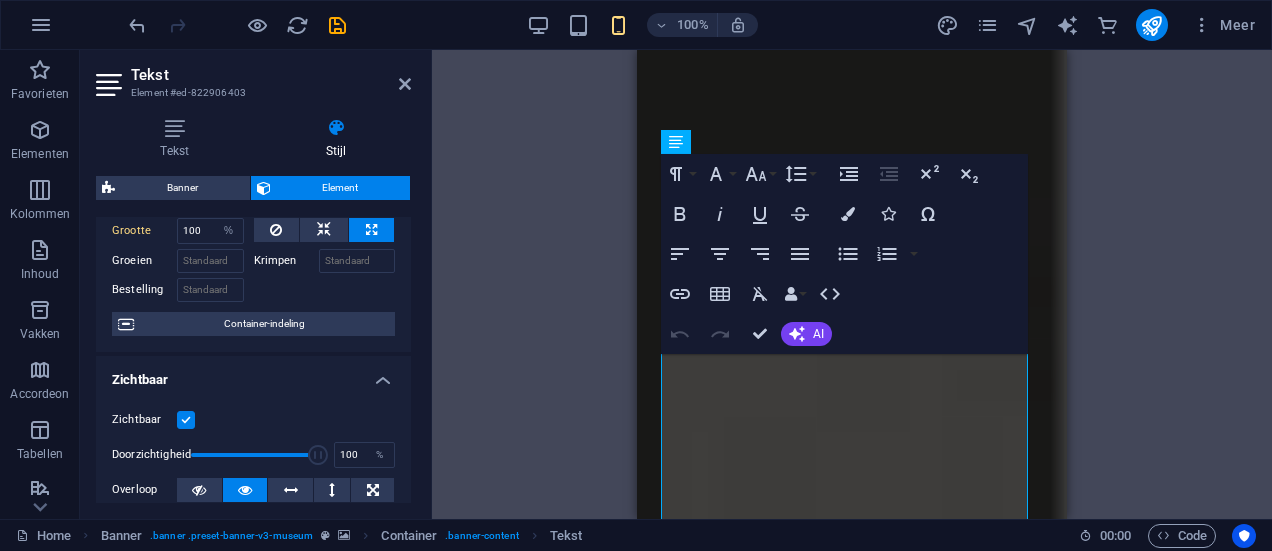 scroll, scrollTop: 100, scrollLeft: 0, axis: vertical 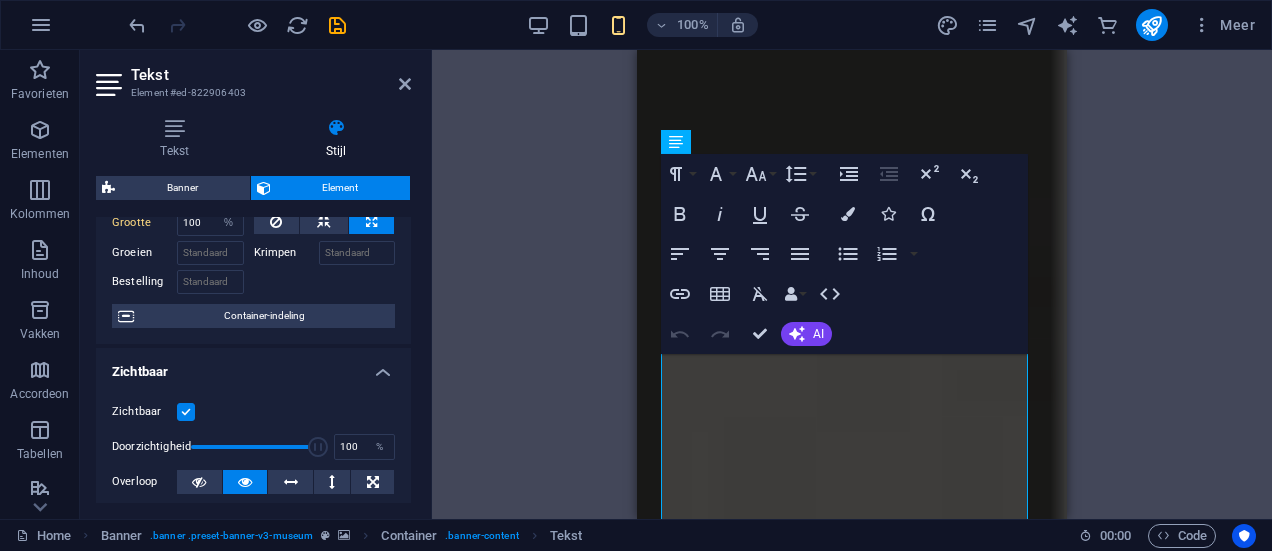 click on "Zichtbaar" at bounding box center [253, 412] 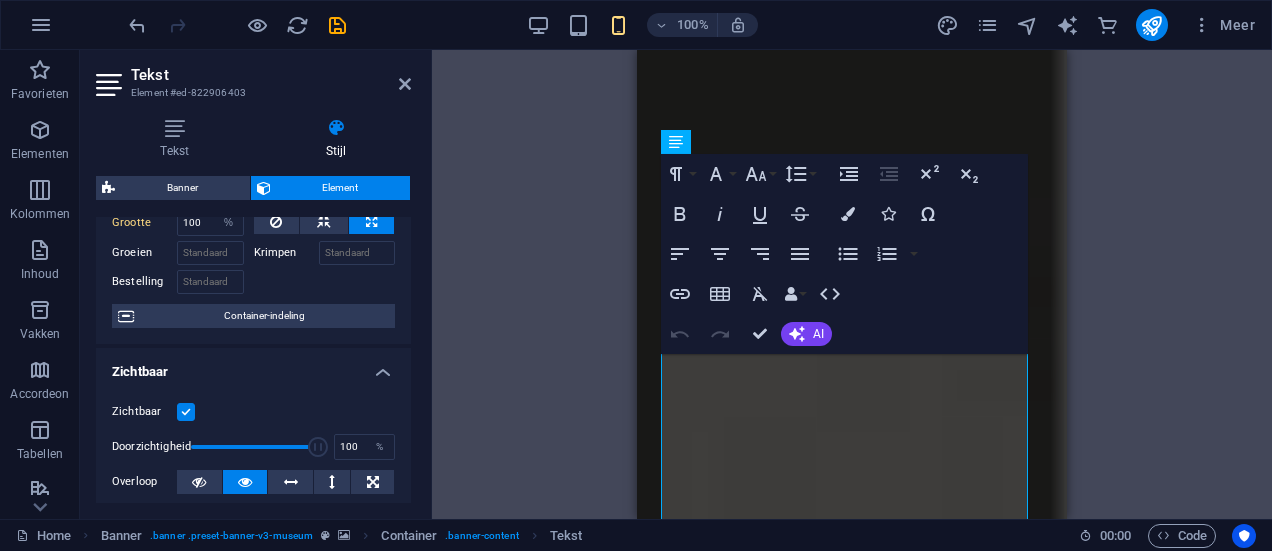 click on "Zichtbaar" at bounding box center (0, 0) 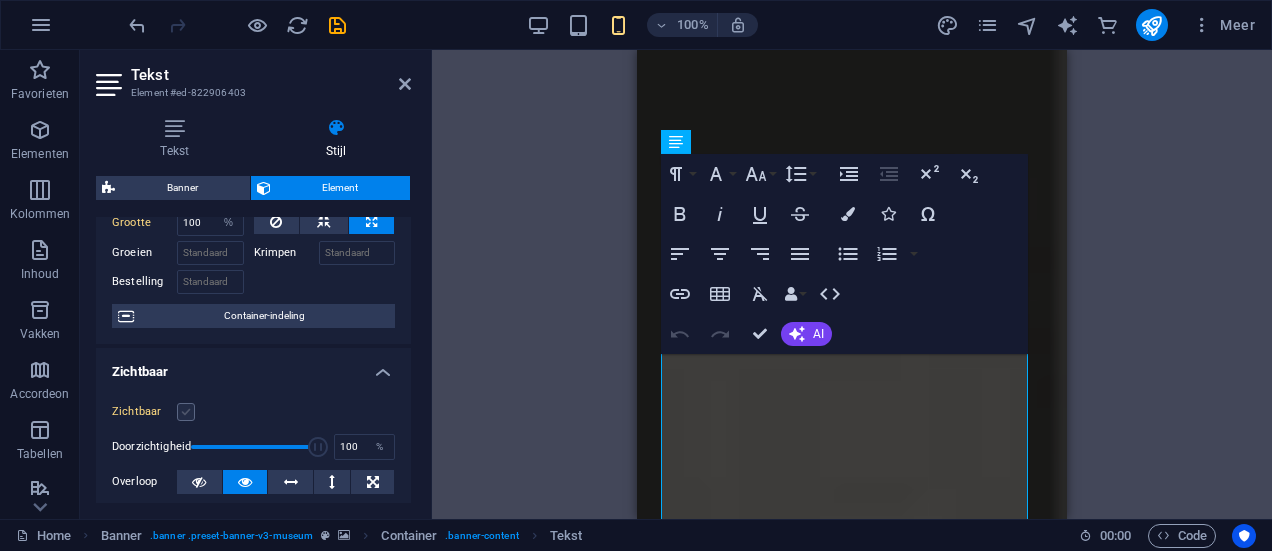 click at bounding box center [186, 412] 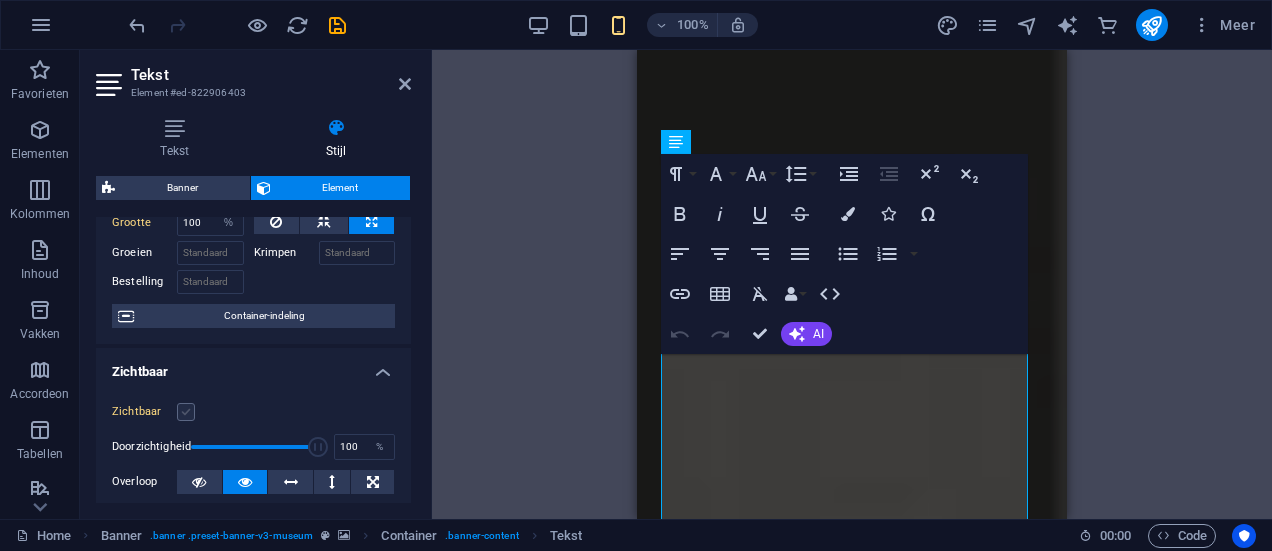 click on "Zichtbaar" at bounding box center [0, 0] 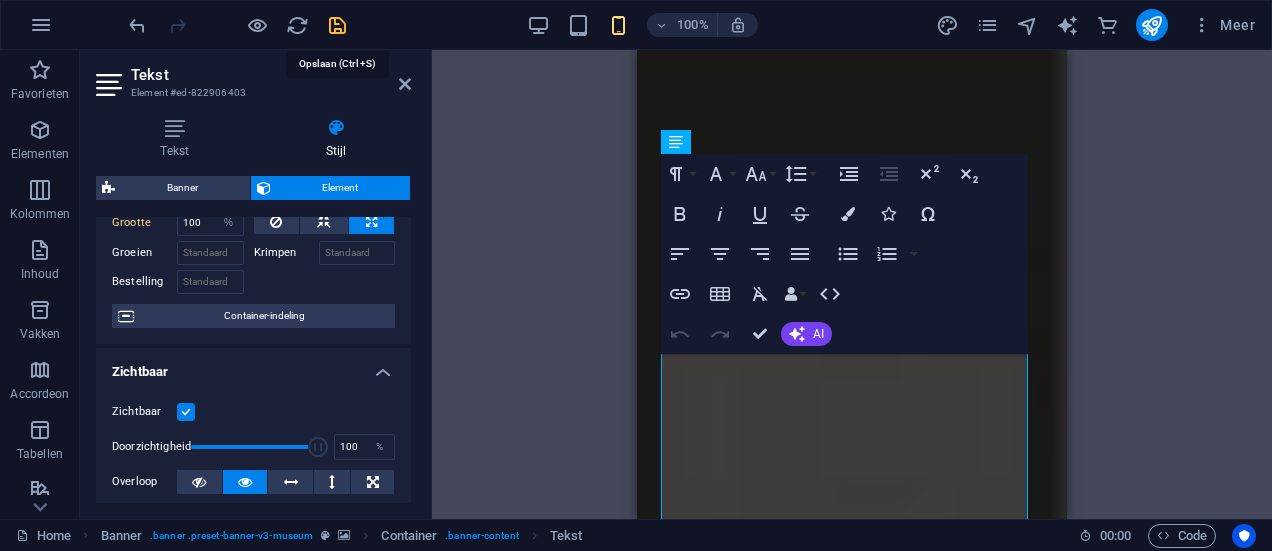 click at bounding box center (337, 25) 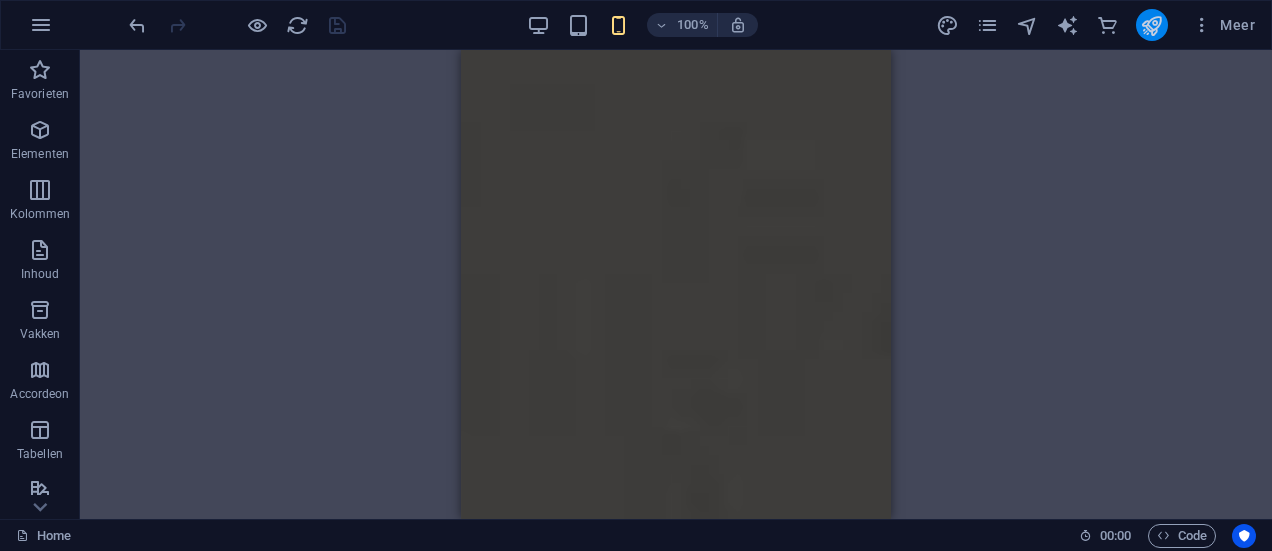 click at bounding box center [1151, 25] 